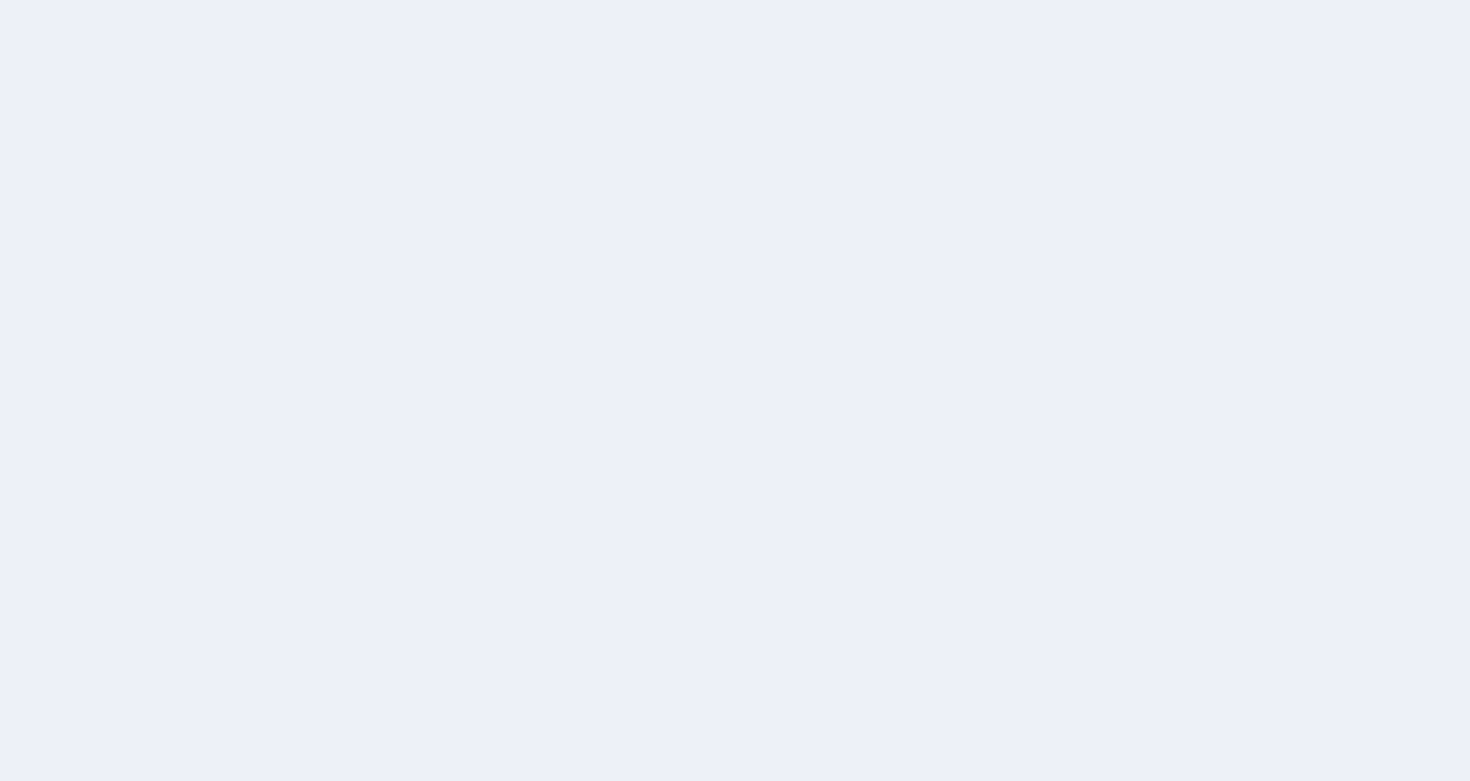 scroll, scrollTop: 0, scrollLeft: 0, axis: both 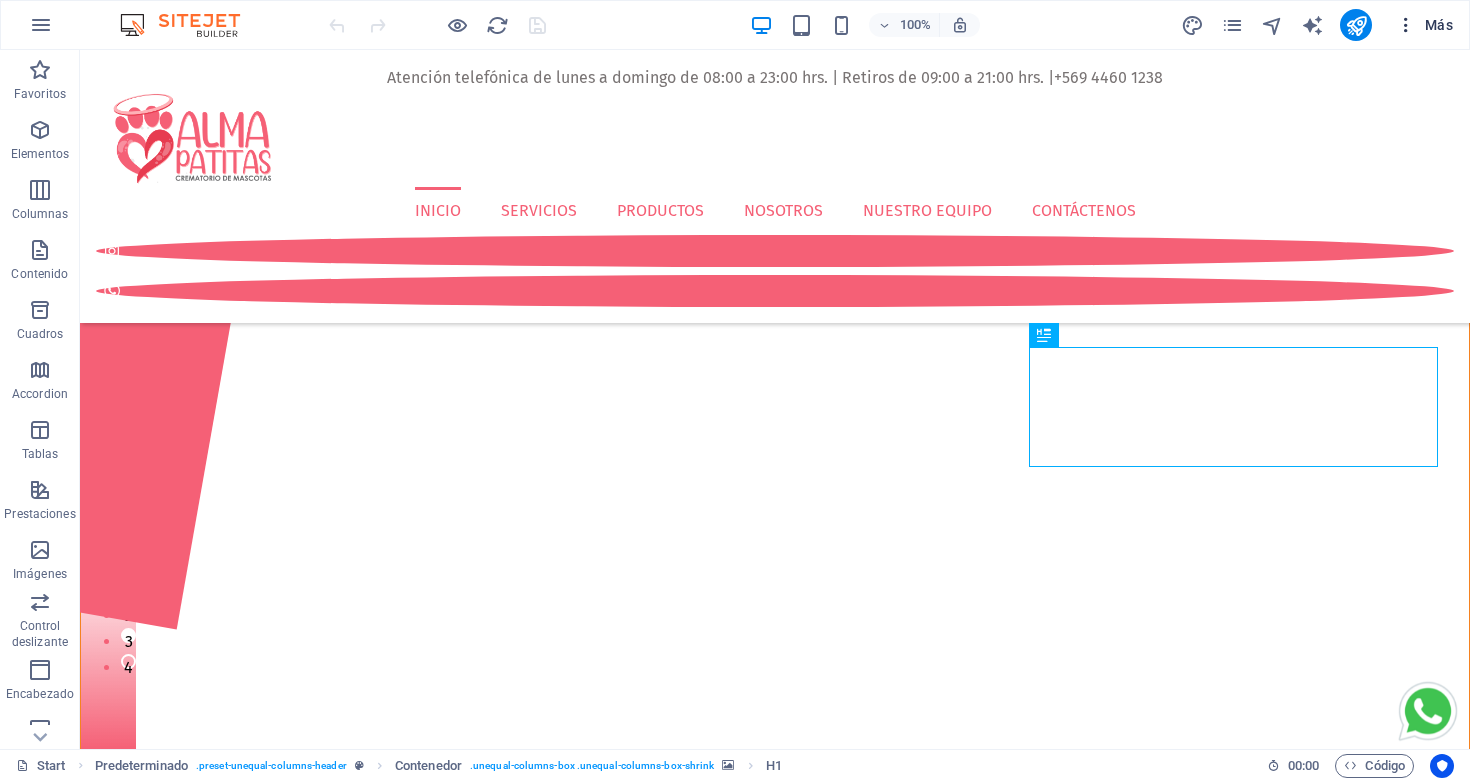 click at bounding box center (1406, 25) 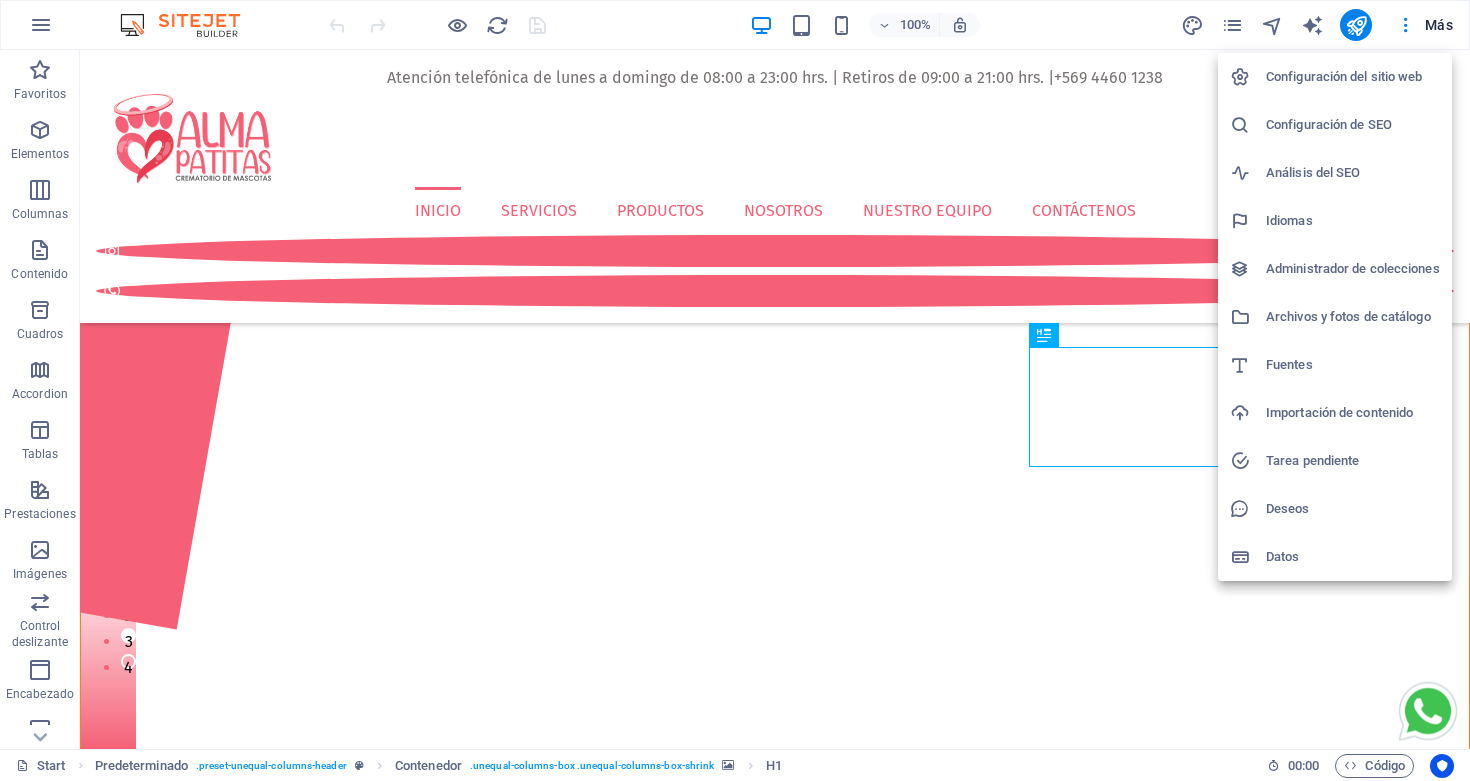 click on "Configuración del sitio web" at bounding box center [1353, 77] 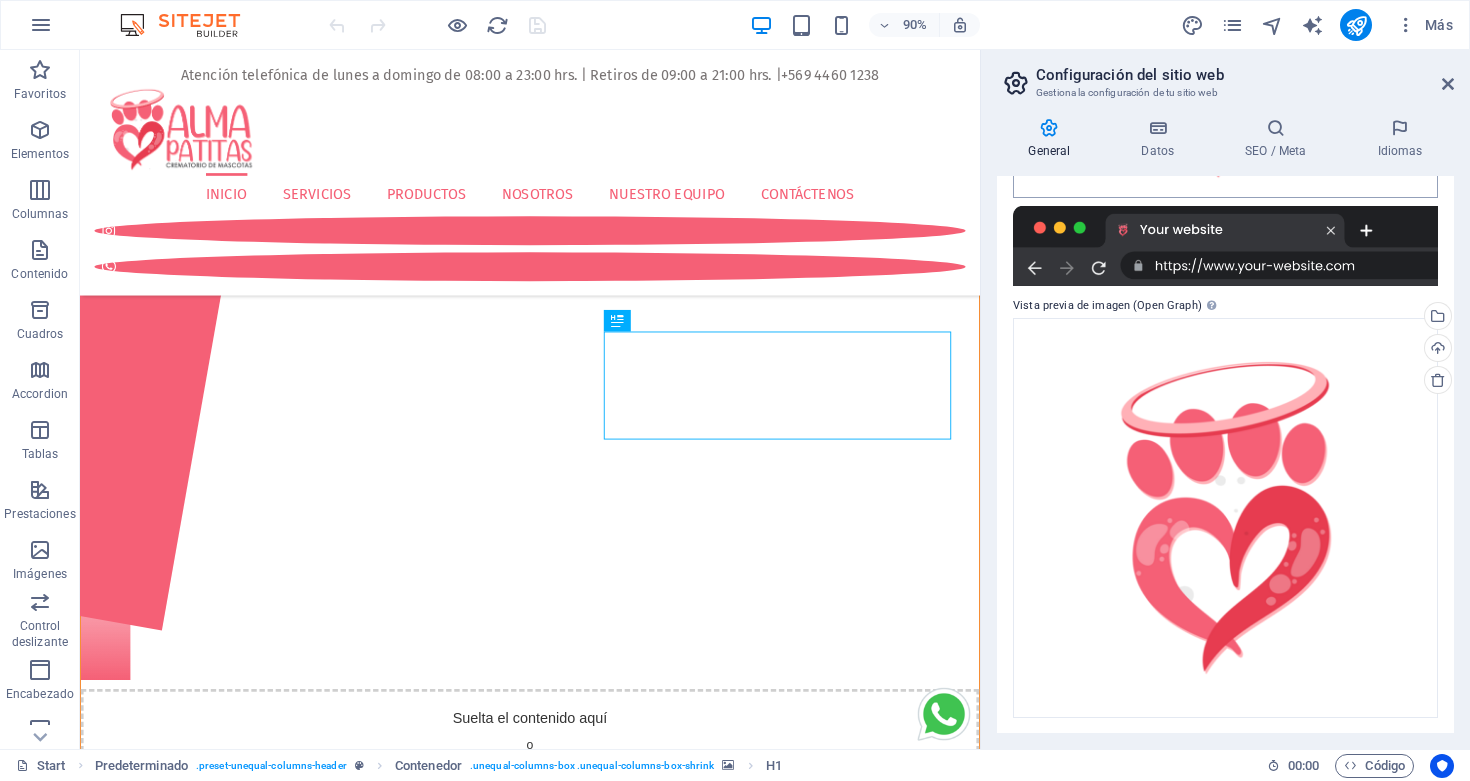 scroll, scrollTop: 0, scrollLeft: 0, axis: both 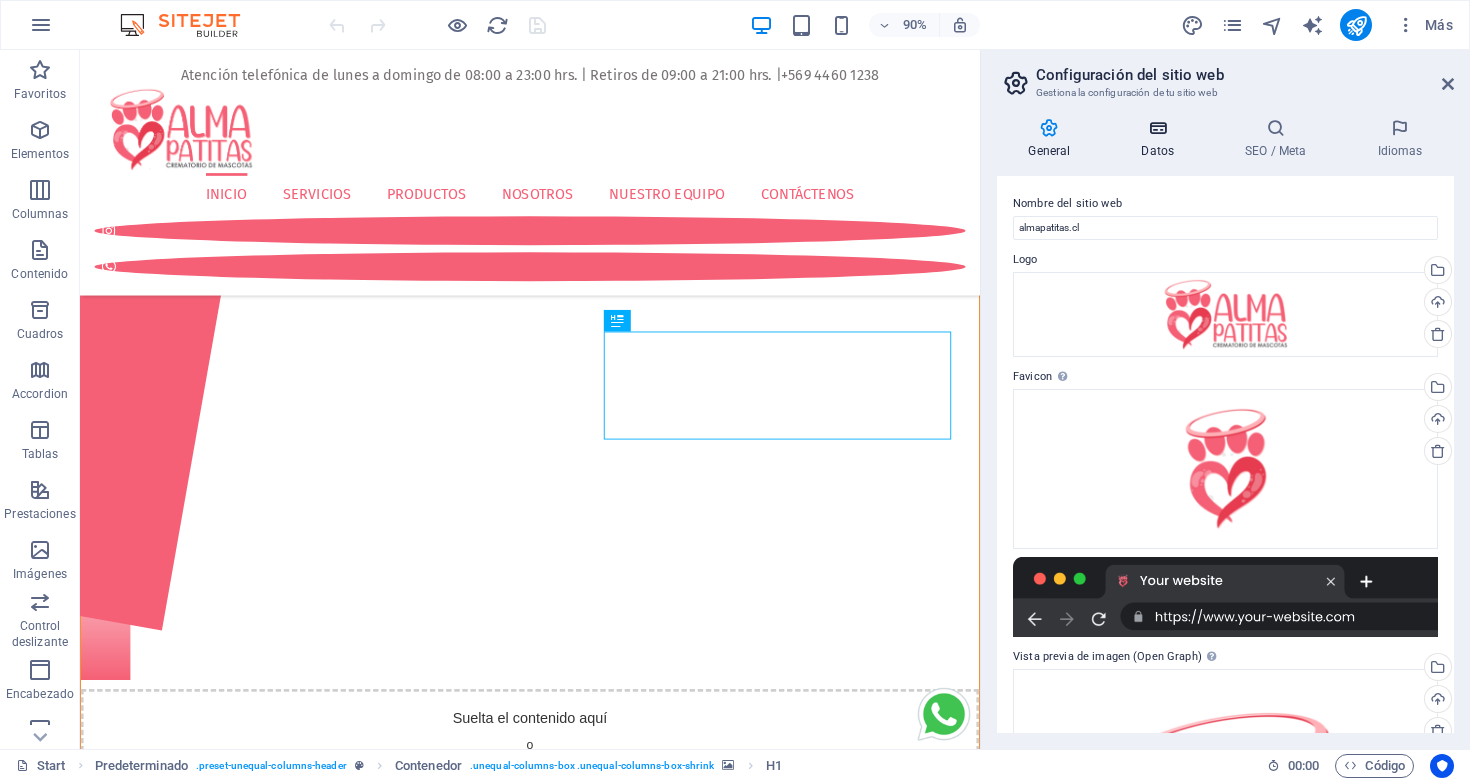 click on "Datos" at bounding box center (1162, 139) 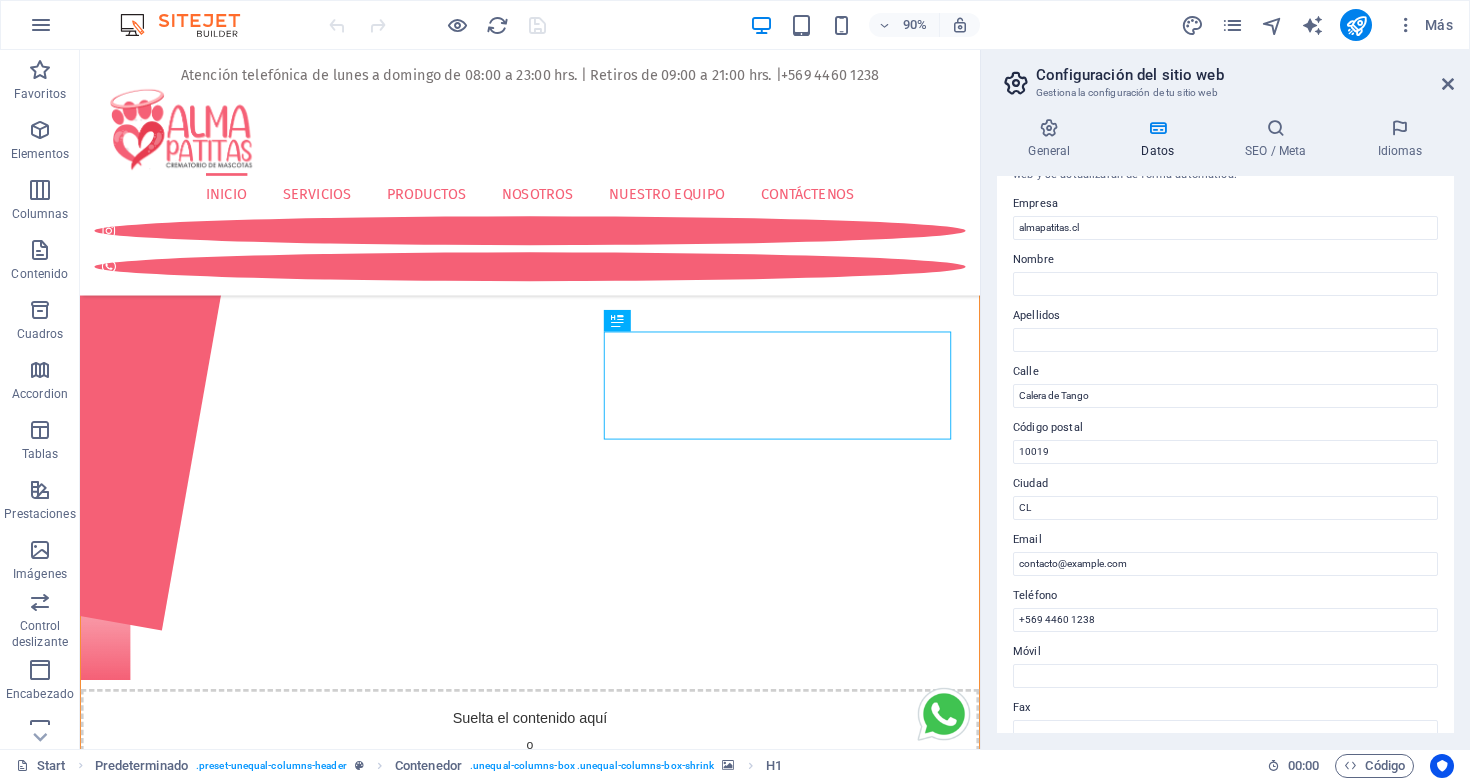 scroll, scrollTop: 0, scrollLeft: 0, axis: both 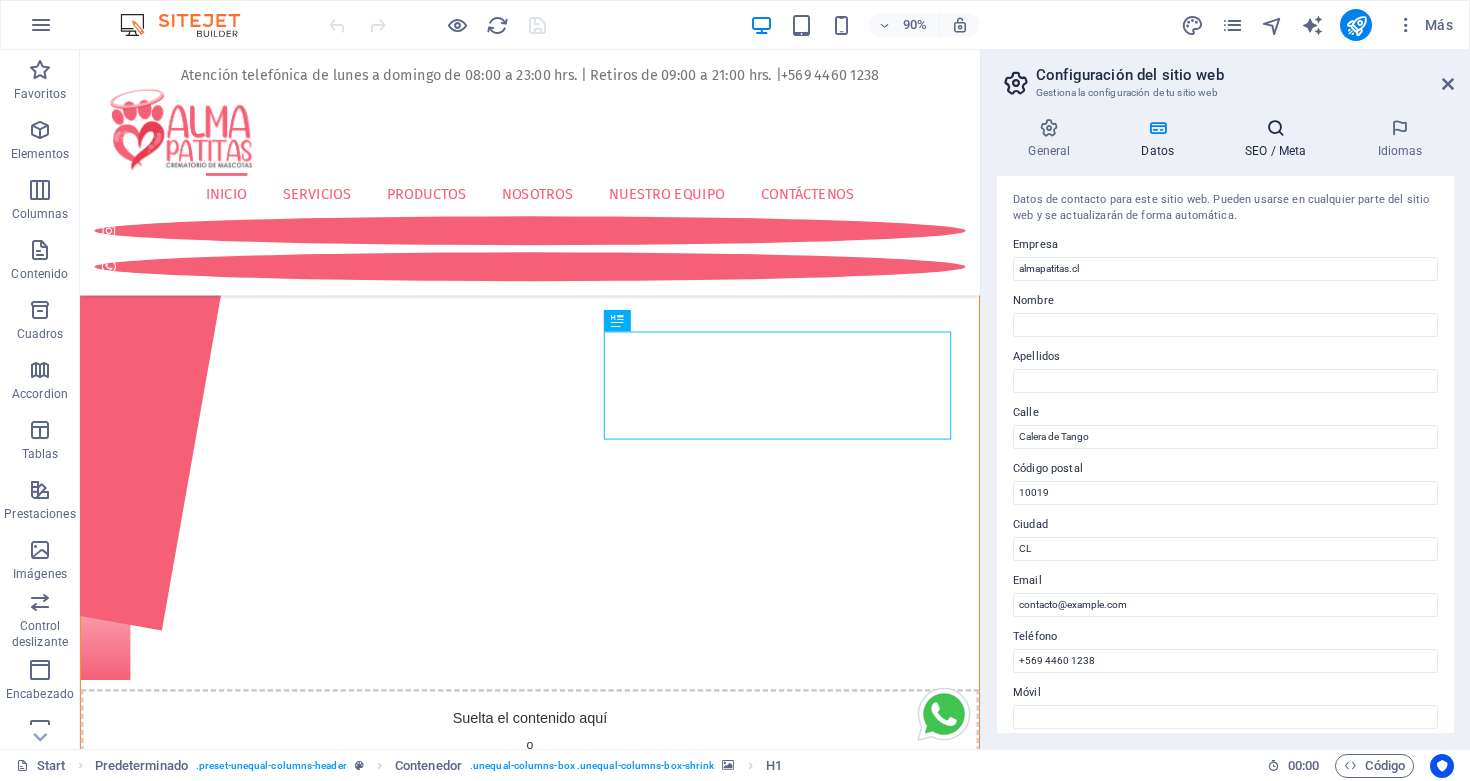 click at bounding box center (1276, 128) 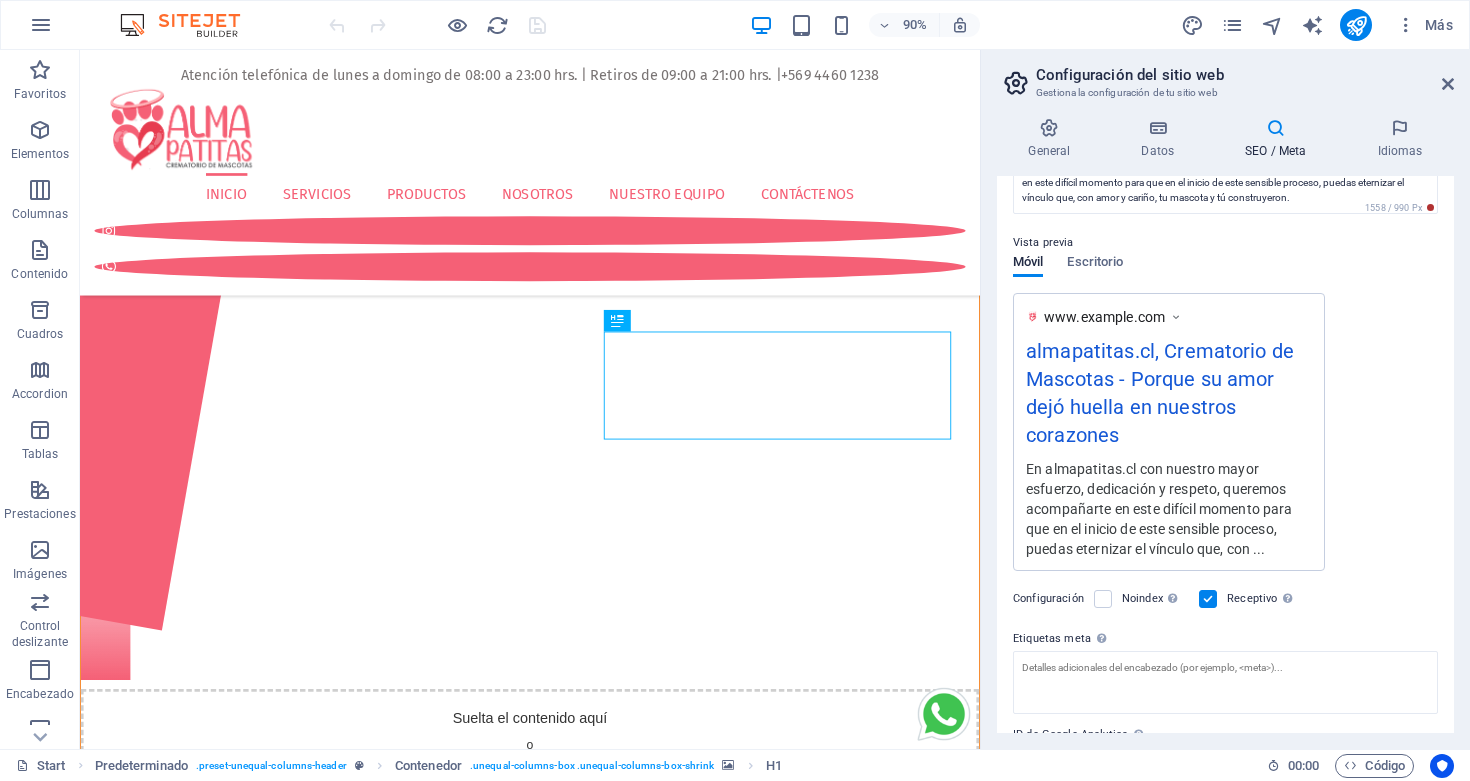 scroll, scrollTop: 342, scrollLeft: 0, axis: vertical 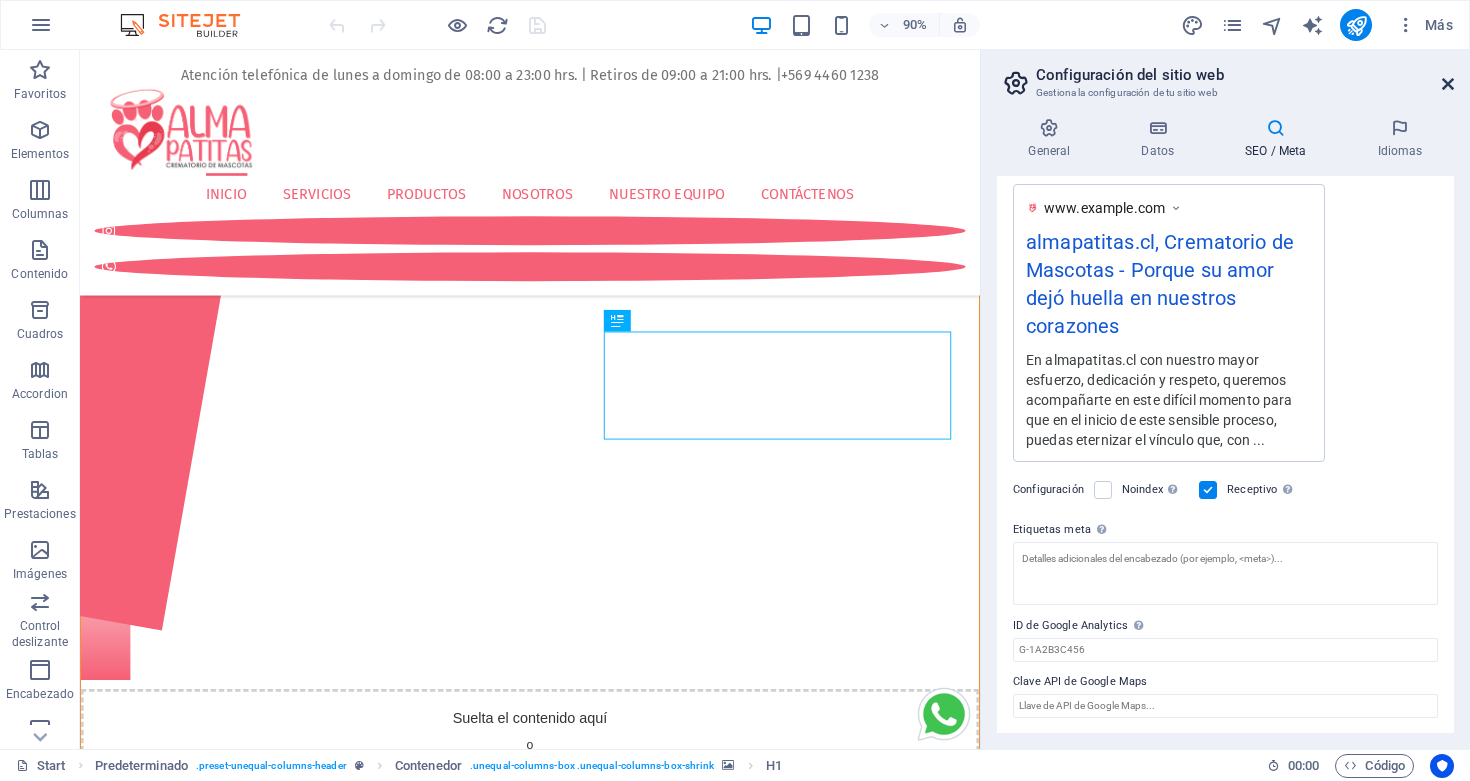 click at bounding box center (1448, 84) 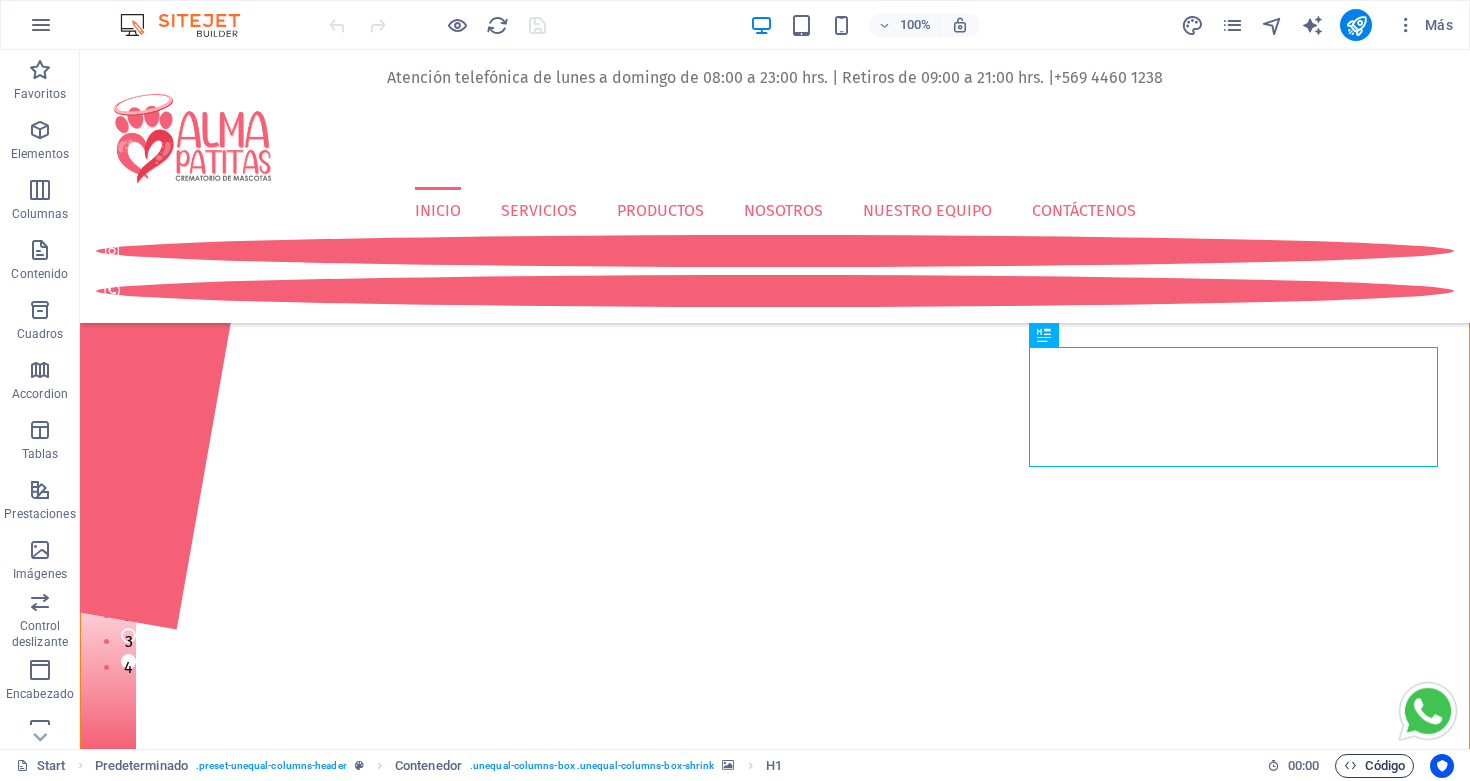 click on "Código" at bounding box center (1374, 766) 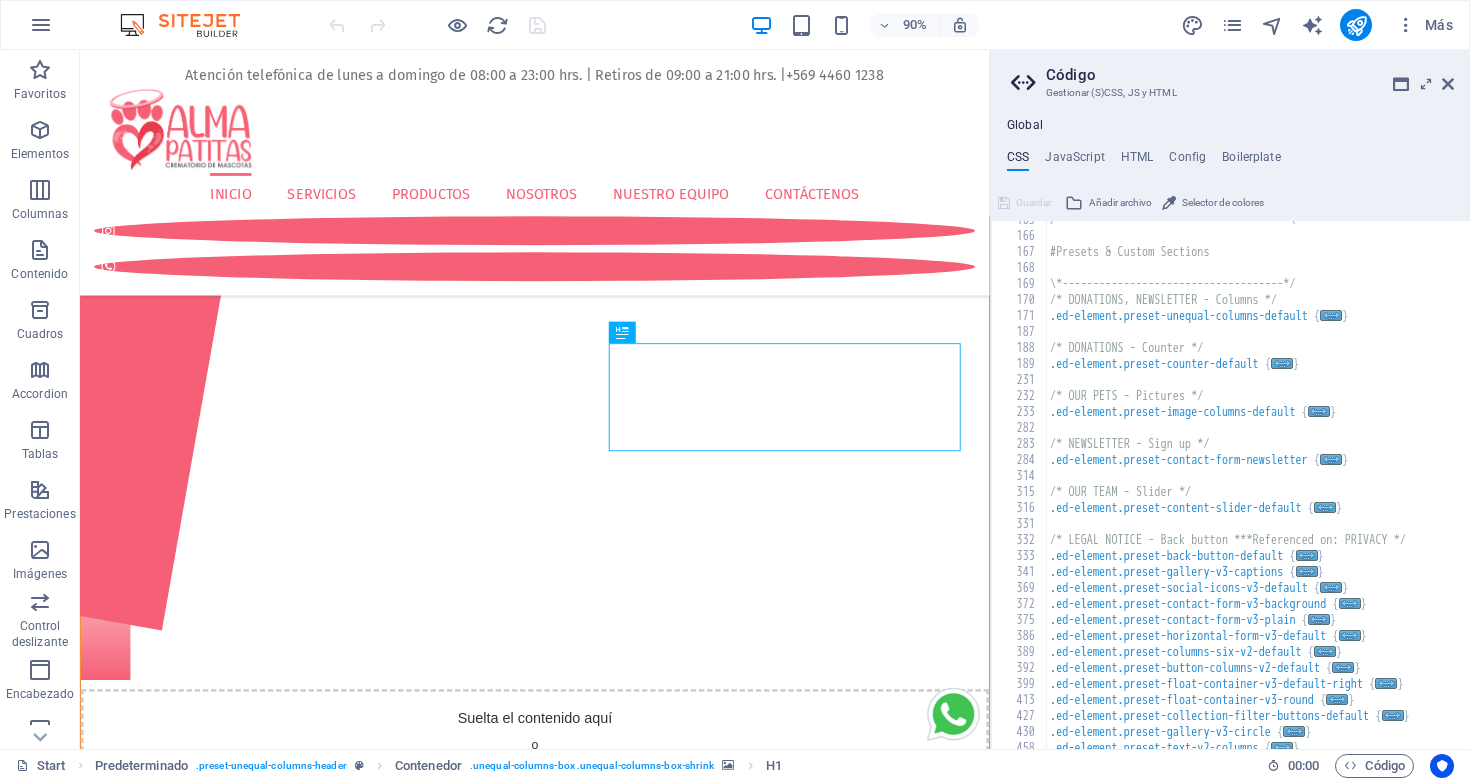 scroll, scrollTop: 232, scrollLeft: 0, axis: vertical 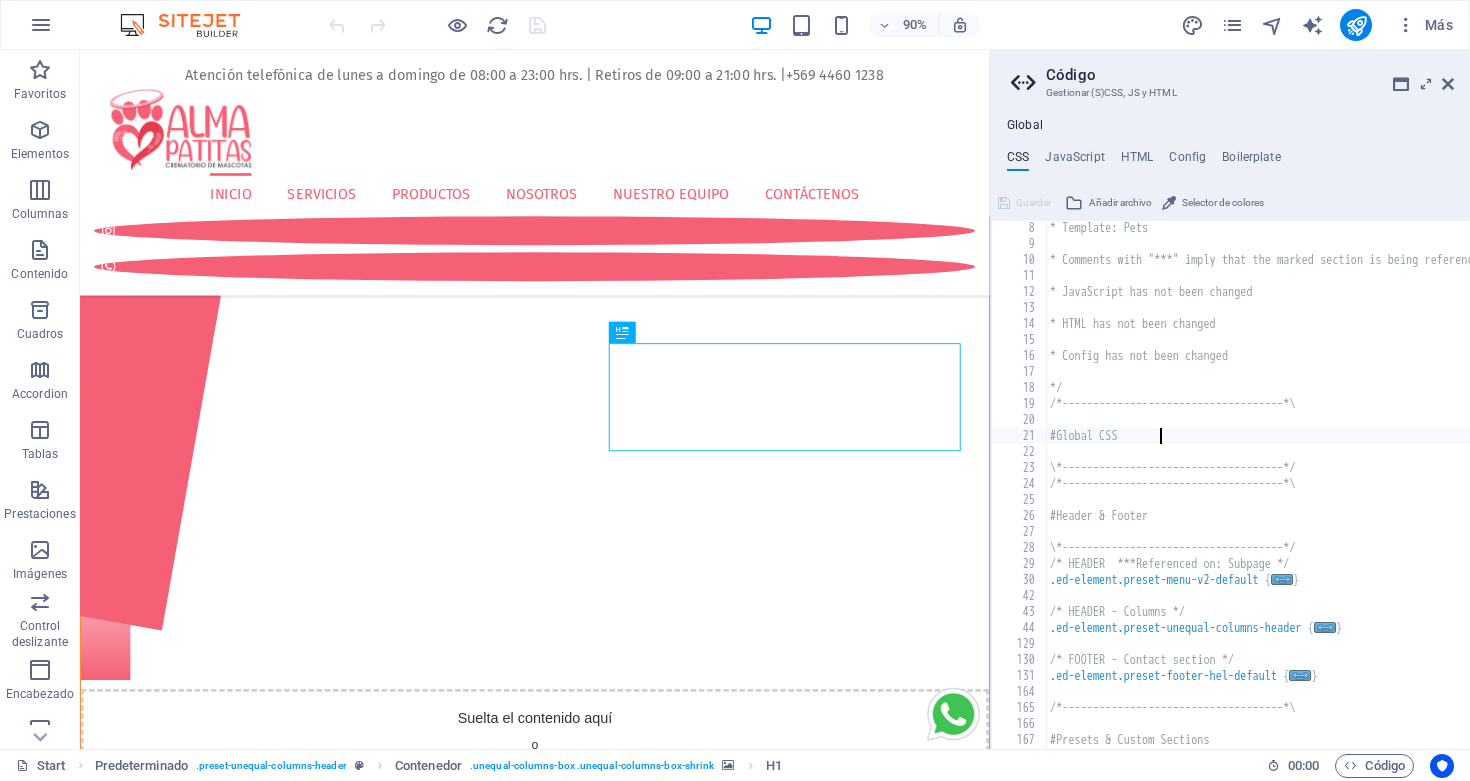 click on "* Template: Pets   * Comments with "***" imply that the marked section is being referenced somewhere else   * JavaScript has not been changed   * HTML has not been changed   * Config has not been changed   */ /*------------------------------------*\     #Global CSS \*------------------------------------*/ /*------------------------------------*\     #Header & Footer \*------------------------------------*/ /* HEADER  ***Referenced on: Subpage */ .ed-element.preset-menu-v2-default   { ... } /* HEADER - Columns */ .ed-element.preset-unequal-columns-header   { ... } /* FOOTER - Contact section */ .ed-element.preset-footer-hel-default   { ... } /*------------------------------------*\     #Presets & Custom Sections" at bounding box center [1373, 500] 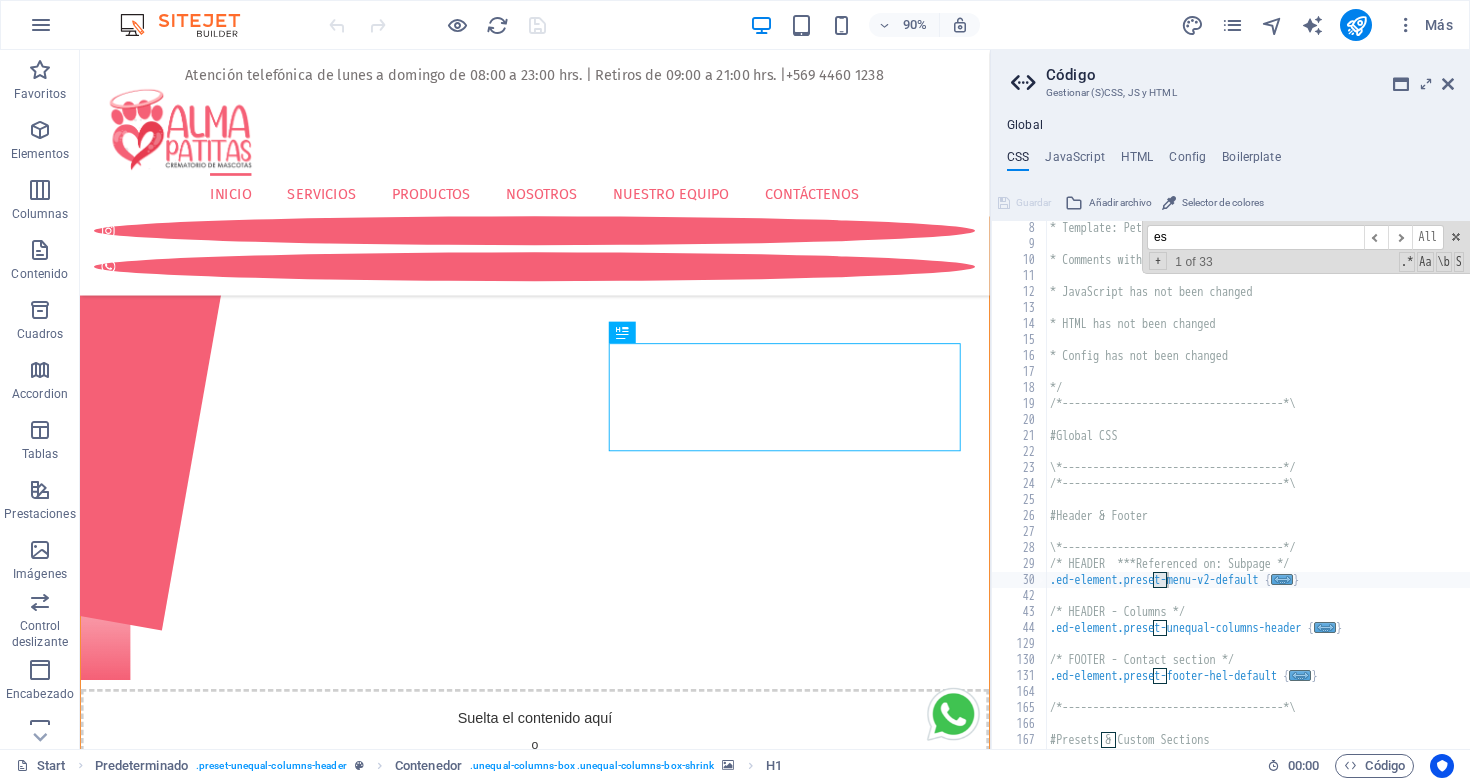 type on "e" 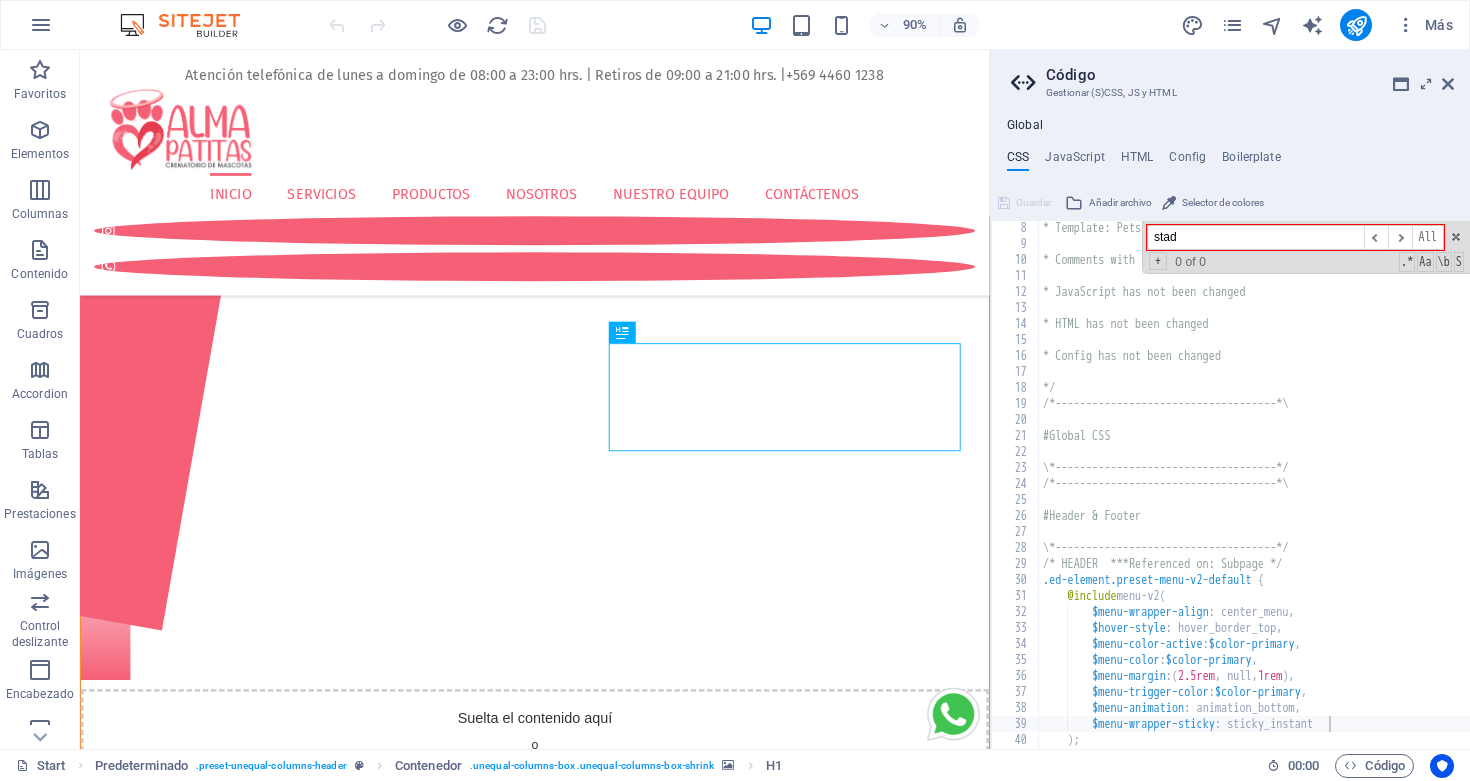 type on "sta" 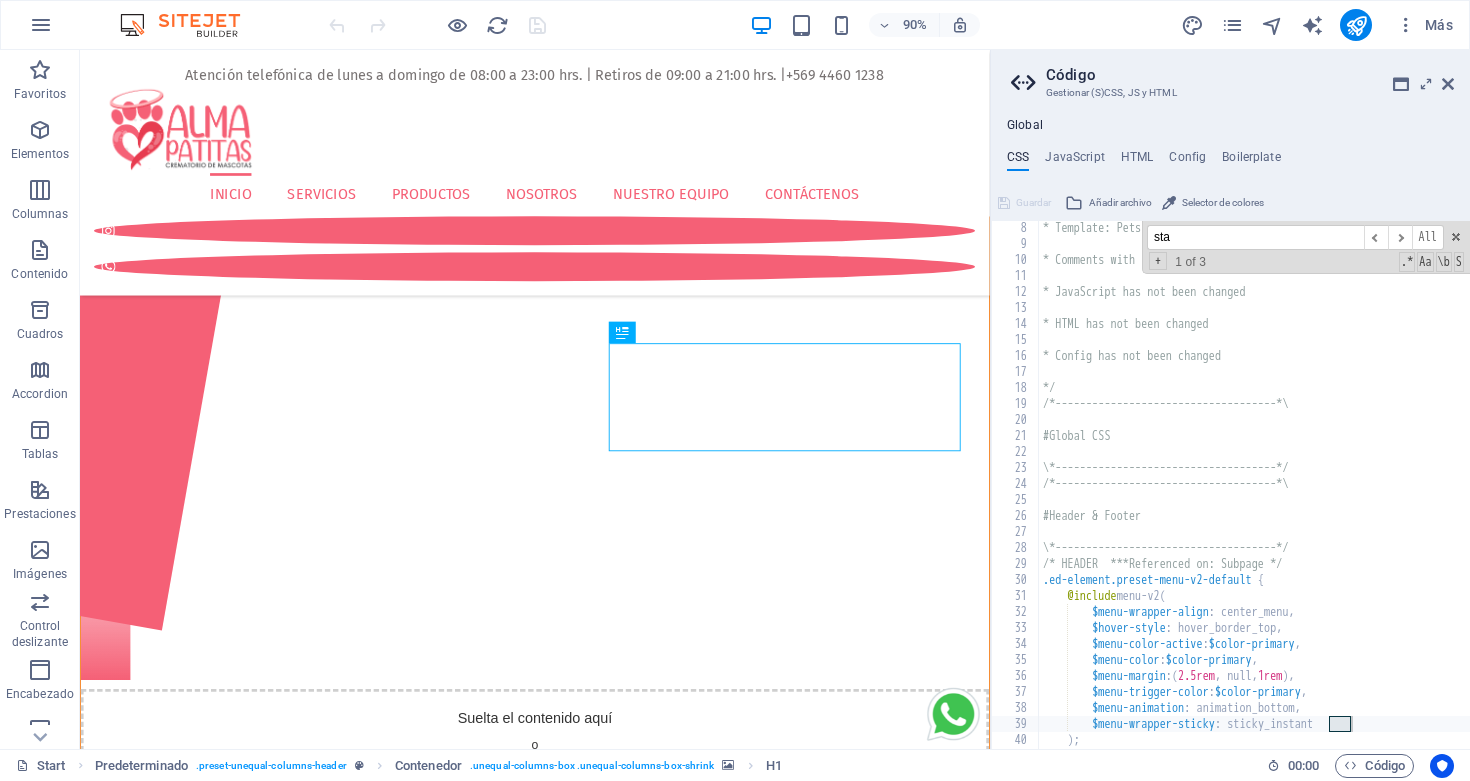 type on "$menu-wrapper-sticky: sticky_instant" 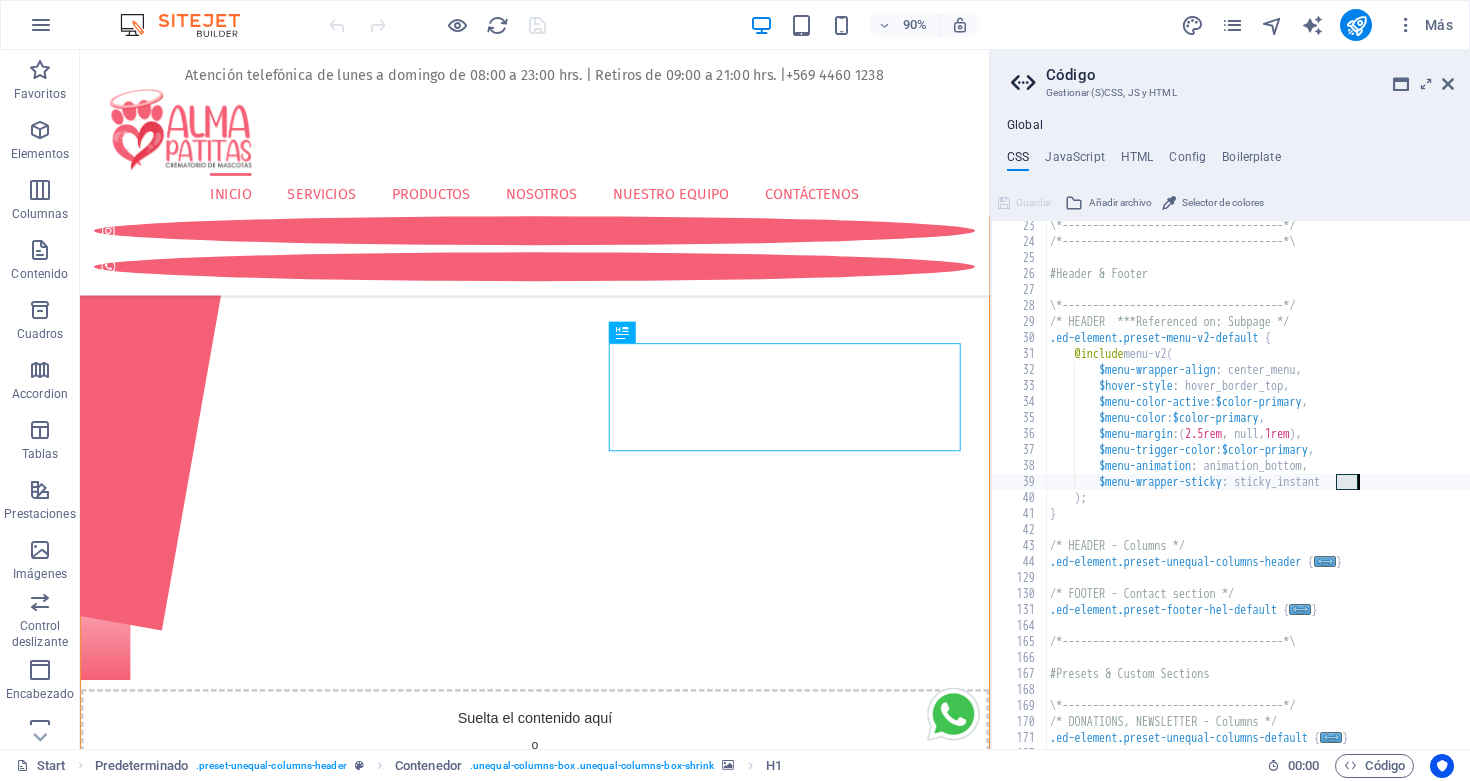 scroll, scrollTop: 347, scrollLeft: 0, axis: vertical 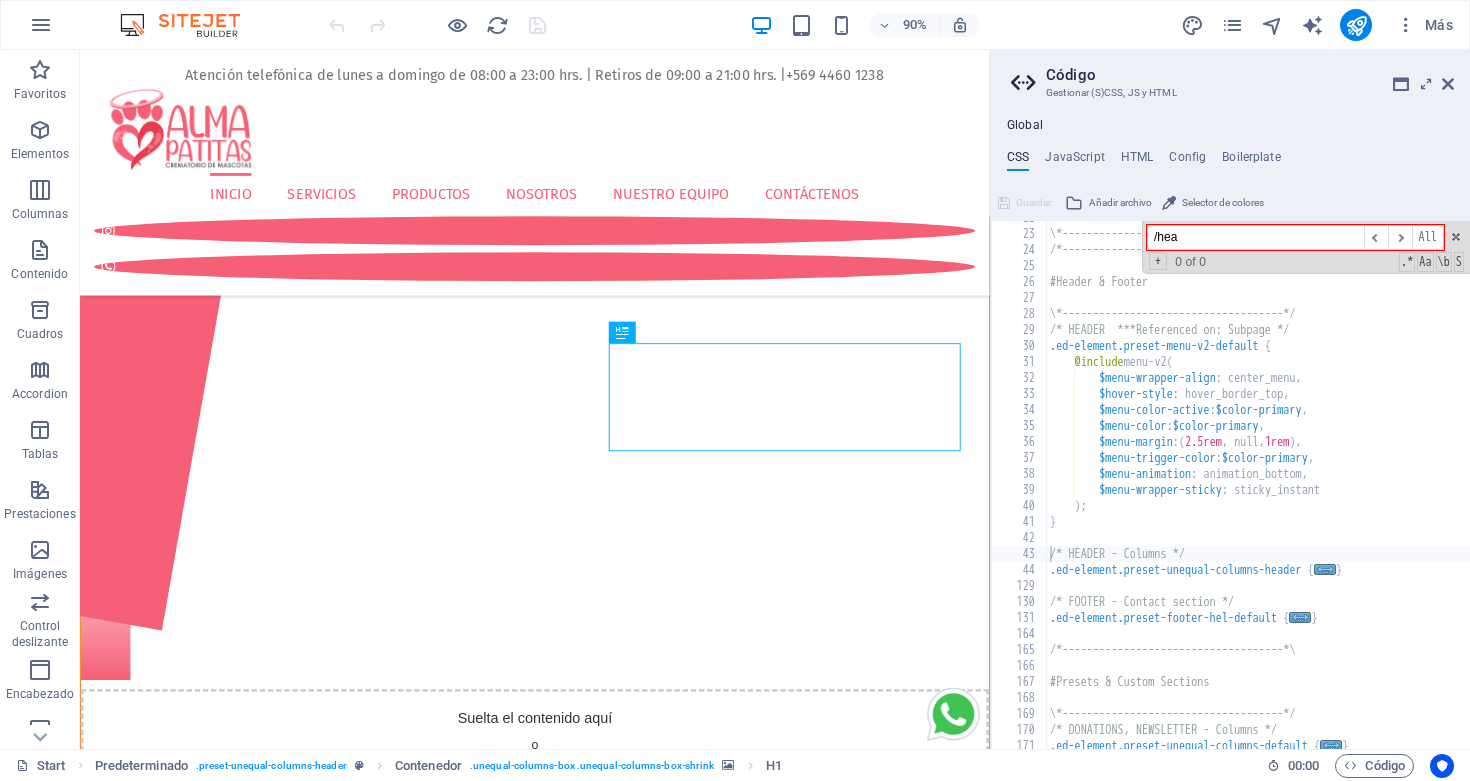 type on "/head" 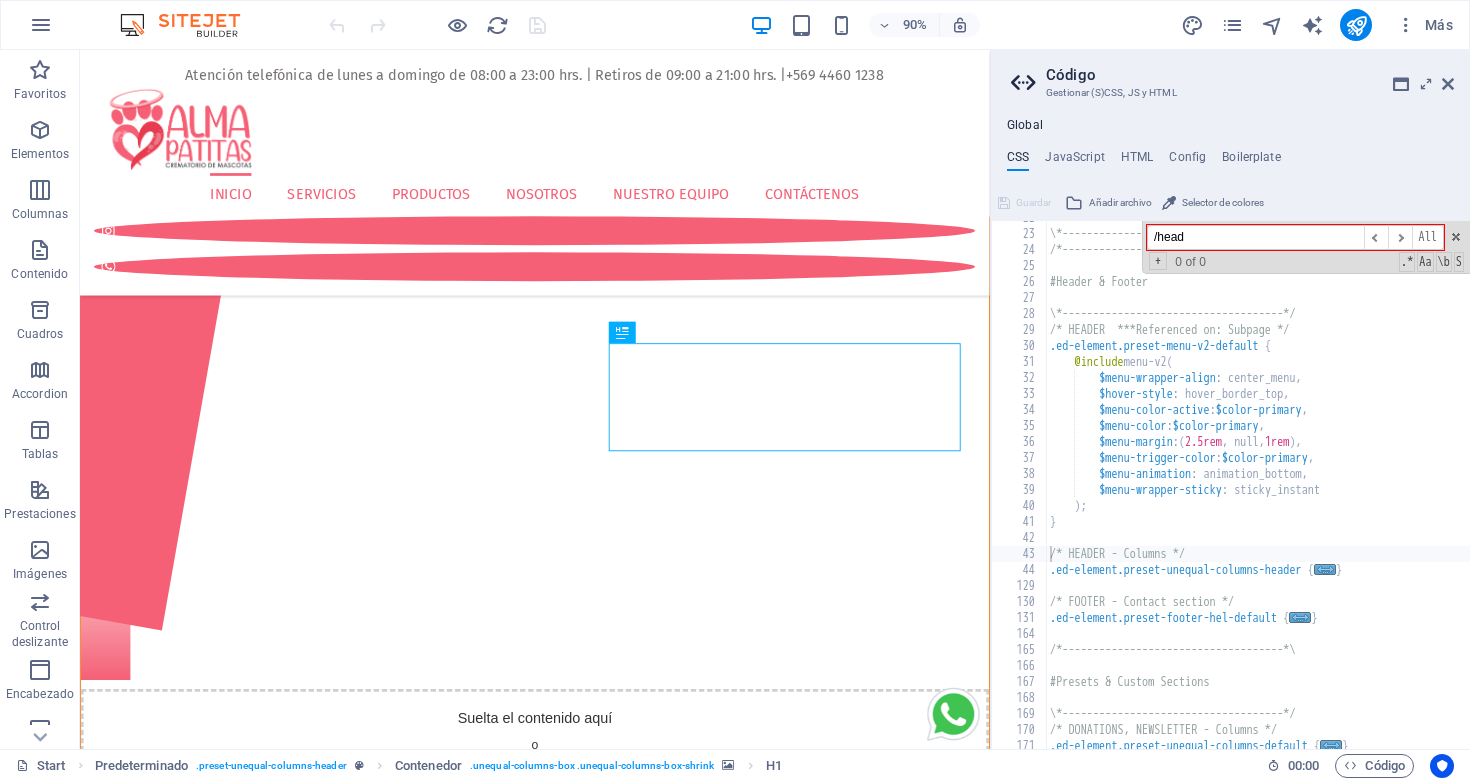 type on "/* HEADER - Columns */" 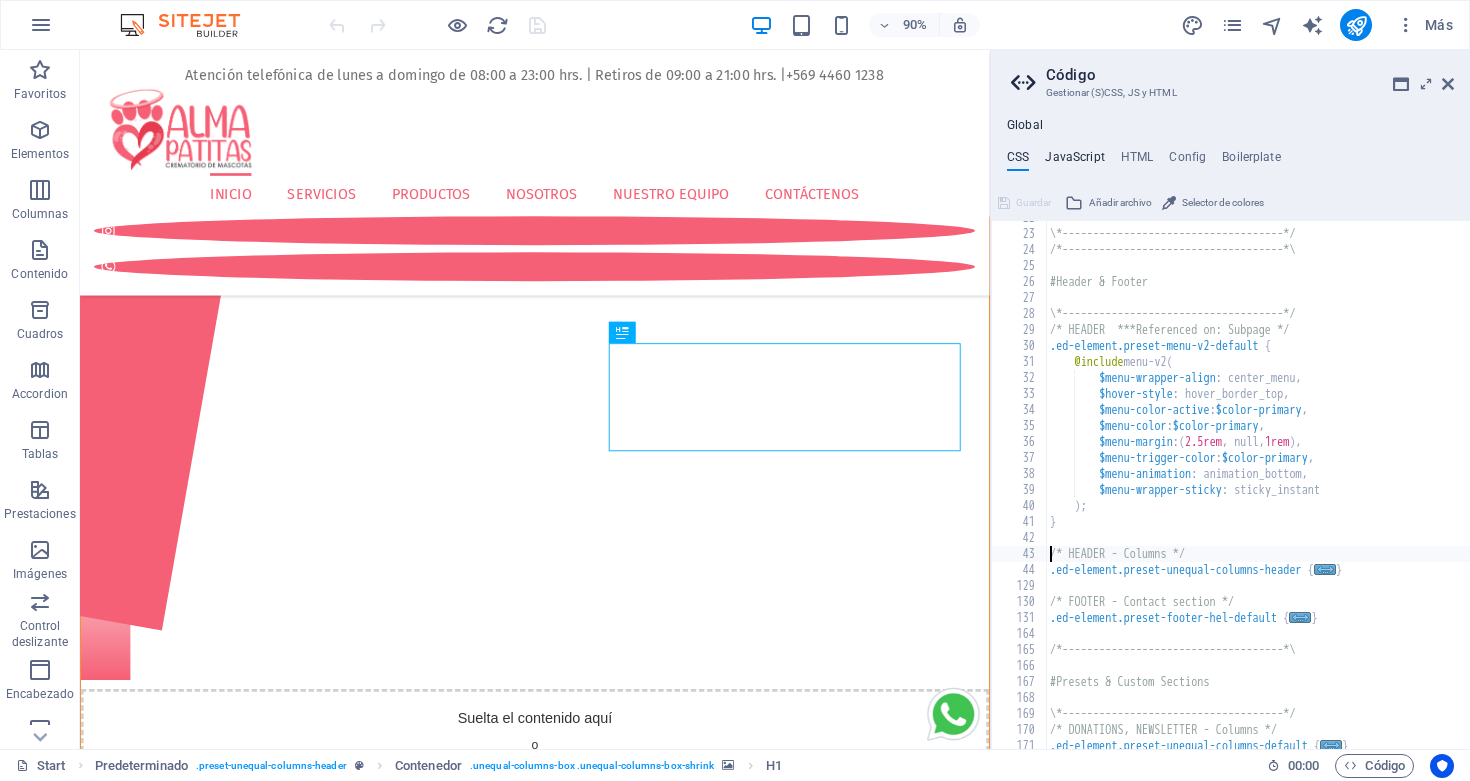 click on "JavaScript" at bounding box center (1074, 161) 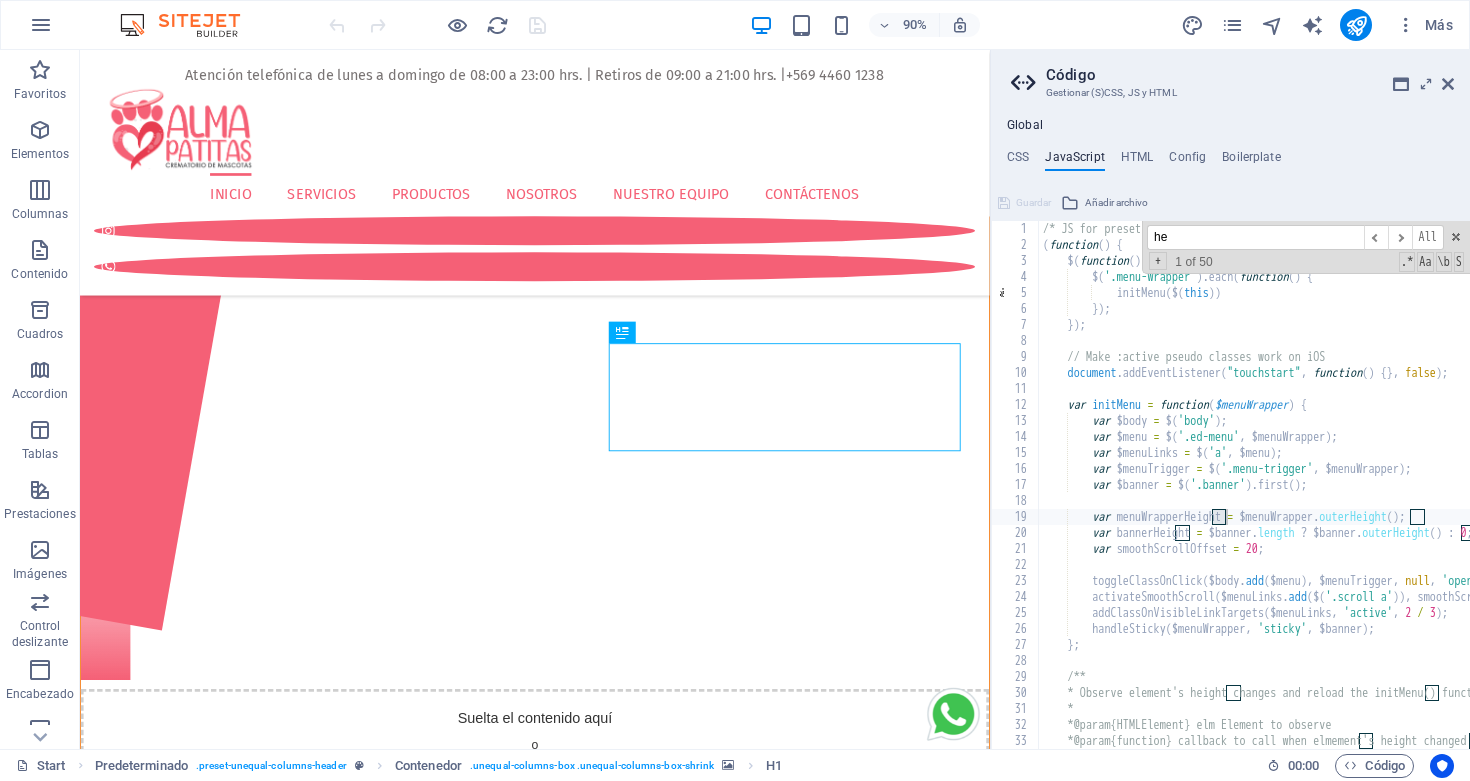 type on "h" 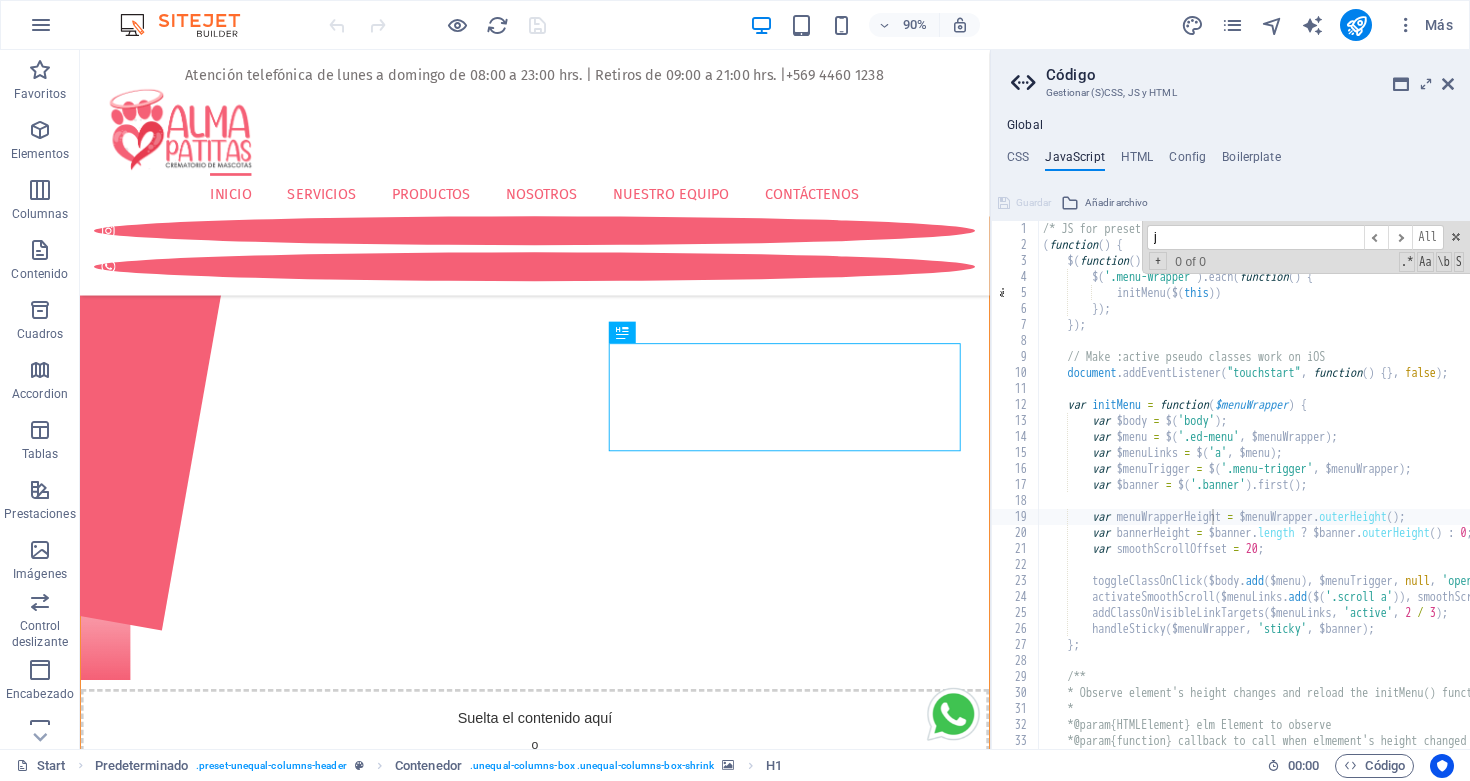 type on "js" 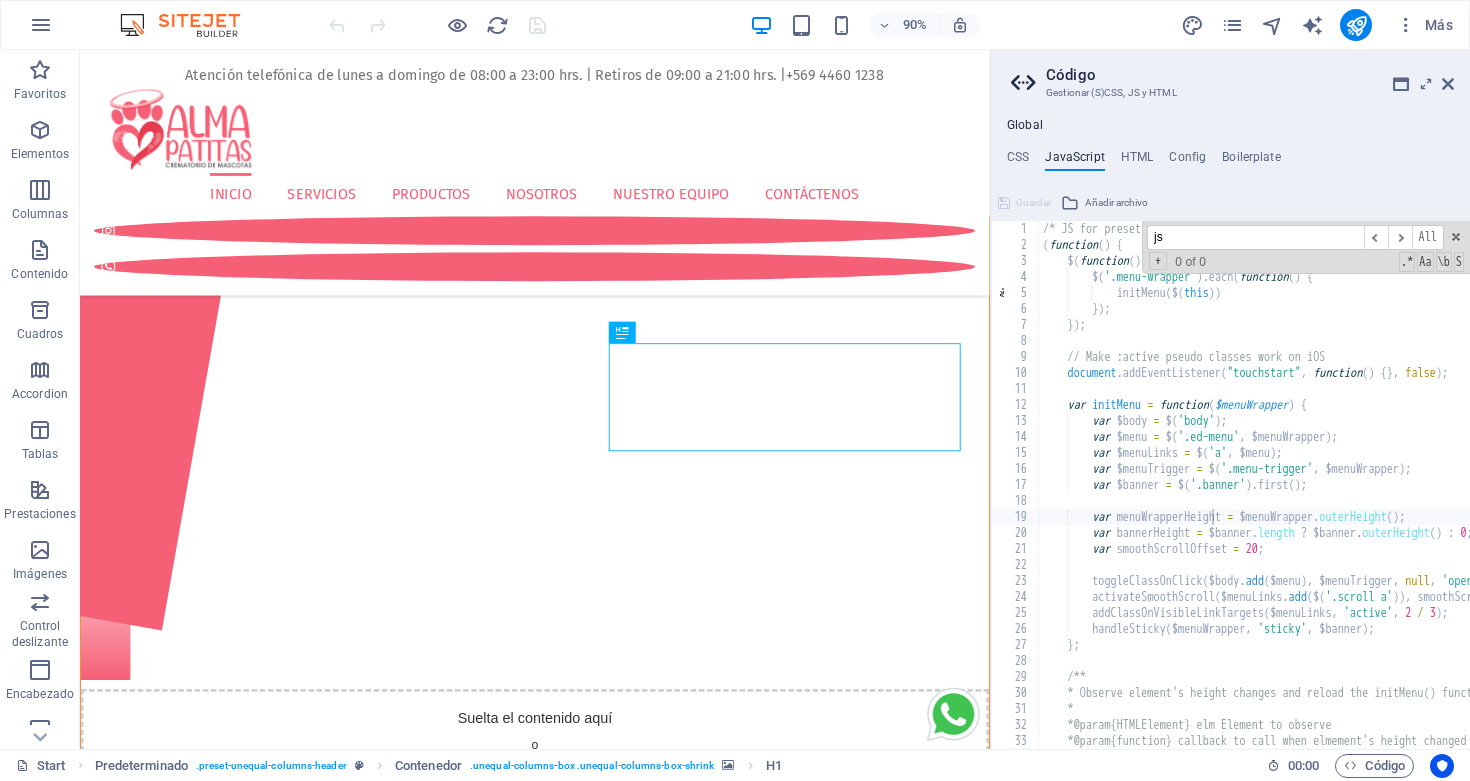 scroll, scrollTop: 3768, scrollLeft: 0, axis: vertical 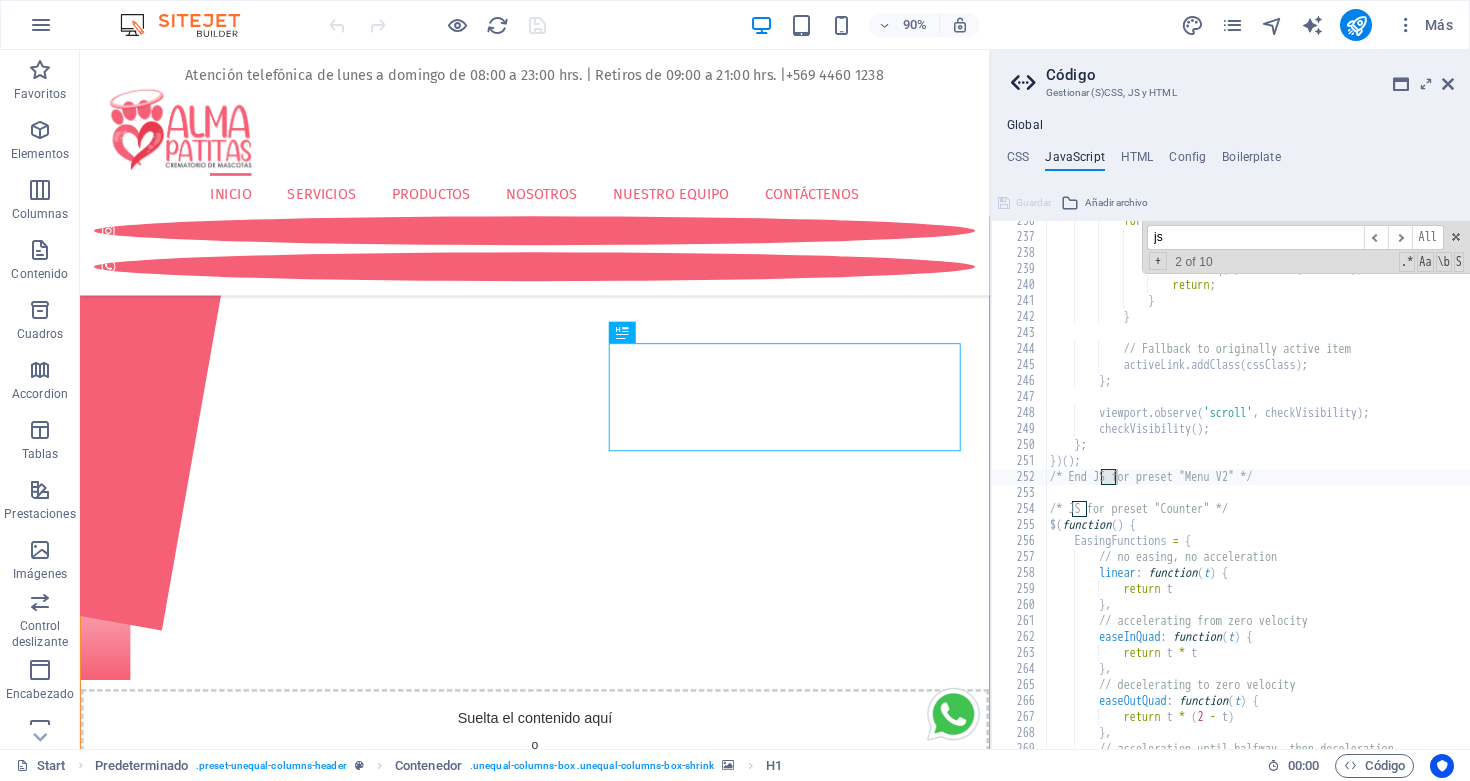 type on "/* End JS for preset "Menu V2" */" 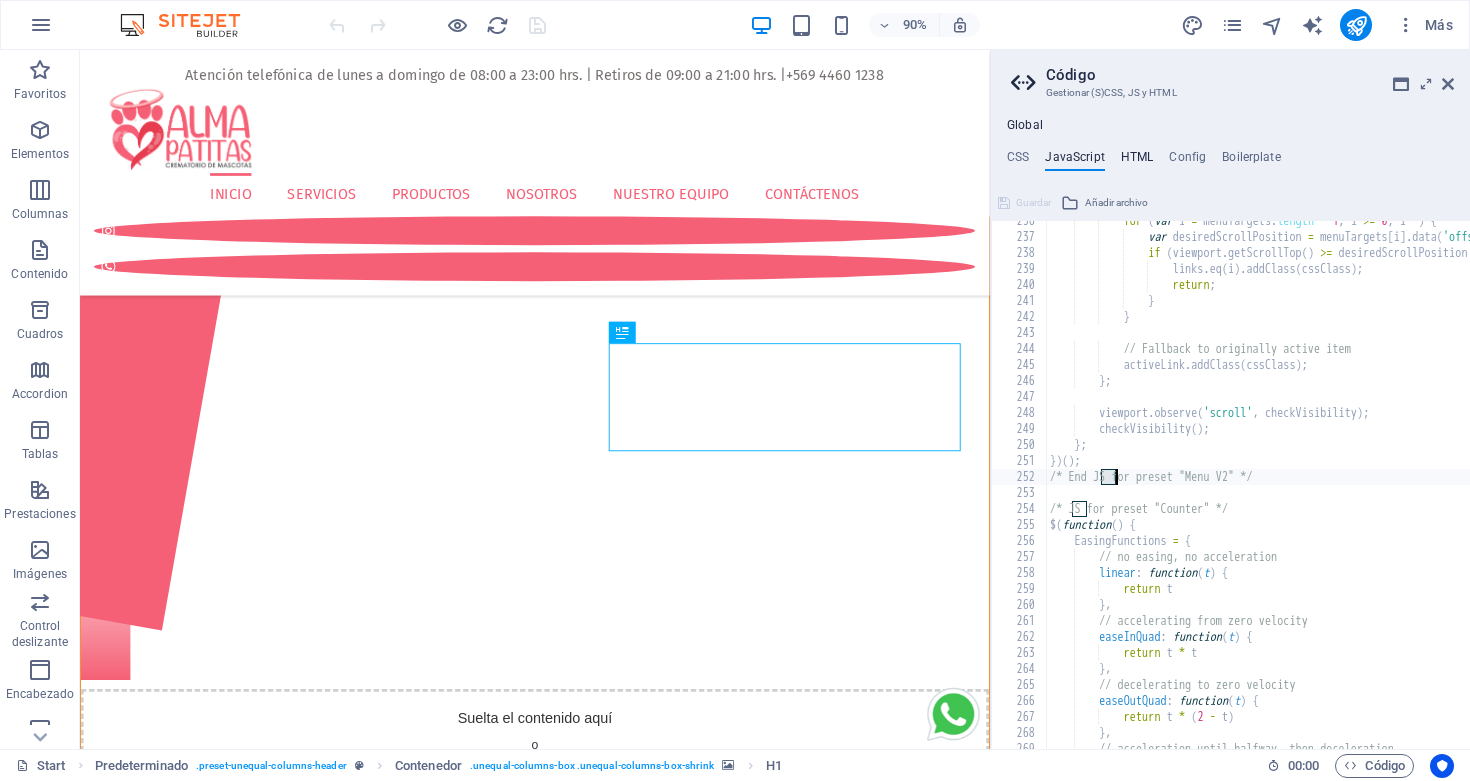 click on "HTML" at bounding box center (1137, 161) 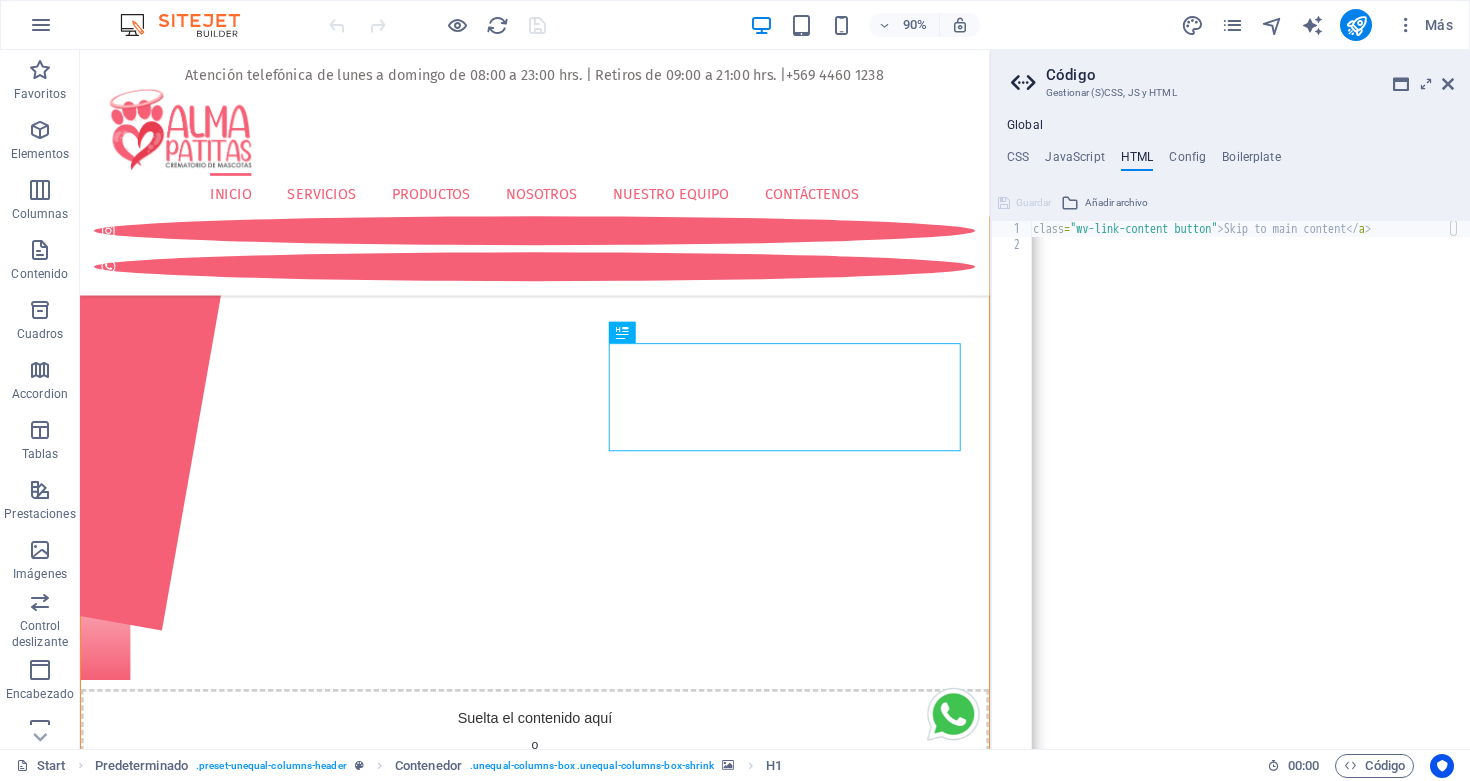 scroll, scrollTop: 0, scrollLeft: 149, axis: horizontal 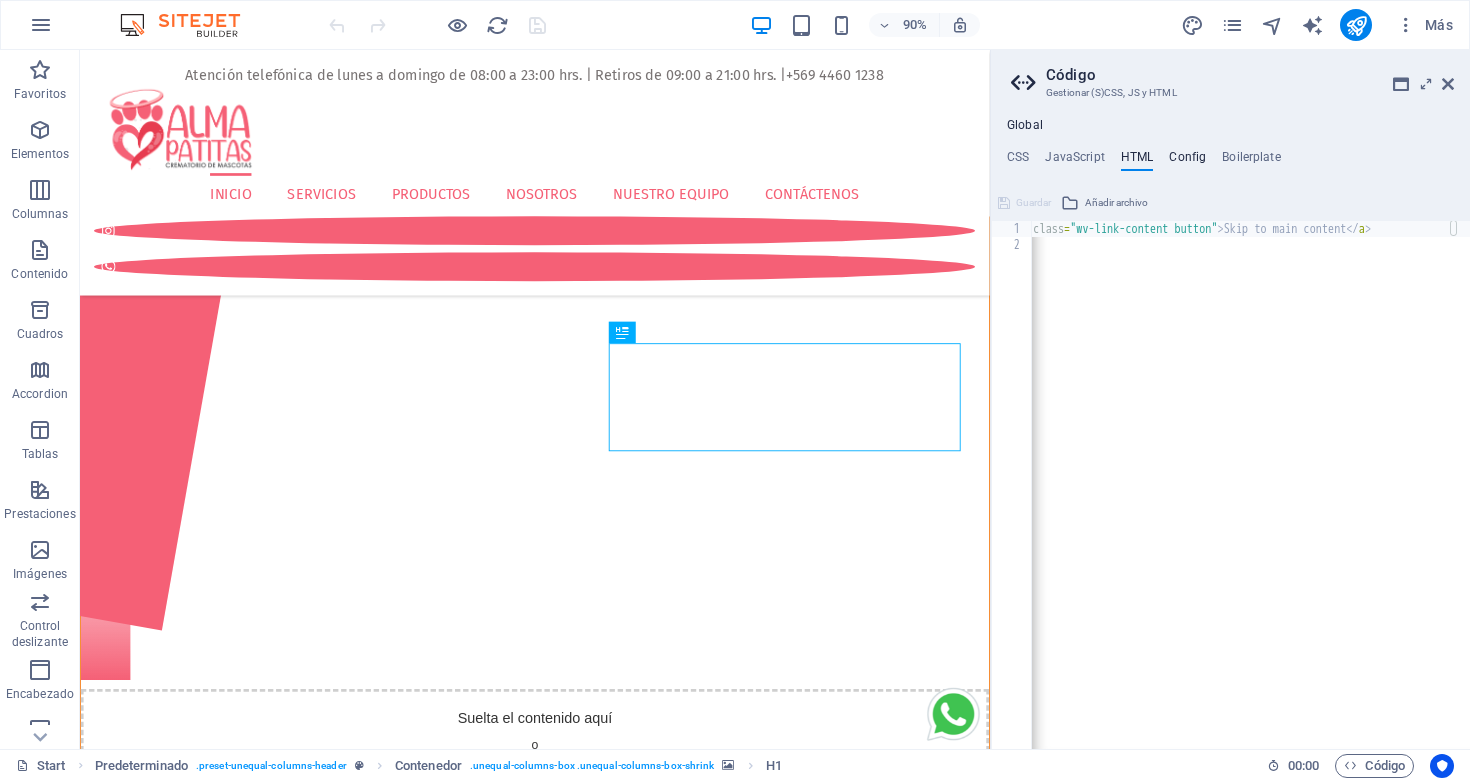 click on "Config" at bounding box center (1187, 161) 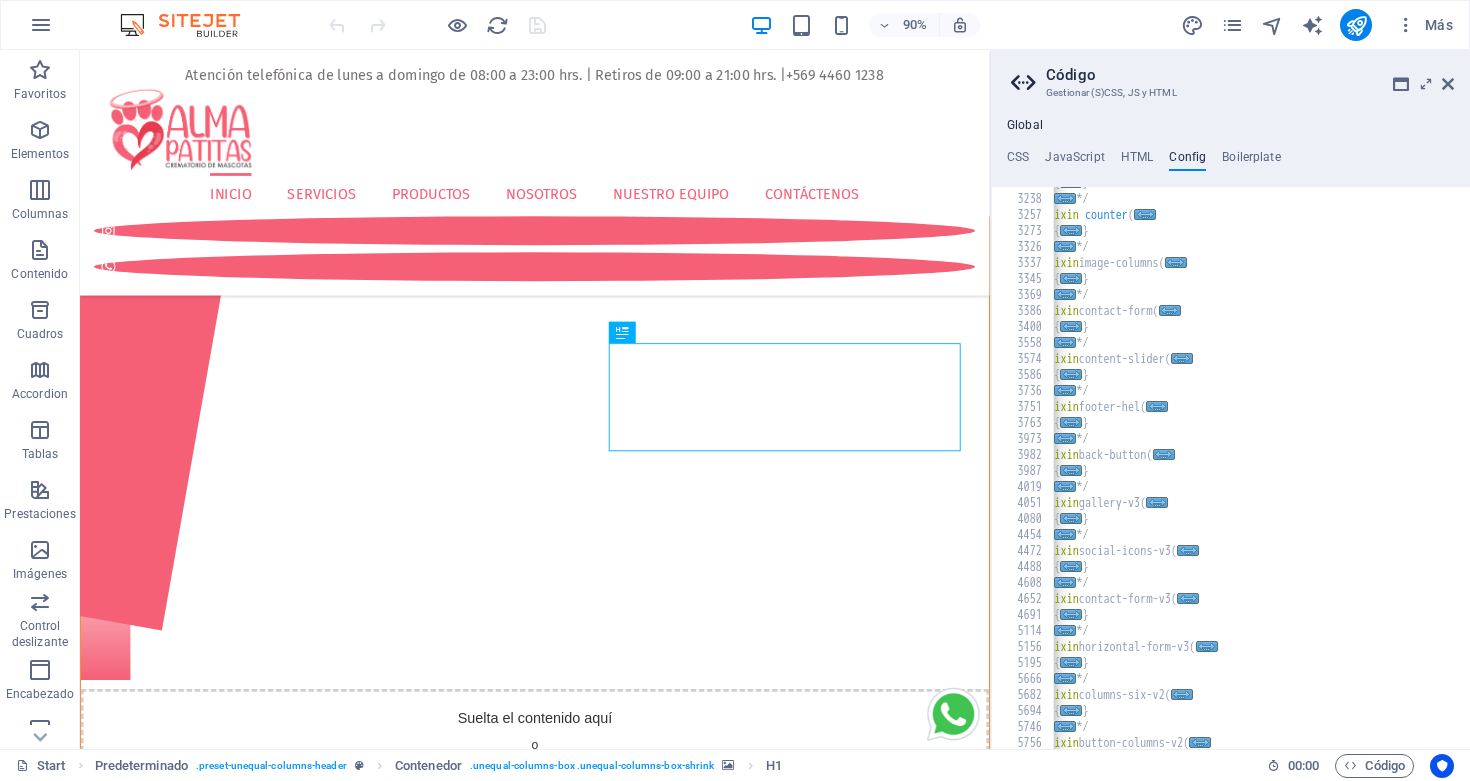 scroll, scrollTop: 0, scrollLeft: 0, axis: both 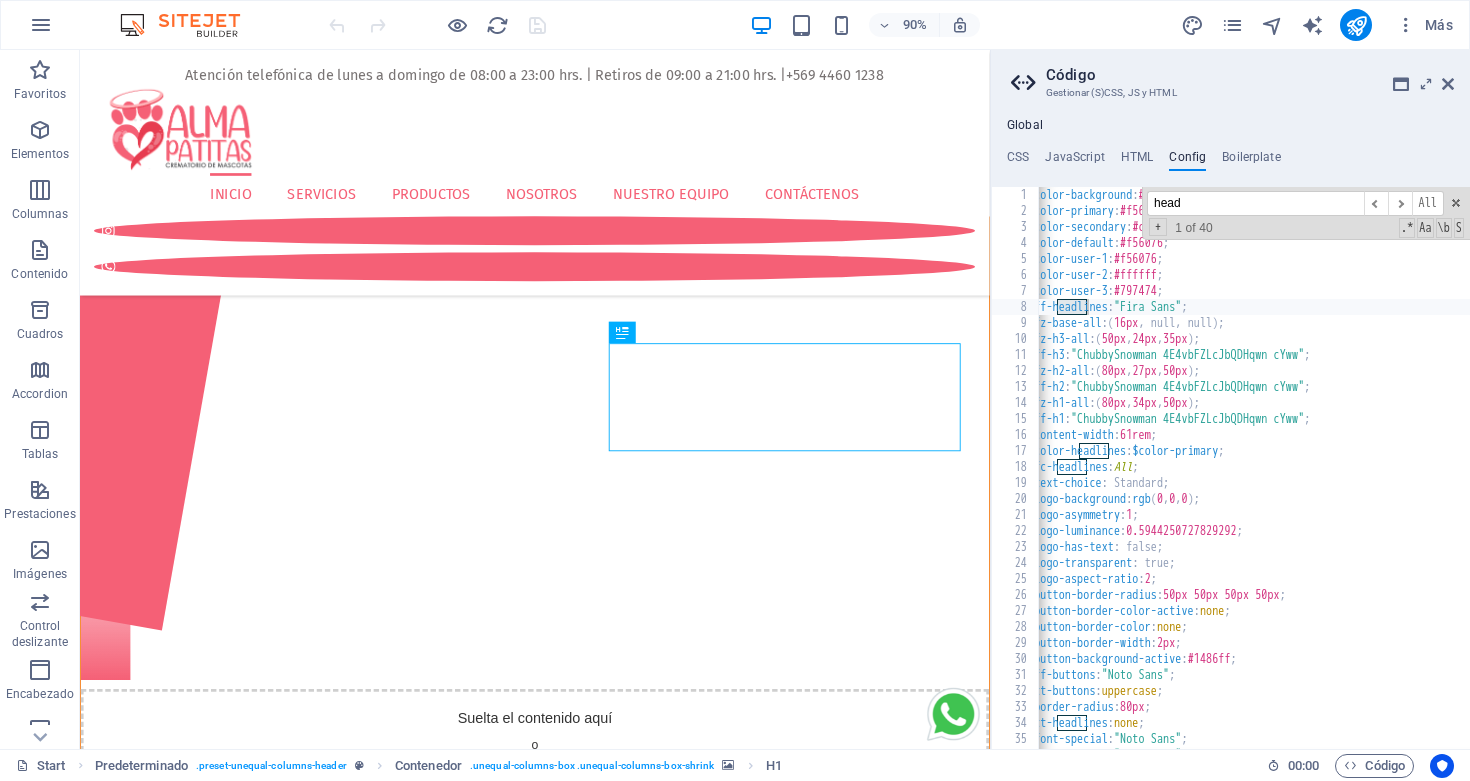 type on "head" 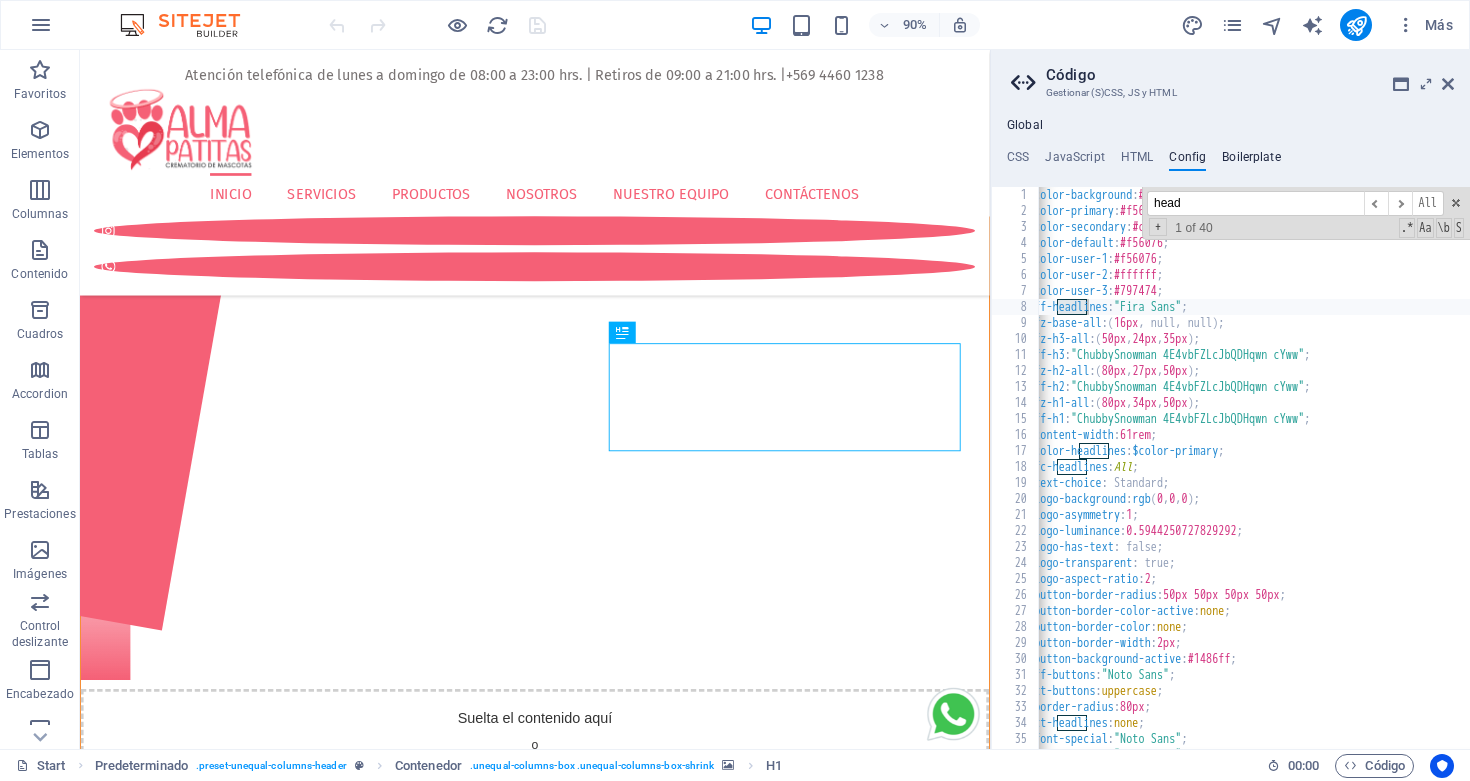 click on "Boilerplate" at bounding box center (1251, 161) 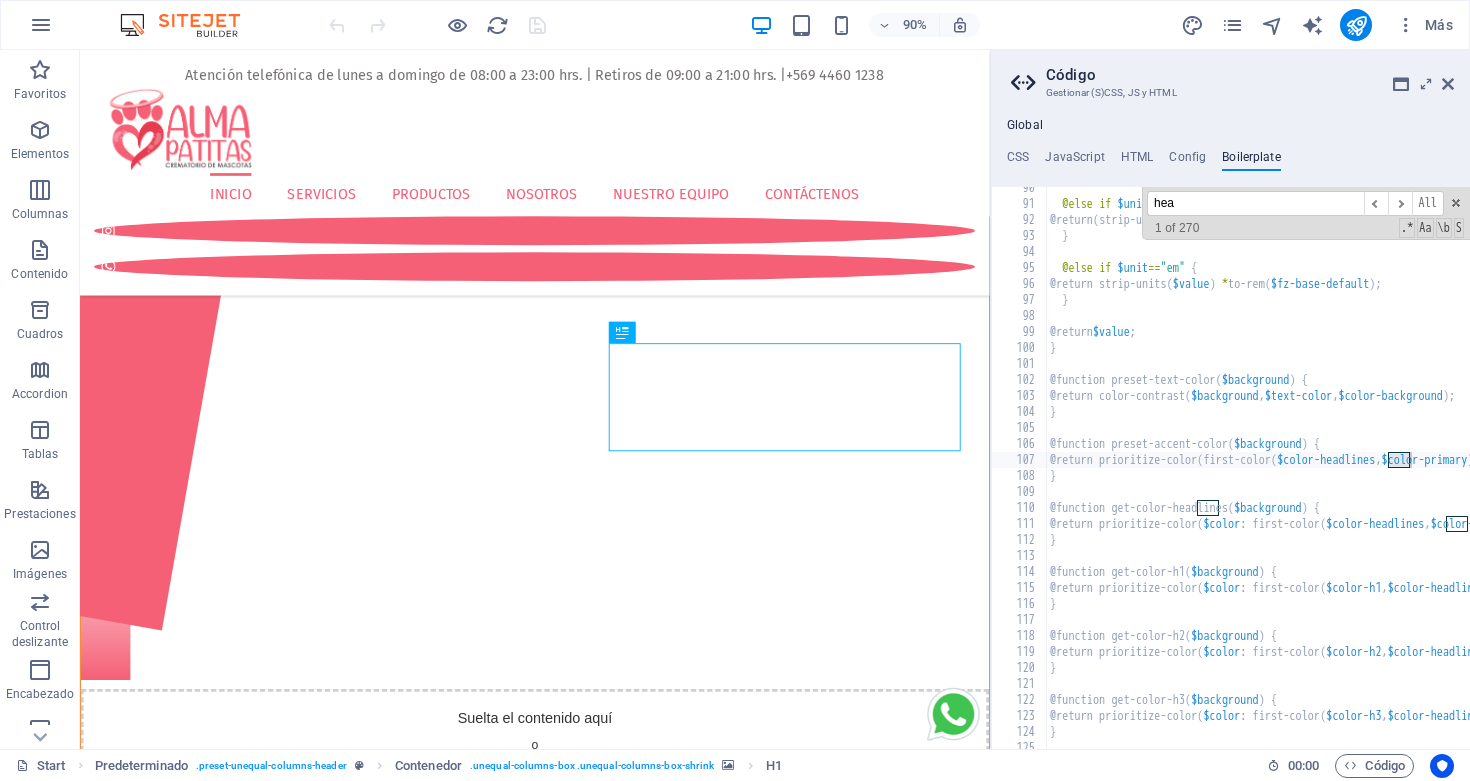 scroll, scrollTop: 710, scrollLeft: 0, axis: vertical 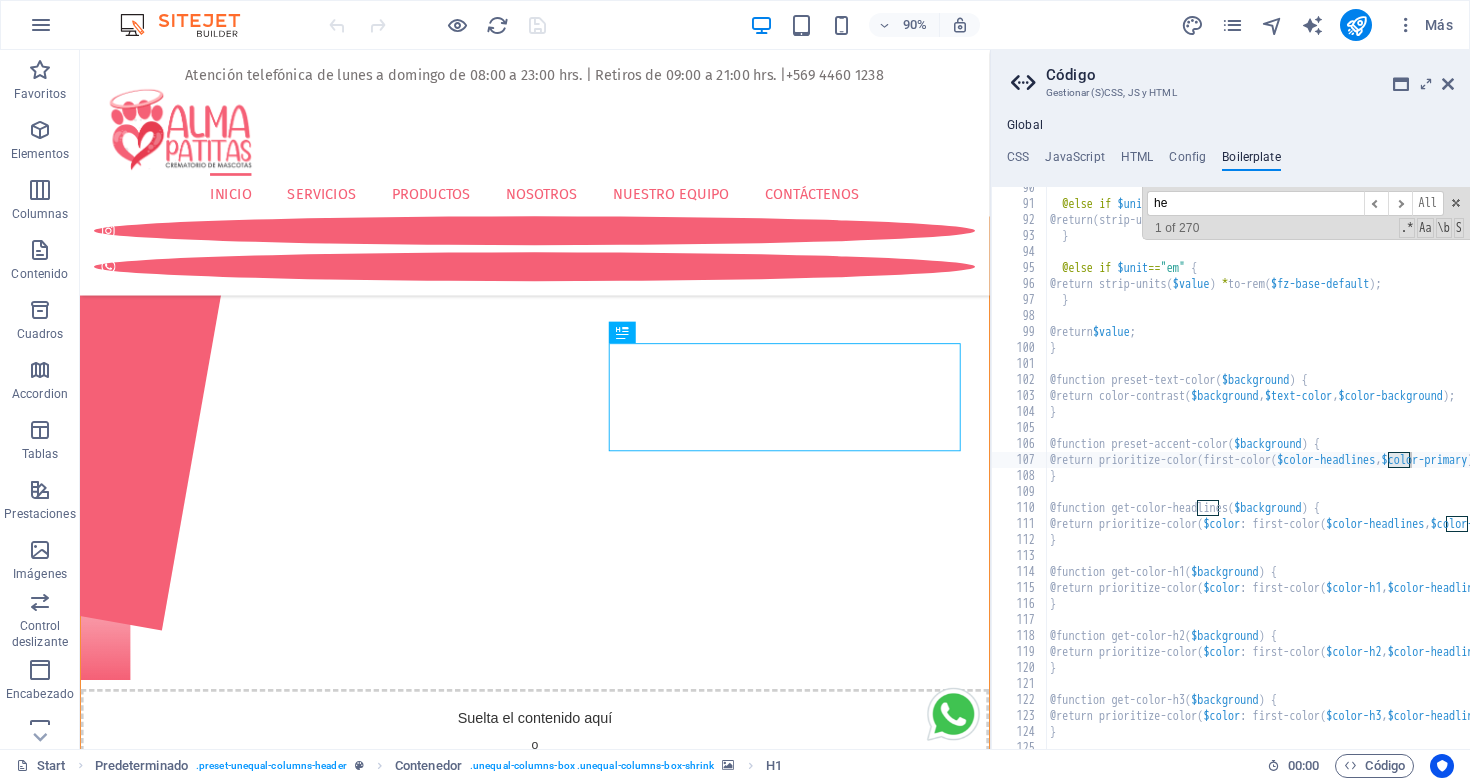 type on "h" 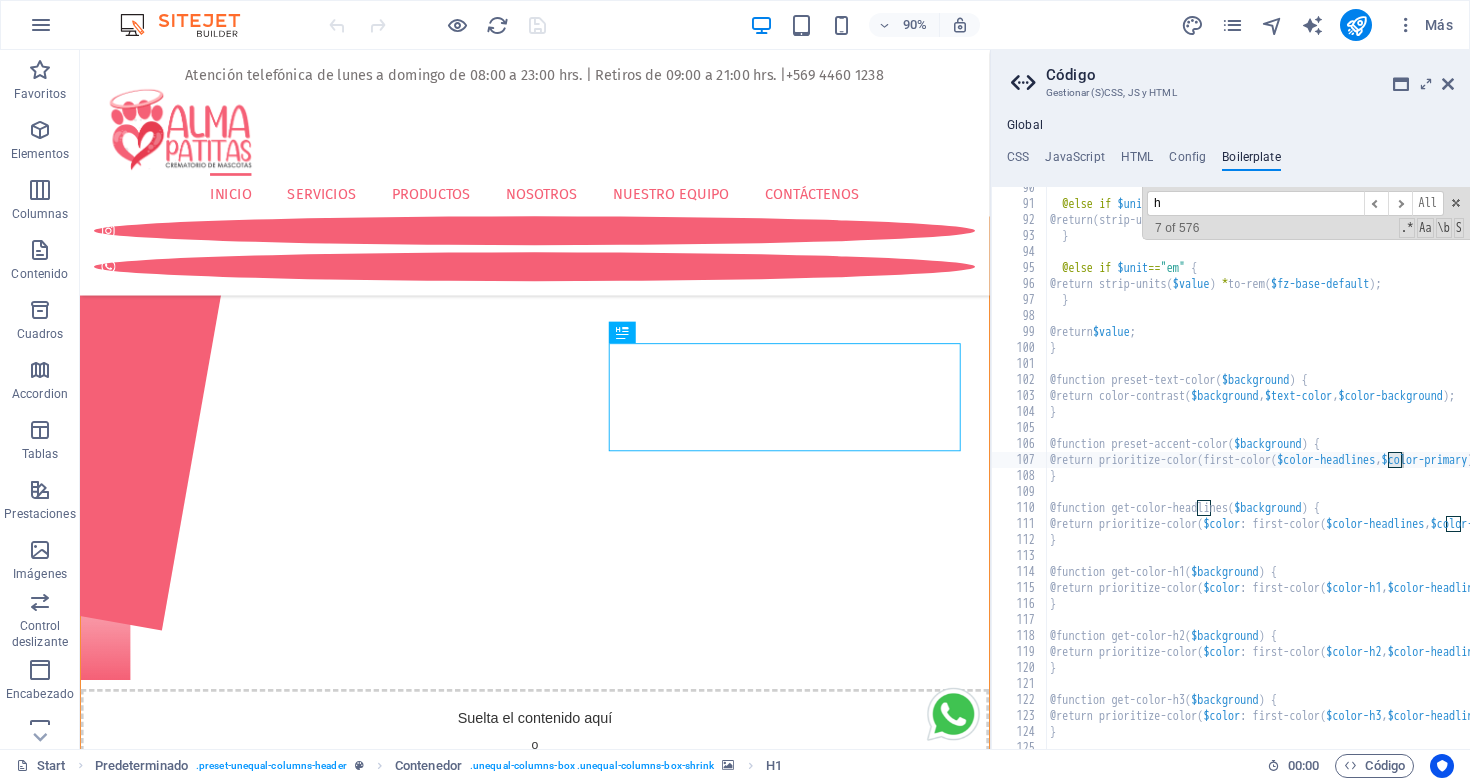 type 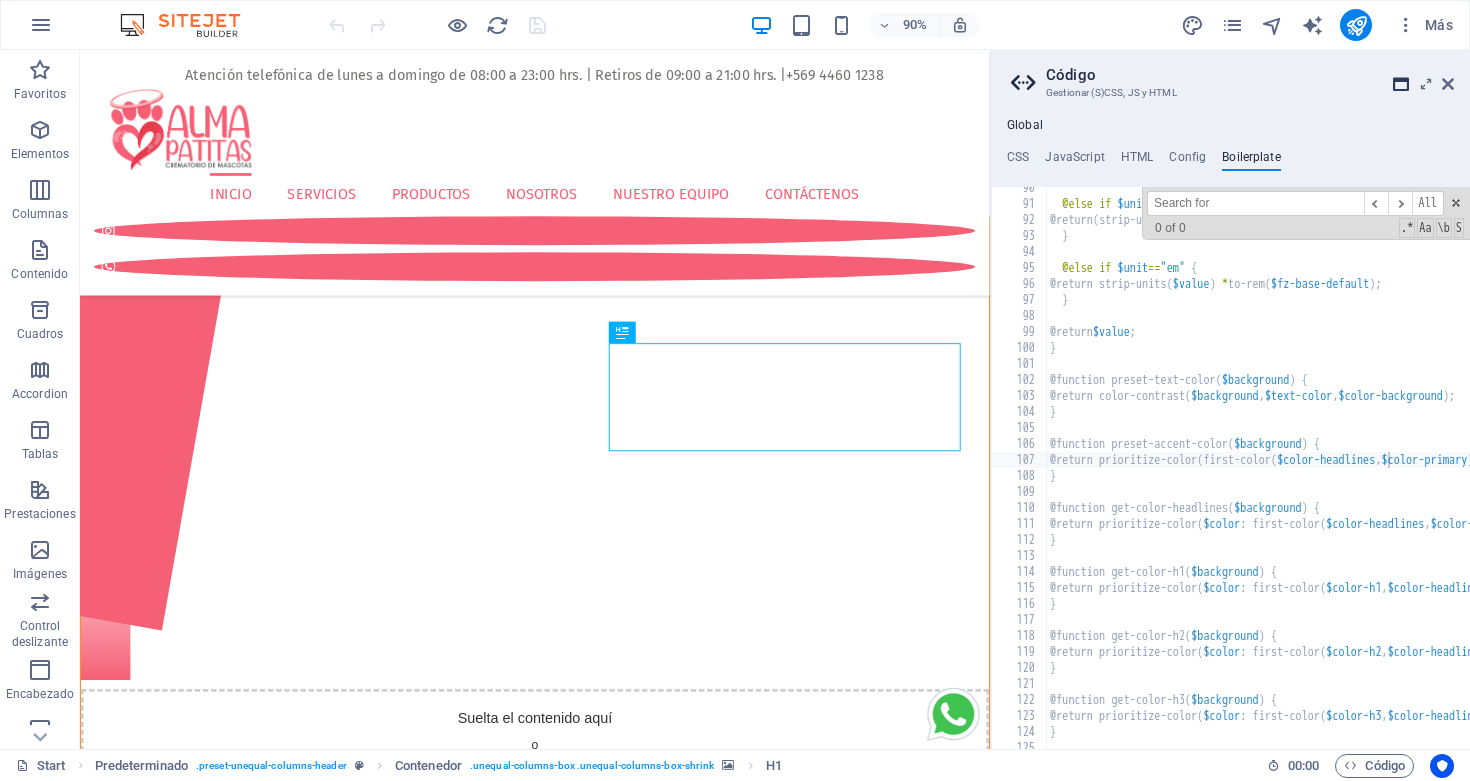 click at bounding box center [1401, 84] 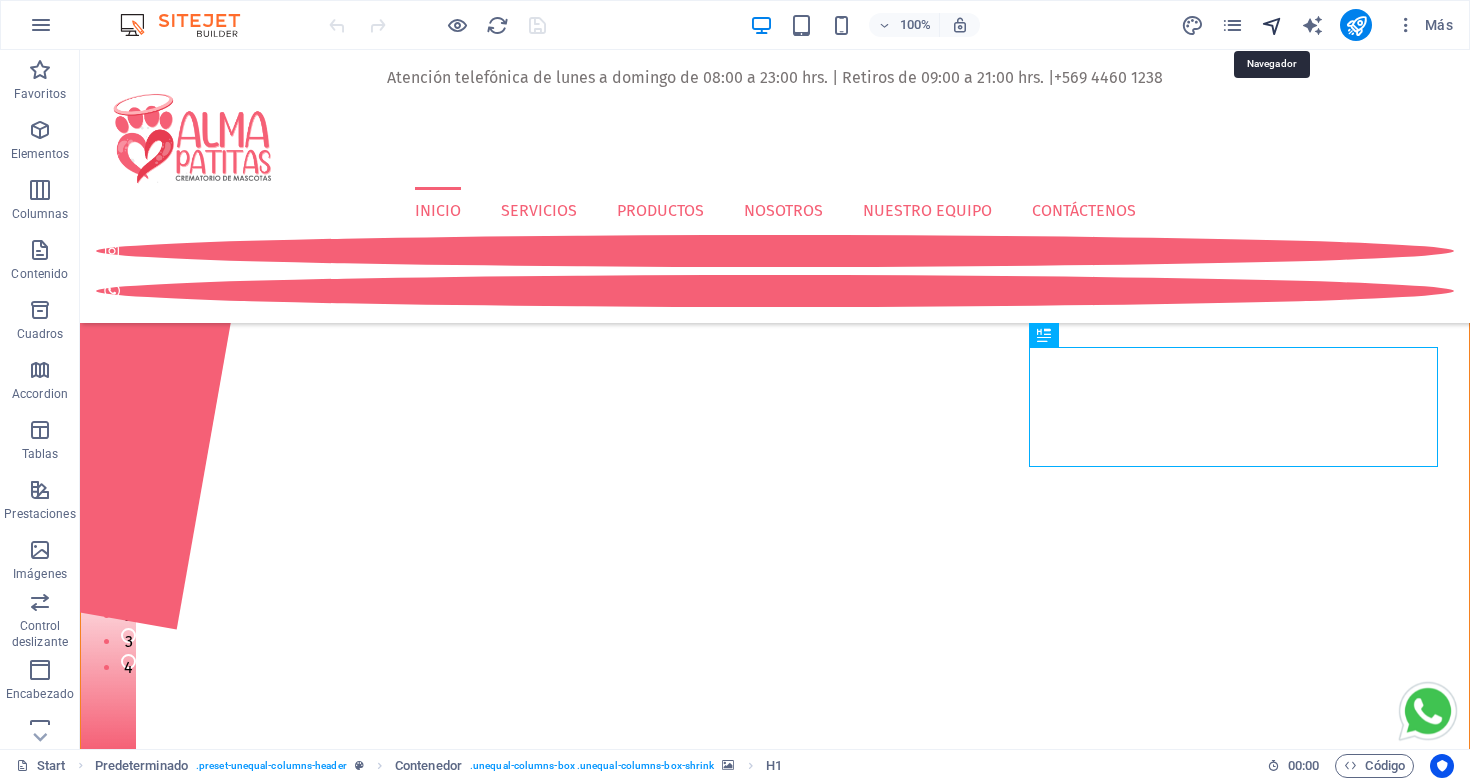 click at bounding box center (1272, 25) 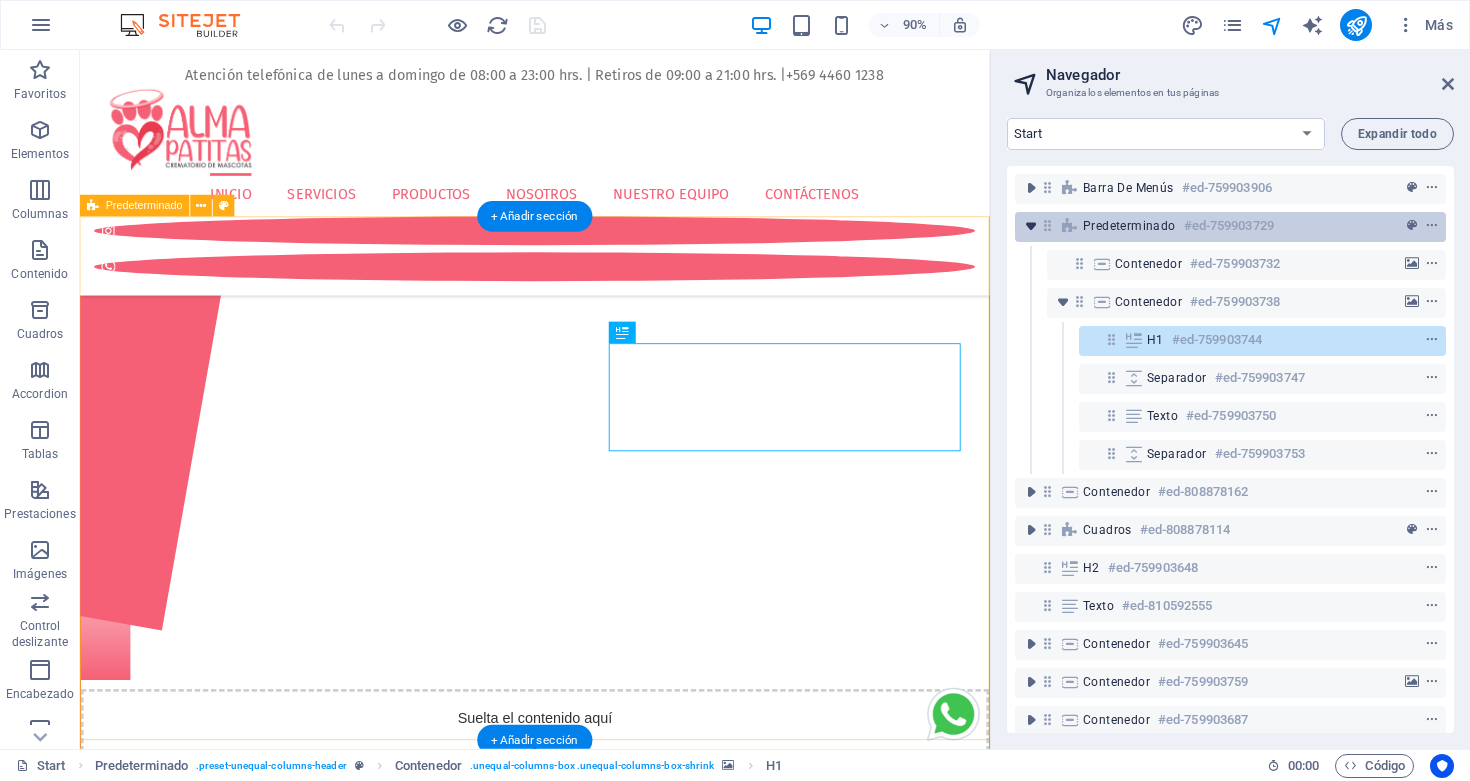 click at bounding box center (1031, 226) 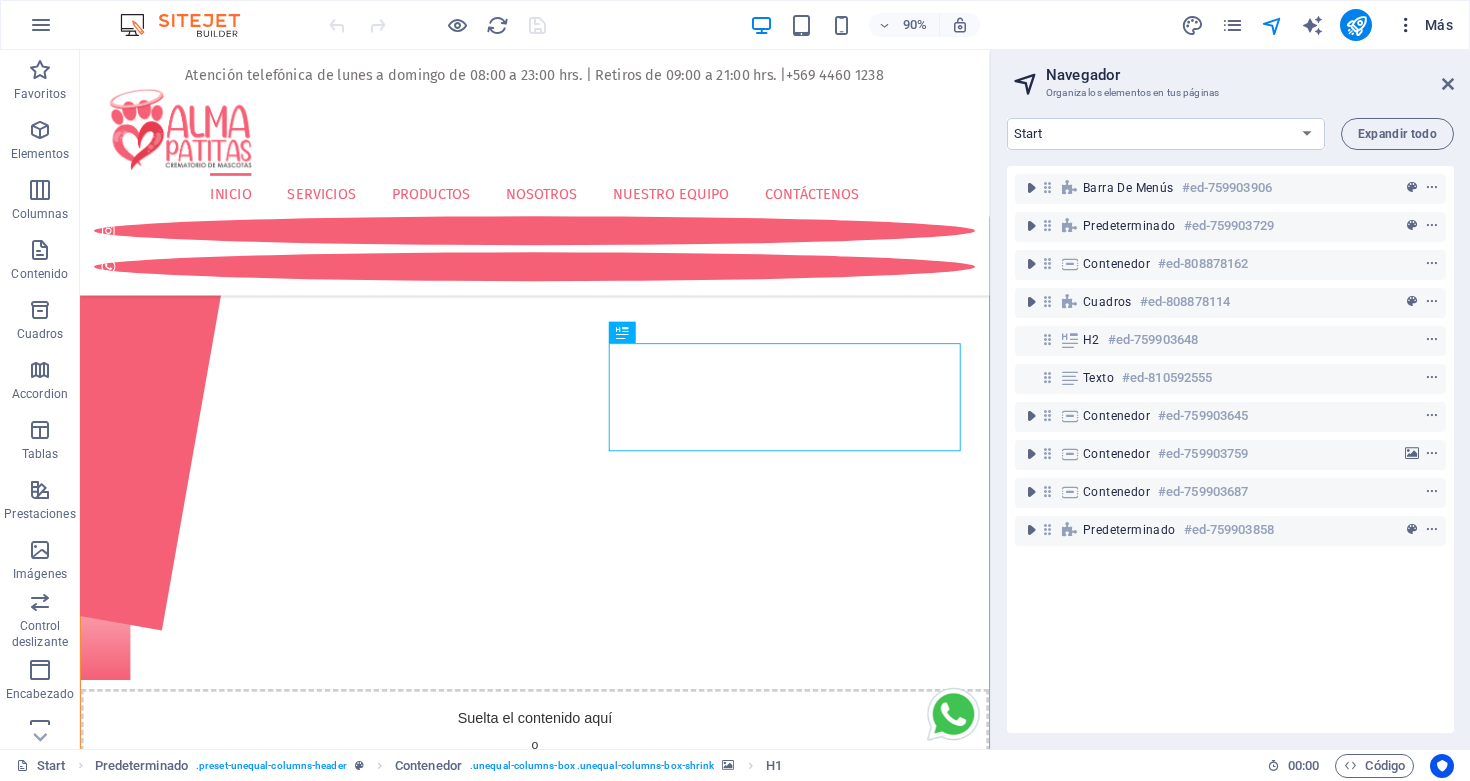 click at bounding box center (1406, 25) 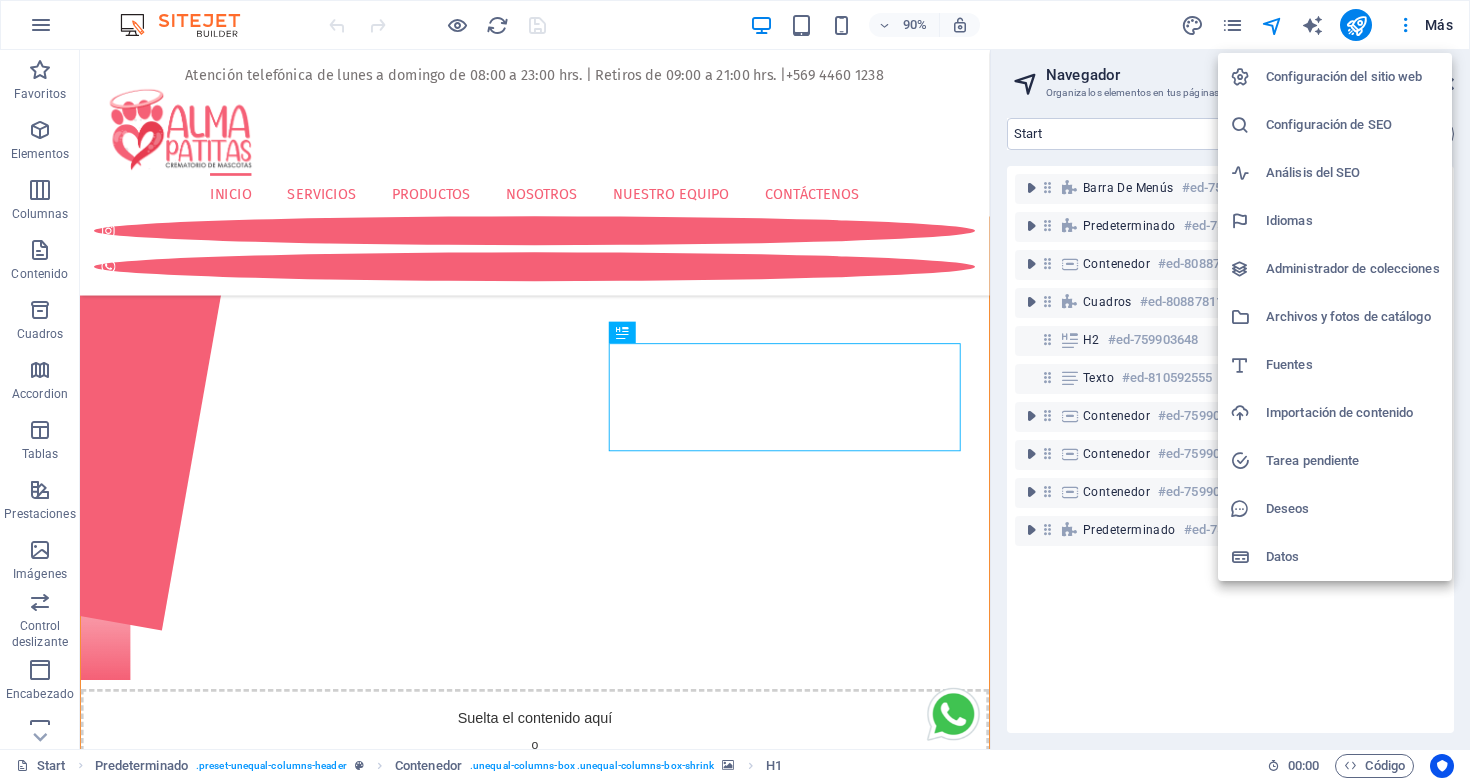 click on "Administrador de colecciones" at bounding box center [1353, 269] 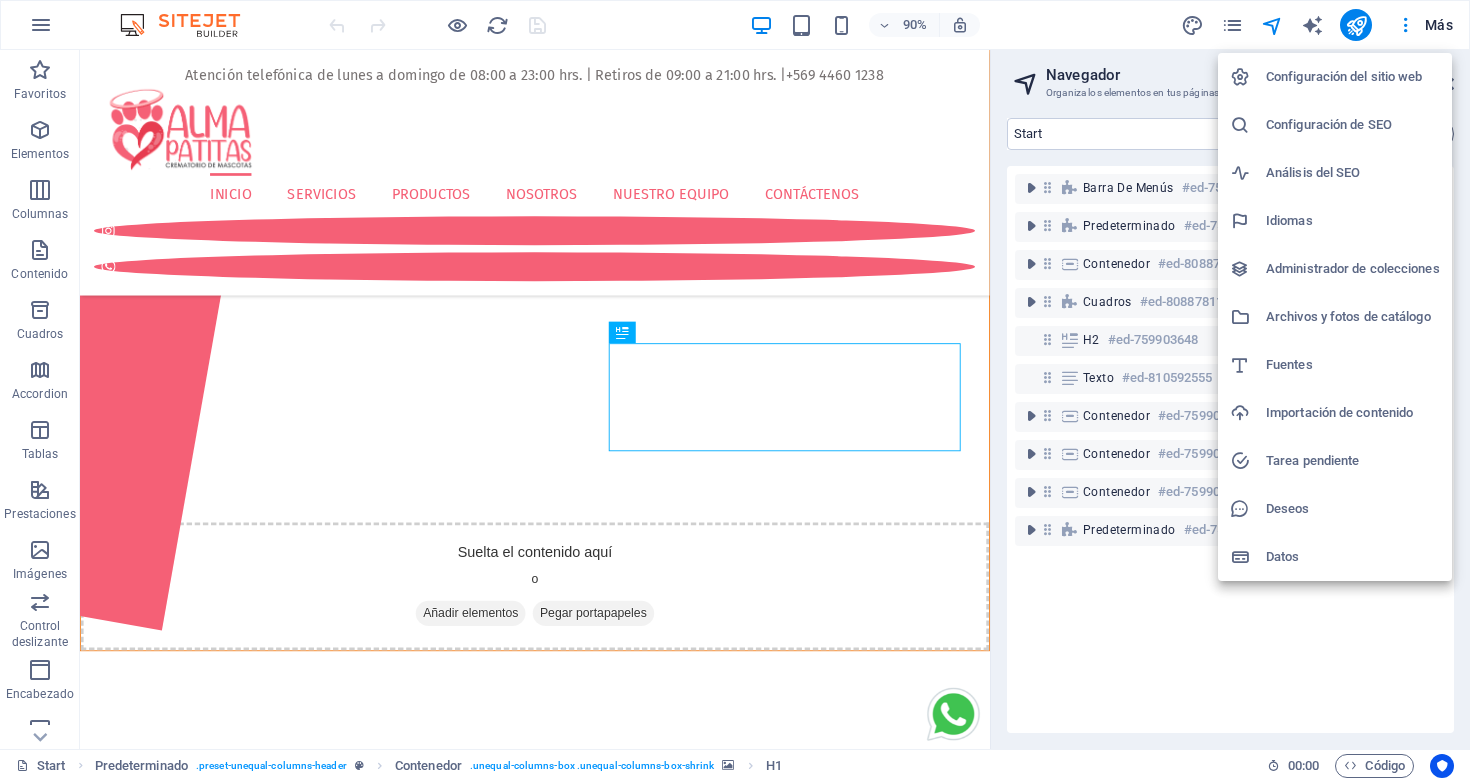 select 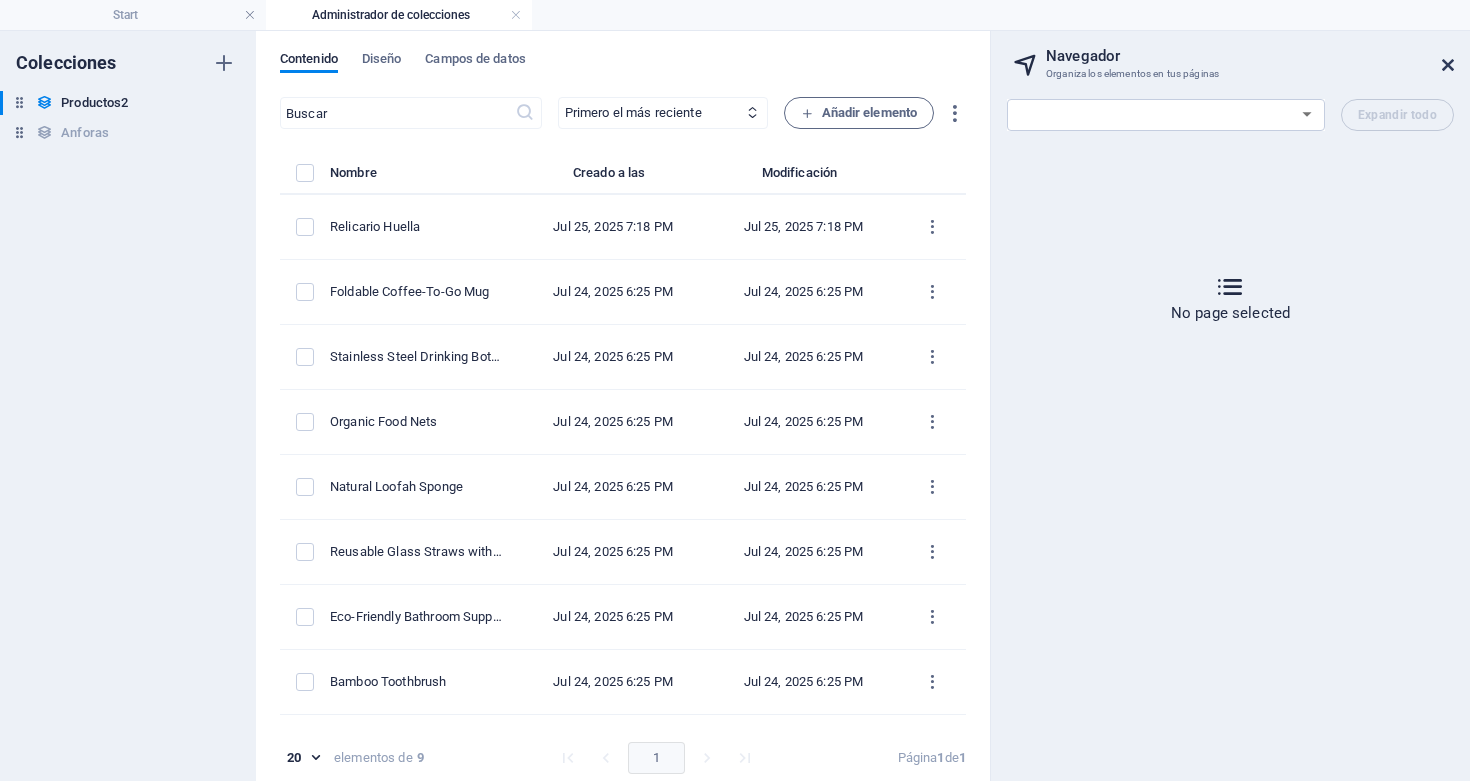 click at bounding box center [1448, 65] 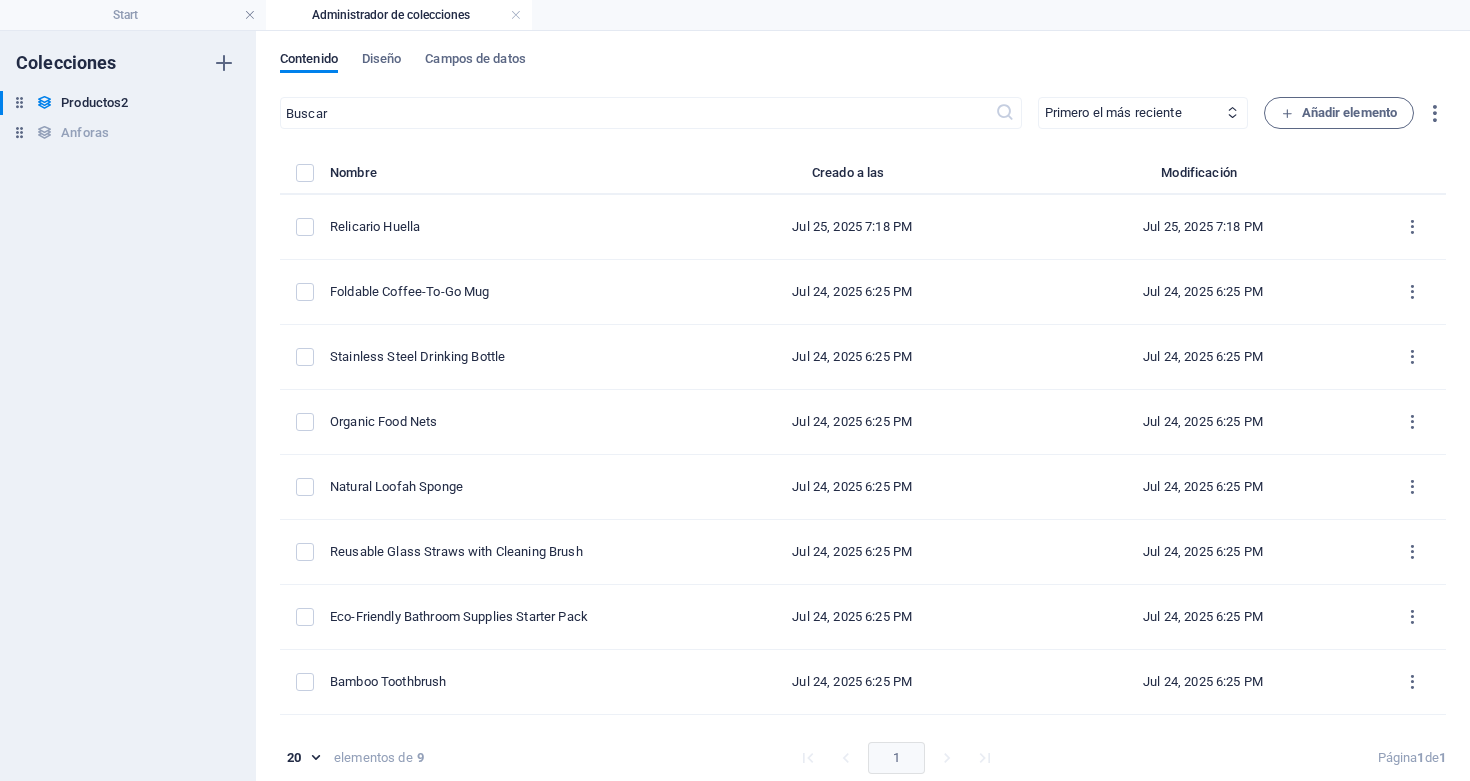 click on "Administrador de colecciones" at bounding box center [399, 15] 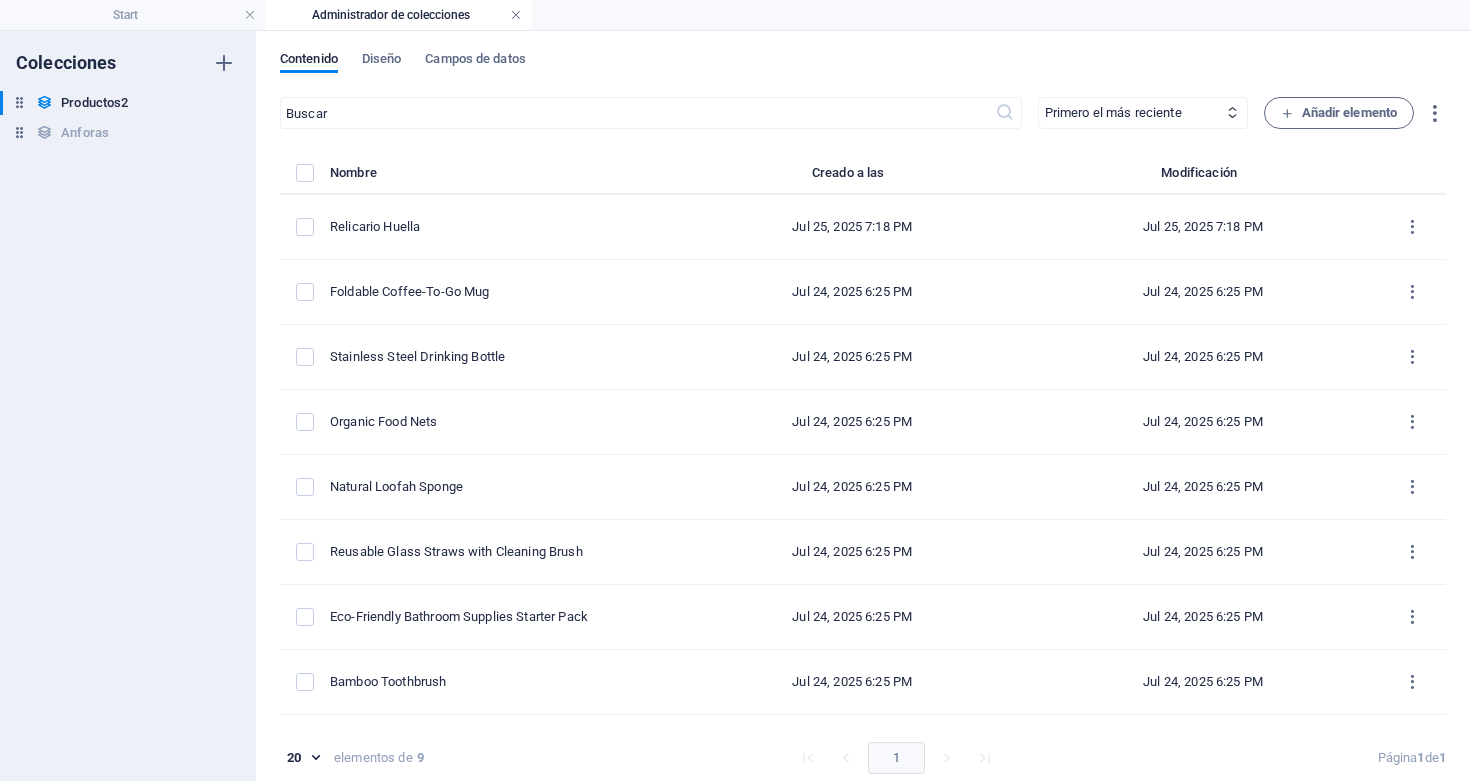 click at bounding box center (516, 15) 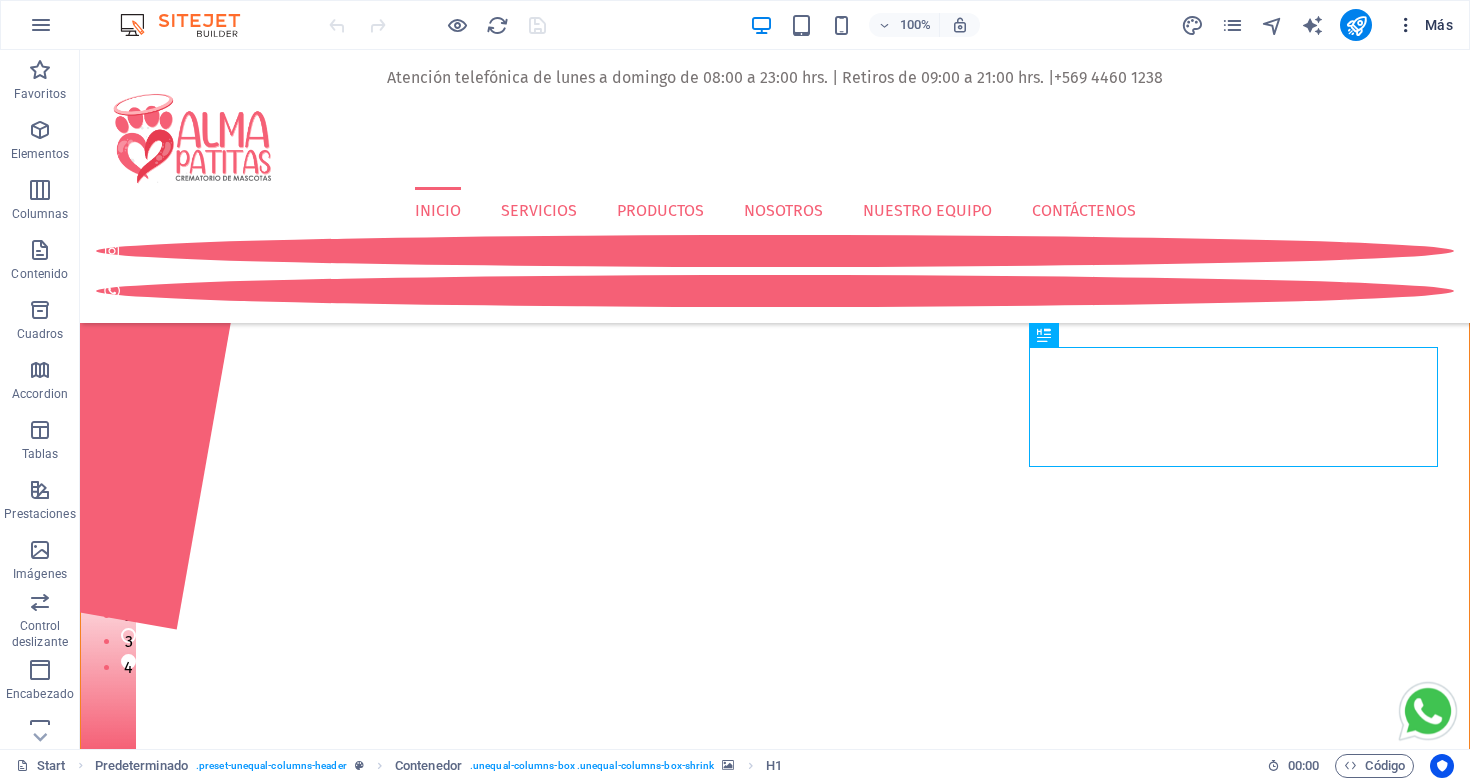 click at bounding box center (1406, 25) 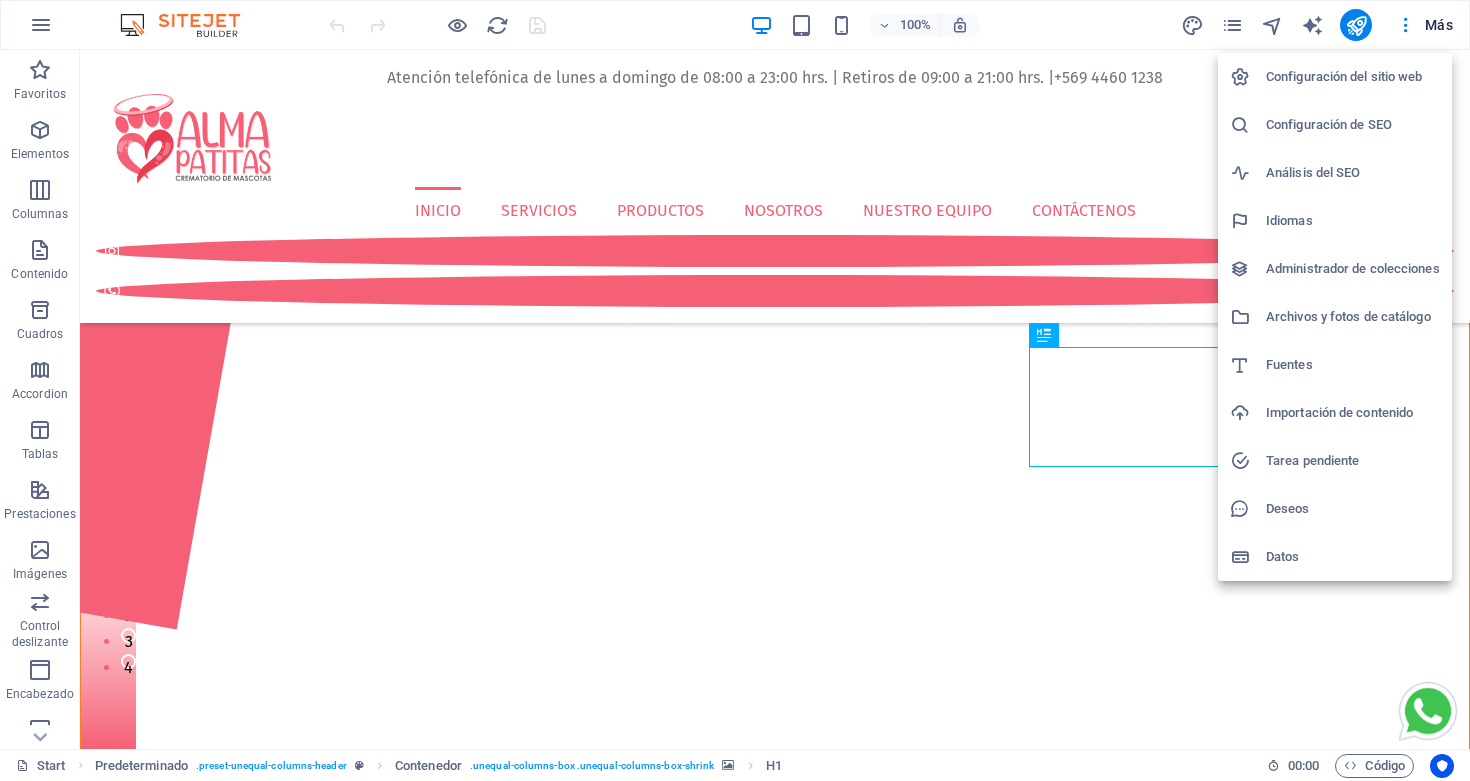 click on "Configuración del sitio web" at bounding box center (1353, 77) 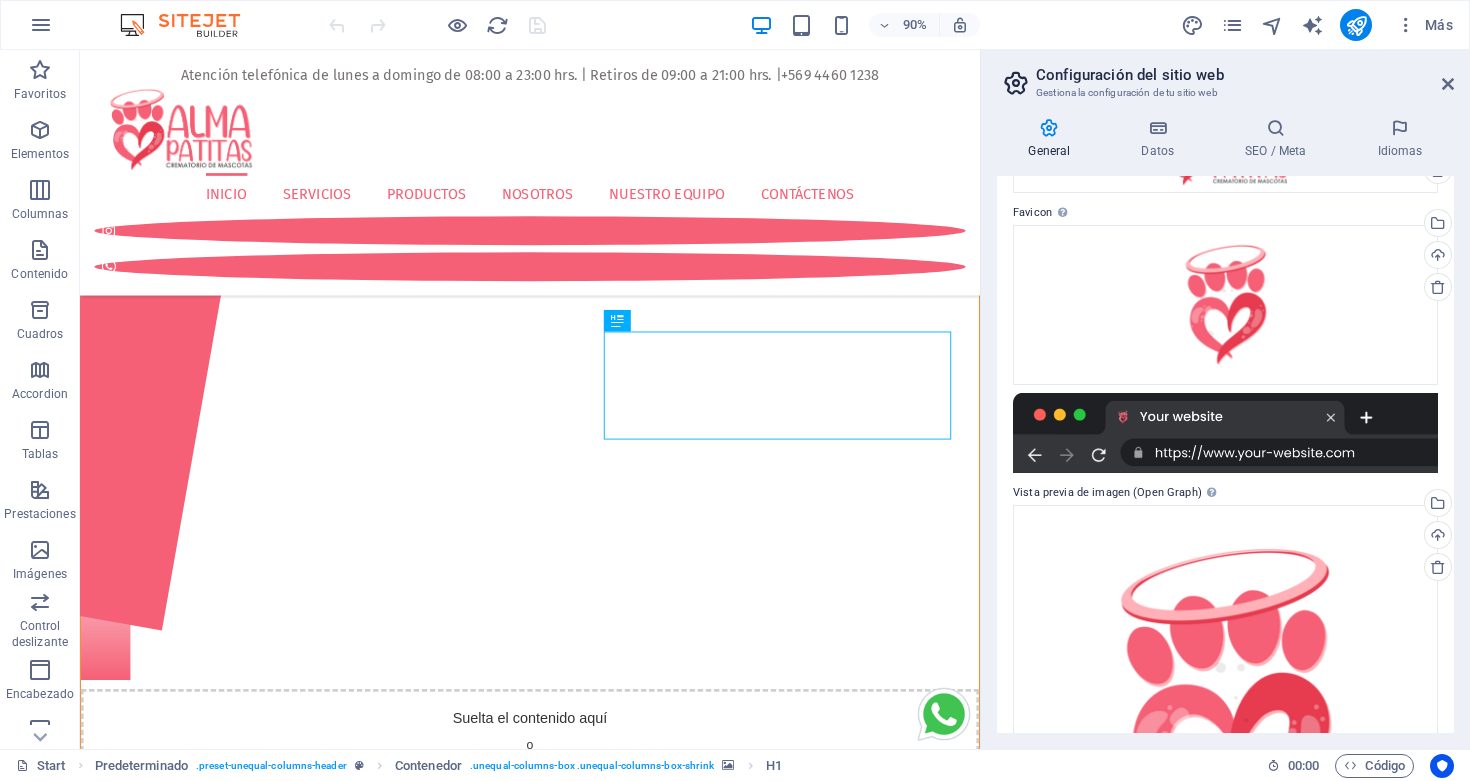 scroll, scrollTop: 0, scrollLeft: 0, axis: both 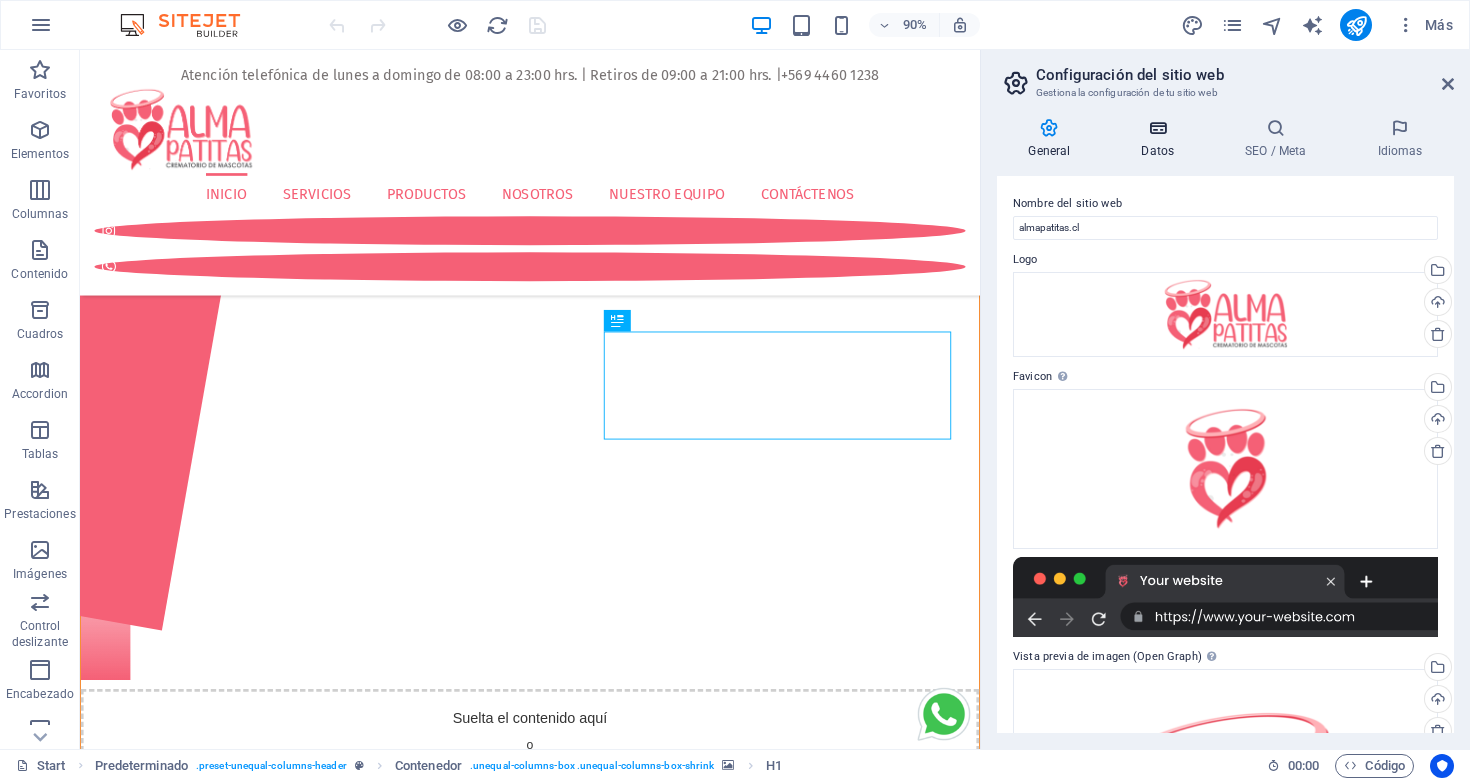click at bounding box center [1158, 128] 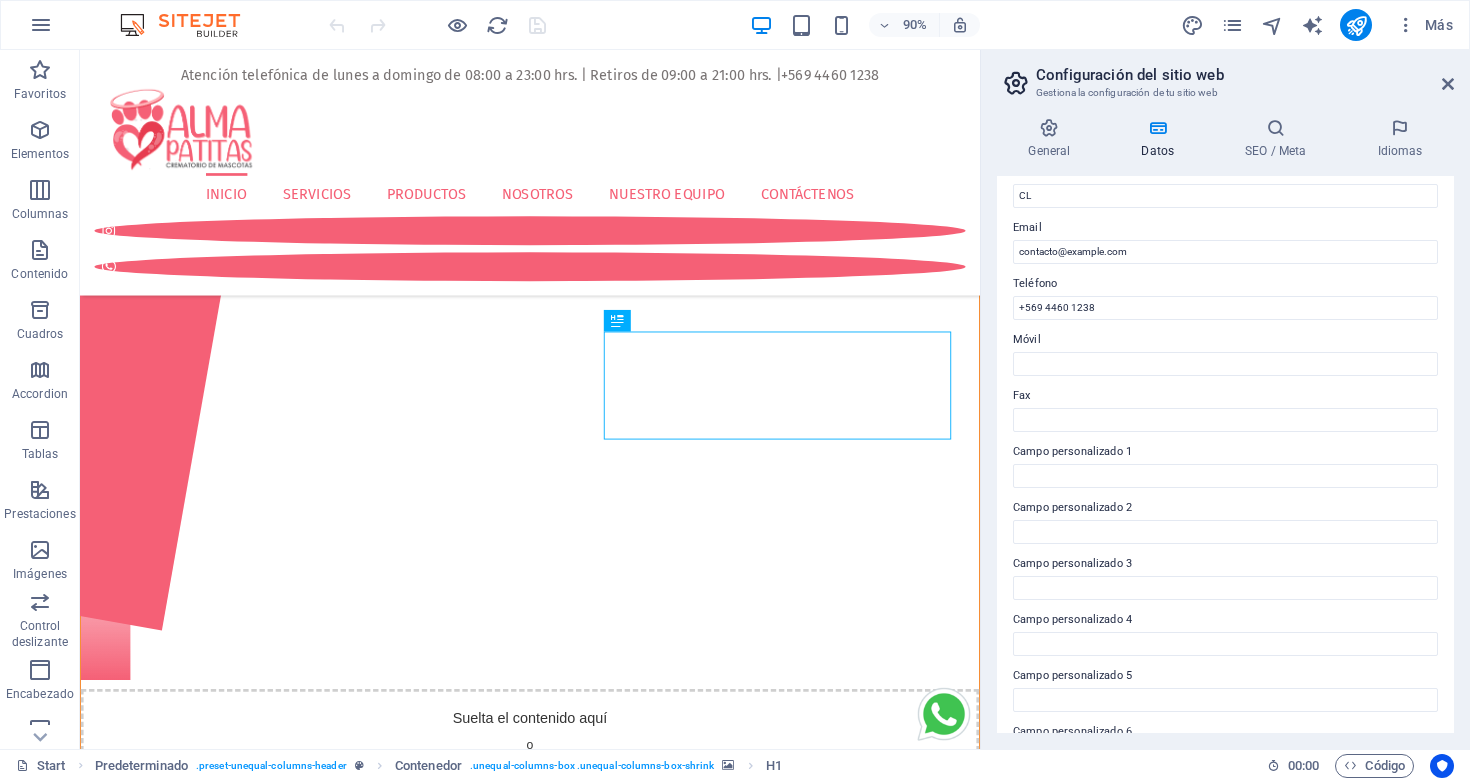 scroll, scrollTop: 403, scrollLeft: 0, axis: vertical 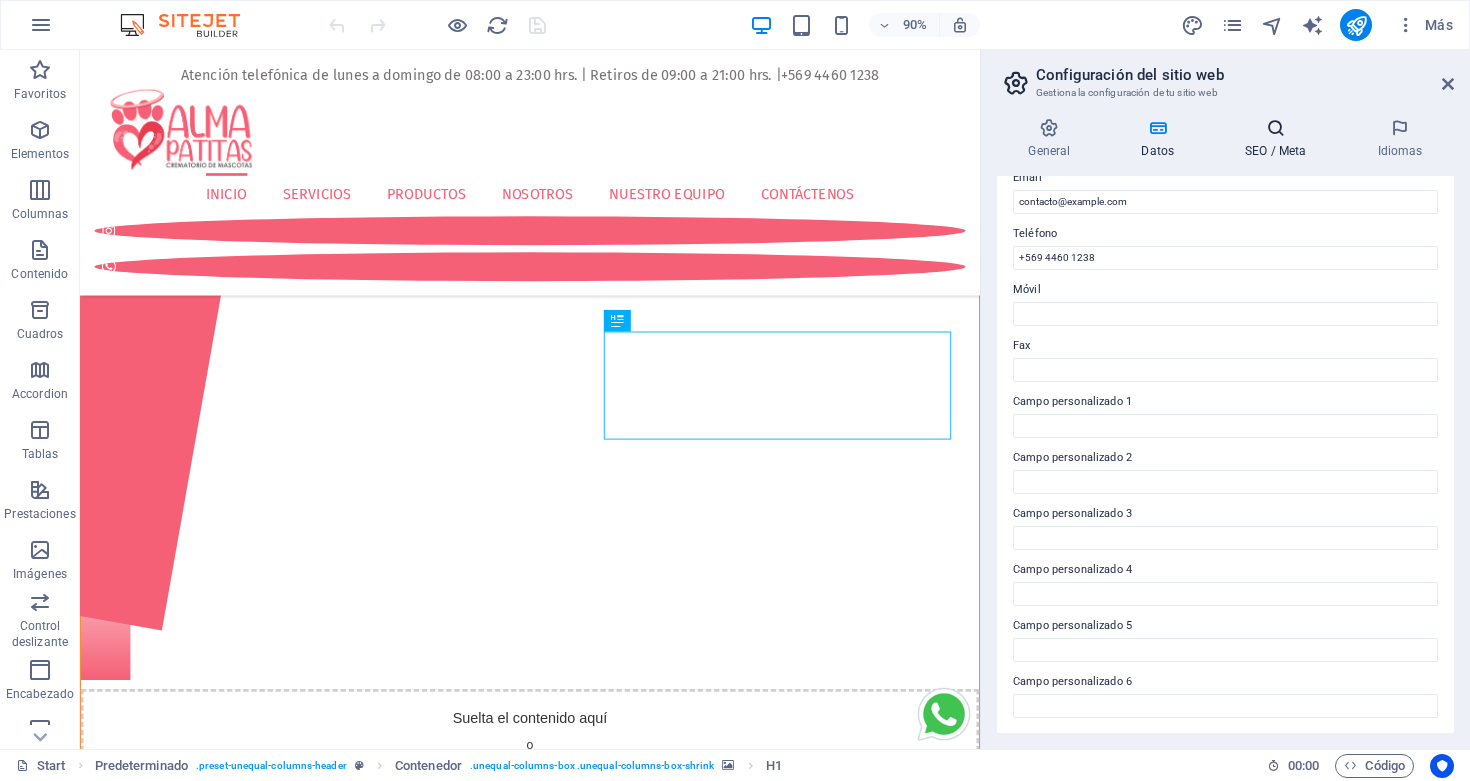 click on "SEO / Meta" at bounding box center (1280, 139) 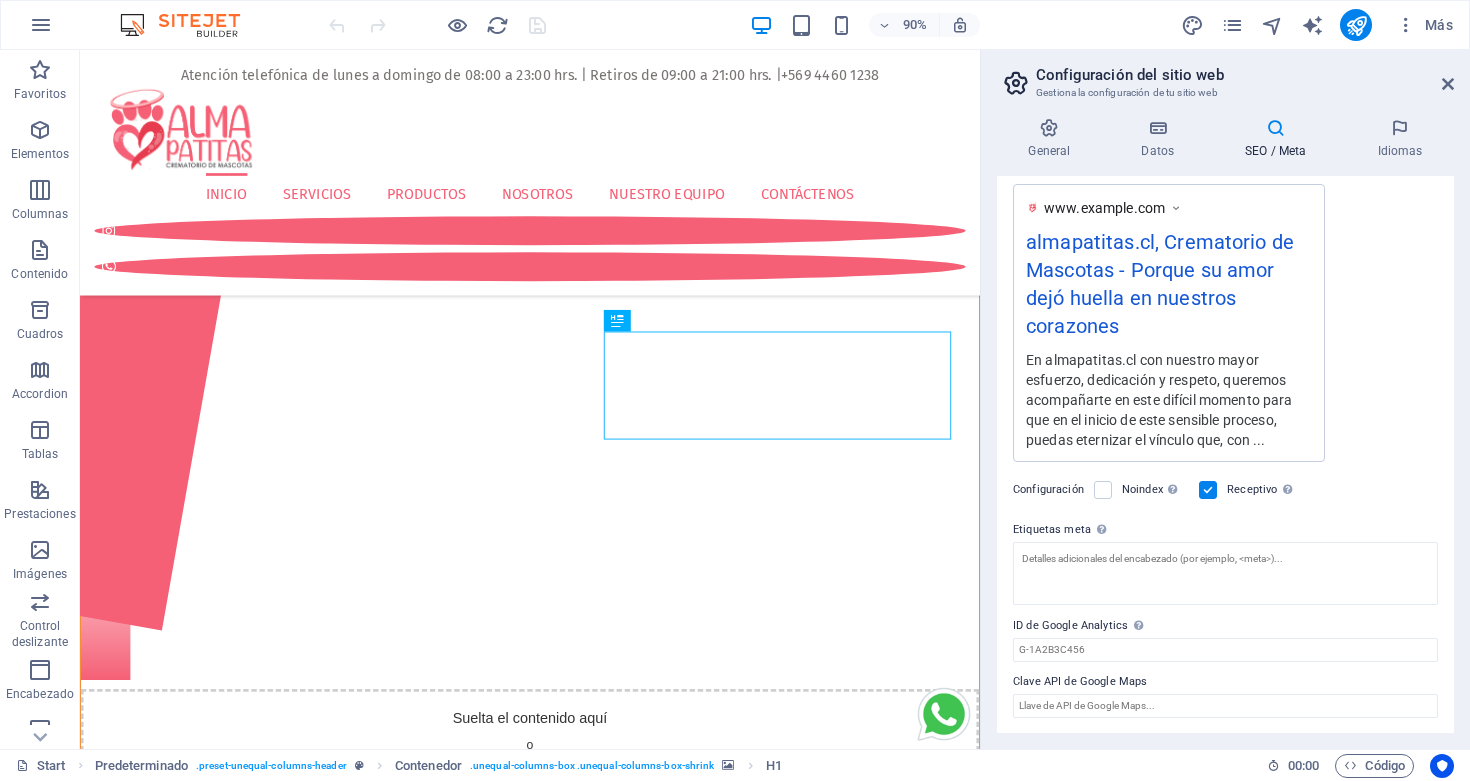scroll, scrollTop: 0, scrollLeft: 0, axis: both 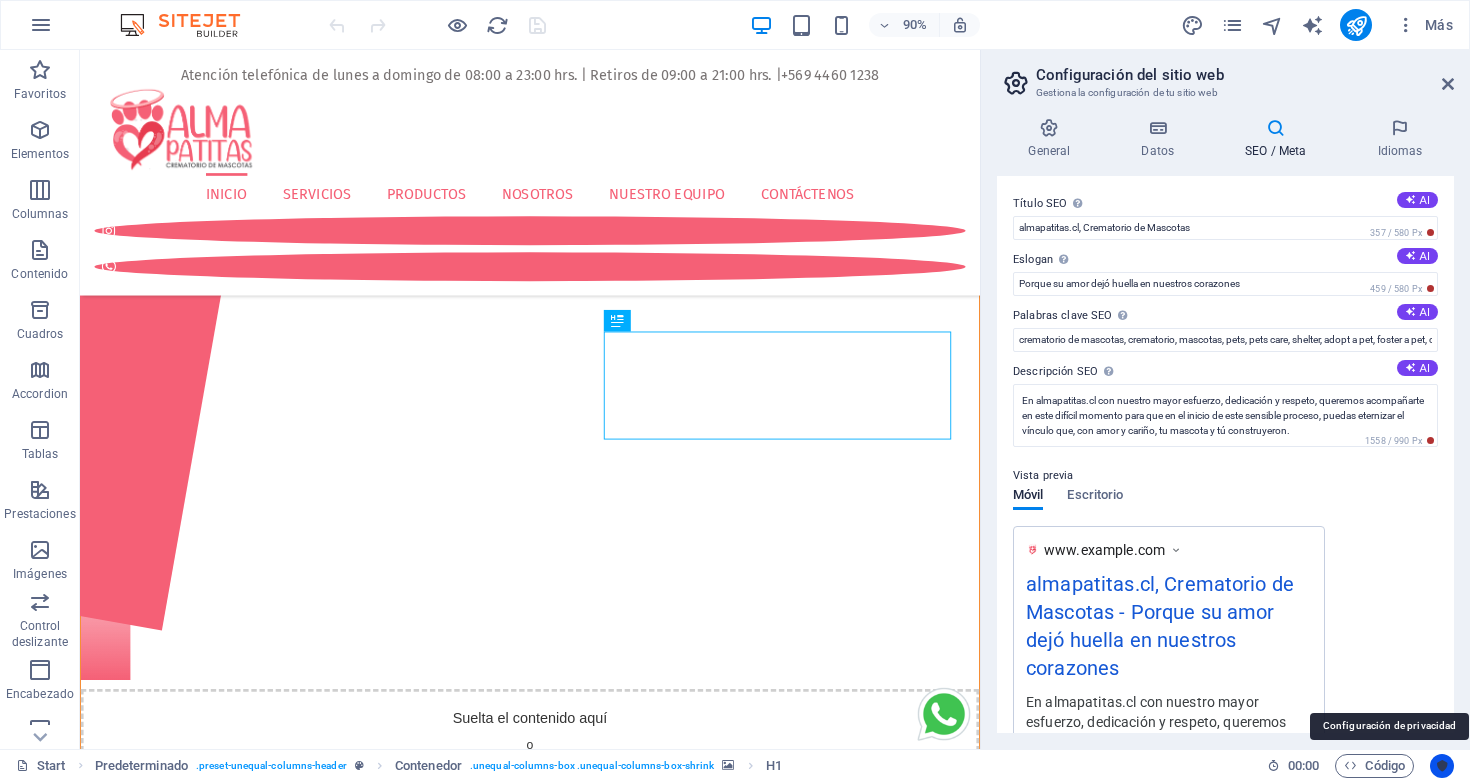 click at bounding box center [1442, 766] 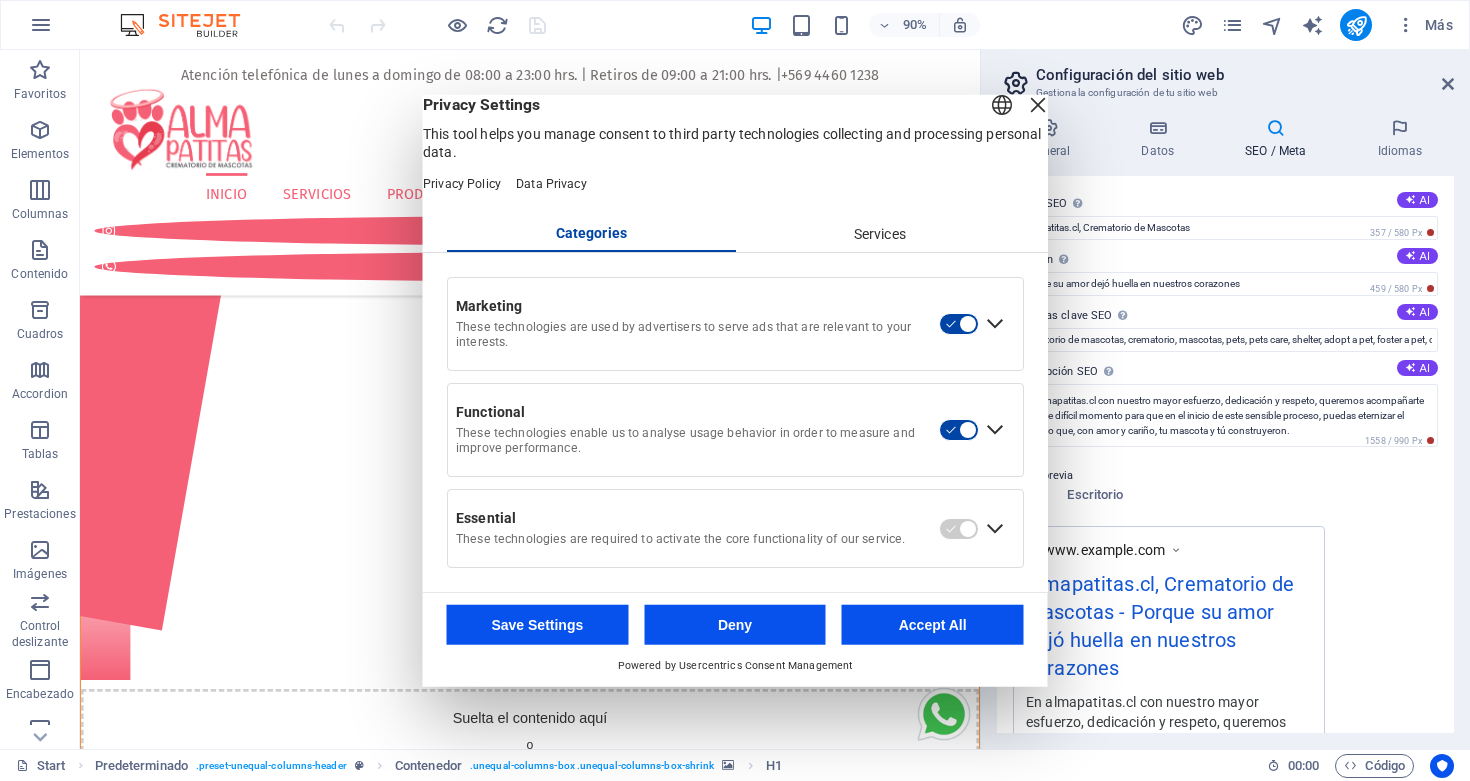 click on "Services" at bounding box center [879, 234] 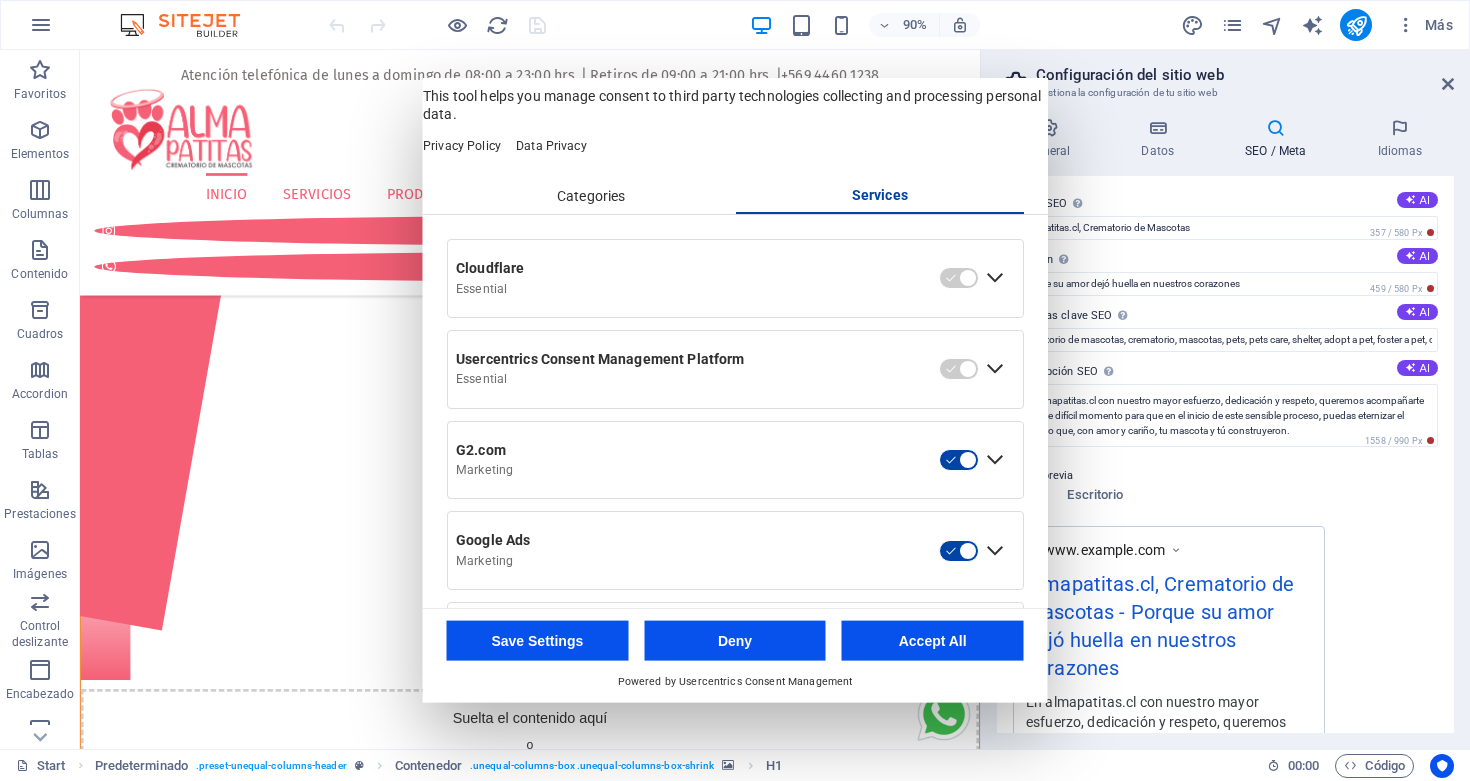 scroll, scrollTop: 18, scrollLeft: 0, axis: vertical 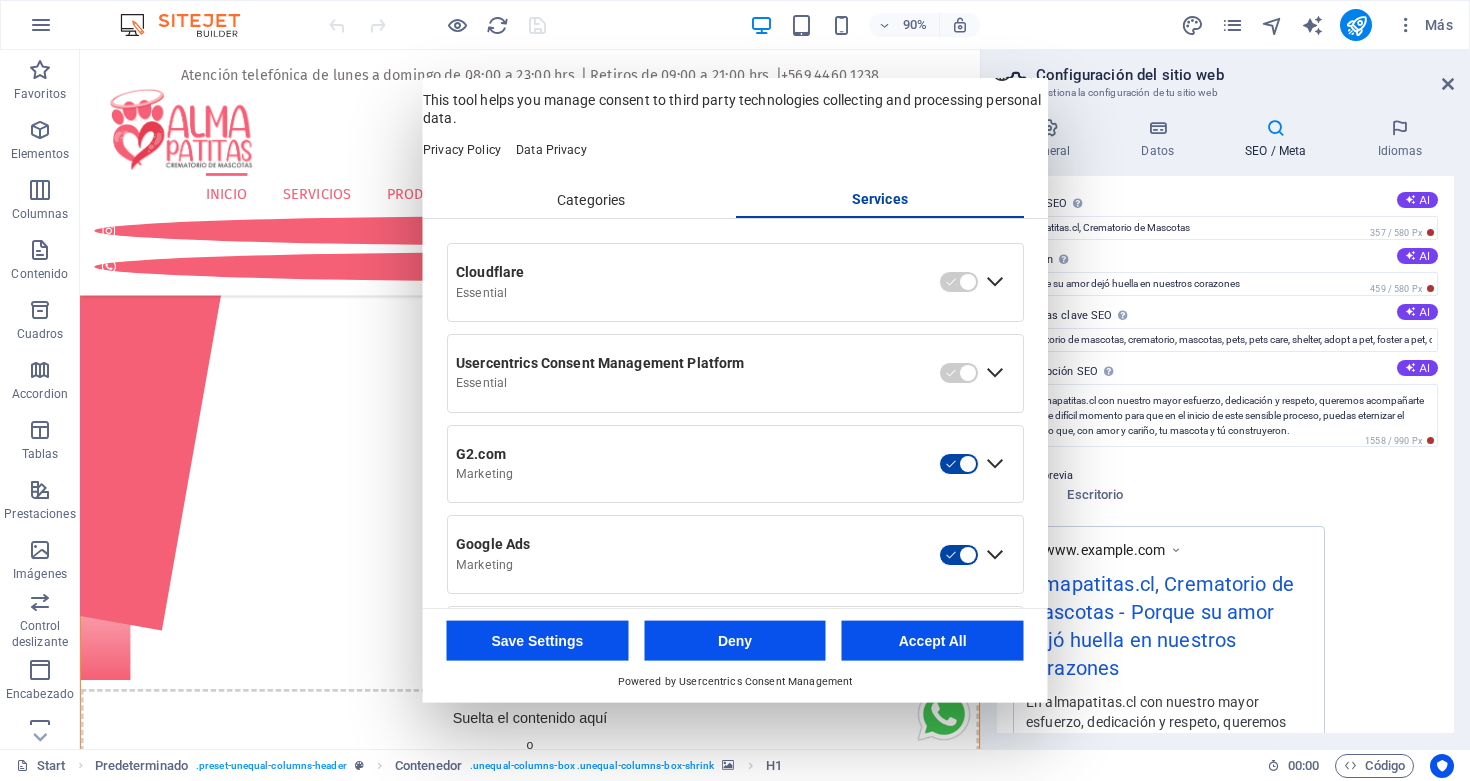 click at bounding box center [1038, 70] 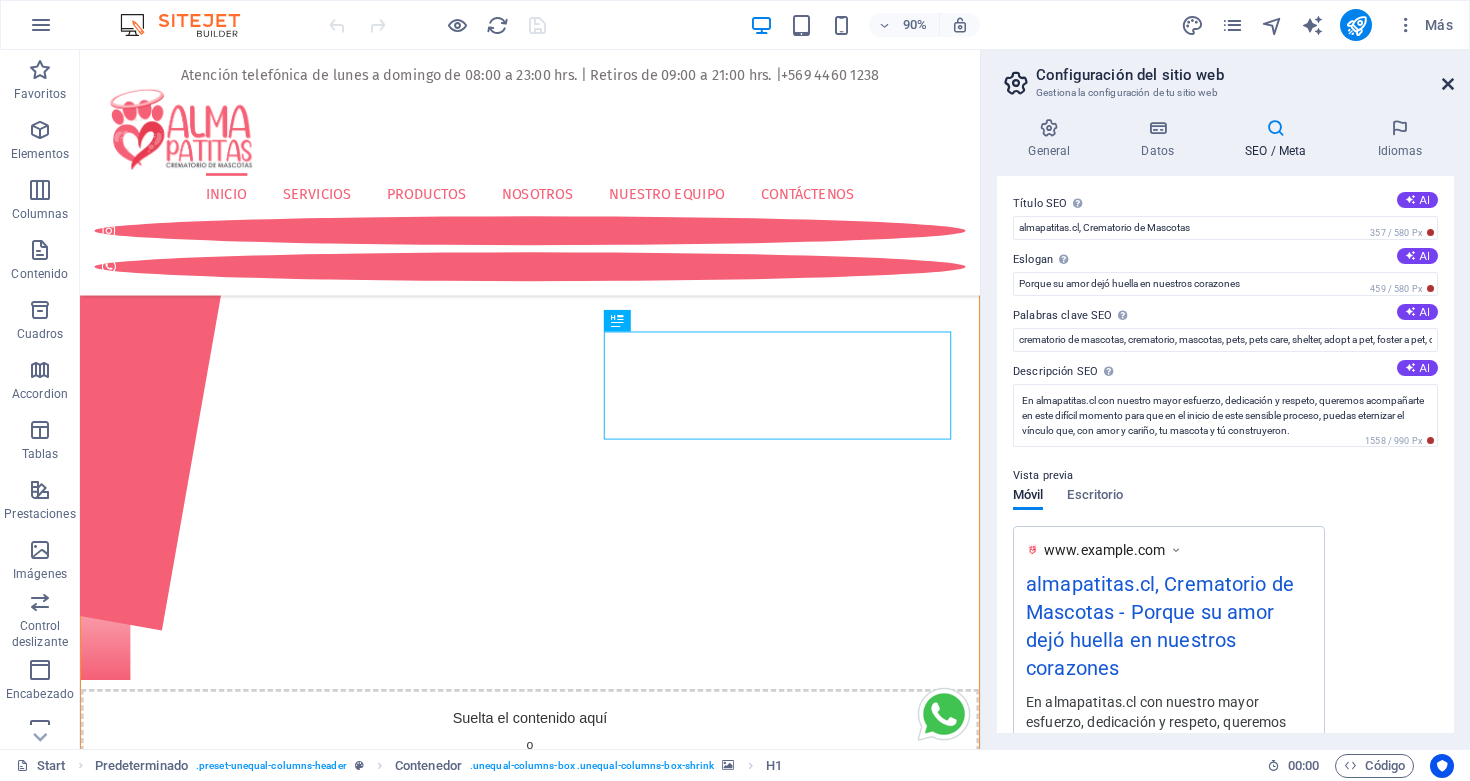 click at bounding box center (1448, 84) 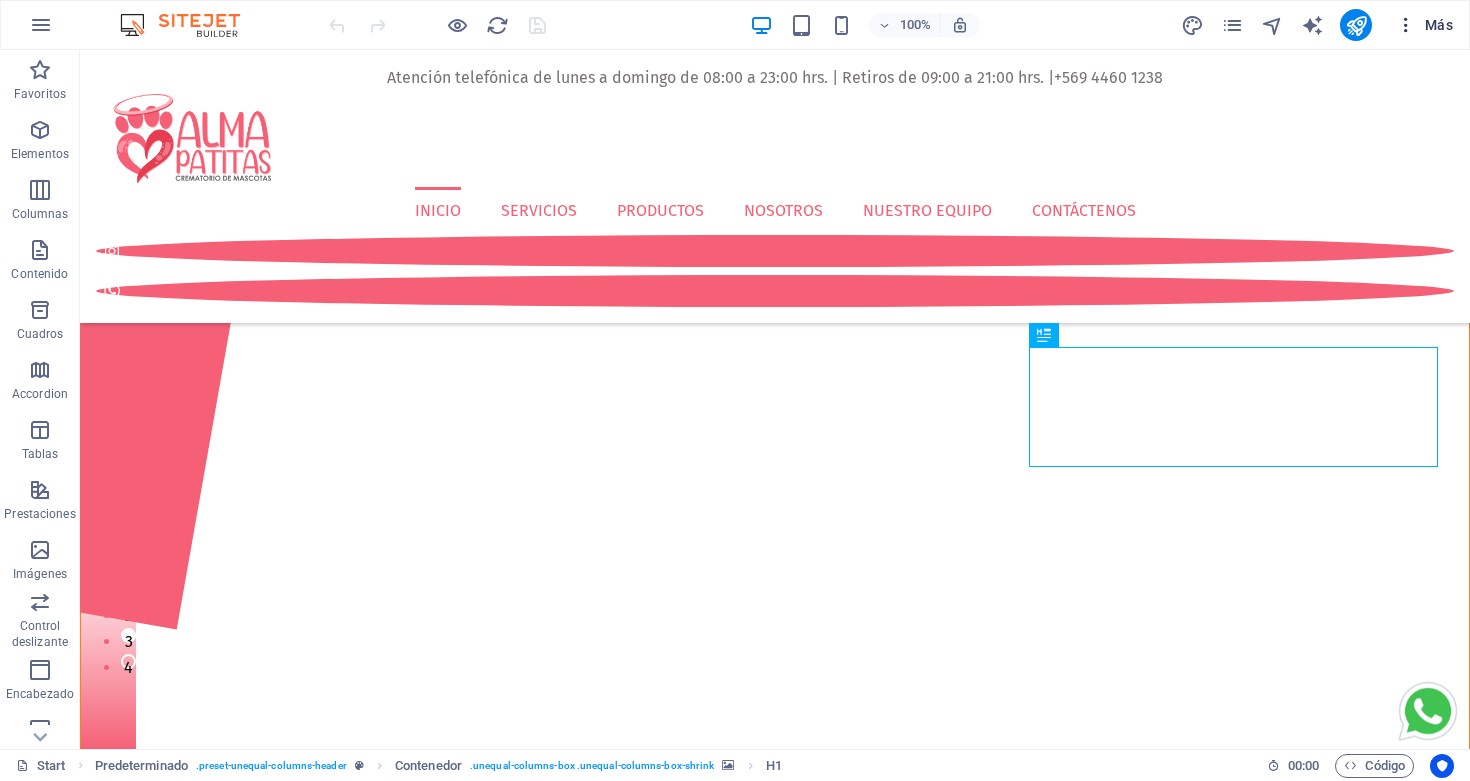 click at bounding box center (1406, 25) 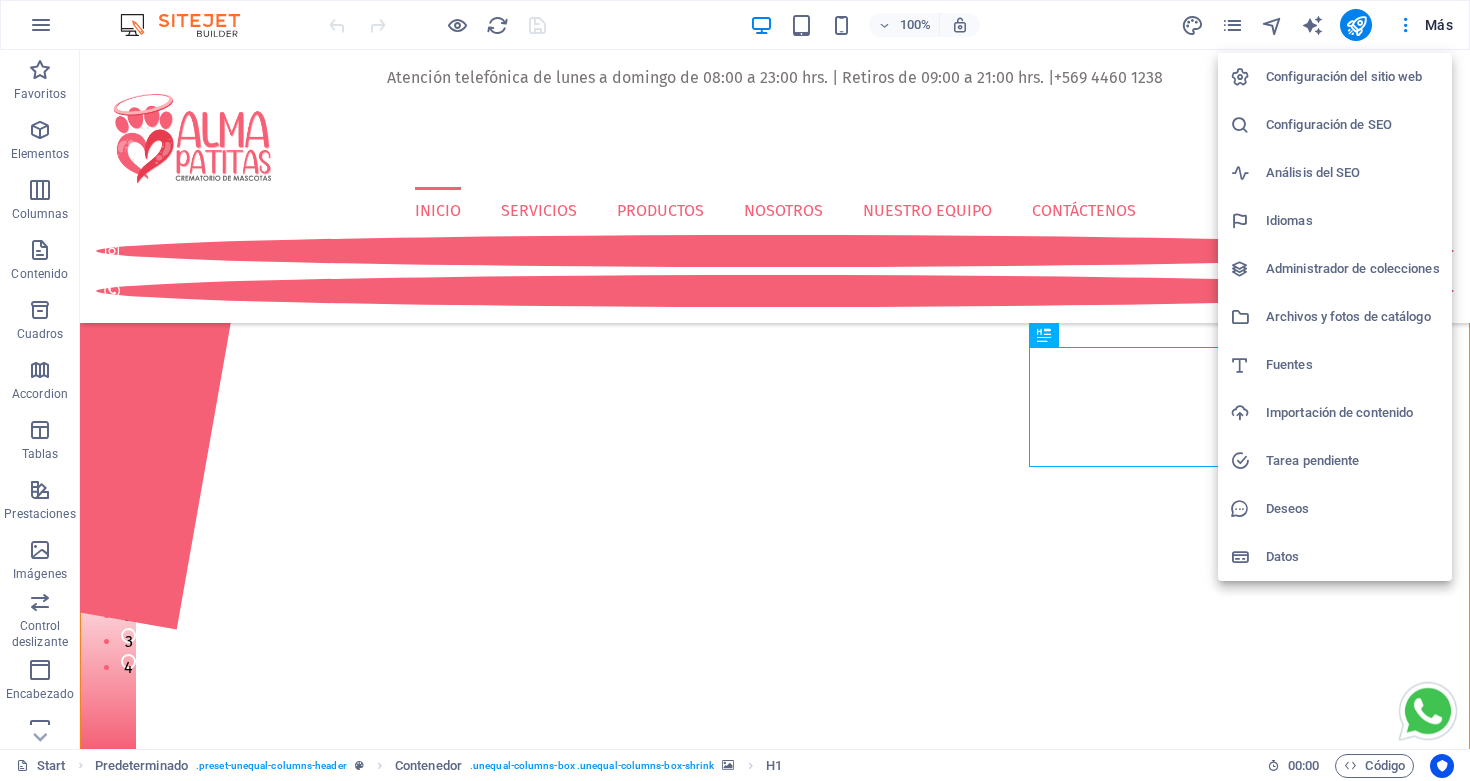 click at bounding box center (735, 390) 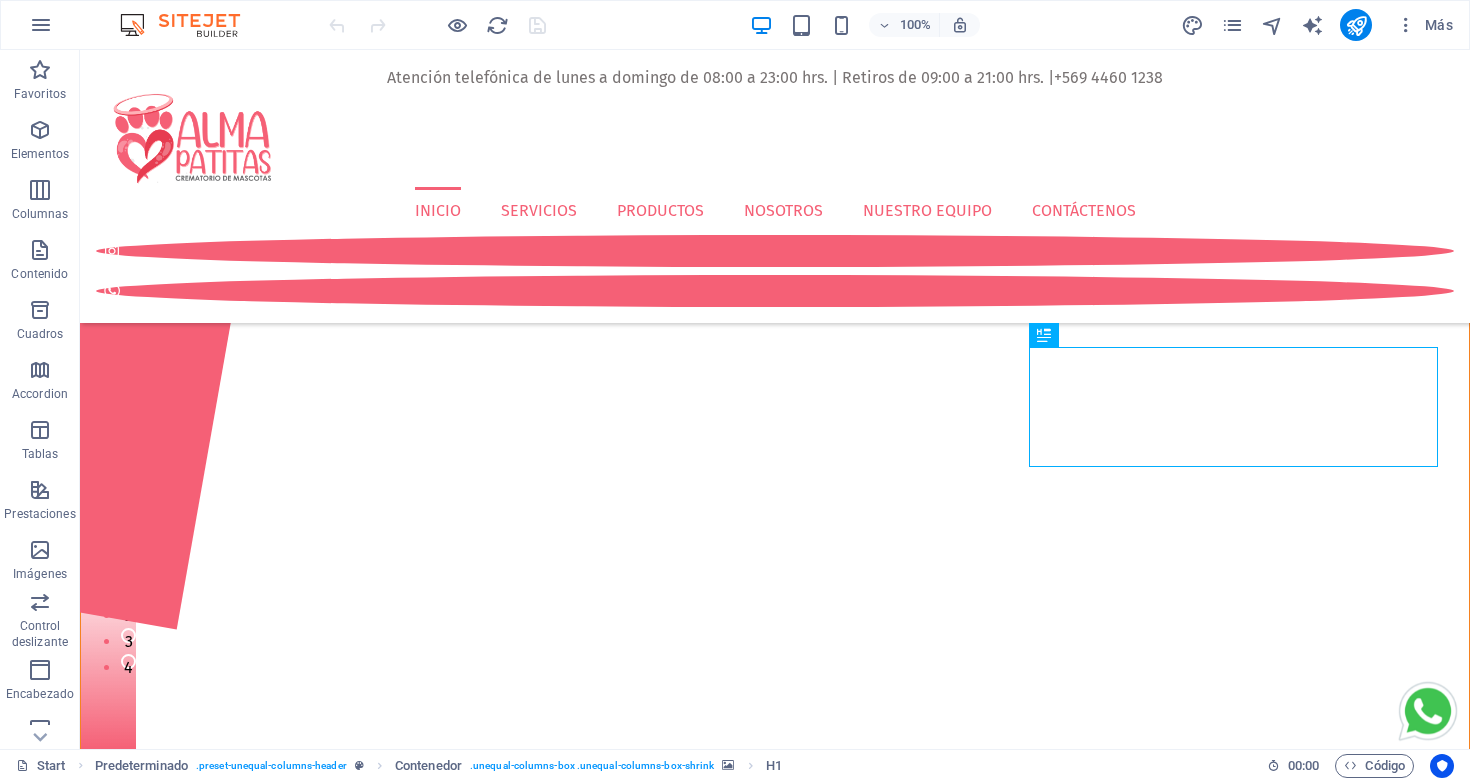 click at bounding box center (41, 25) 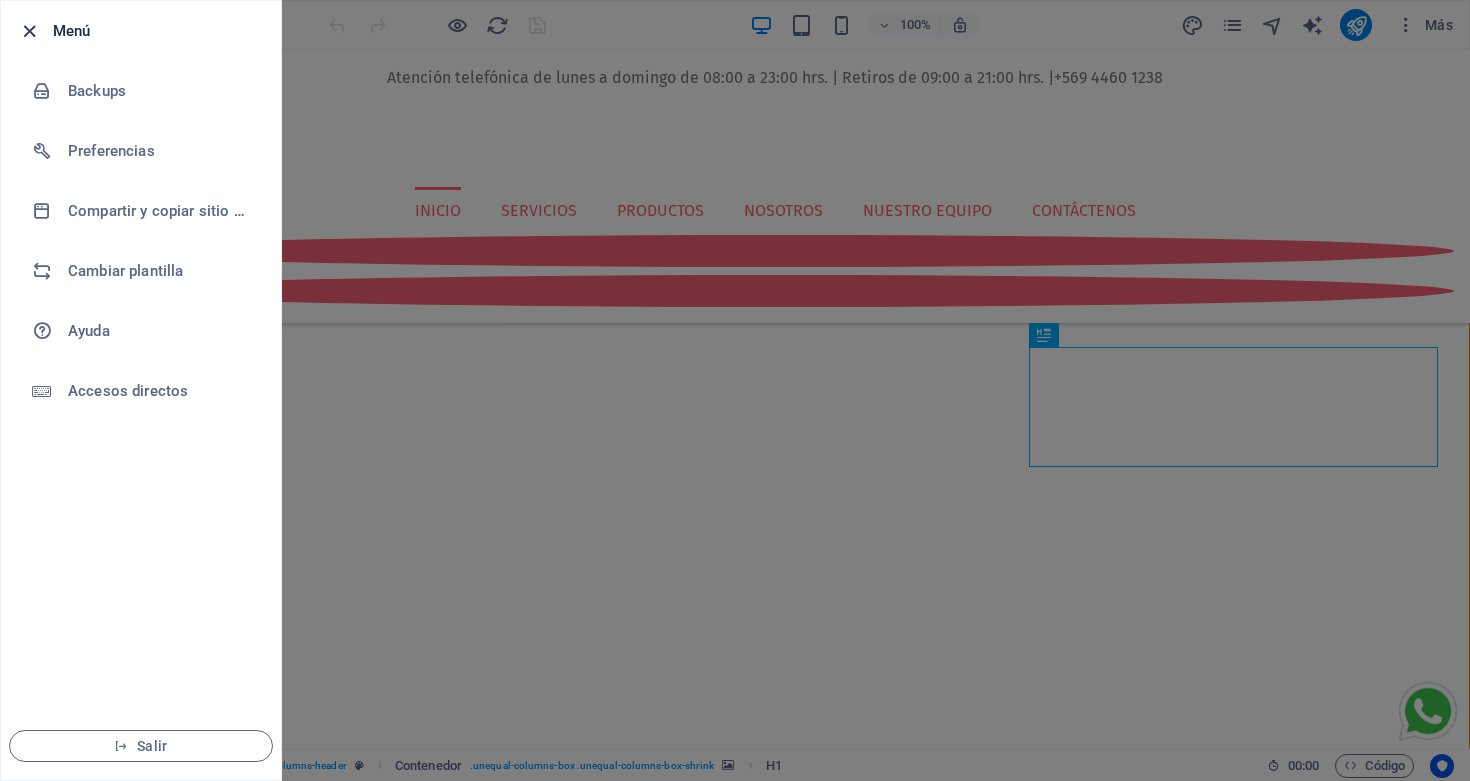 click at bounding box center (29, 31) 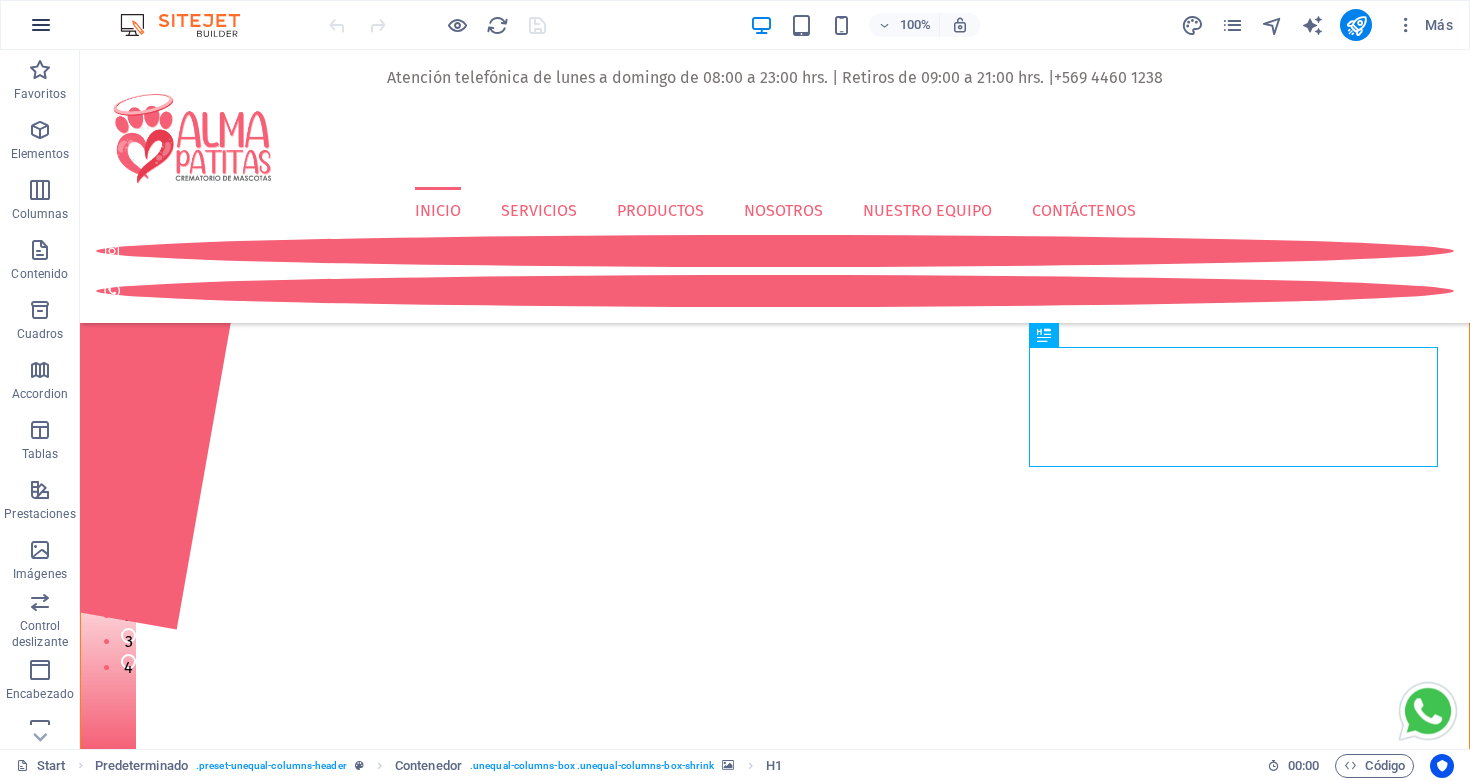 click at bounding box center [41, 25] 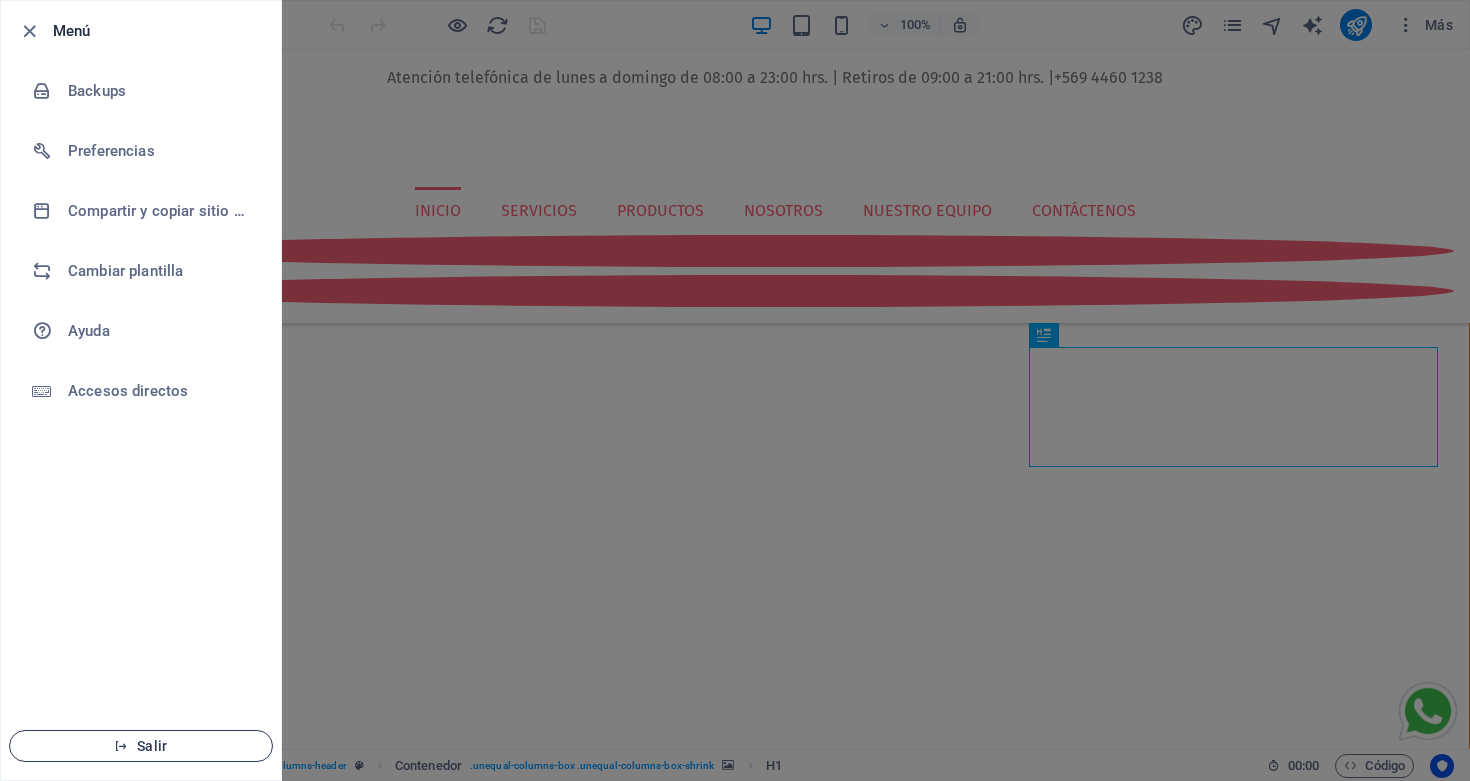 click on "Salir" at bounding box center (141, 746) 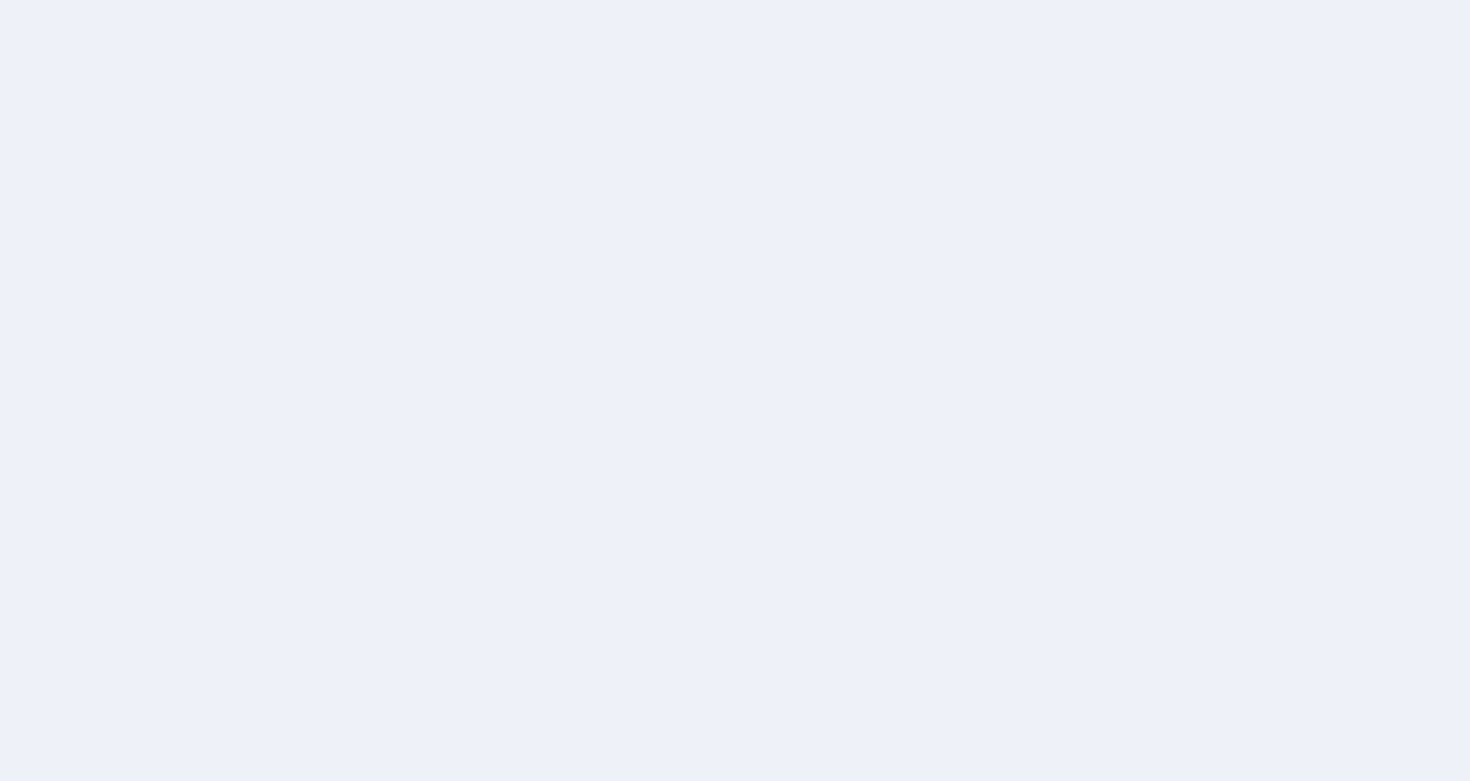 scroll, scrollTop: 0, scrollLeft: 0, axis: both 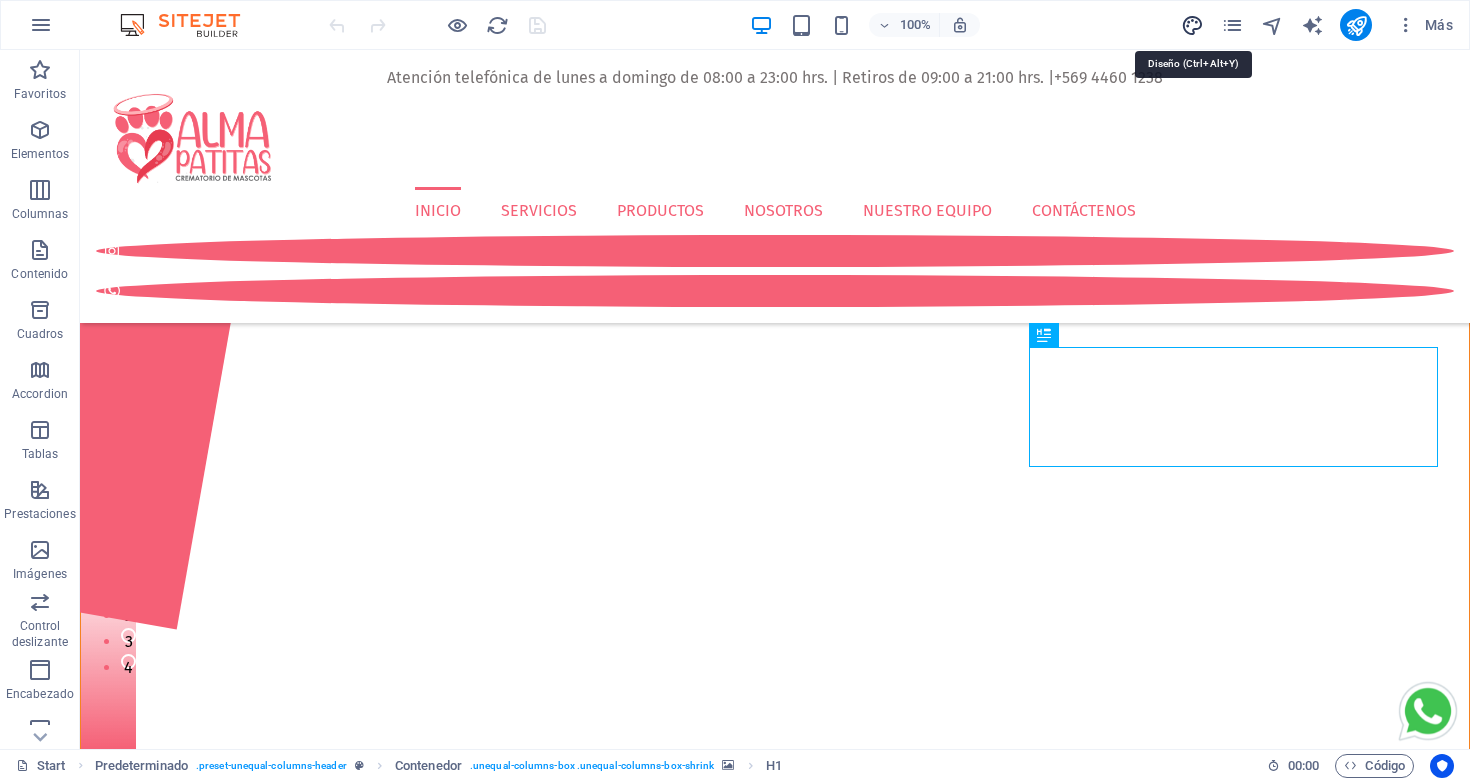 click at bounding box center [1192, 25] 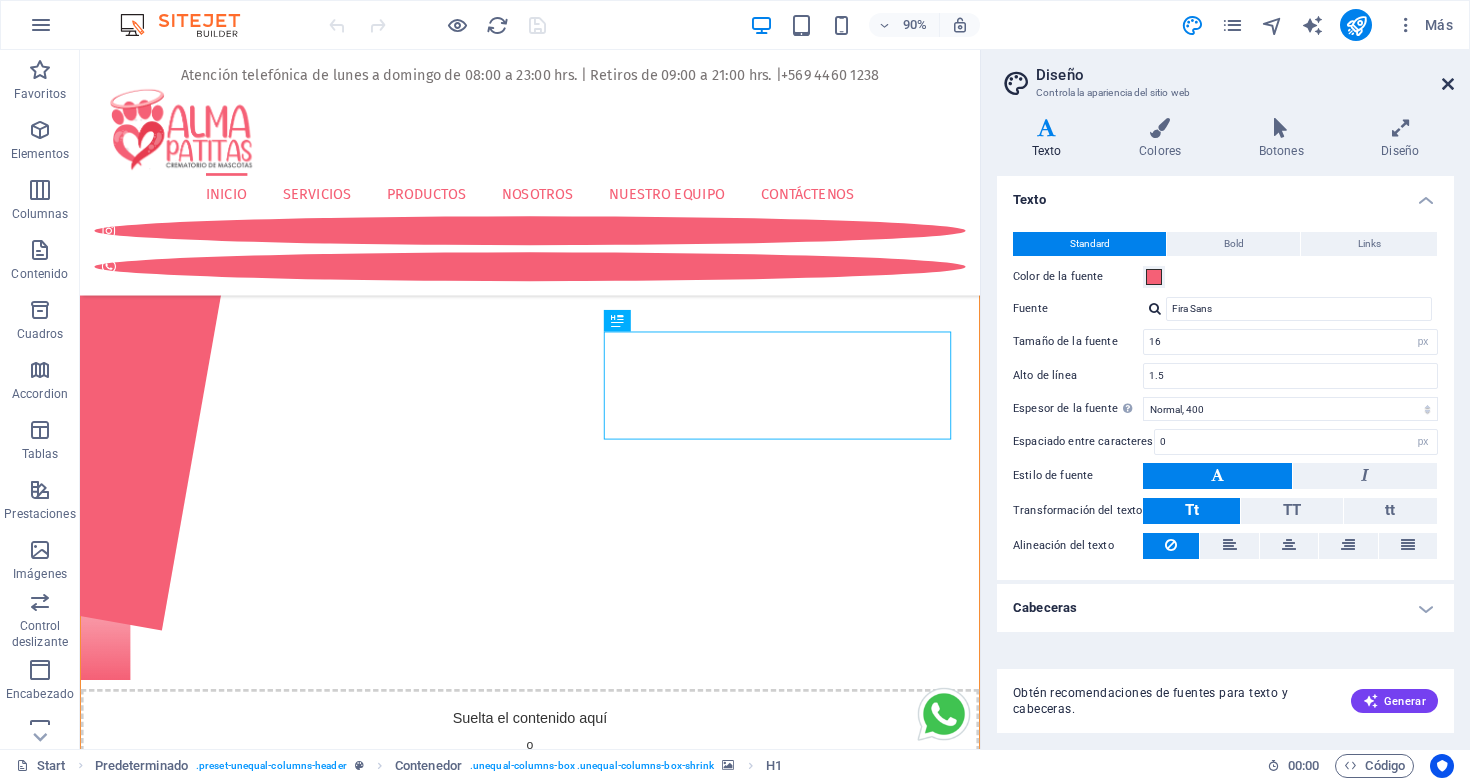 click at bounding box center (1448, 84) 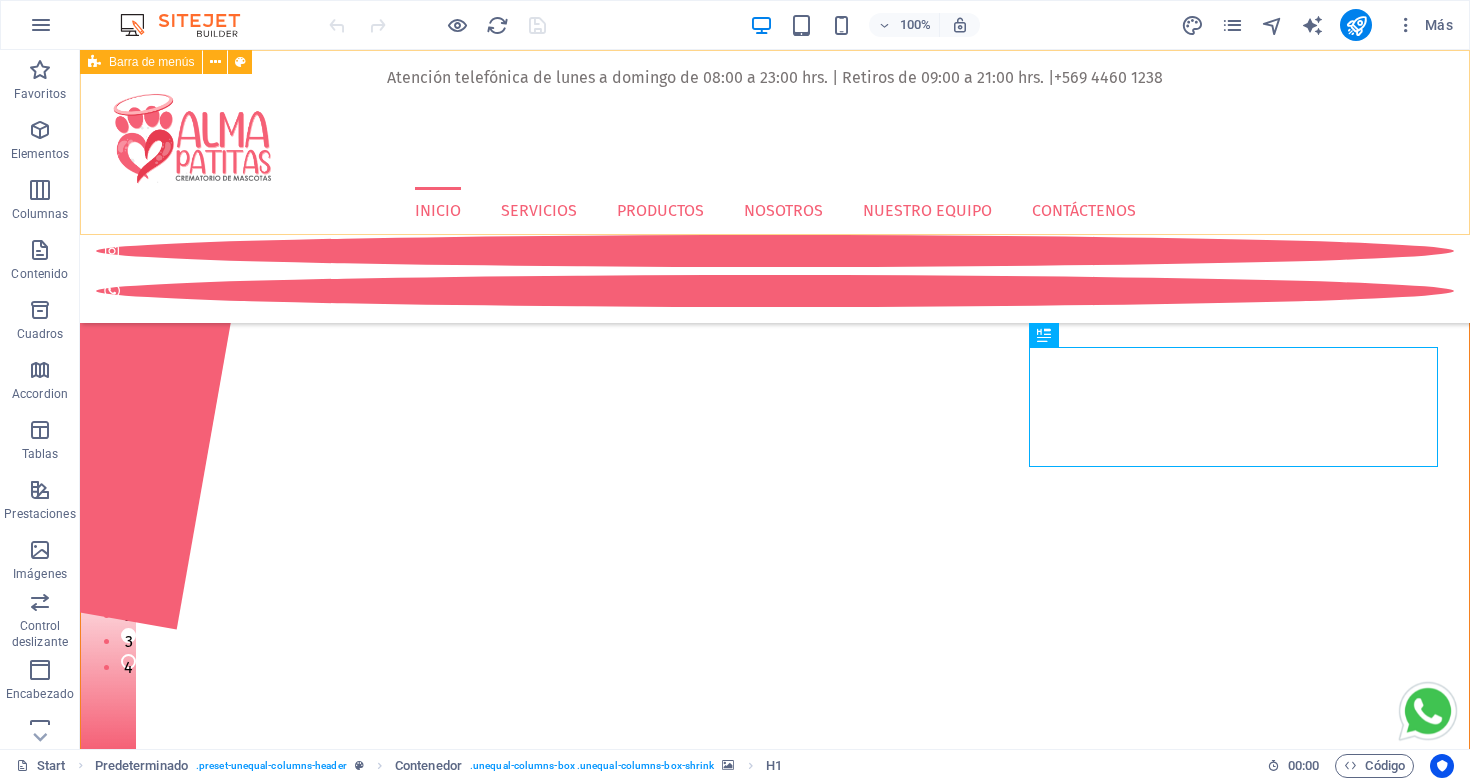 click on "Atención telefónica de lunes a domingo de 08:00 a 23:00 hrs. | Retiros de 09:00 a 21:00 hrs. |   +569 4460 1238 Inicio Servicios Productos Nosotros Nuestro equipo Contáctenos" at bounding box center [775, 186] 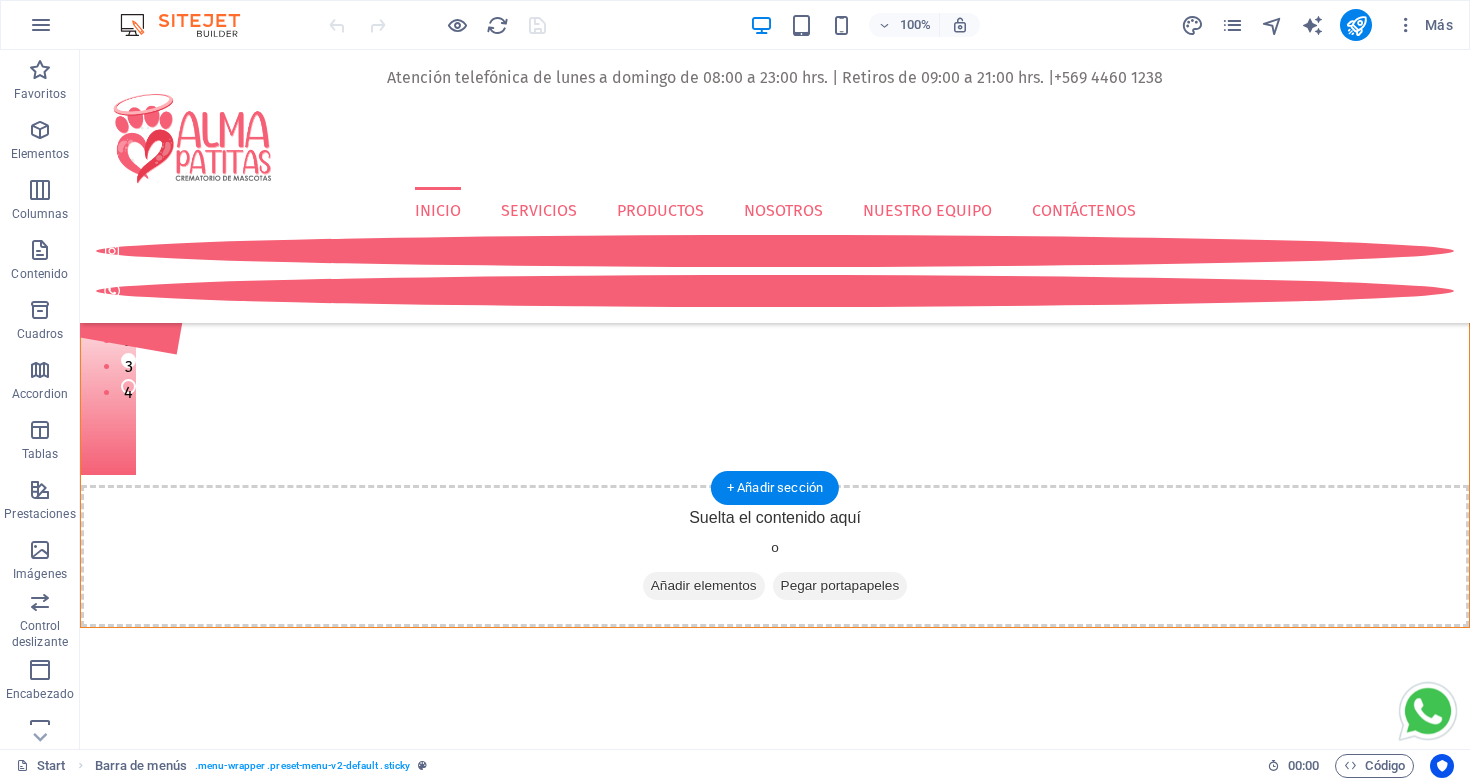 scroll, scrollTop: 281, scrollLeft: 0, axis: vertical 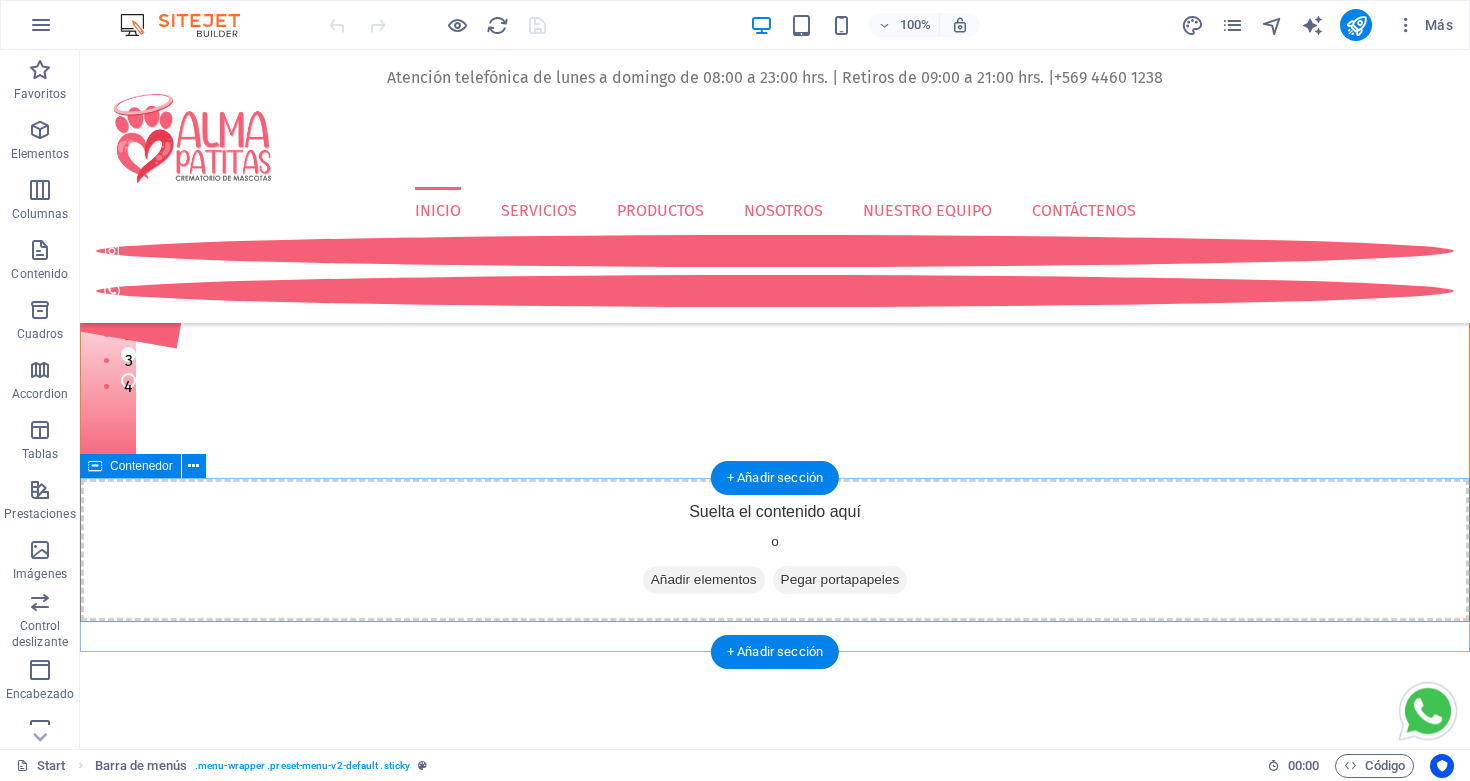 click on "SERVICIO DE CREMACIÓN Para brindarte lo que necesitas y mereces en este momento, estos son los servicios y procesos que hemos pensado para ti." at bounding box center [775, 1516] 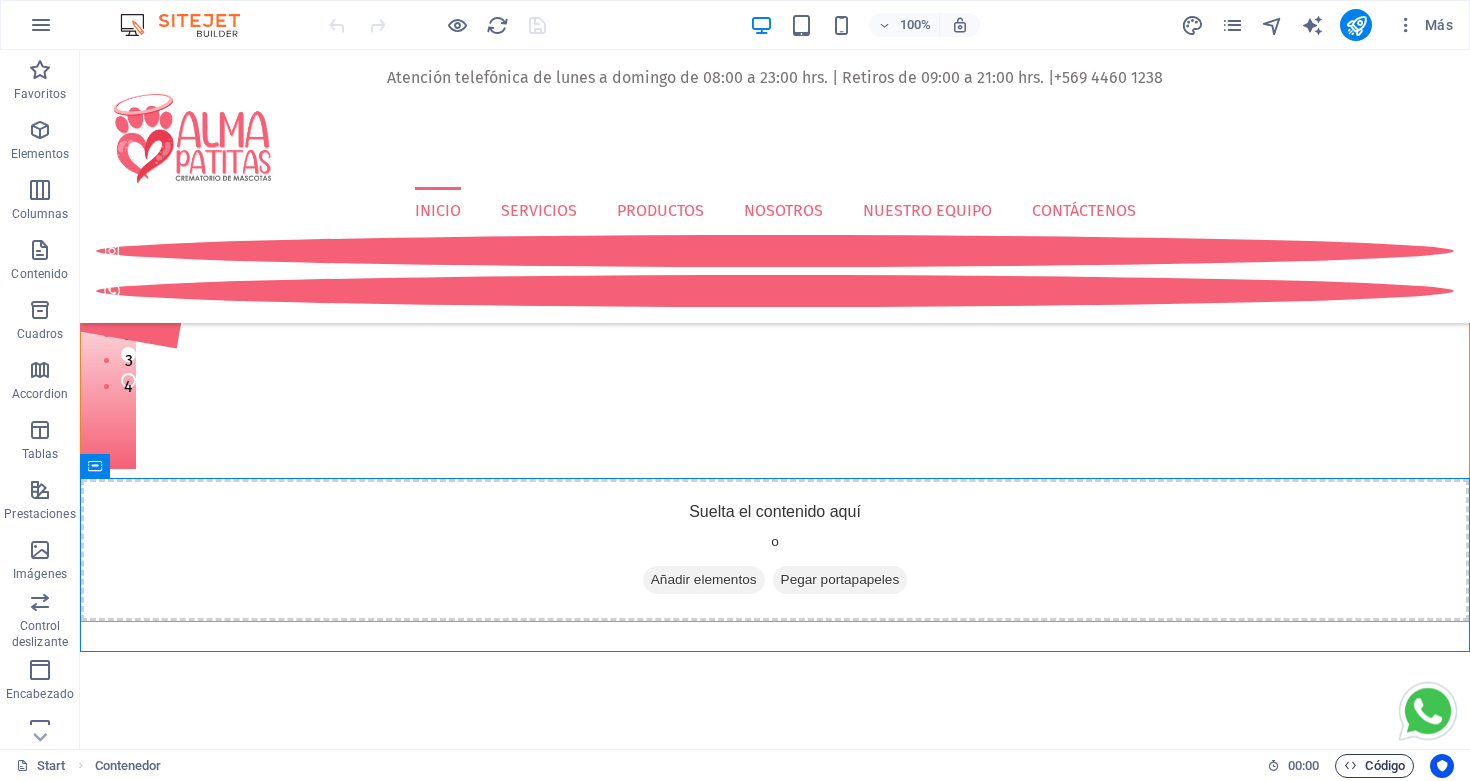 click on "Código" at bounding box center (1374, 766) 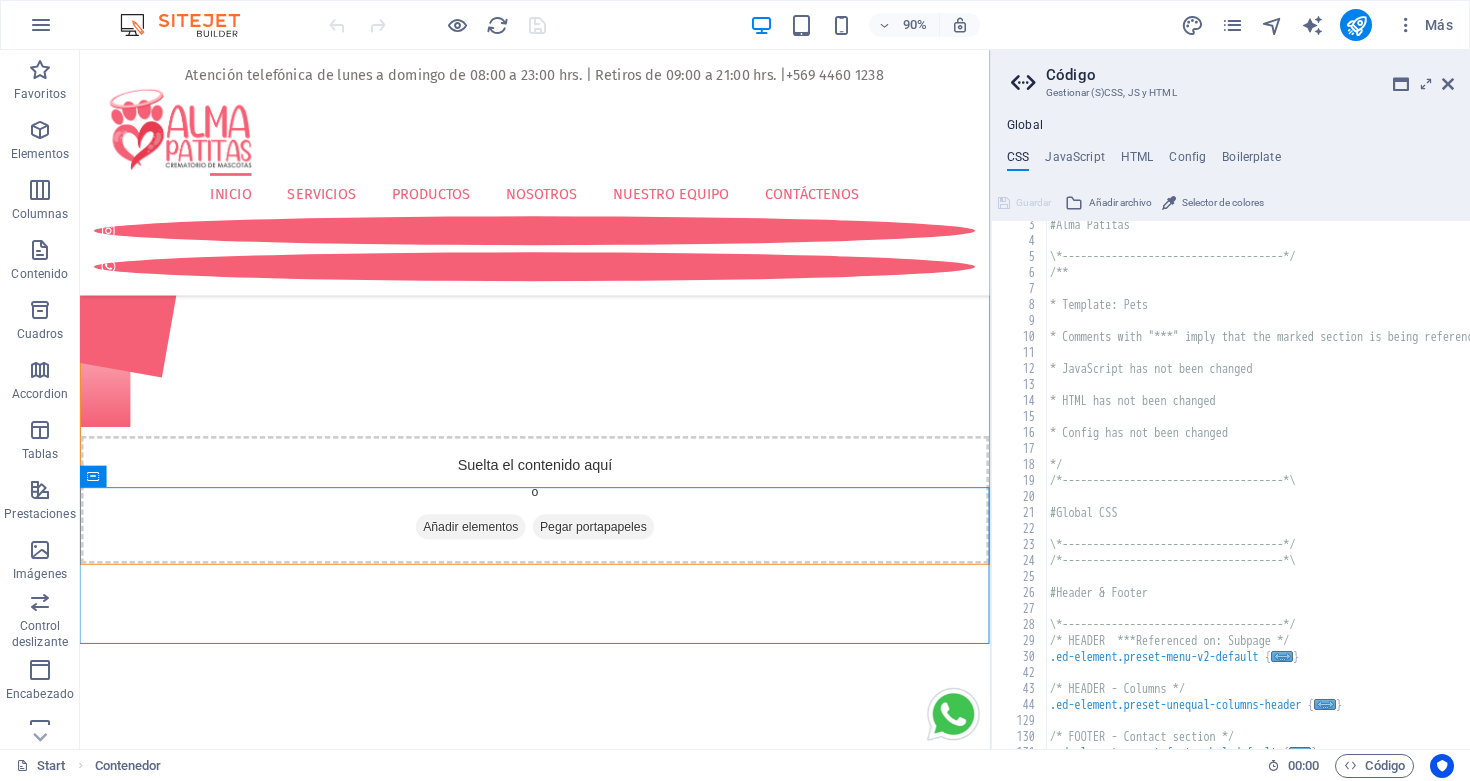 scroll, scrollTop: 36, scrollLeft: 0, axis: vertical 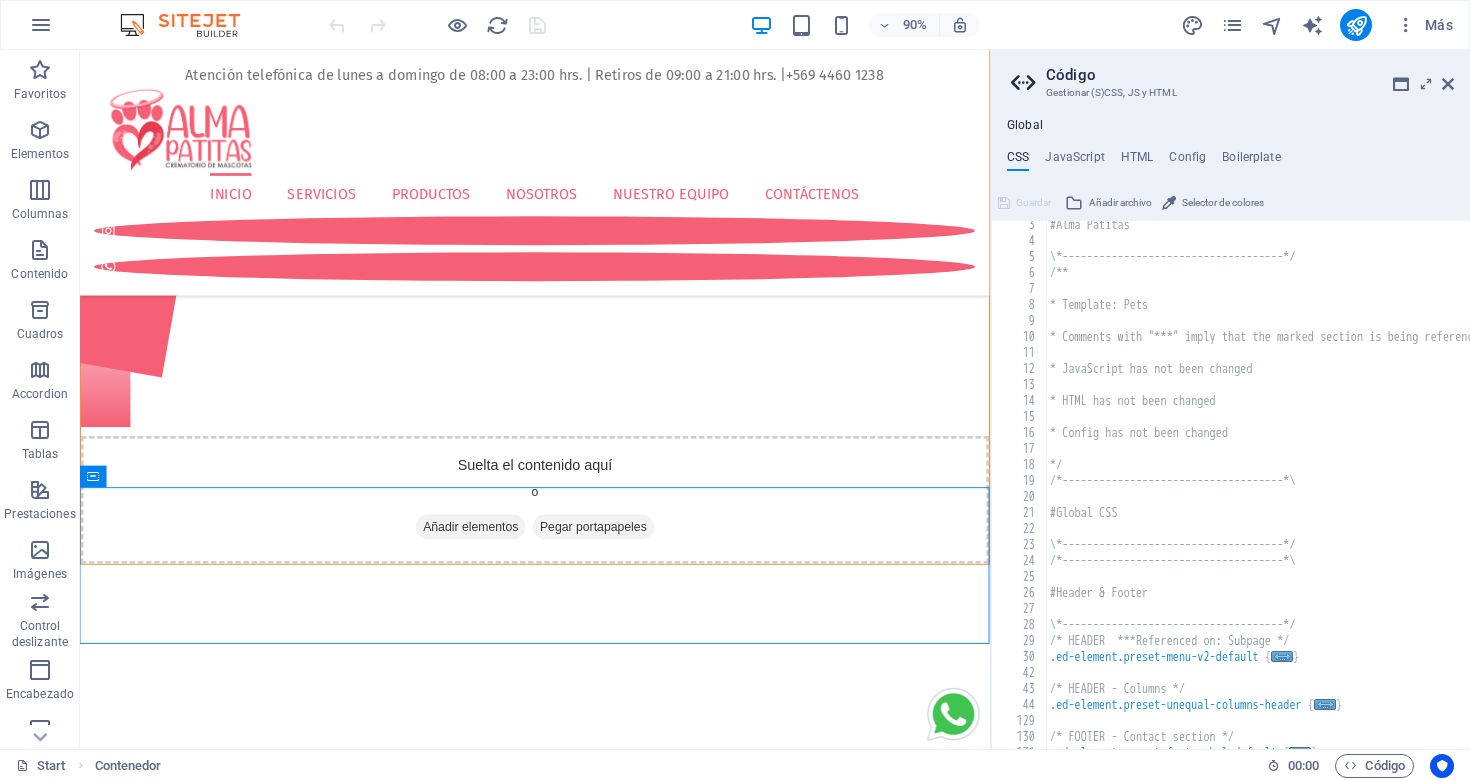 click on "#Alma Patitas \*------------------------------------*/ /**   * Template: Pets   * Comments with "***" imply that the marked section is being referenced somewhere else   * JavaScript has not been changed   * HTML has not been changed   * Config has not been changed   */ /*------------------------------------*\     #Global CSS \*------------------------------------*/ /*------------------------------------*\     #Header & Footer \*------------------------------------*/ /* HEADER  ***Referenced on: Subpage */ .ed-element.preset-menu-v2-default   { ... } /* HEADER - Columns */ .ed-element.preset-unequal-columns-header   { ... } /* FOOTER - Contact section */ .ed-element.preset-footer-hel-default   { ... }" at bounding box center [1373, 497] 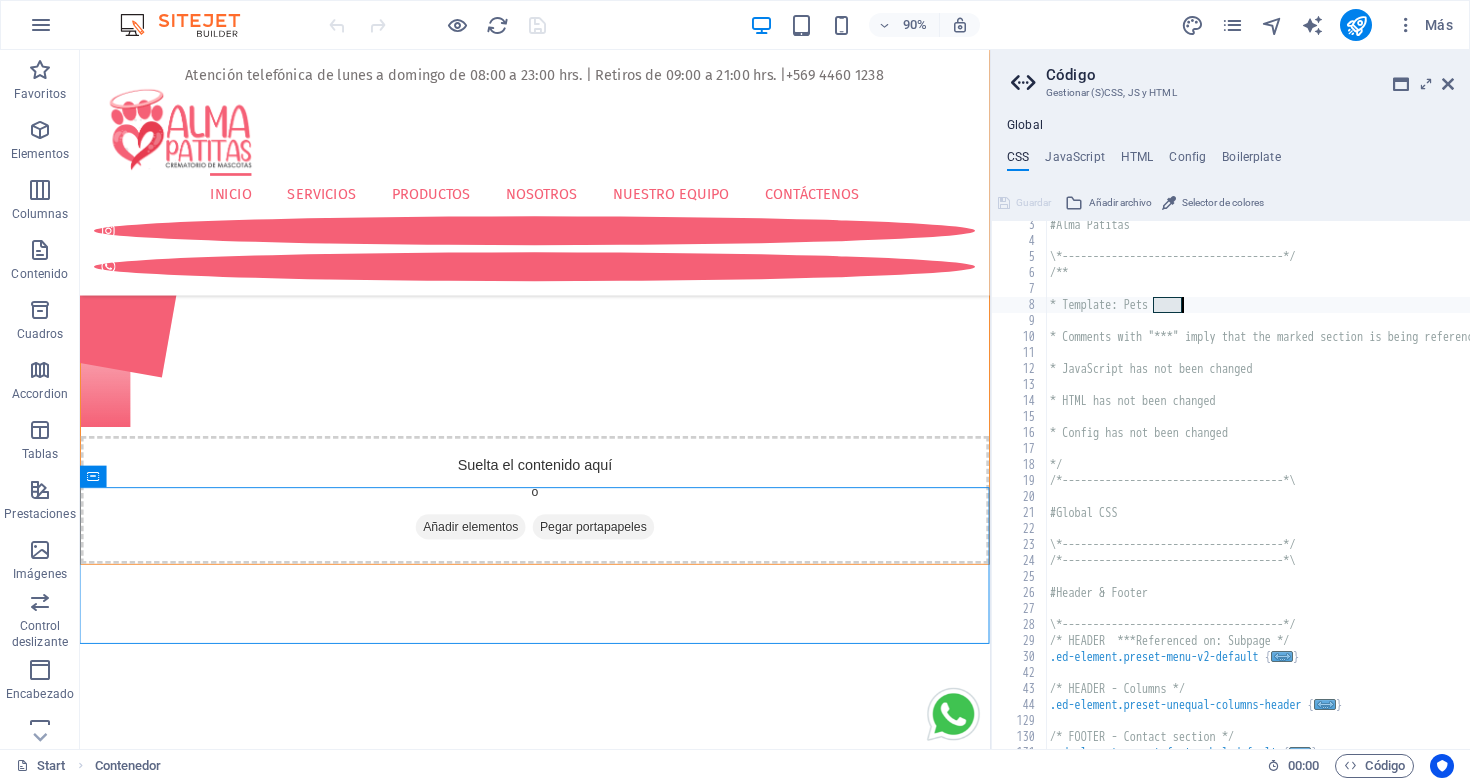 click on "#Alma Patitas \*------------------------------------*/ /**   * Template: Pets   * Comments with "***" imply that the marked section is being referenced somewhere else   * JavaScript has not been changed   * HTML has not been changed   * Config has not been changed   */ /*------------------------------------*\     #Global CSS \*------------------------------------*/ /*------------------------------------*\     #Header & Footer \*------------------------------------*/ /* HEADER  ***Referenced on: Subpage */ .ed-element.preset-menu-v2-default   { ... } /* HEADER - Columns */ .ed-element.preset-unequal-columns-header   { ... } /* FOOTER - Contact section */ .ed-element.preset-footer-hel-default   { ... }" at bounding box center [1373, 497] 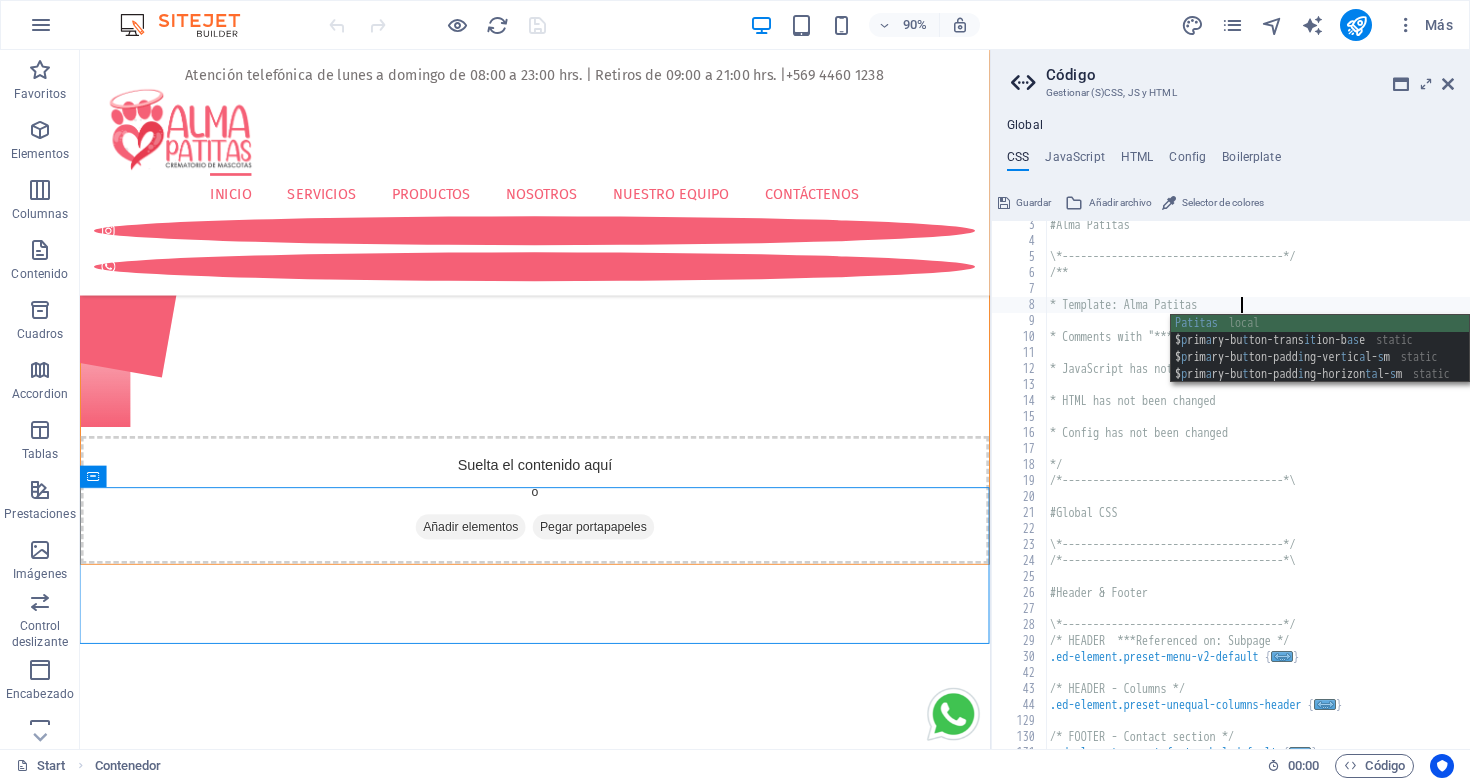 scroll, scrollTop: 0, scrollLeft: 14, axis: horizontal 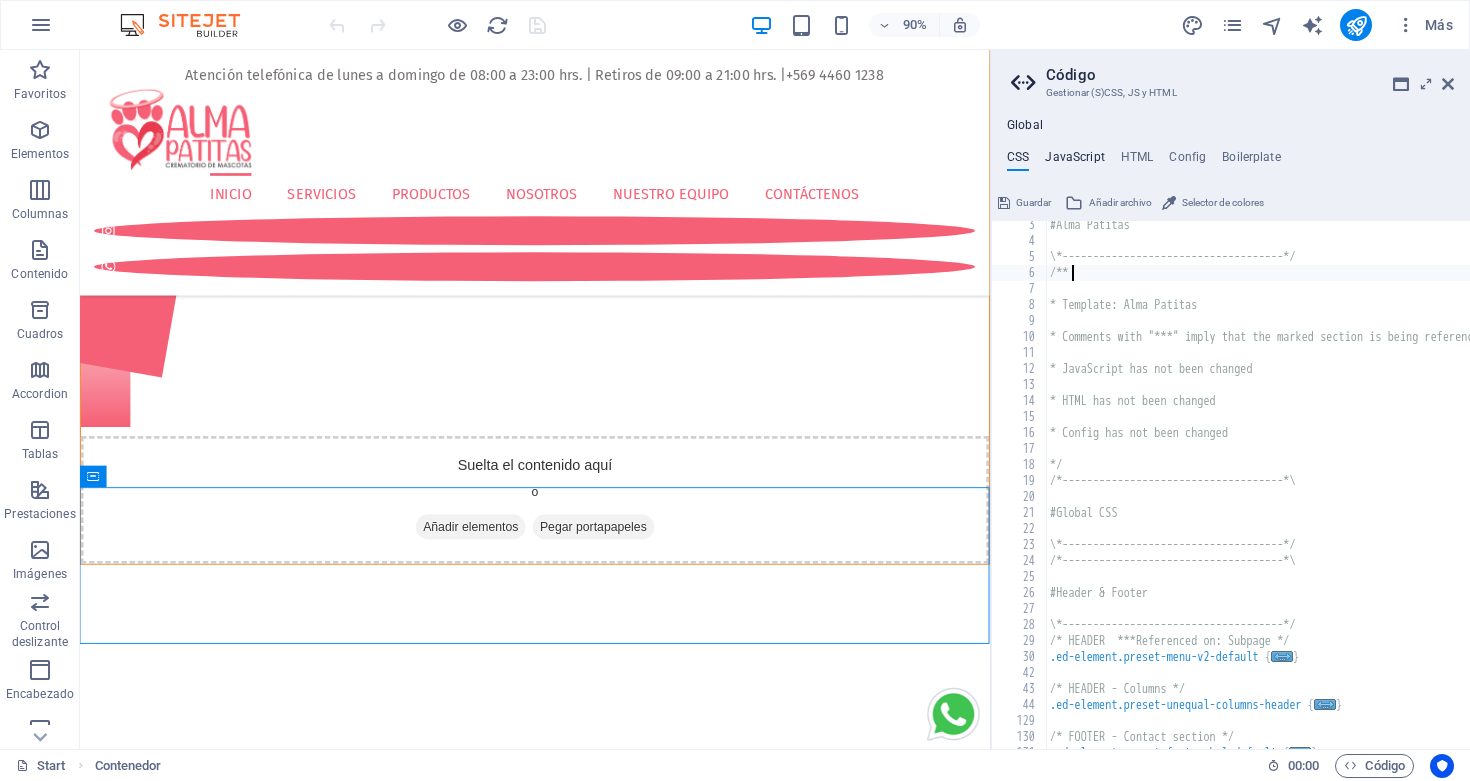 type on "/**" 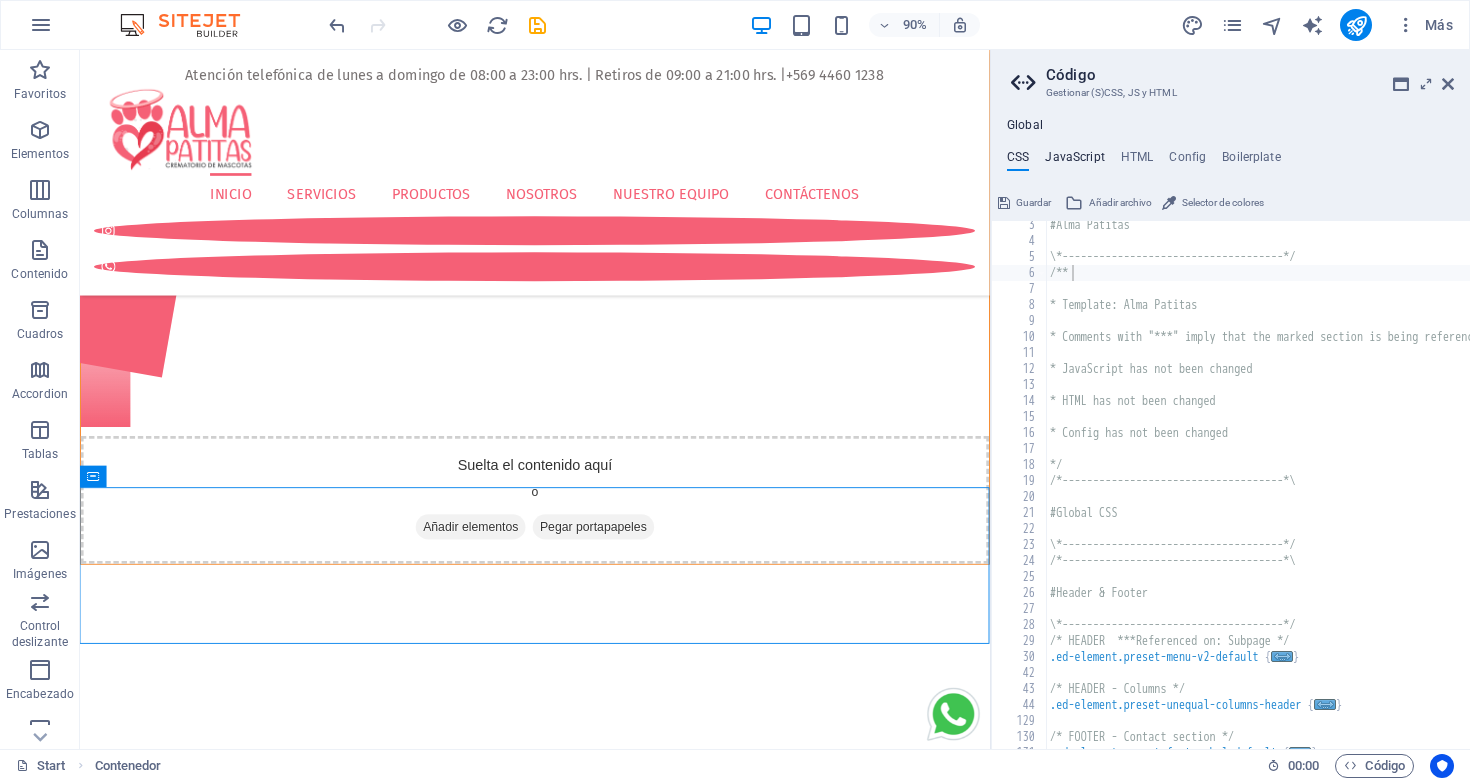 click on "JavaScript" at bounding box center (1074, 161) 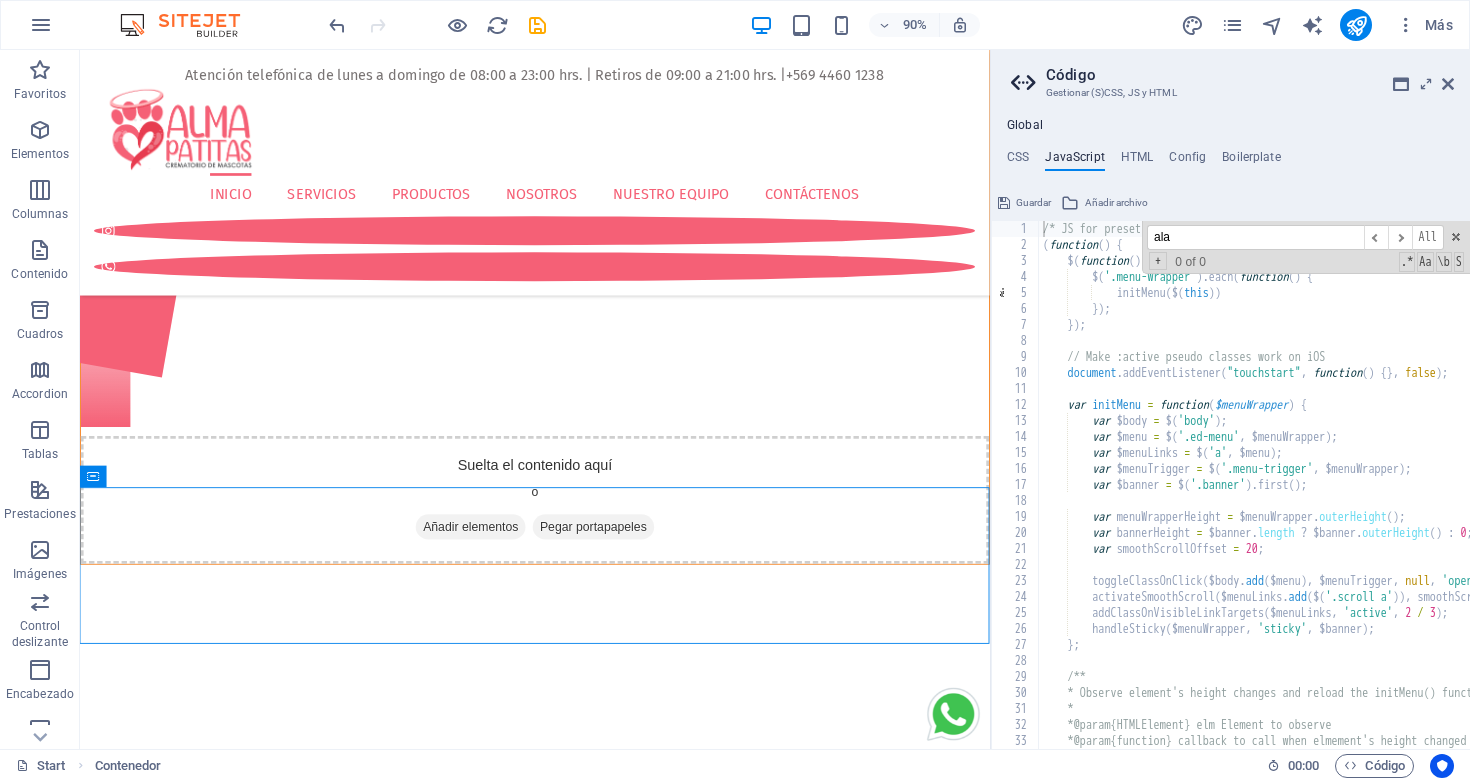 scroll, scrollTop: 0, scrollLeft: 35, axis: horizontal 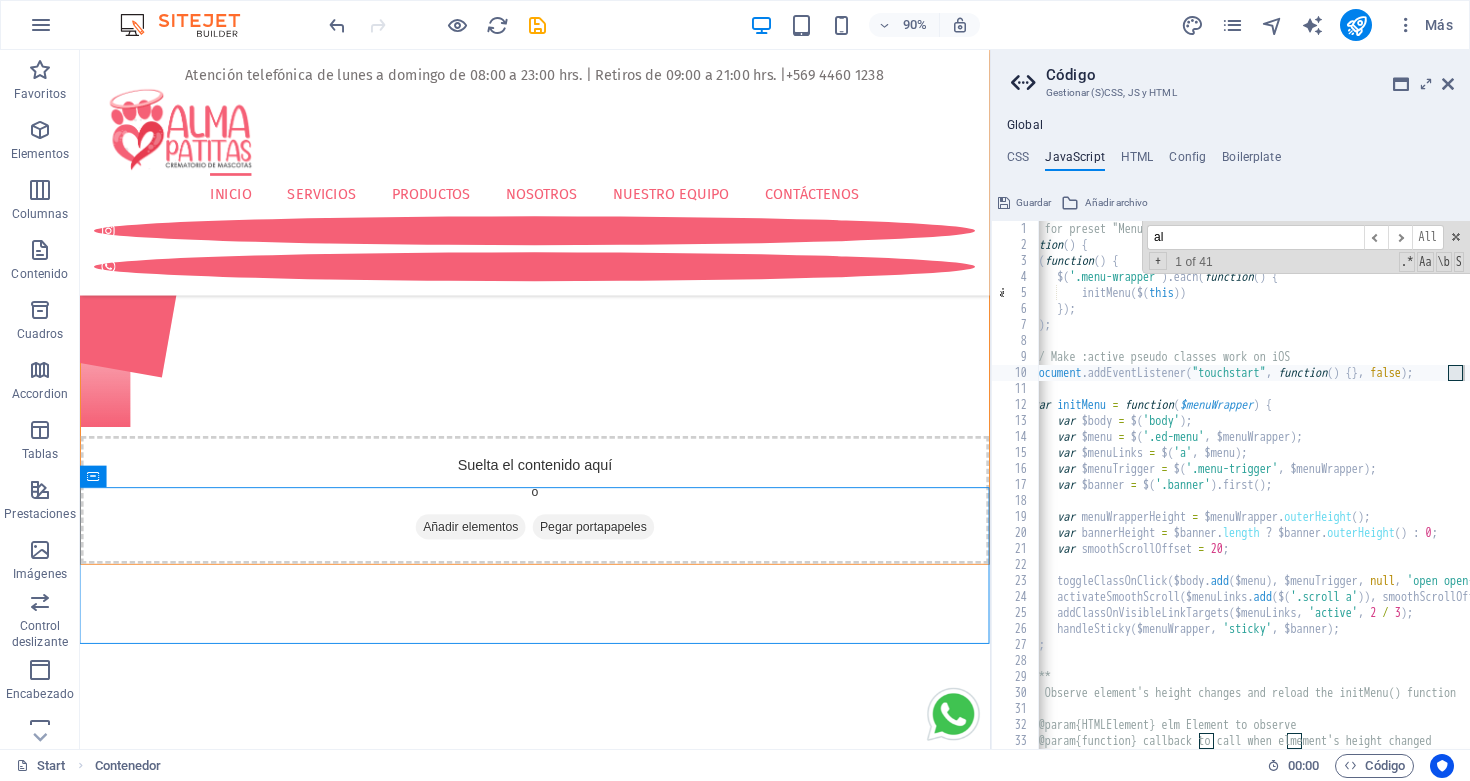 type on "a" 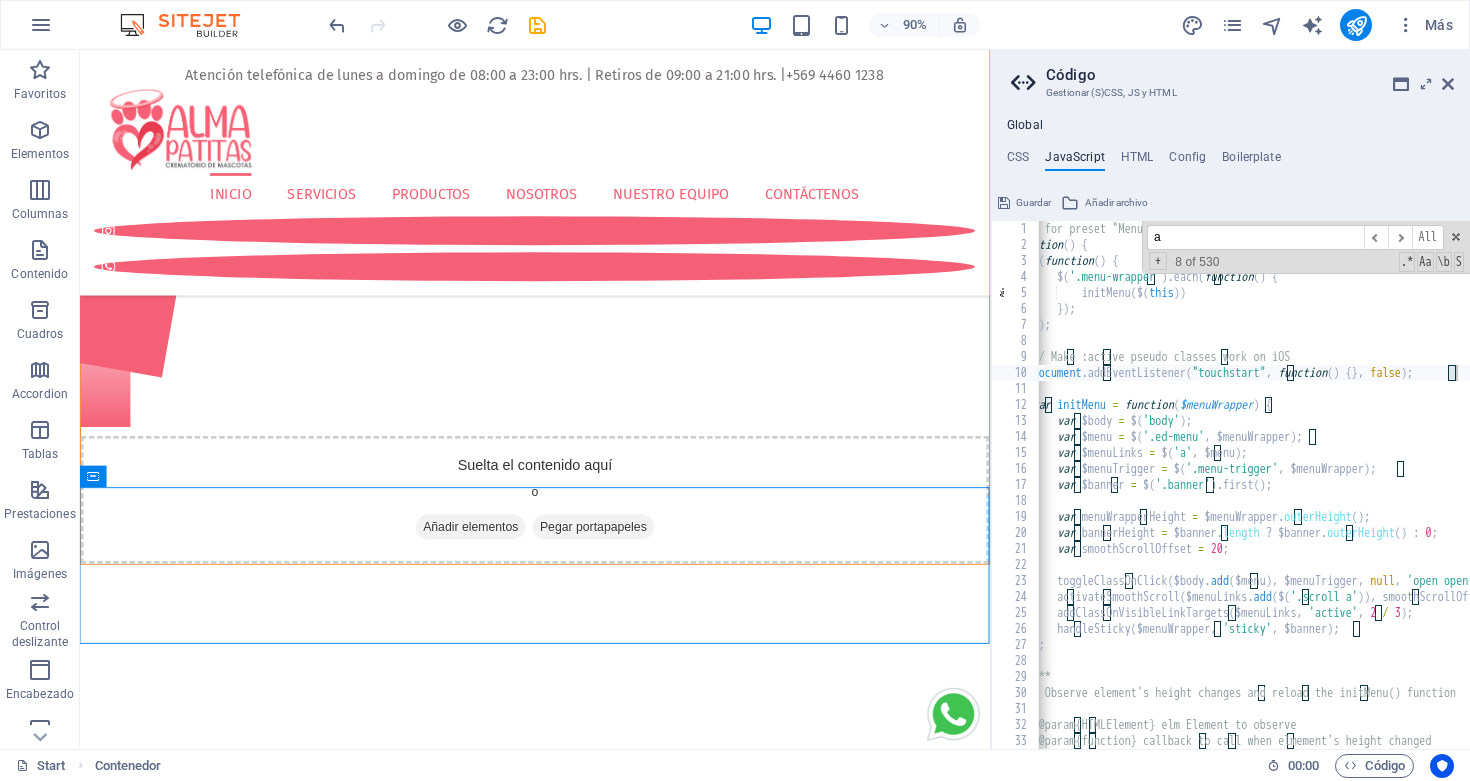 type 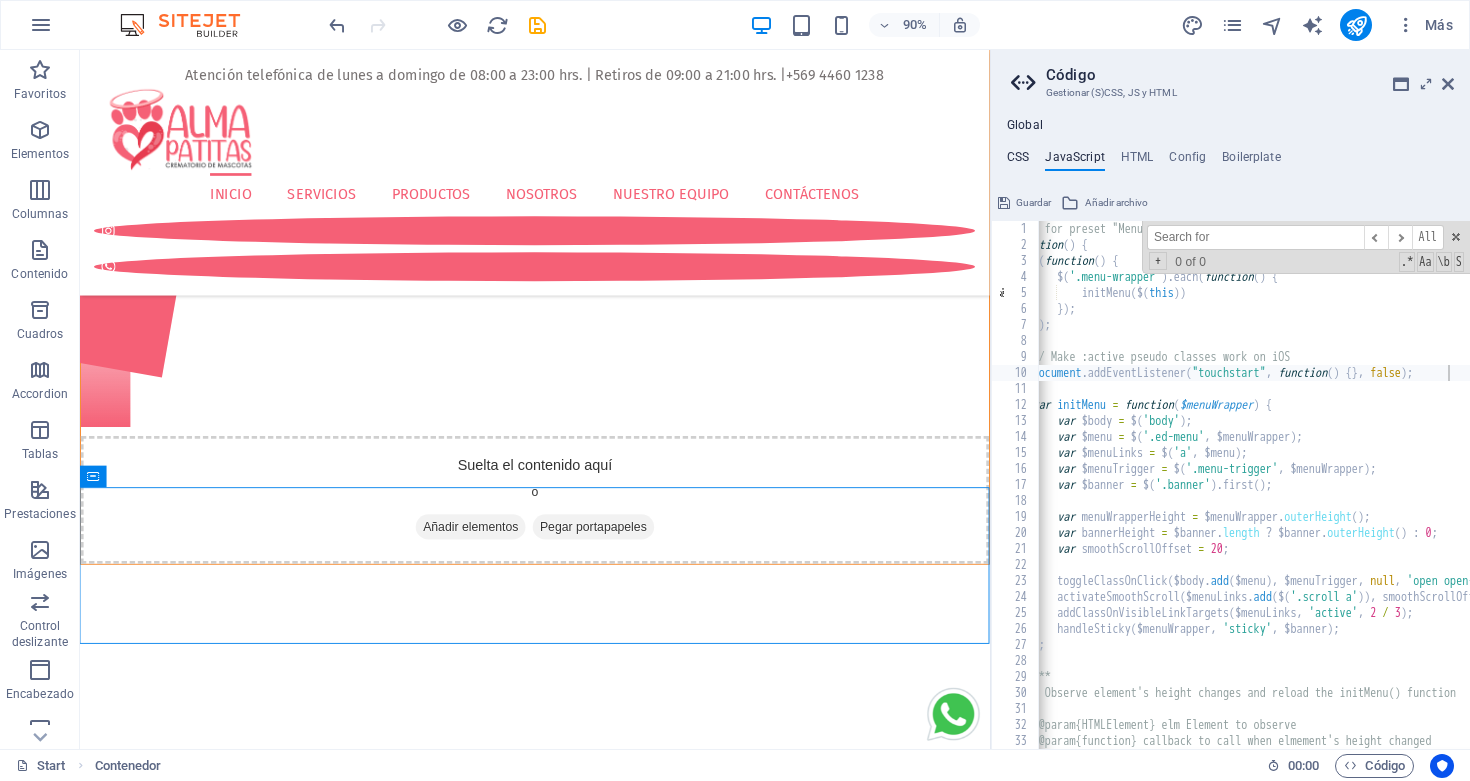 click on "CSS" at bounding box center (1018, 161) 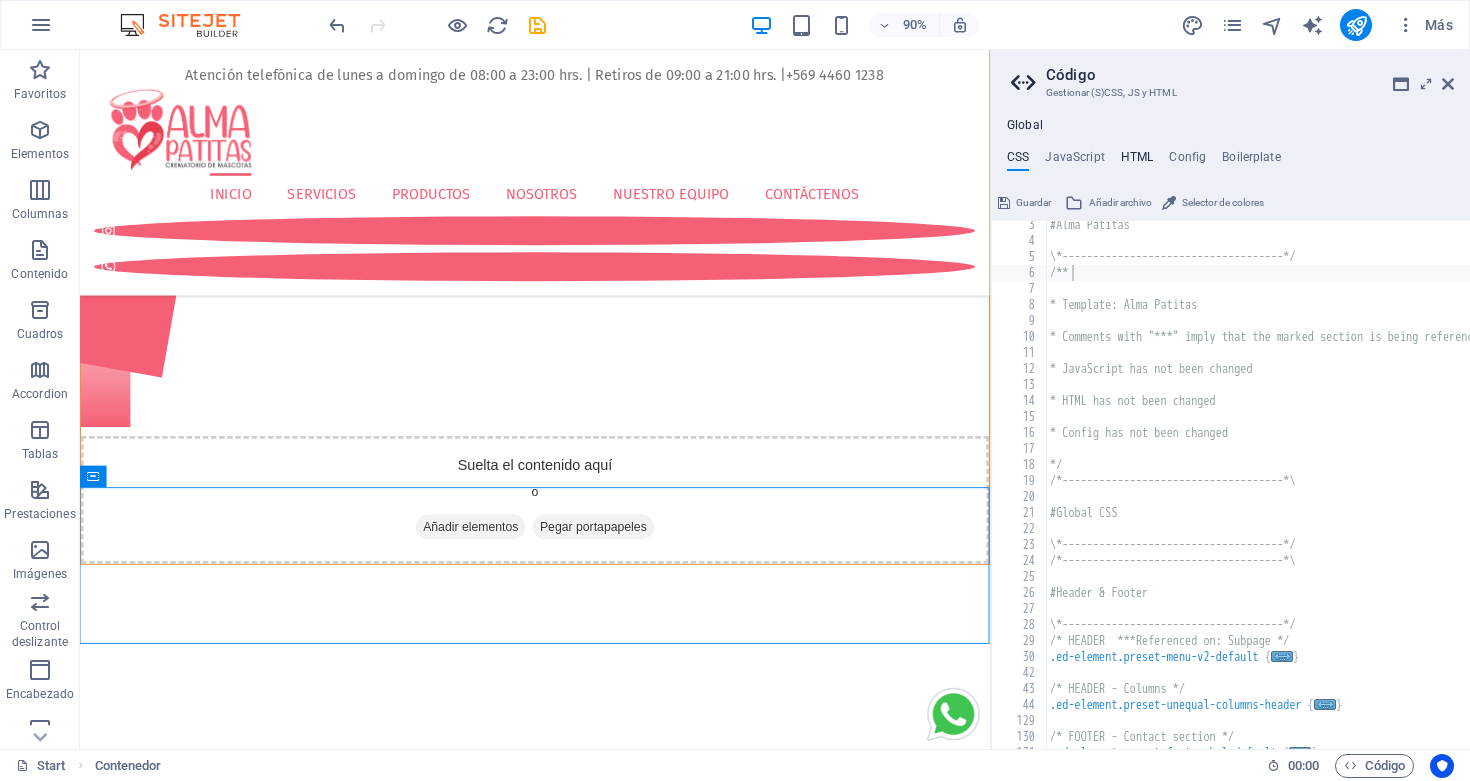 click on "HTML" at bounding box center [1137, 161] 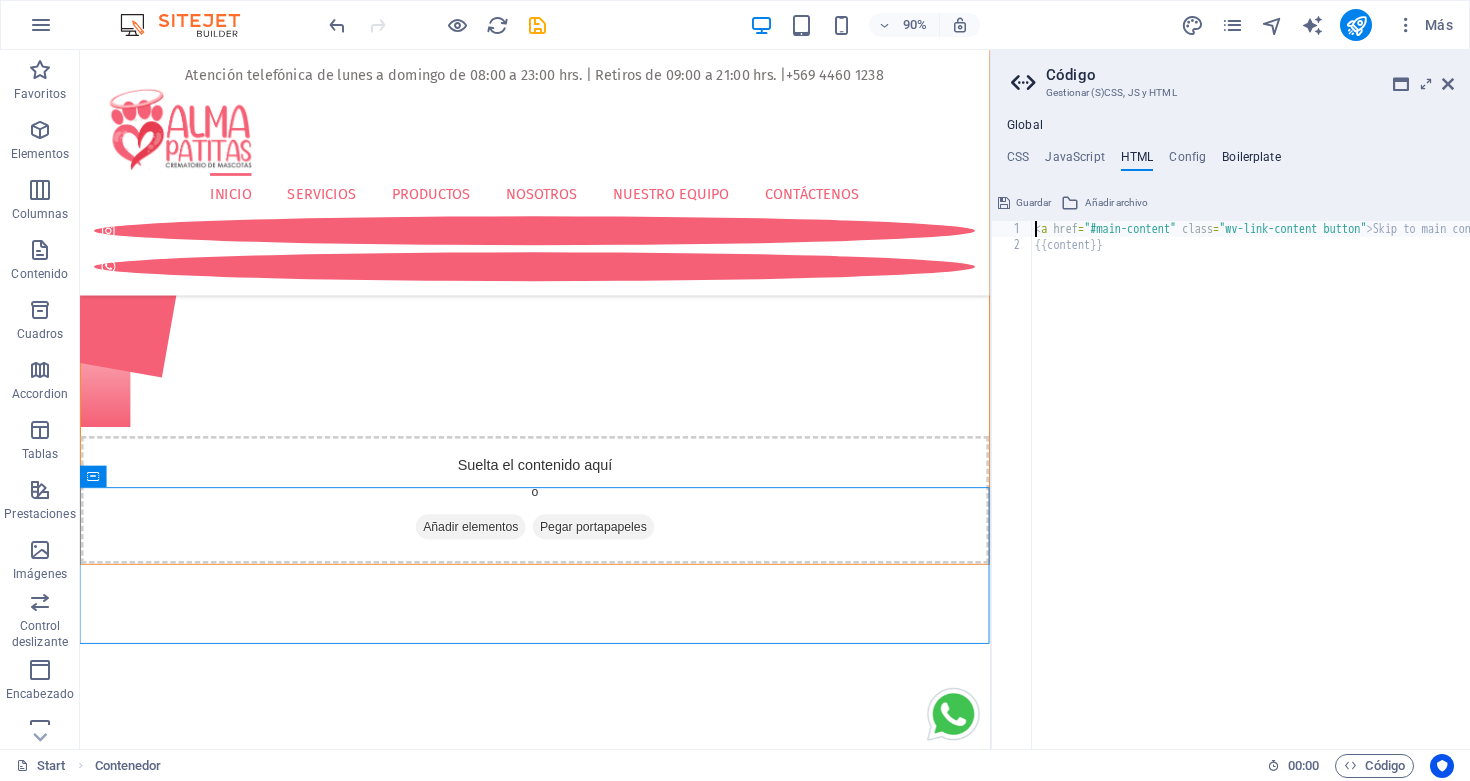 click on "Boilerplate" at bounding box center [1251, 161] 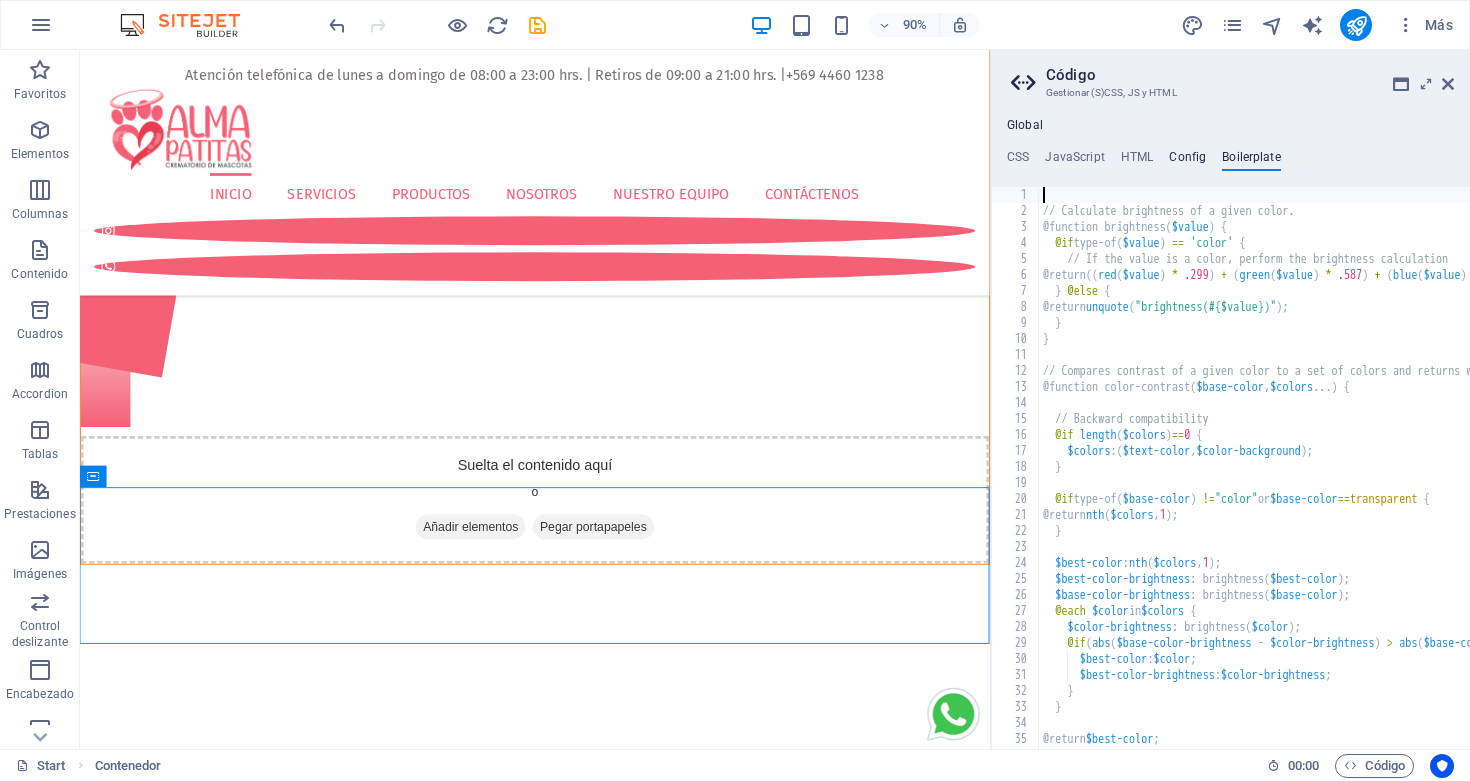 click on "Config" at bounding box center (1187, 161) 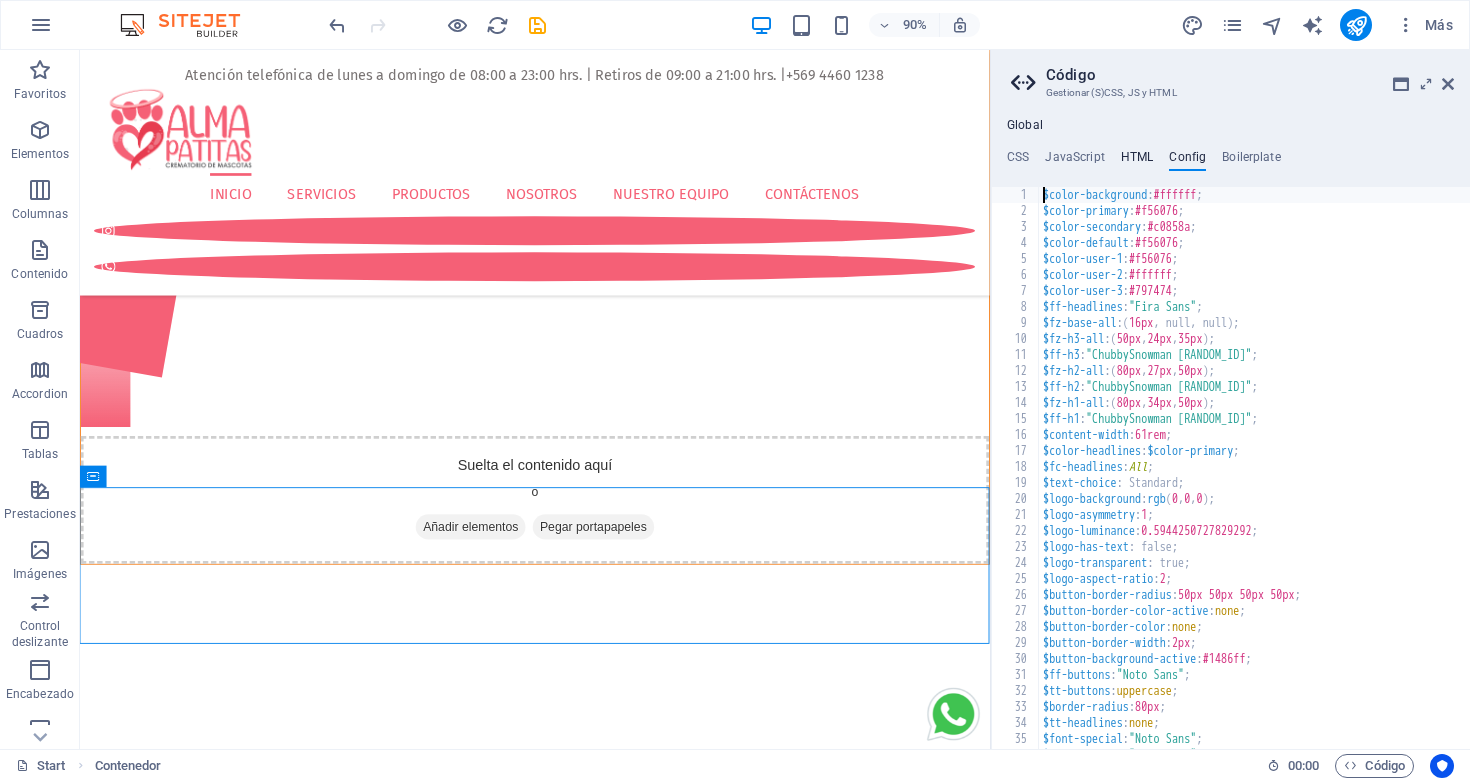 click on "HTML" at bounding box center (1137, 161) 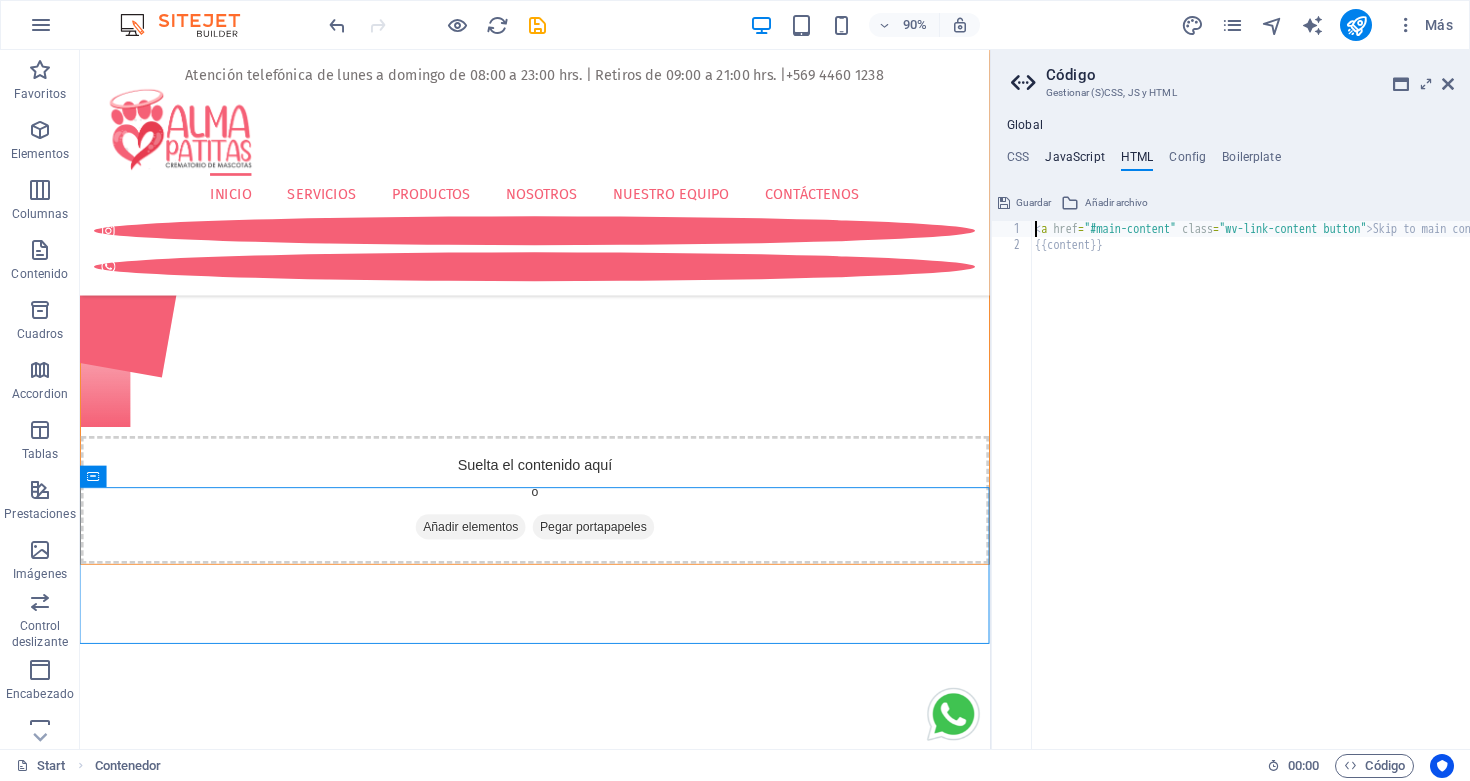 click on "JavaScript" at bounding box center (1074, 161) 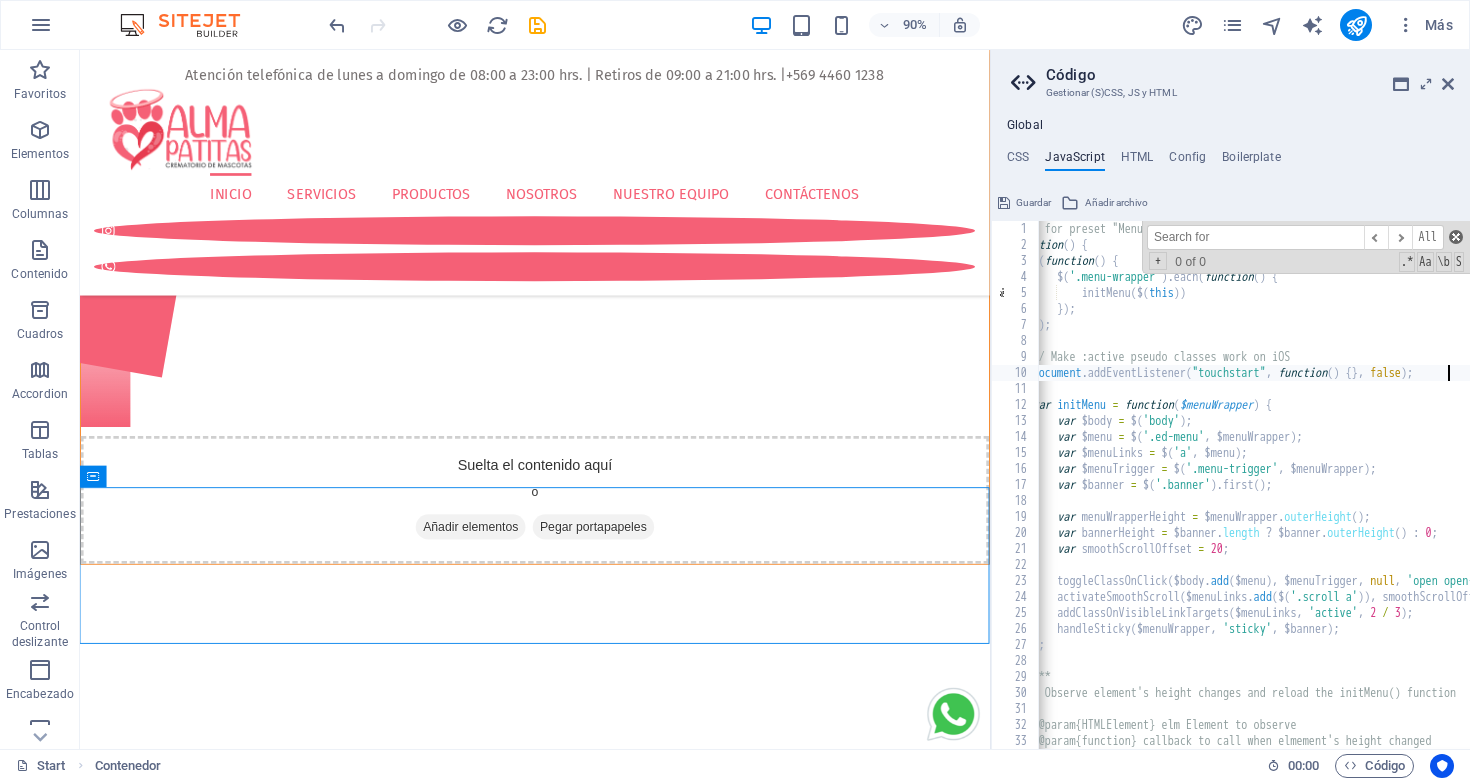 click at bounding box center (1456, 237) 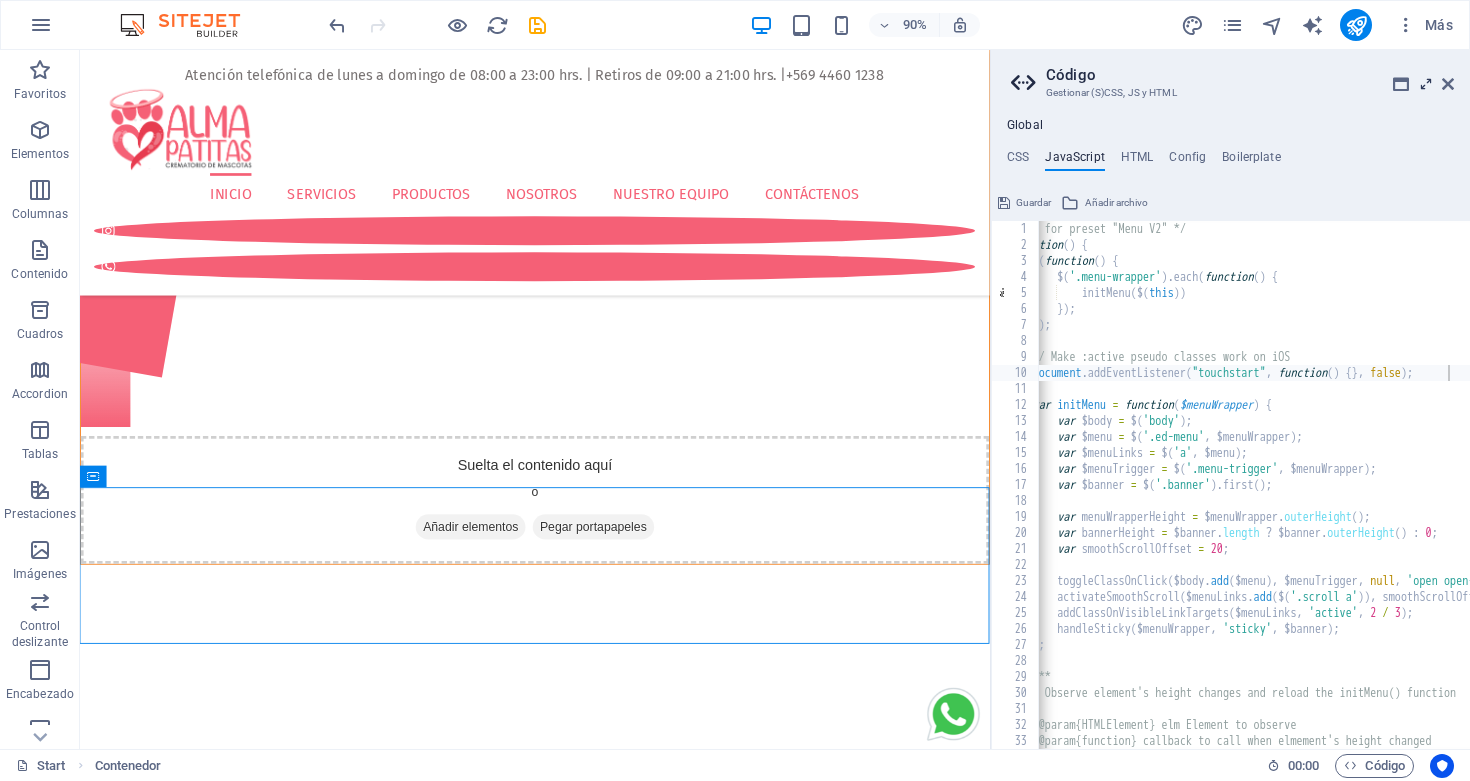 click at bounding box center [1426, 84] 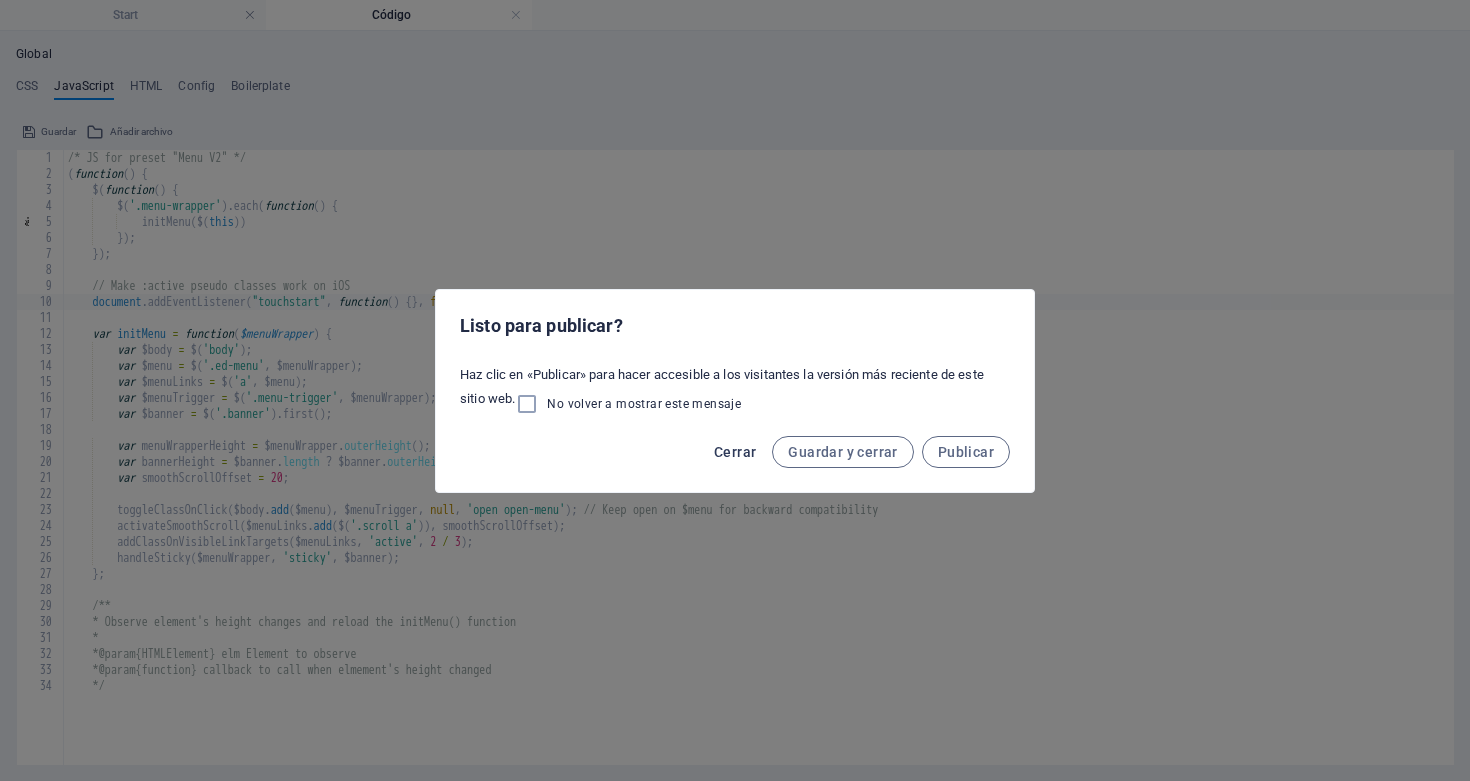 click on "Cerrar" at bounding box center (735, 452) 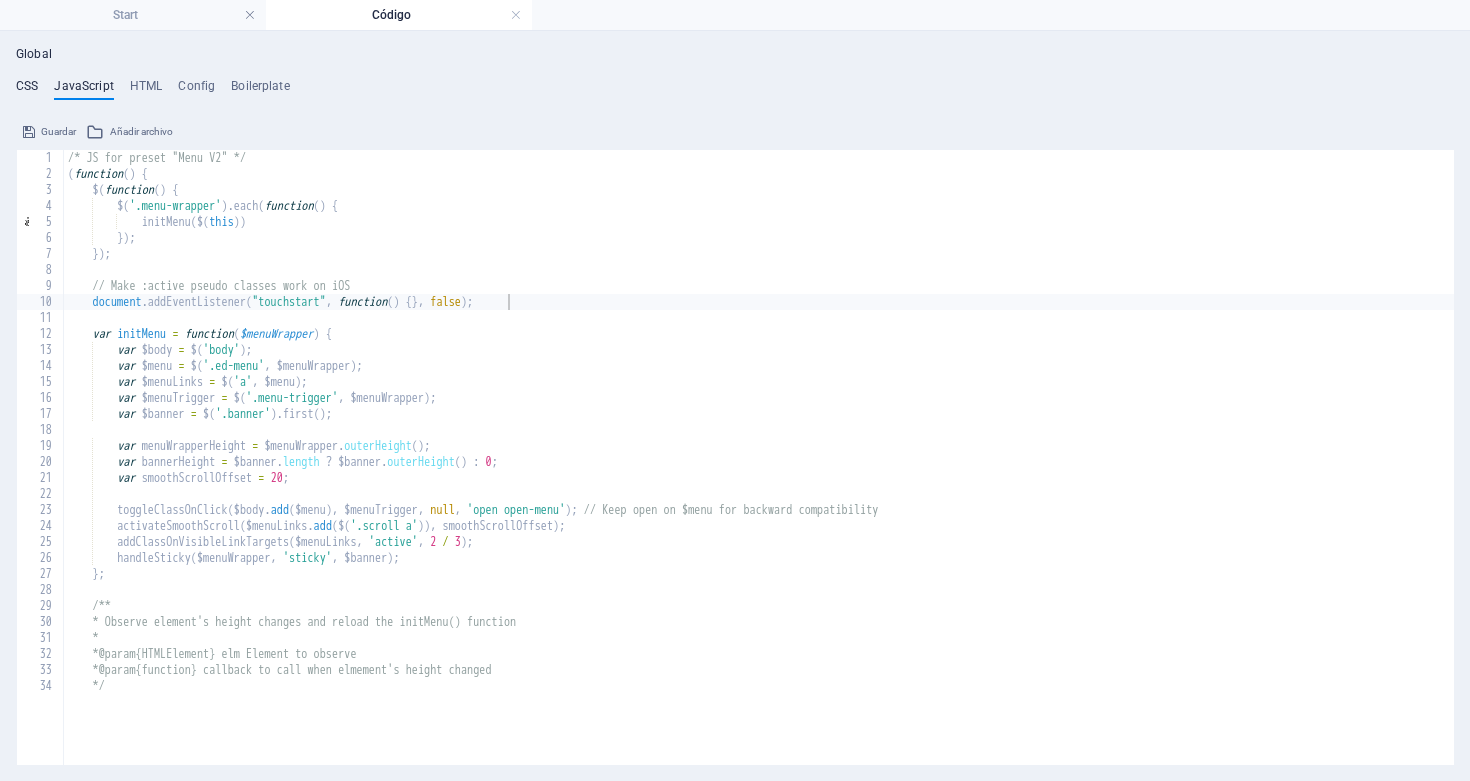 click on "CSS" at bounding box center (27, 90) 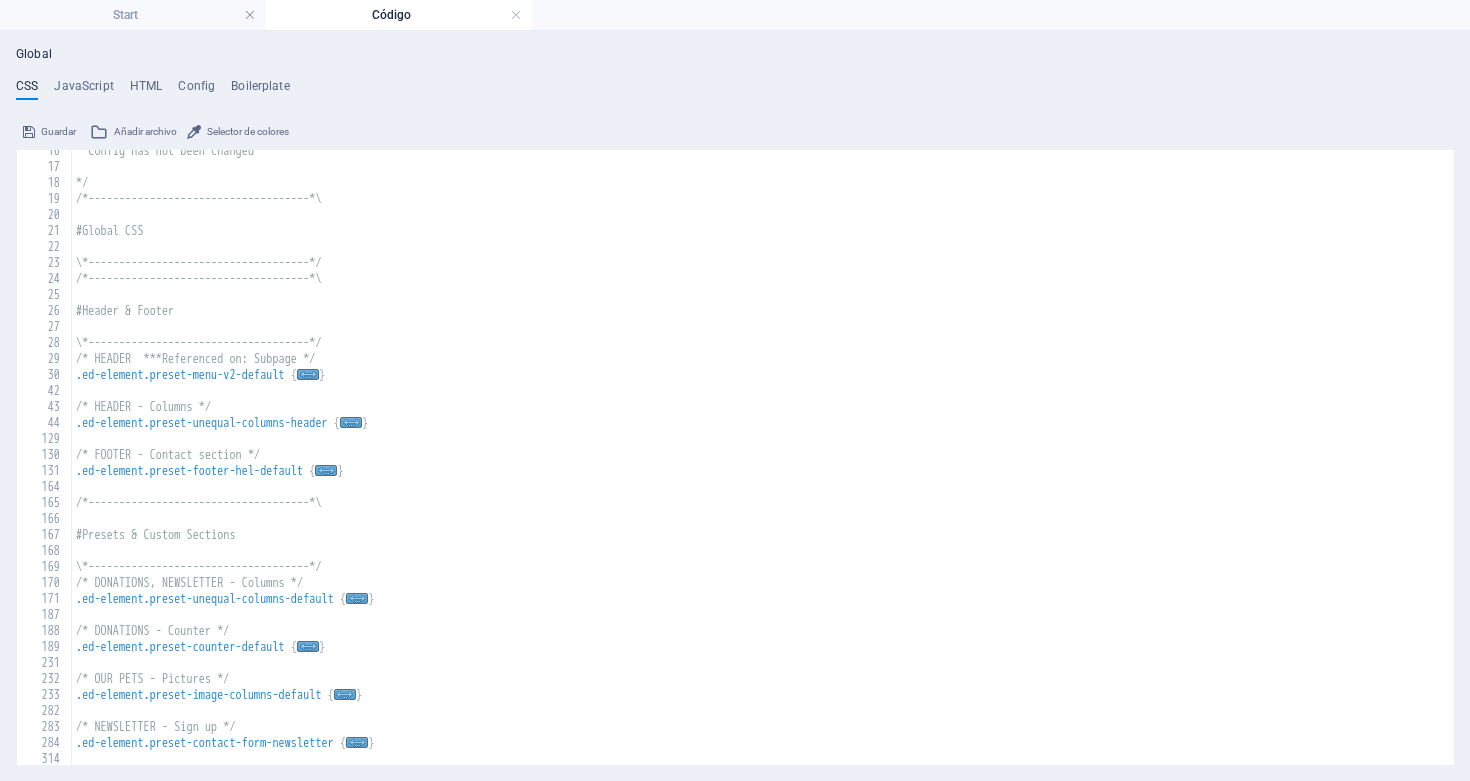 scroll, scrollTop: 247, scrollLeft: 0, axis: vertical 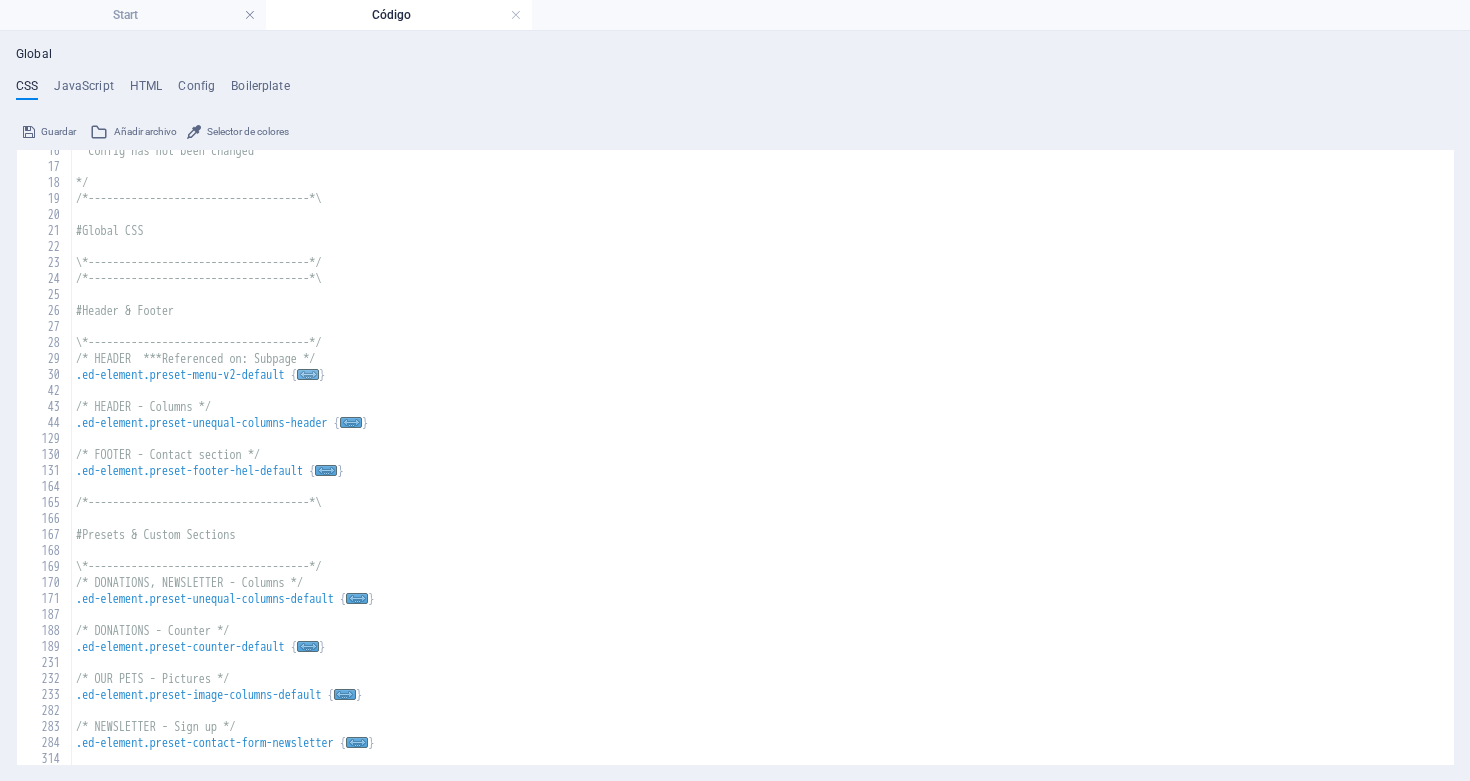 click on "..." at bounding box center [308, 374] 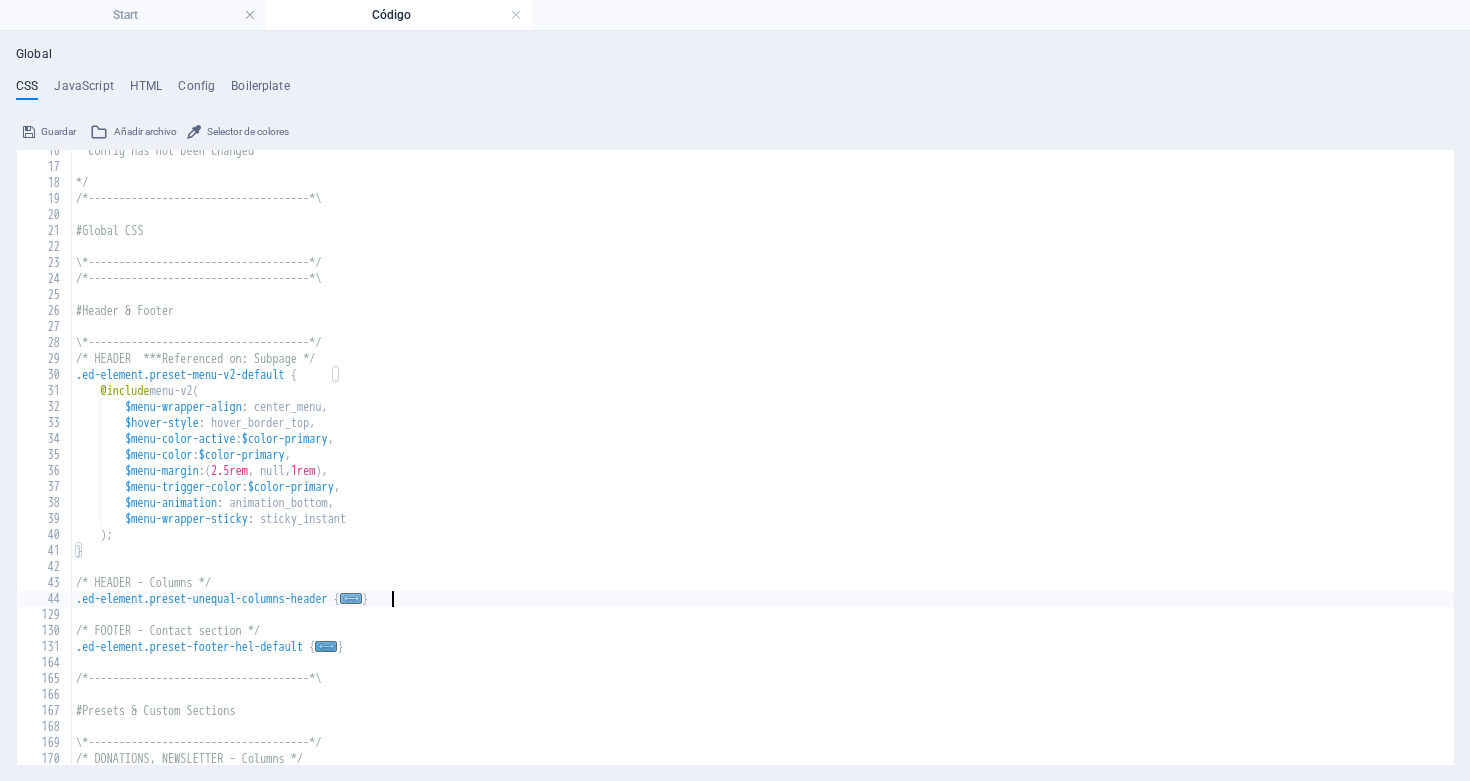 click on "..." at bounding box center (351, 598) 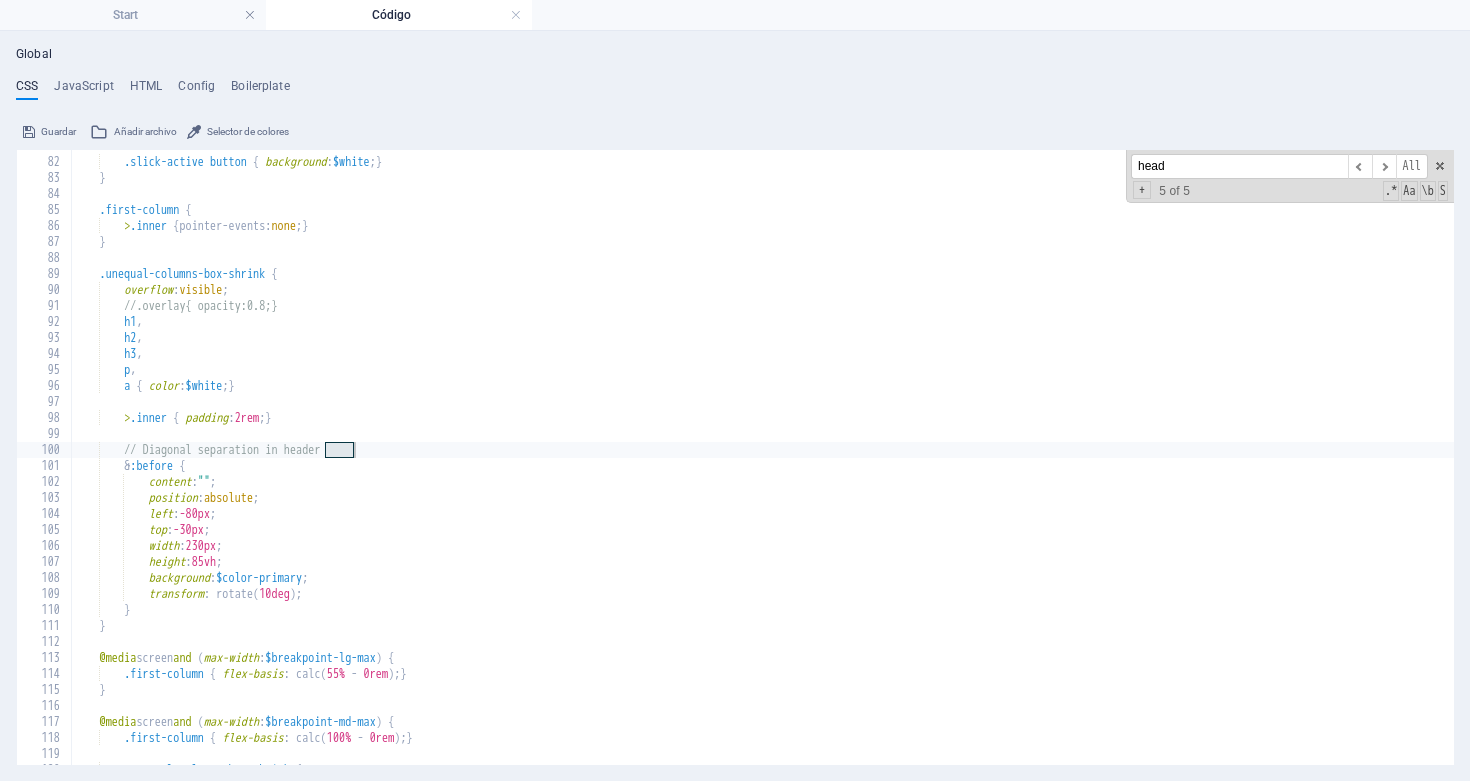 scroll, scrollTop: 92, scrollLeft: 0, axis: vertical 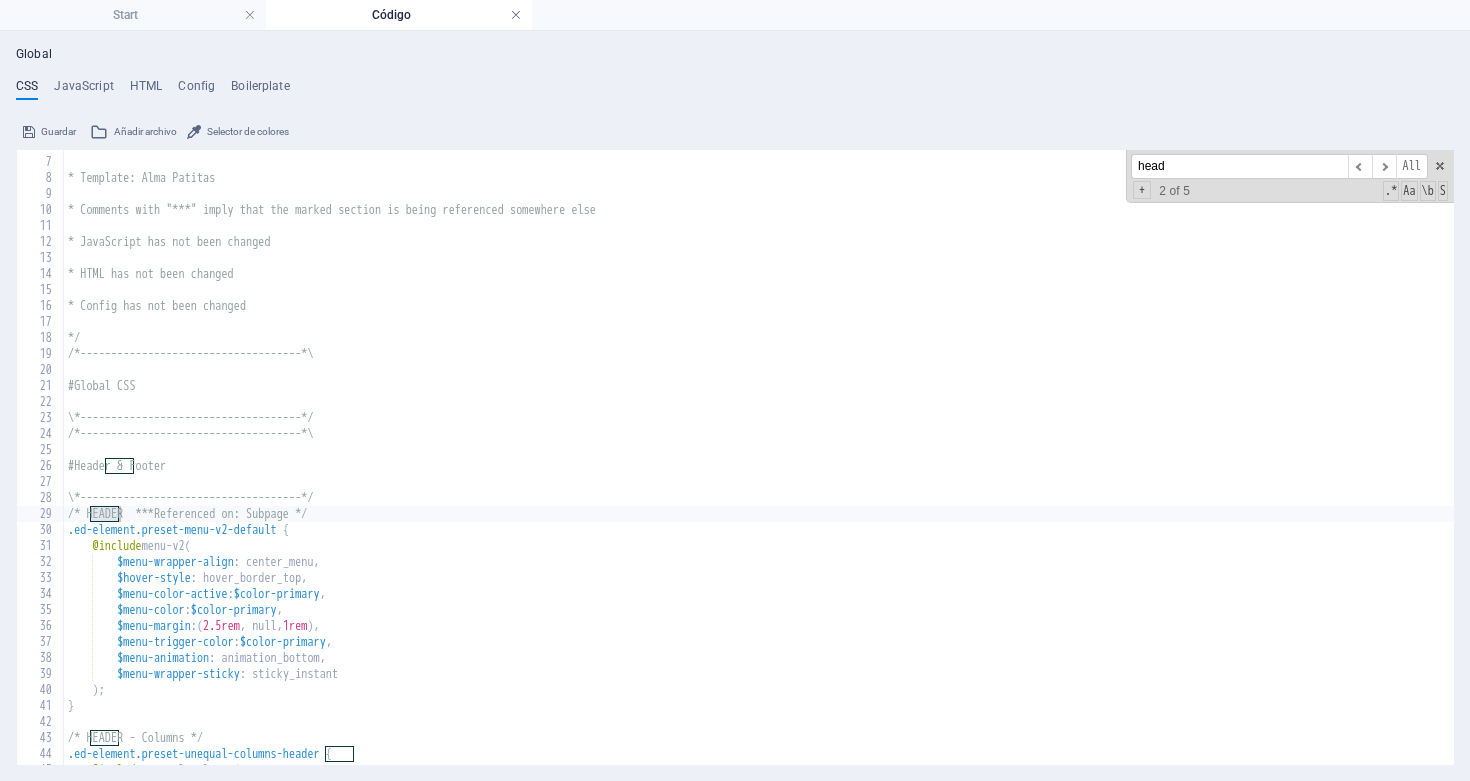 type on "head" 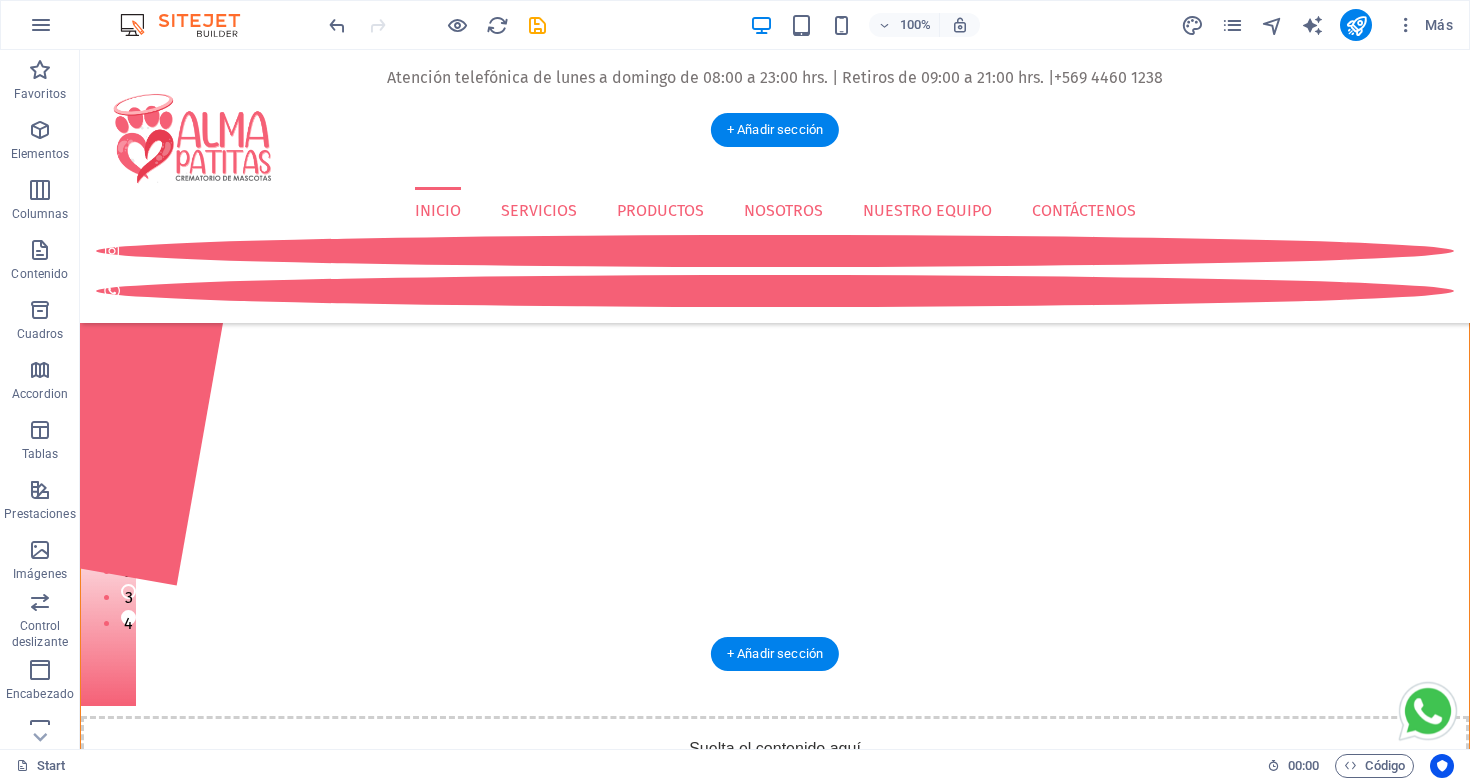 scroll, scrollTop: 0, scrollLeft: 0, axis: both 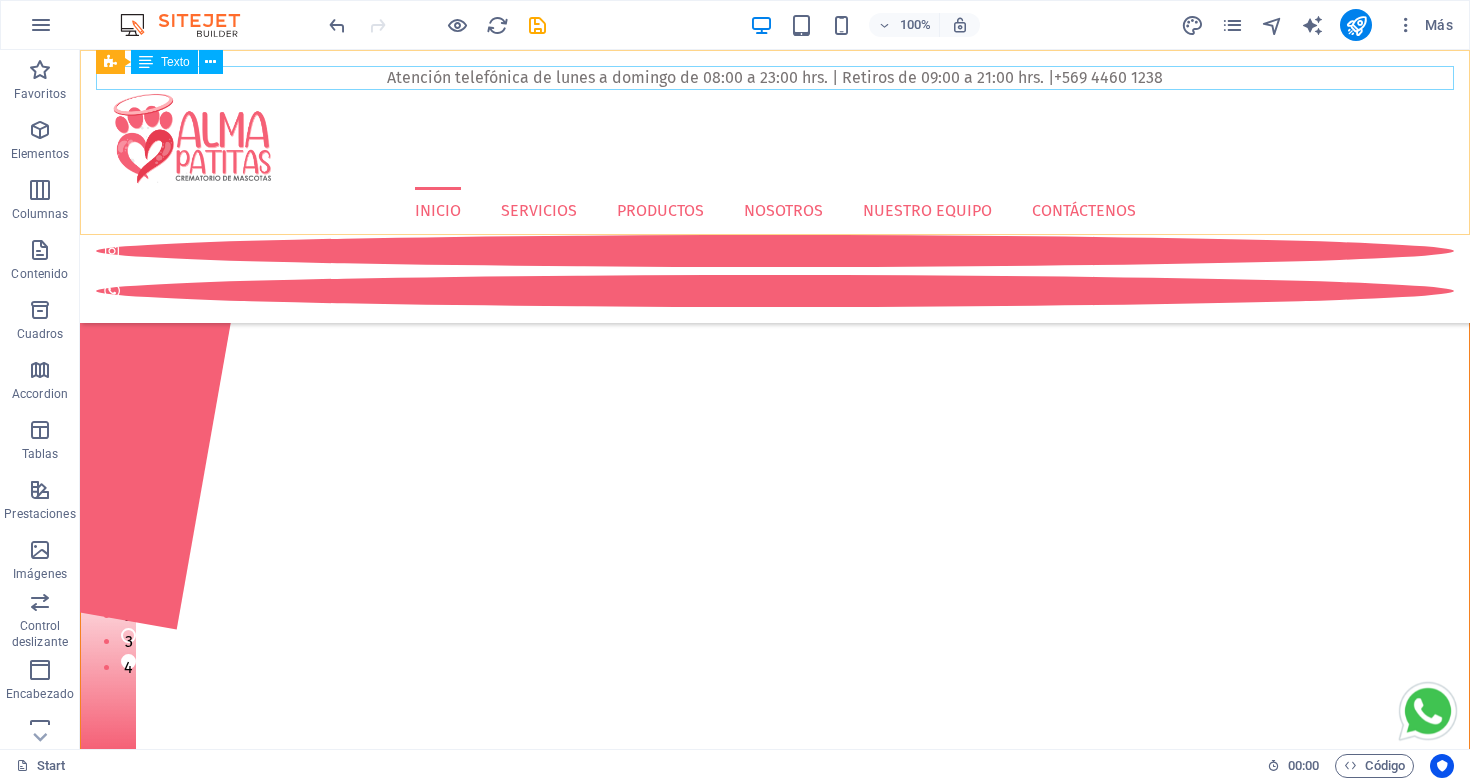 click on "Atención telefónica de lunes a domingo de 08:00 a 23:00 hrs. | Retiros de 09:00 a 21:00 hrs. |   +569 4460 1238" at bounding box center (775, 78) 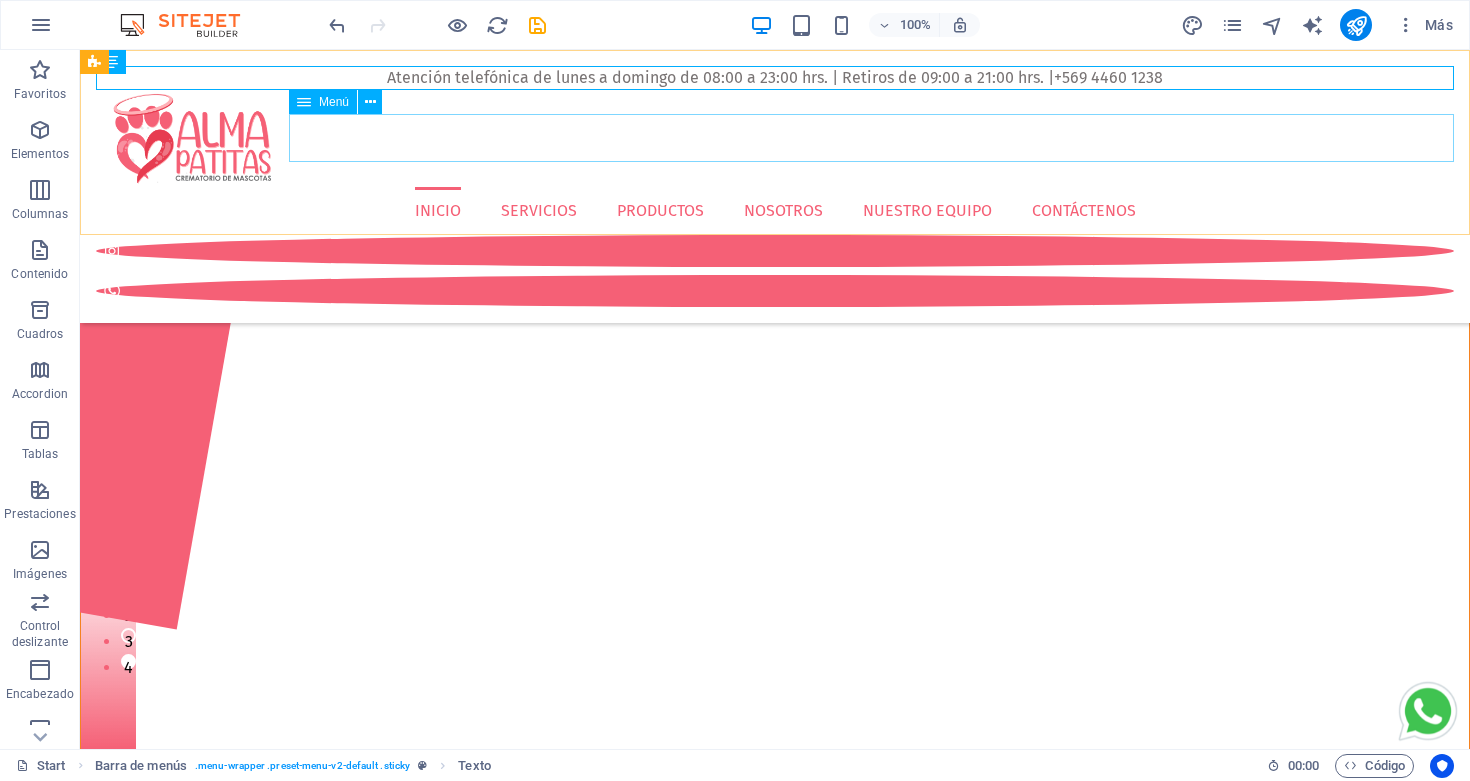 click on "Inicio Servicios Productos Nosotros Nuestro equipo Contáctenos" at bounding box center (775, 211) 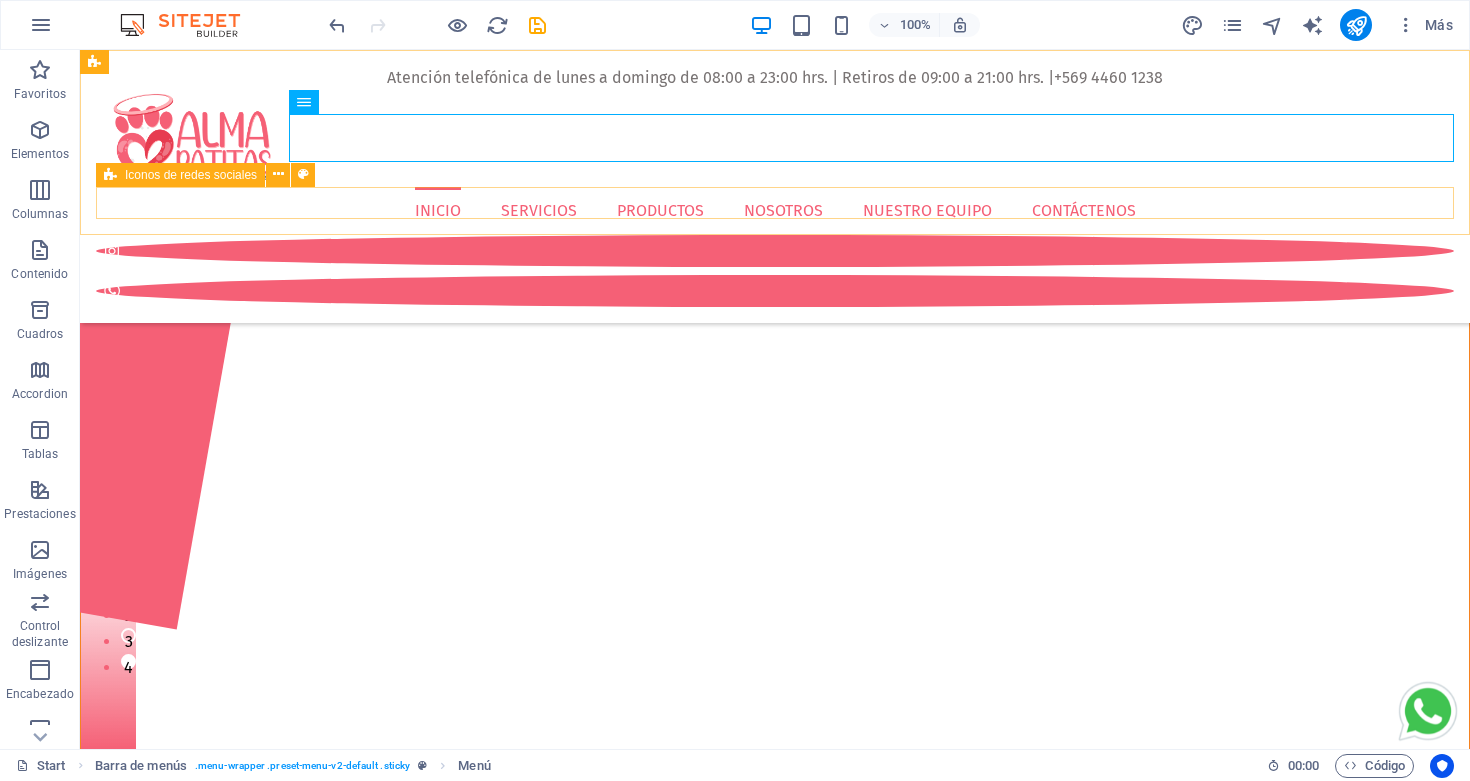 click at bounding box center [775, 271] 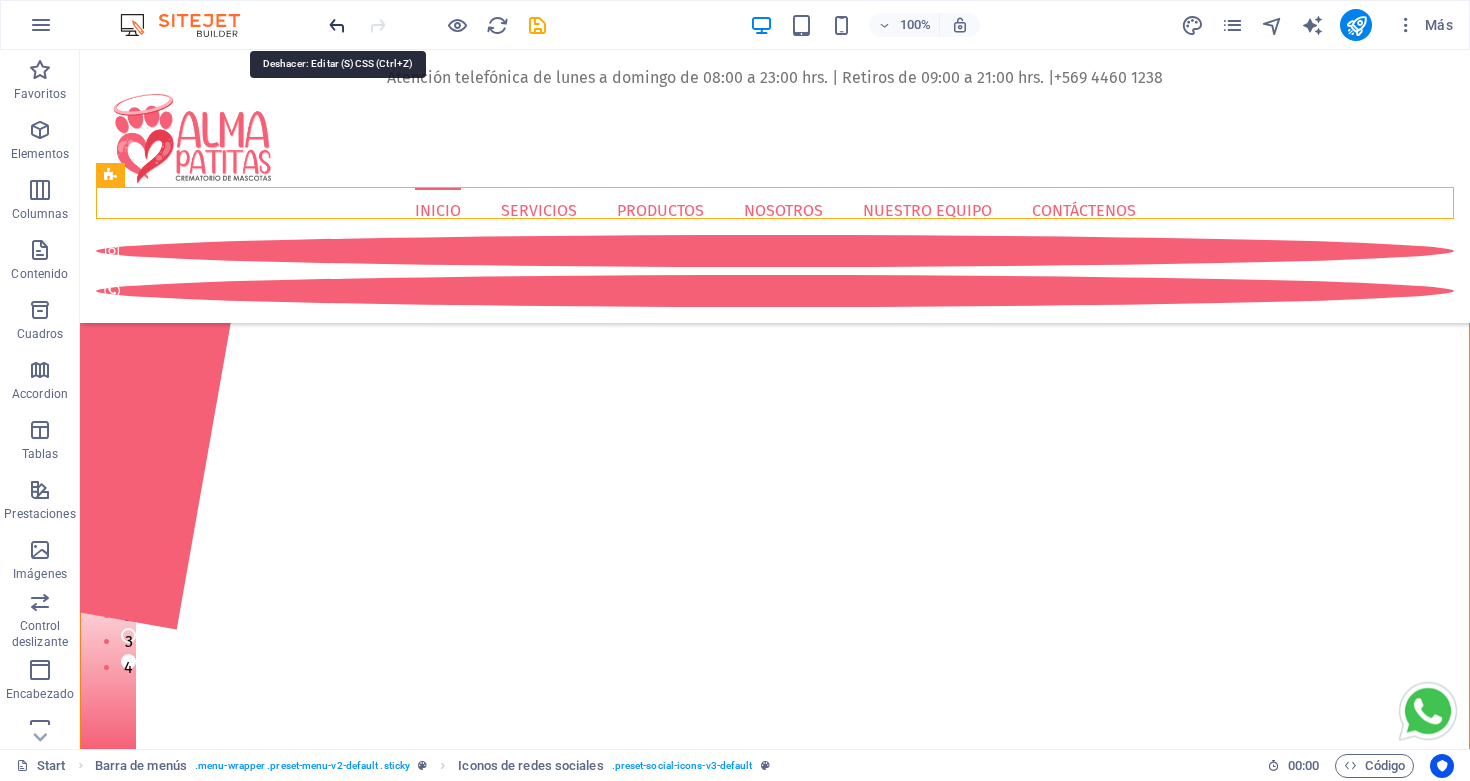 click at bounding box center [337, 25] 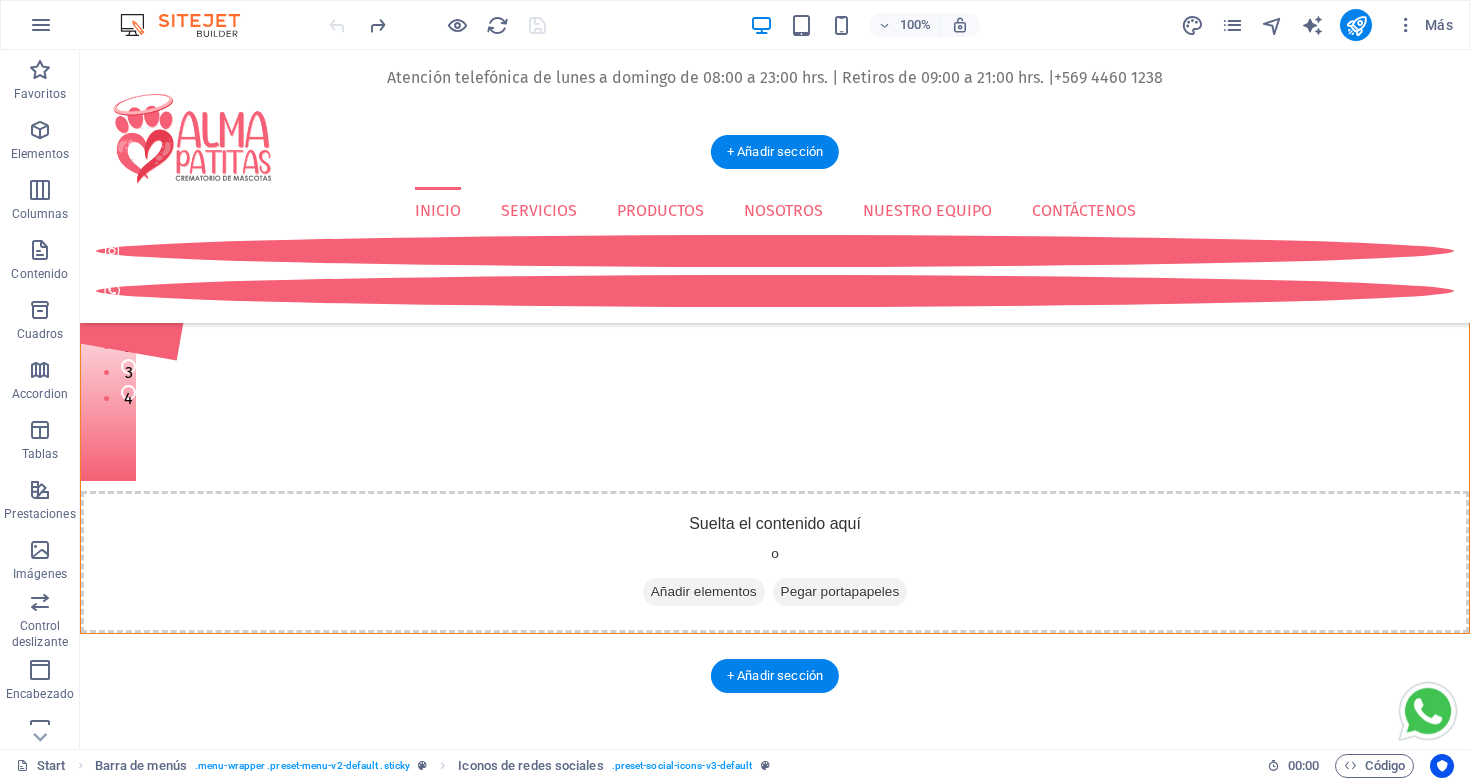 scroll, scrollTop: 0, scrollLeft: 0, axis: both 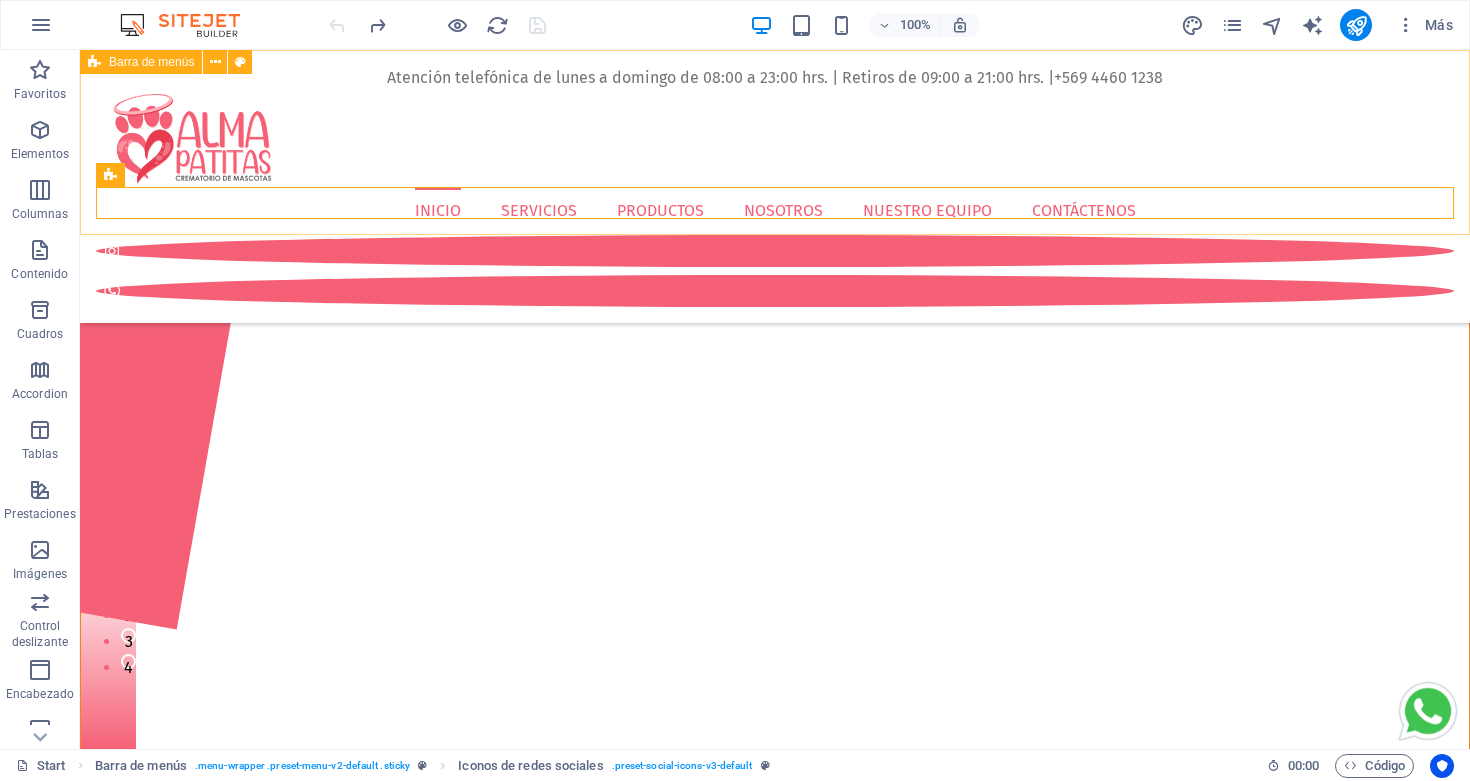 click on "Atención telefónica de lunes a domingo de 08:00 a 23:00 hrs. | Retiros de 09:00 a 21:00 hrs. |   +569 4460 1238 Inicio Servicios Productos Nosotros Nuestro equipo Contáctenos" at bounding box center (775, 186) 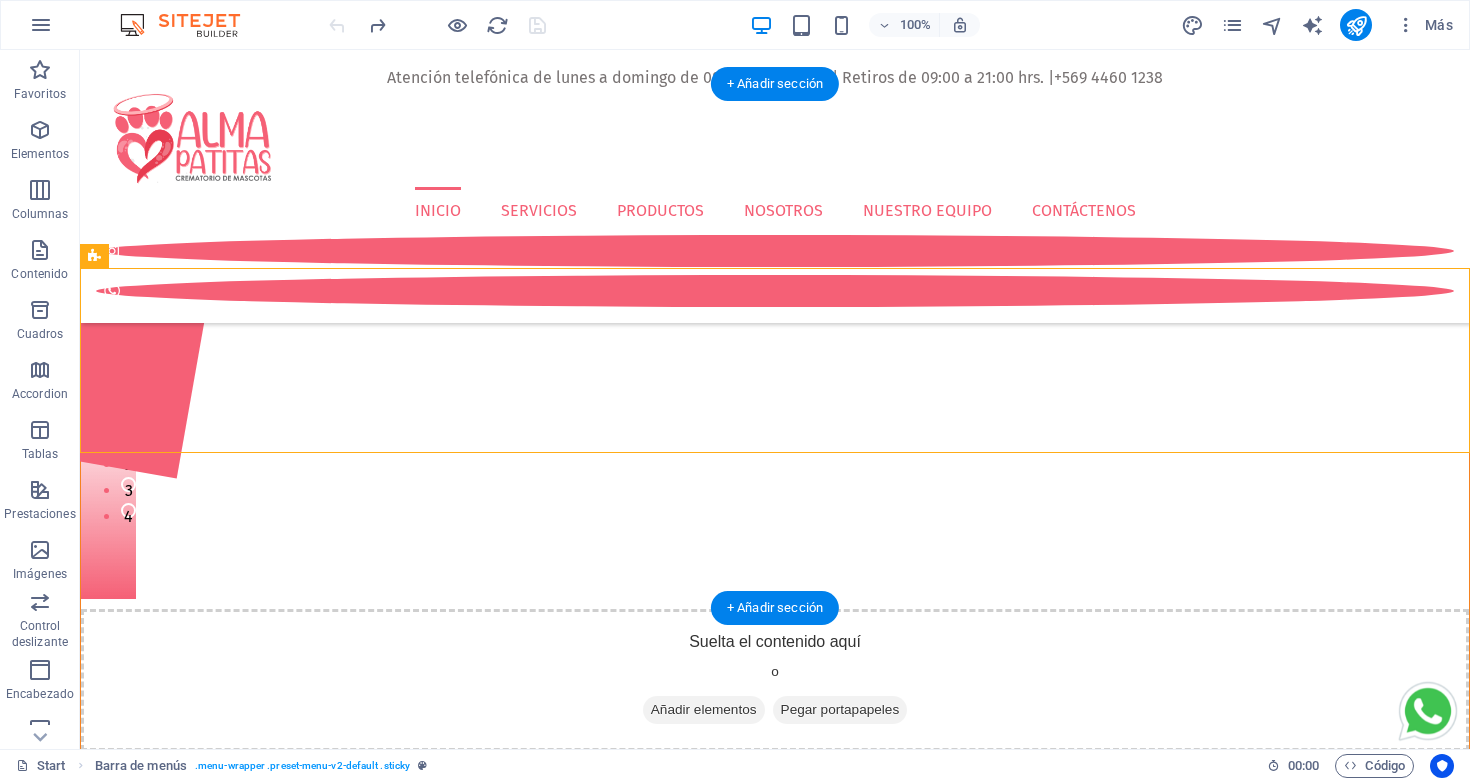 scroll, scrollTop: 149, scrollLeft: 0, axis: vertical 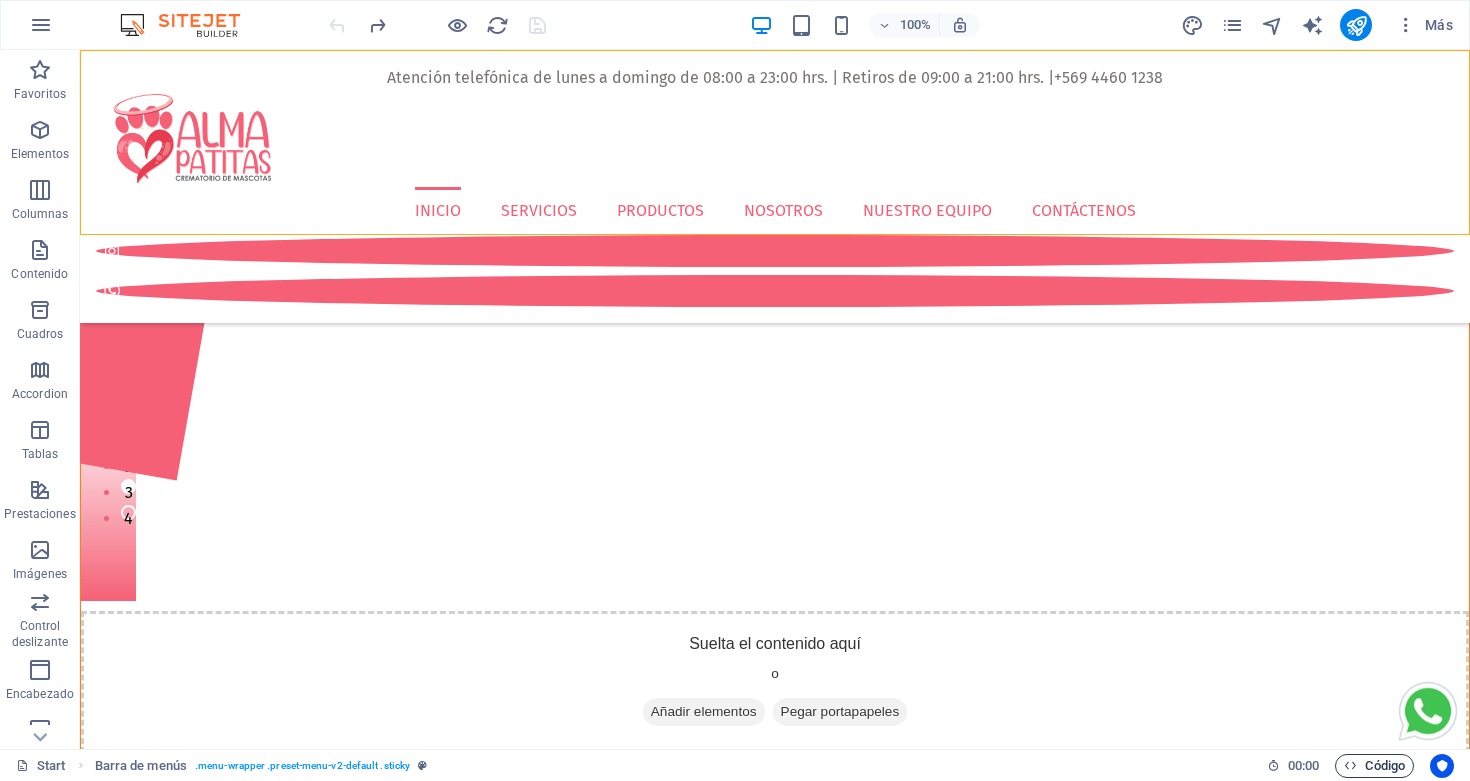 click on "Código" at bounding box center [1374, 766] 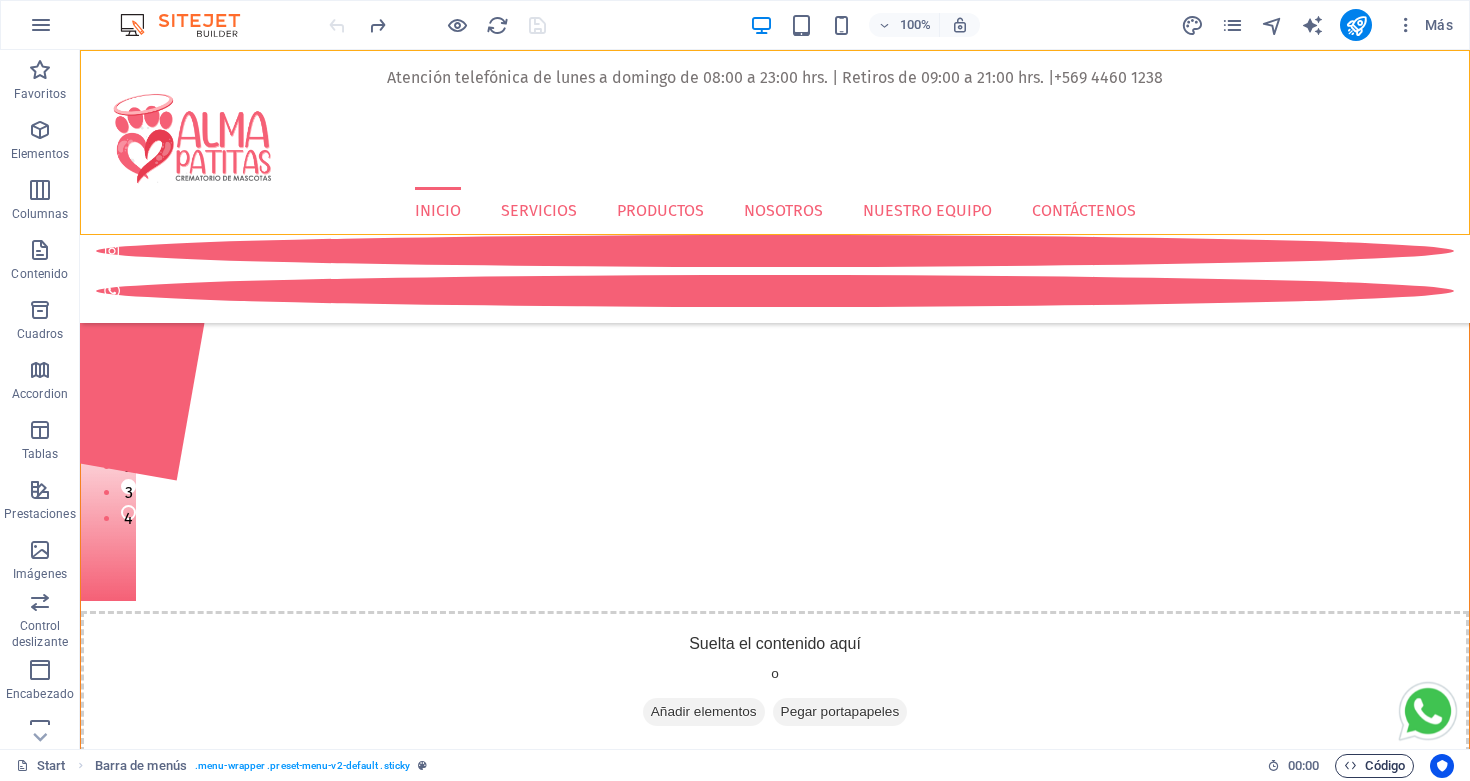 scroll, scrollTop: 443, scrollLeft: 0, axis: vertical 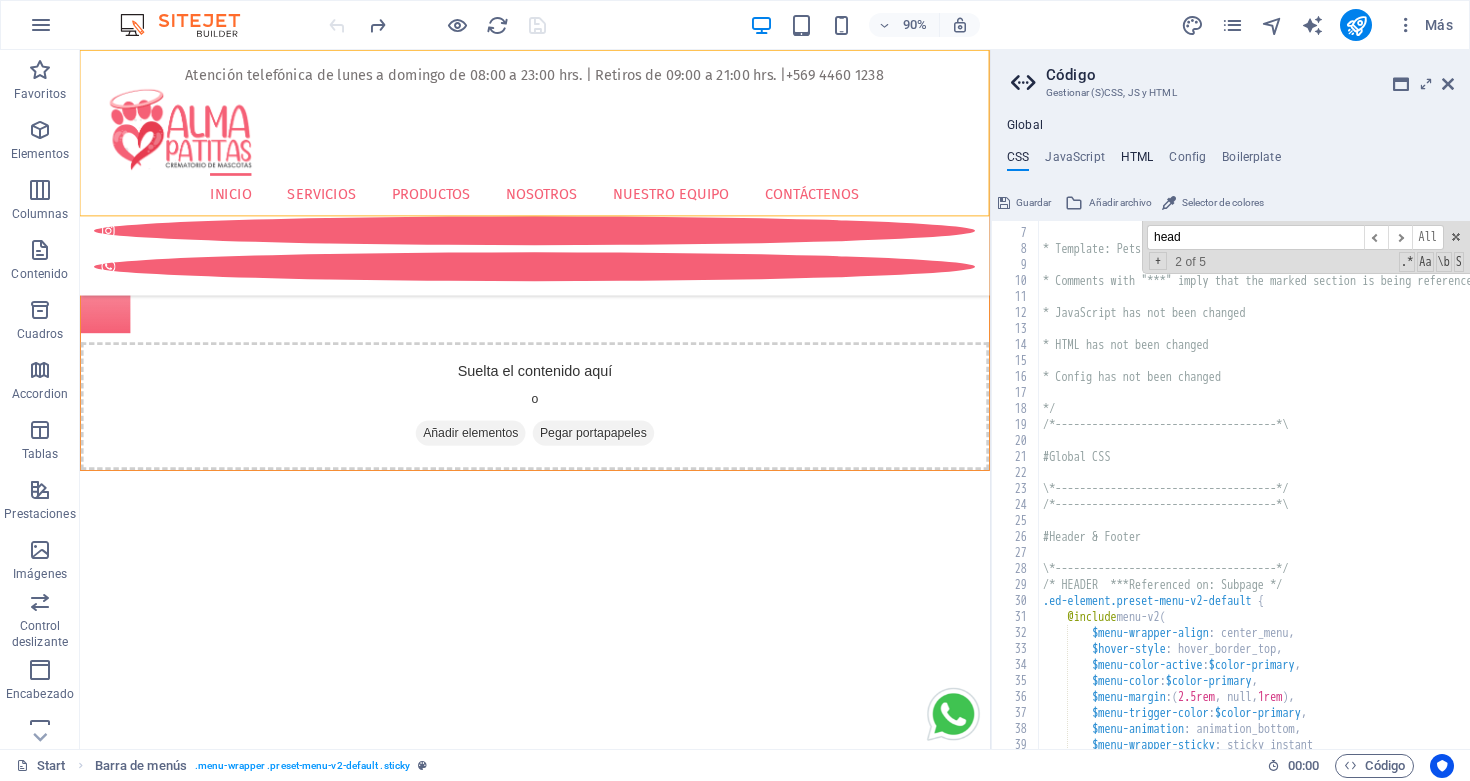 click on "HTML" at bounding box center [1137, 161] 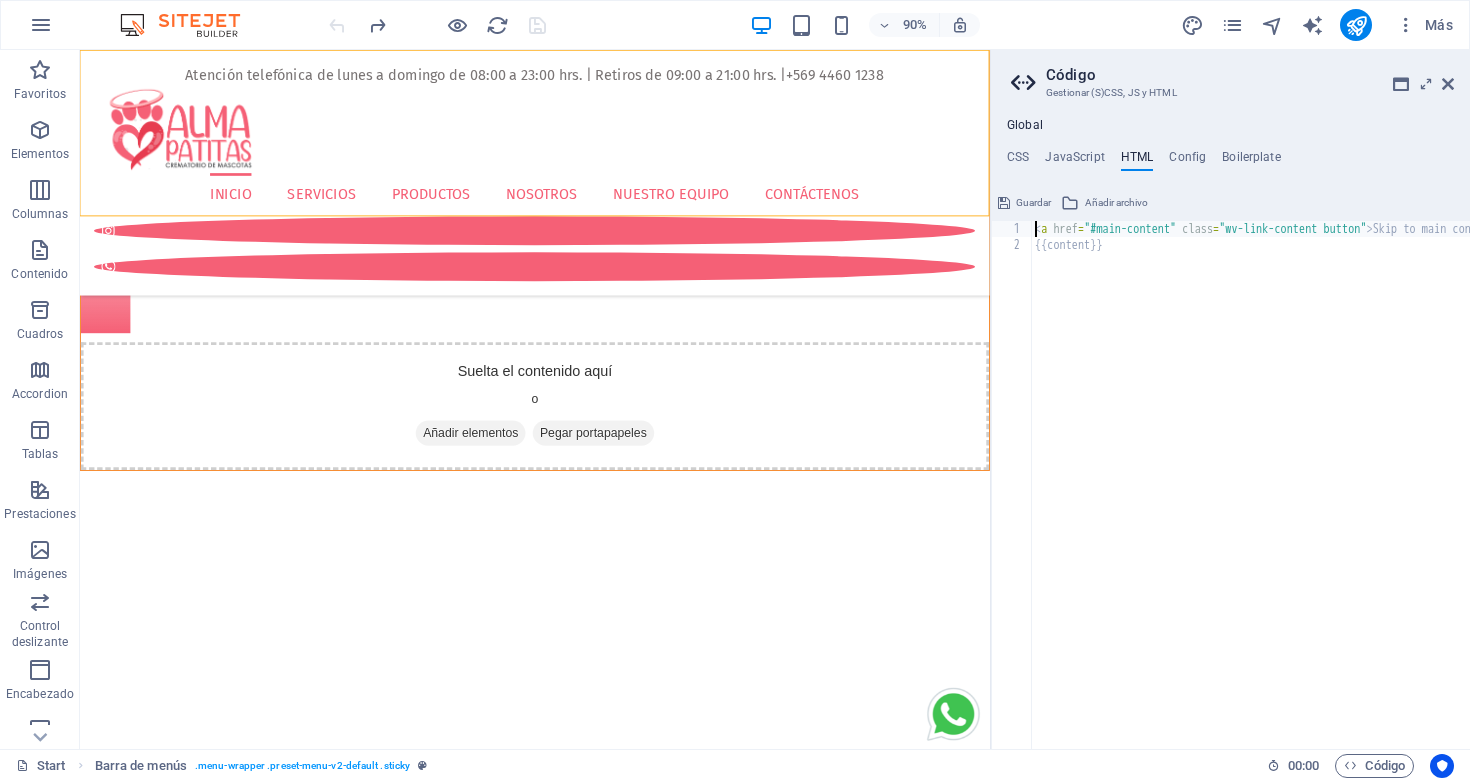 scroll, scrollTop: 0, scrollLeft: 149, axis: horizontal 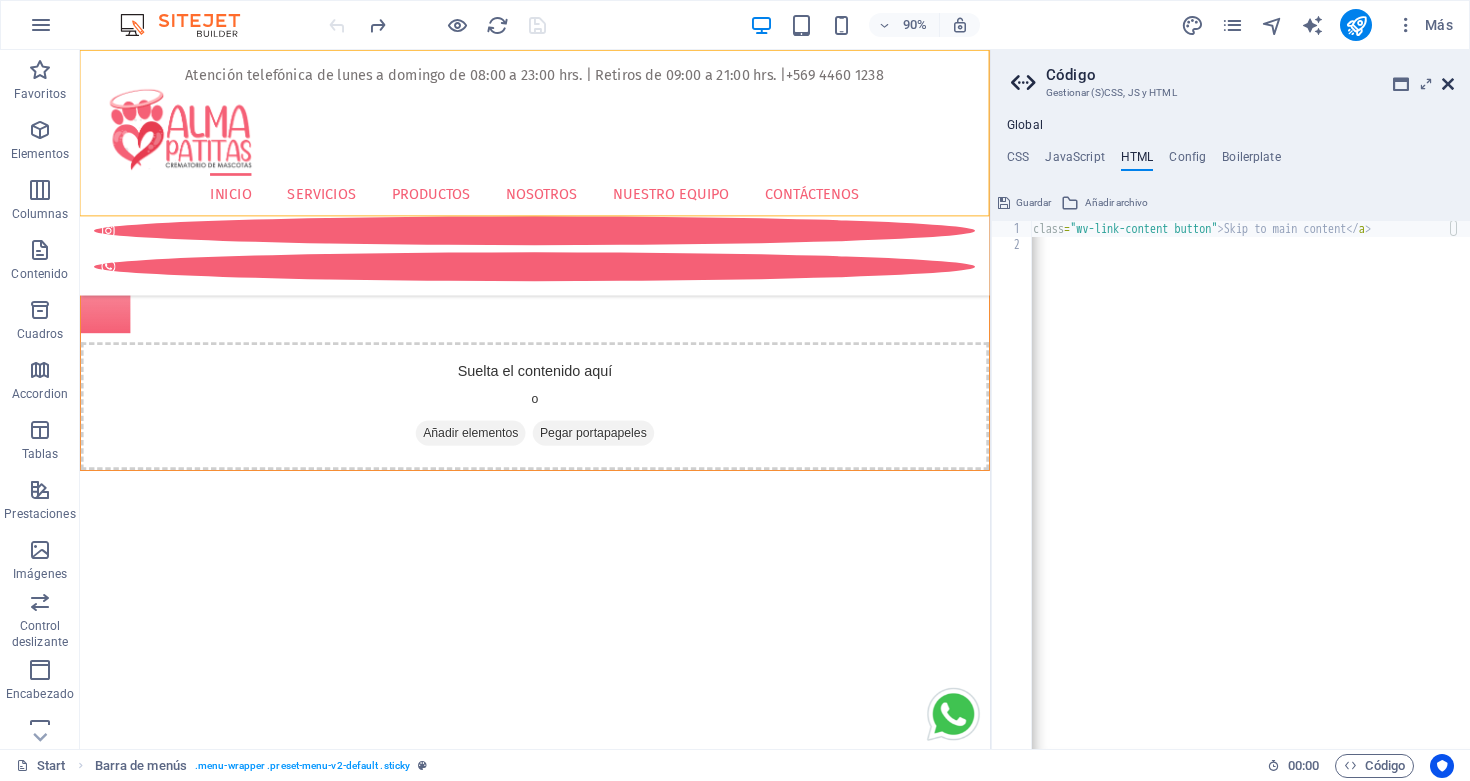 click at bounding box center (1448, 84) 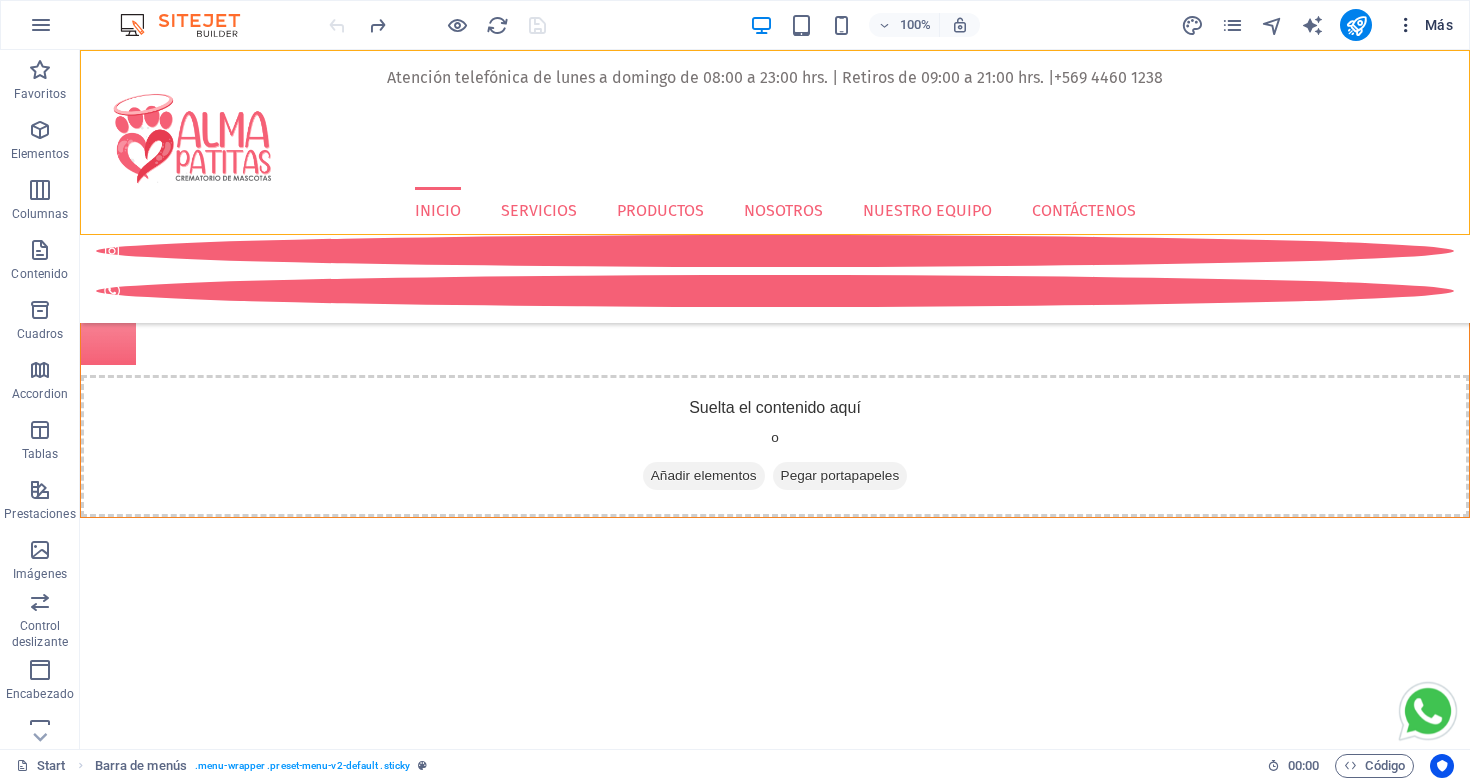click at bounding box center (1406, 25) 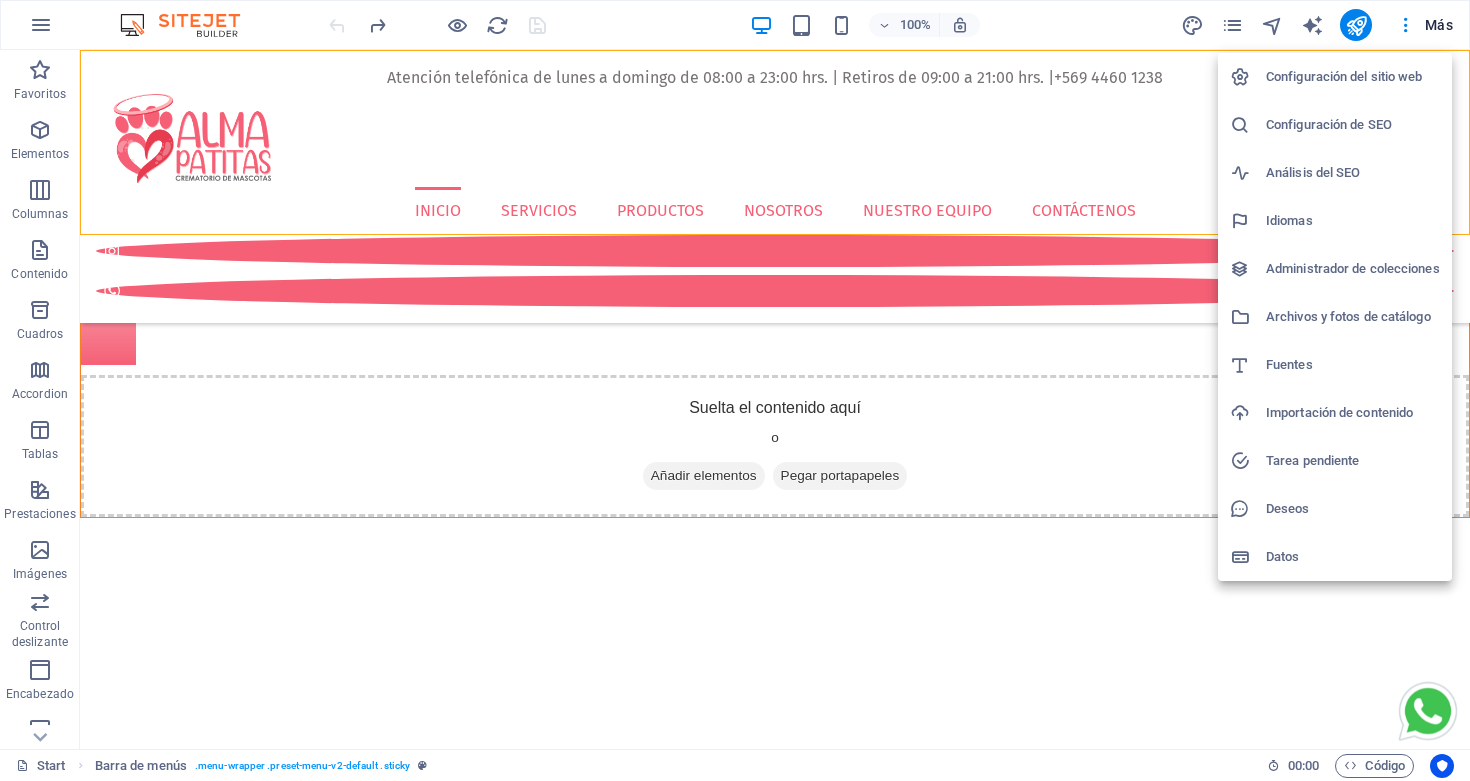 click on "Configuración de SEO" at bounding box center (1353, 125) 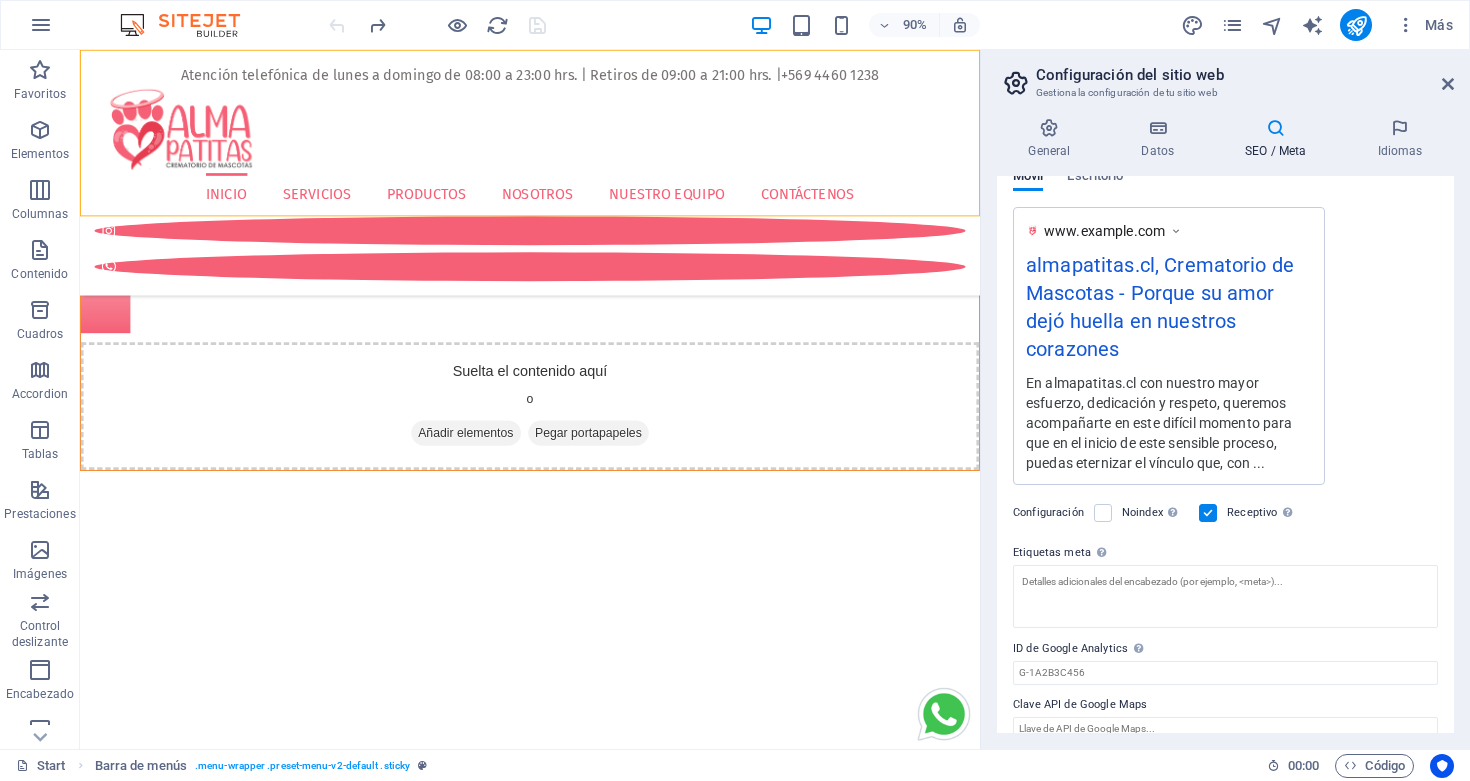 scroll, scrollTop: 342, scrollLeft: 0, axis: vertical 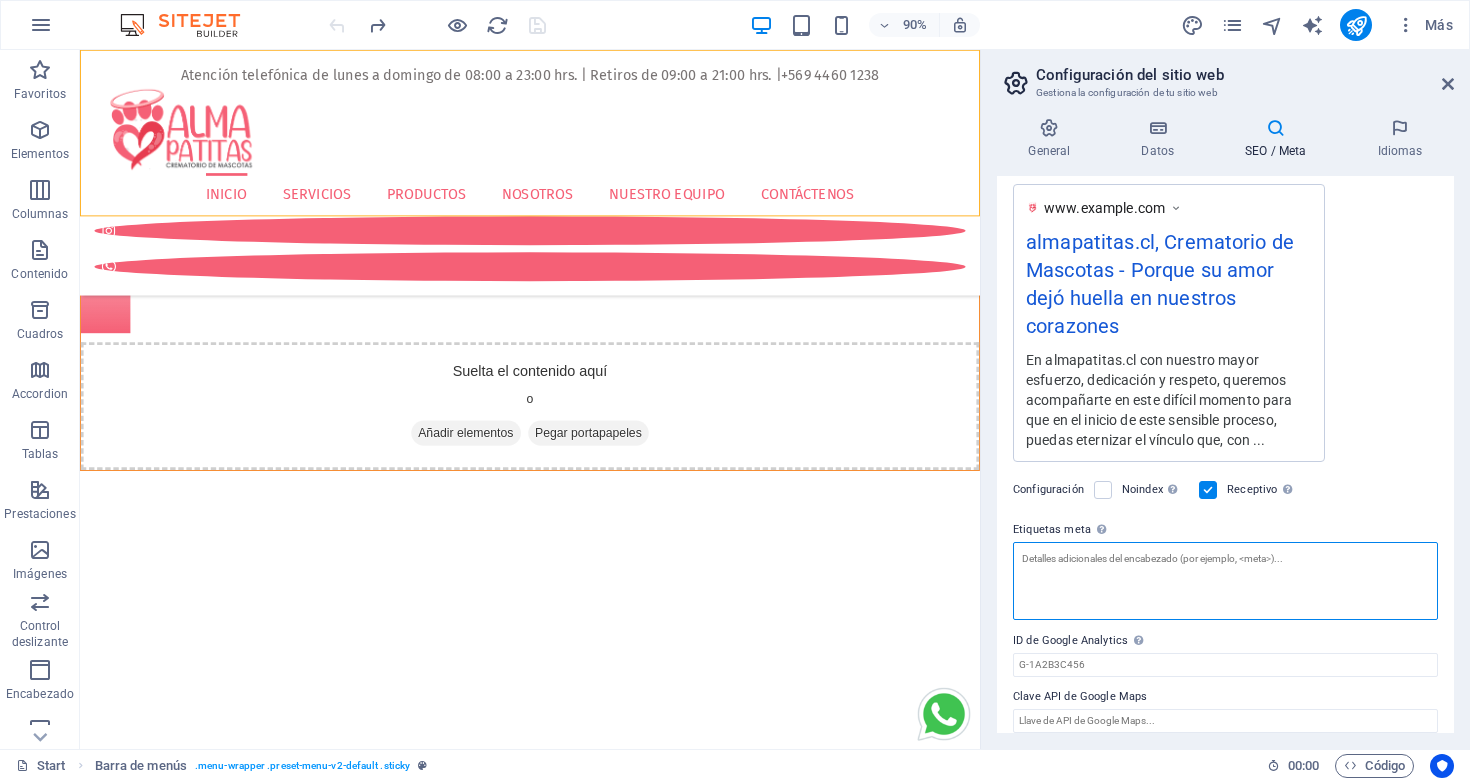 click on "Etiquetas meta Introduce aquí el código HTML que se incluirá en las etiquetas  de tu sitio web. Ten en cuenta que es posible que tu sitio web no funcione si incluye un código con errores." at bounding box center [1225, 581] 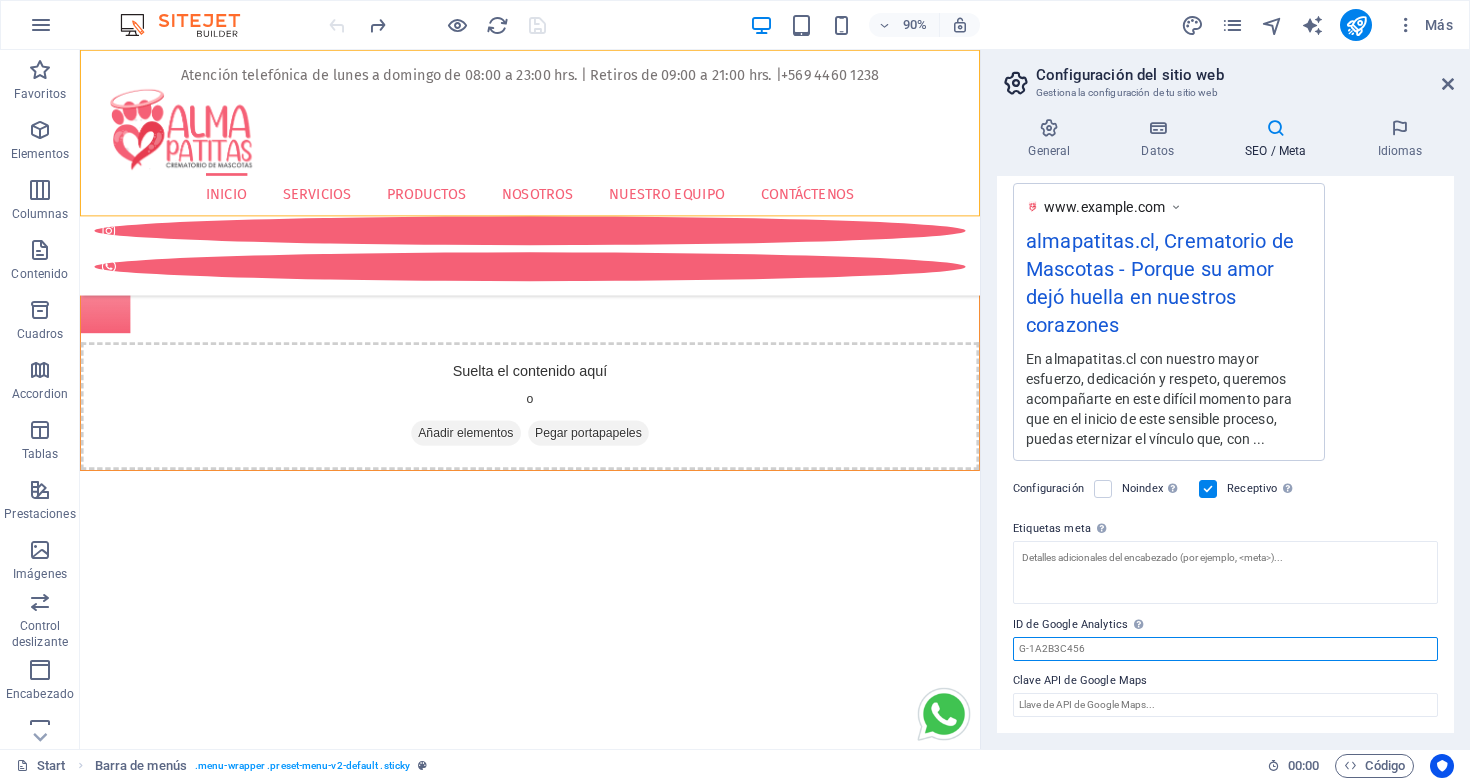 scroll, scrollTop: 342, scrollLeft: 0, axis: vertical 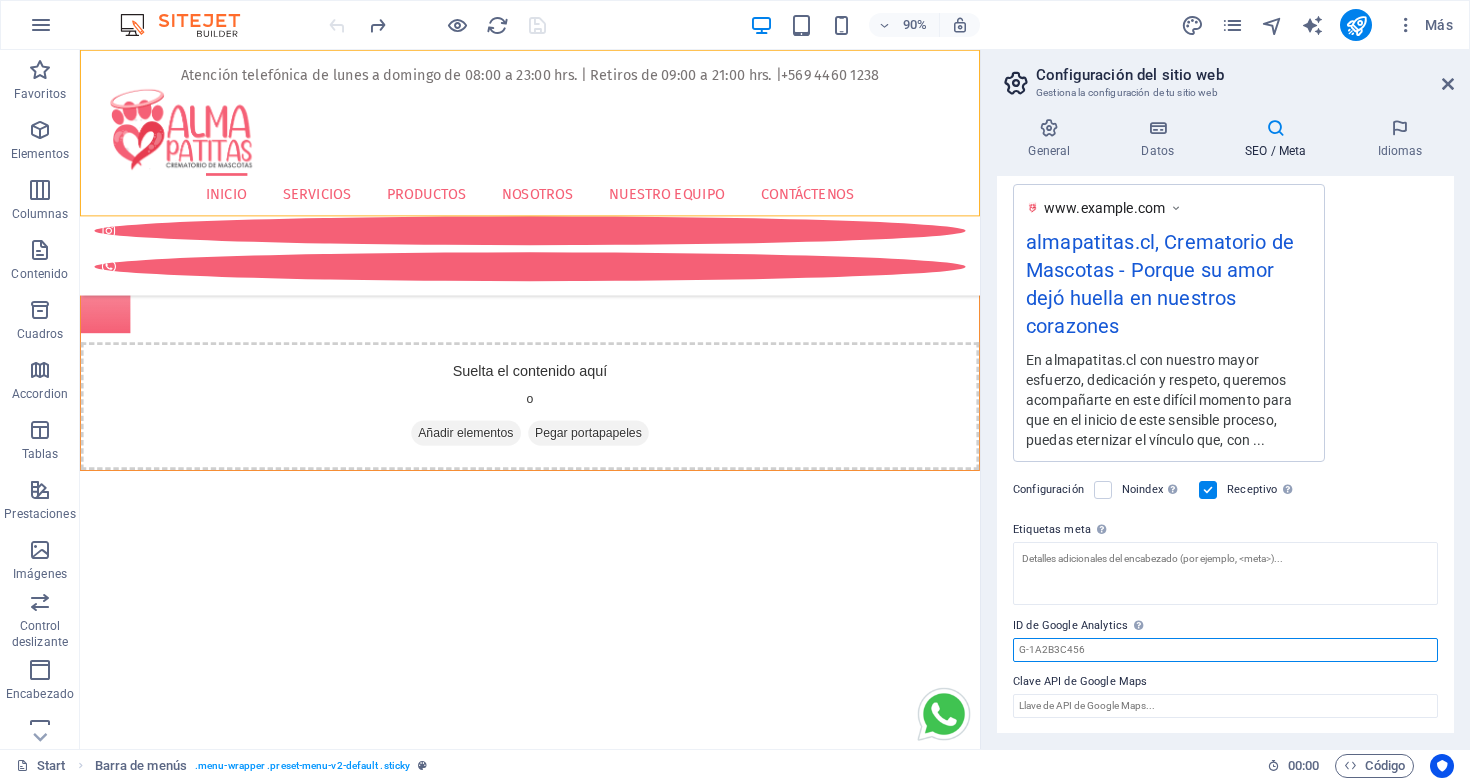 click on "ID de Google Analytics Añada únicamente el ID de Google Analytics. Incluimos el ID automáticamente en el snippet de seguimiento. El ID tiene una apariencia similar a G-1A2B3C456" at bounding box center [1225, 650] 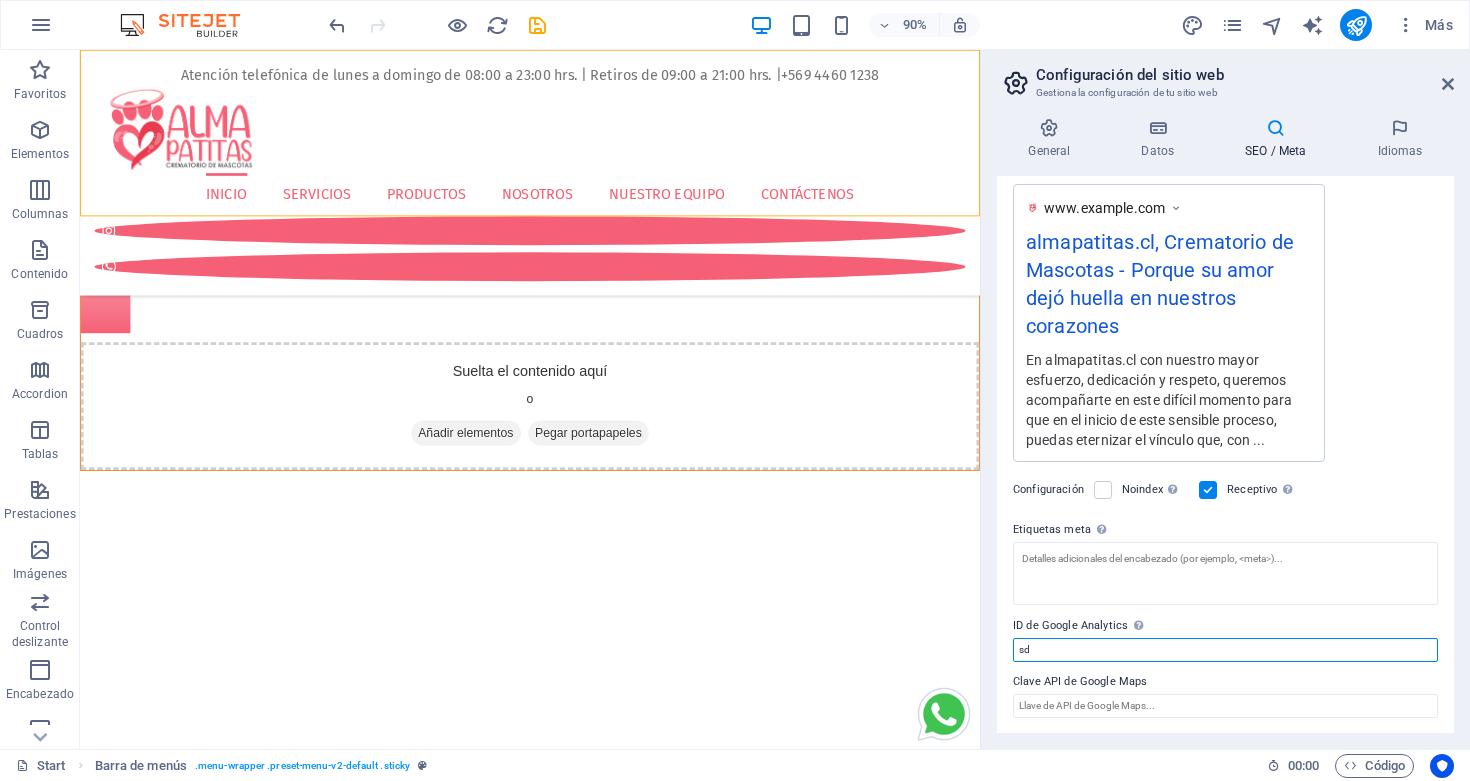 type on "s" 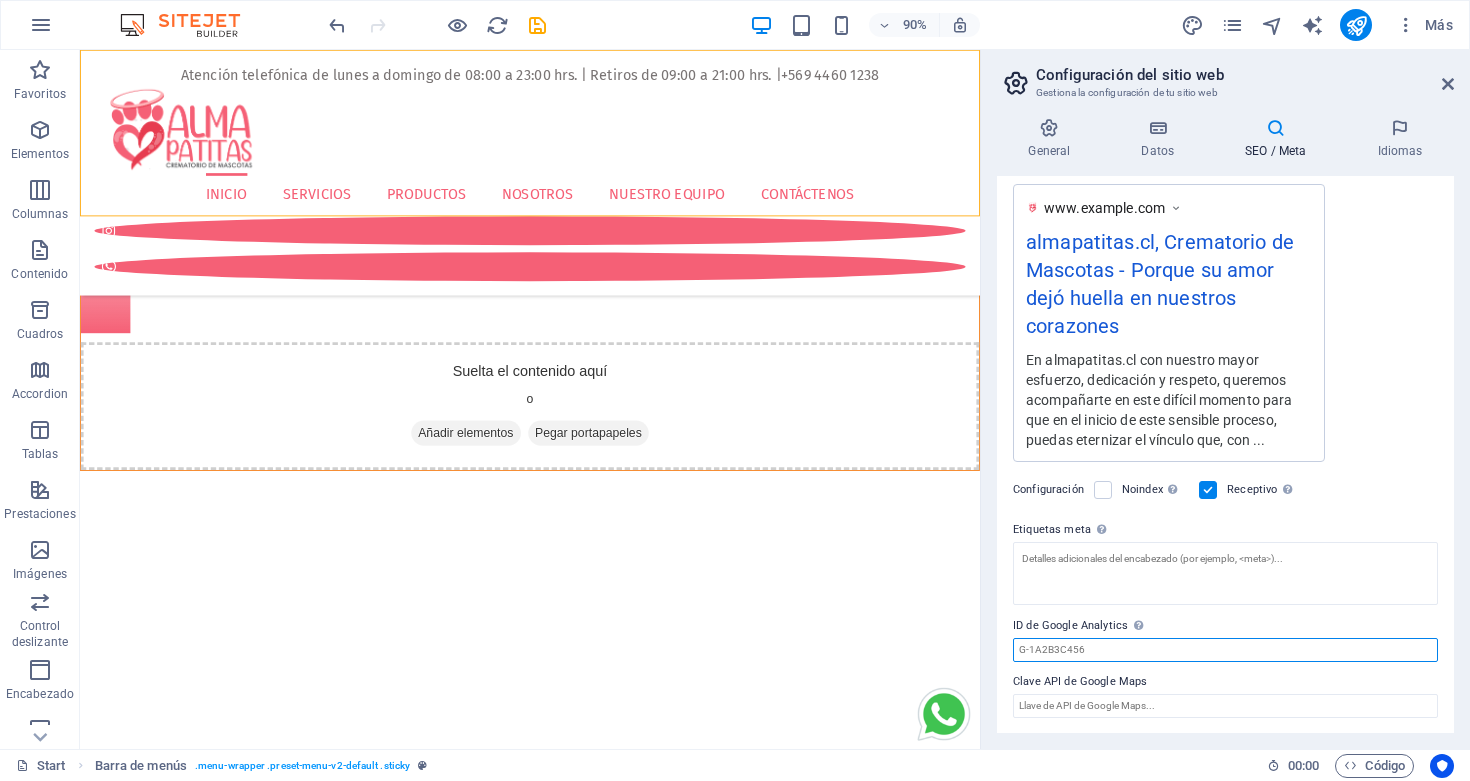 paste on "AW-17410184997" 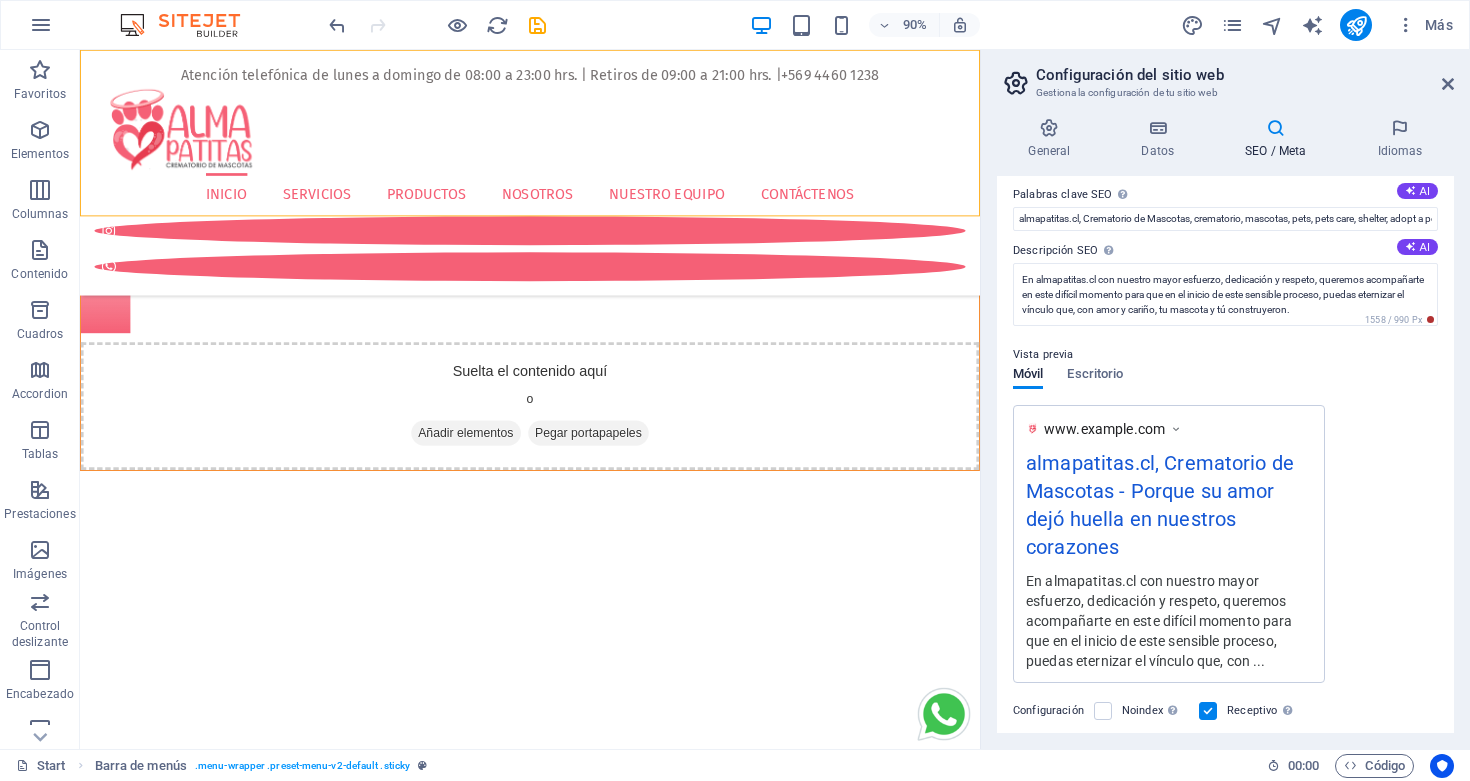 scroll, scrollTop: 0, scrollLeft: 0, axis: both 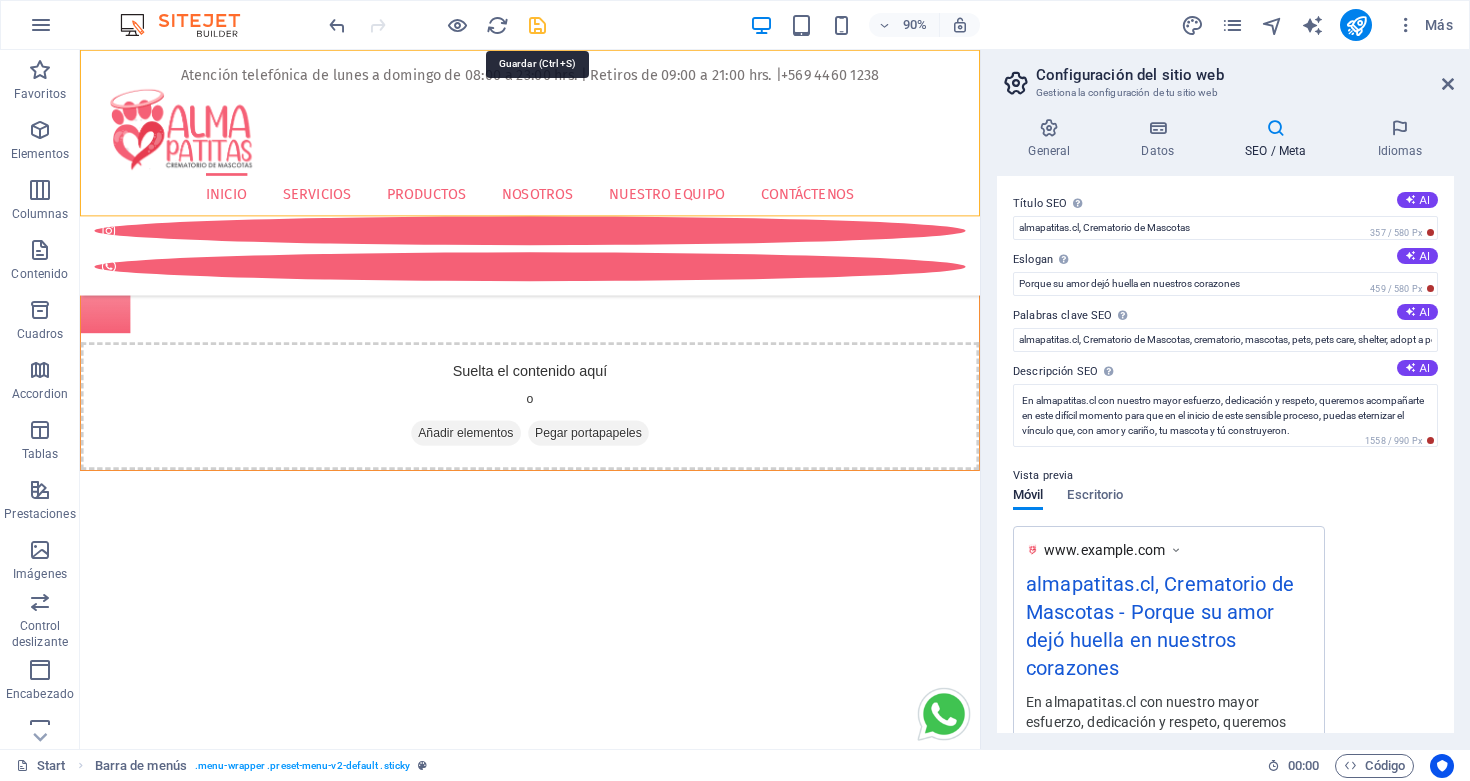 type on "AW-17410184997" 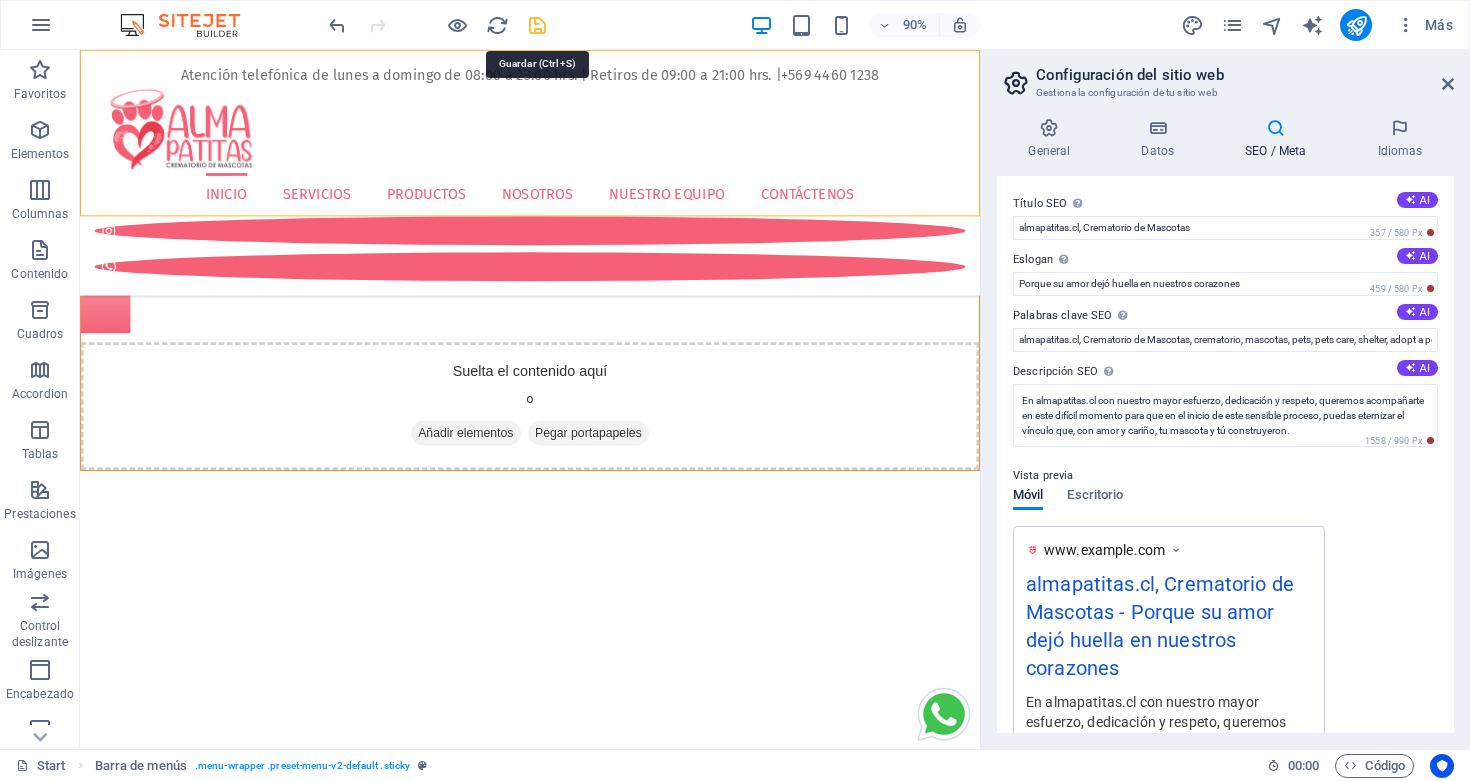 click at bounding box center [537, 25] 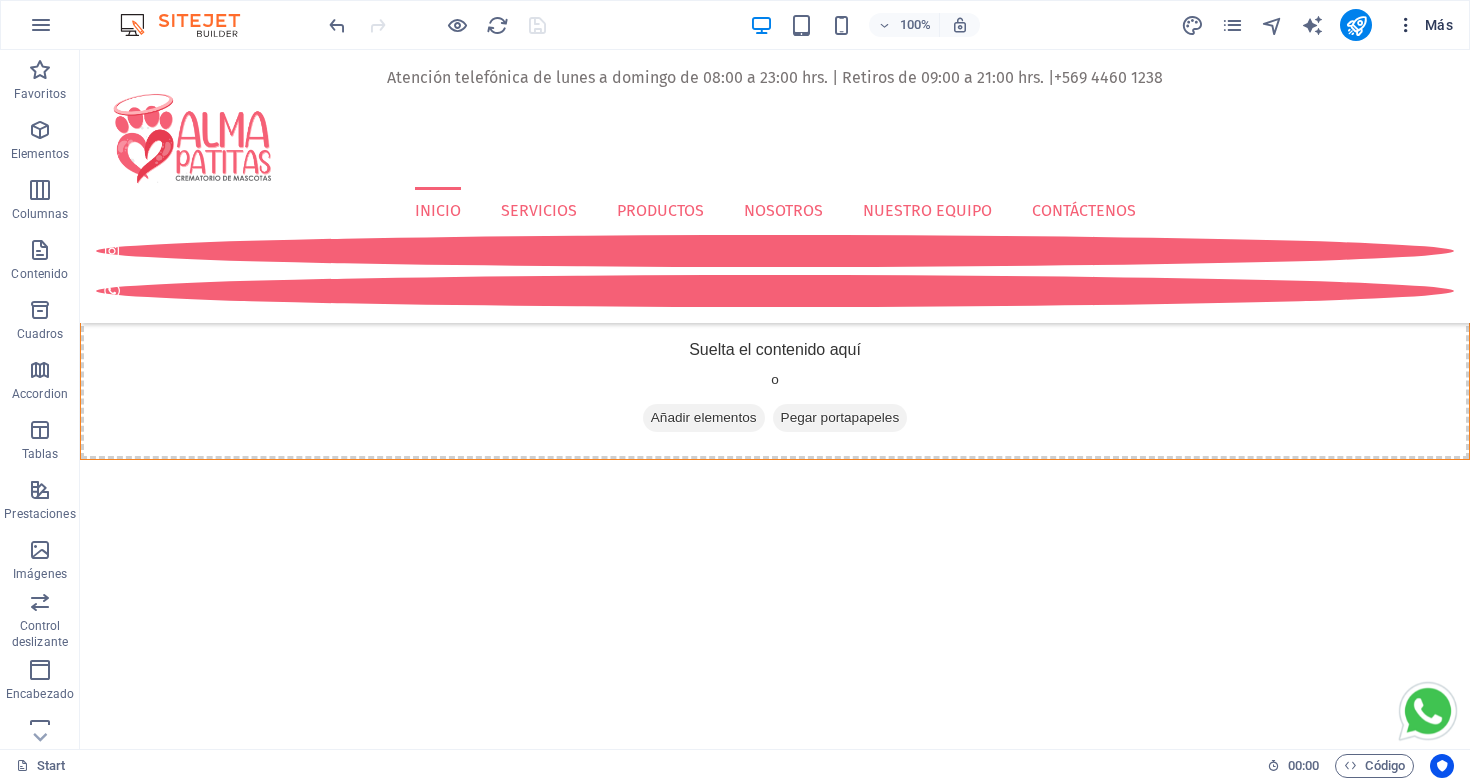 click at bounding box center [1406, 25] 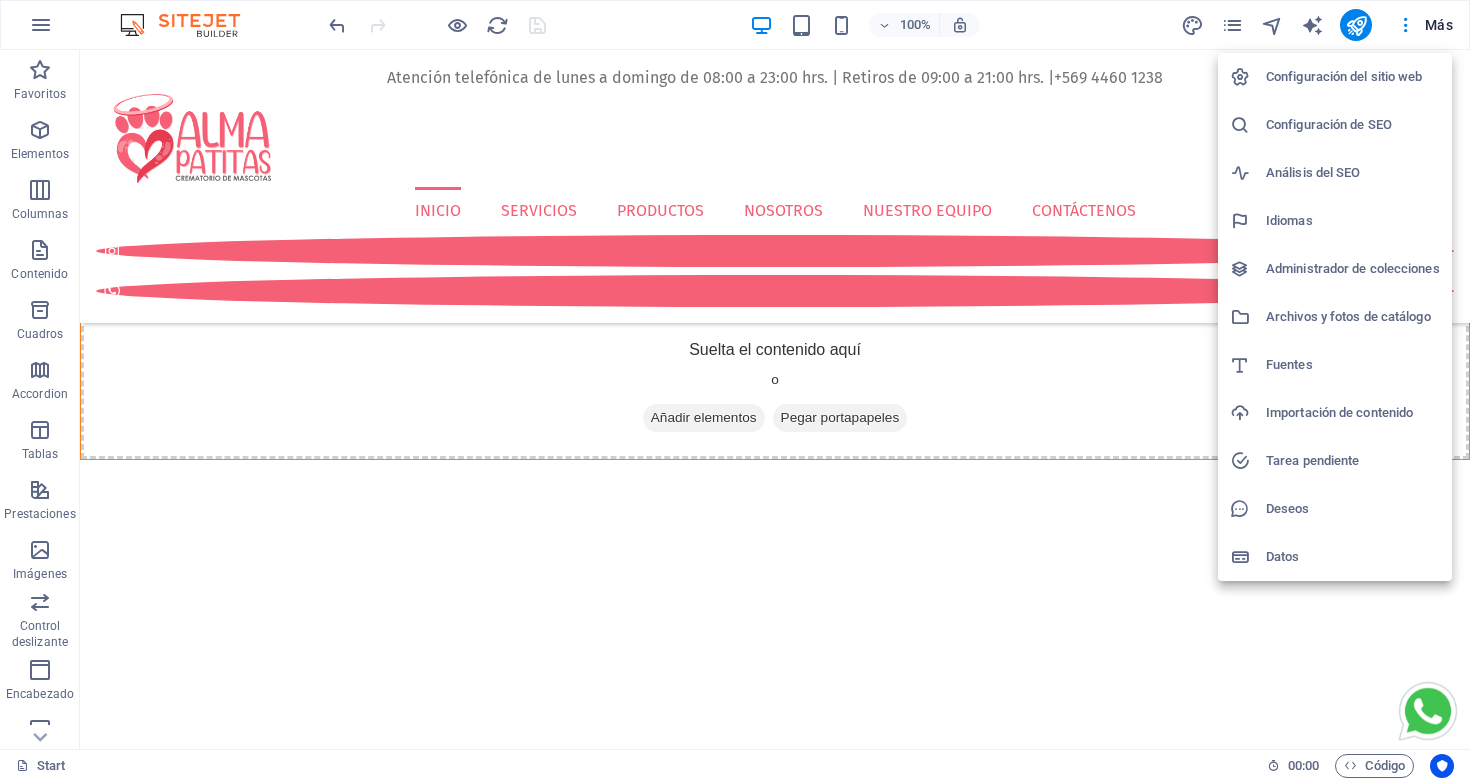 click on "Configuración del sitio web" at bounding box center [1353, 77] 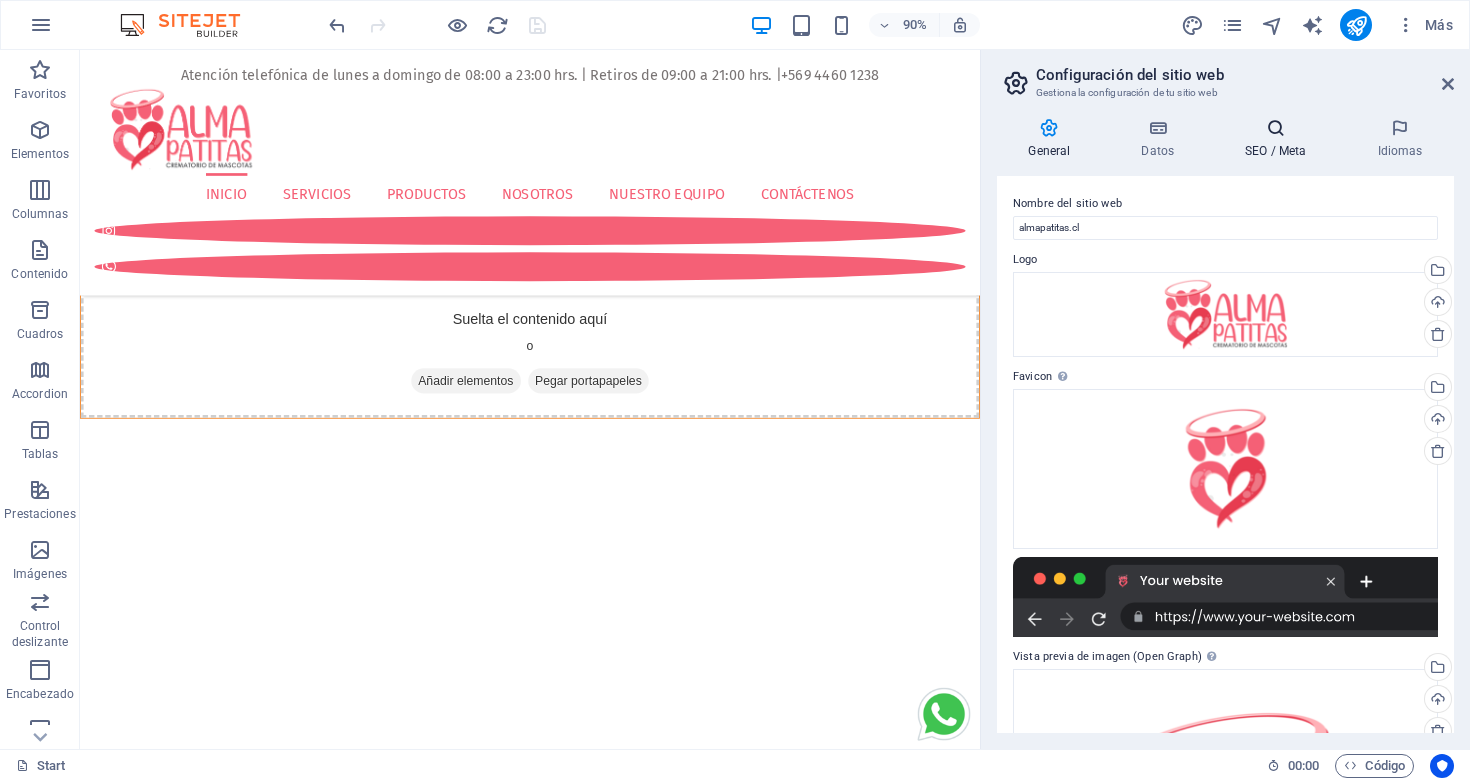 click at bounding box center (1276, 128) 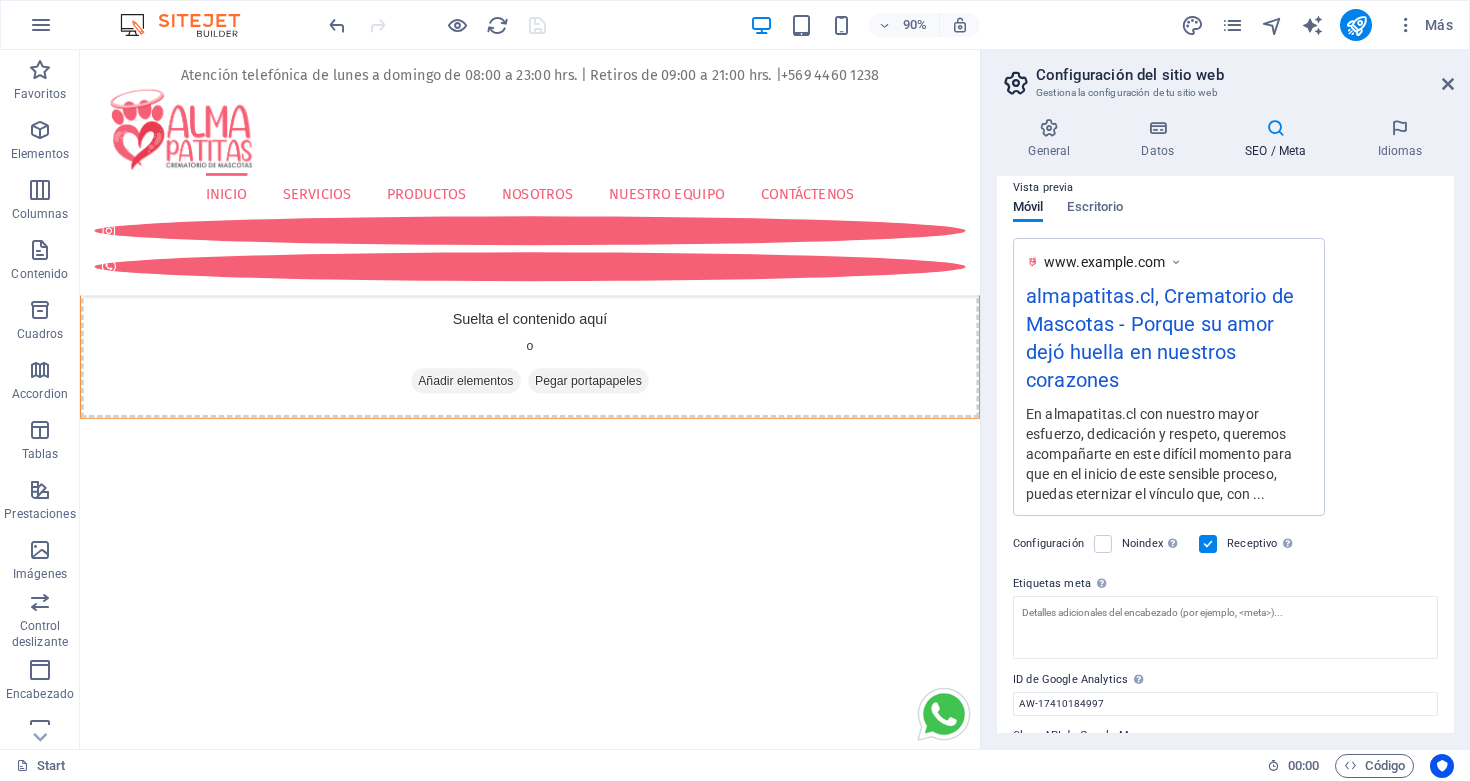 scroll, scrollTop: 342, scrollLeft: 0, axis: vertical 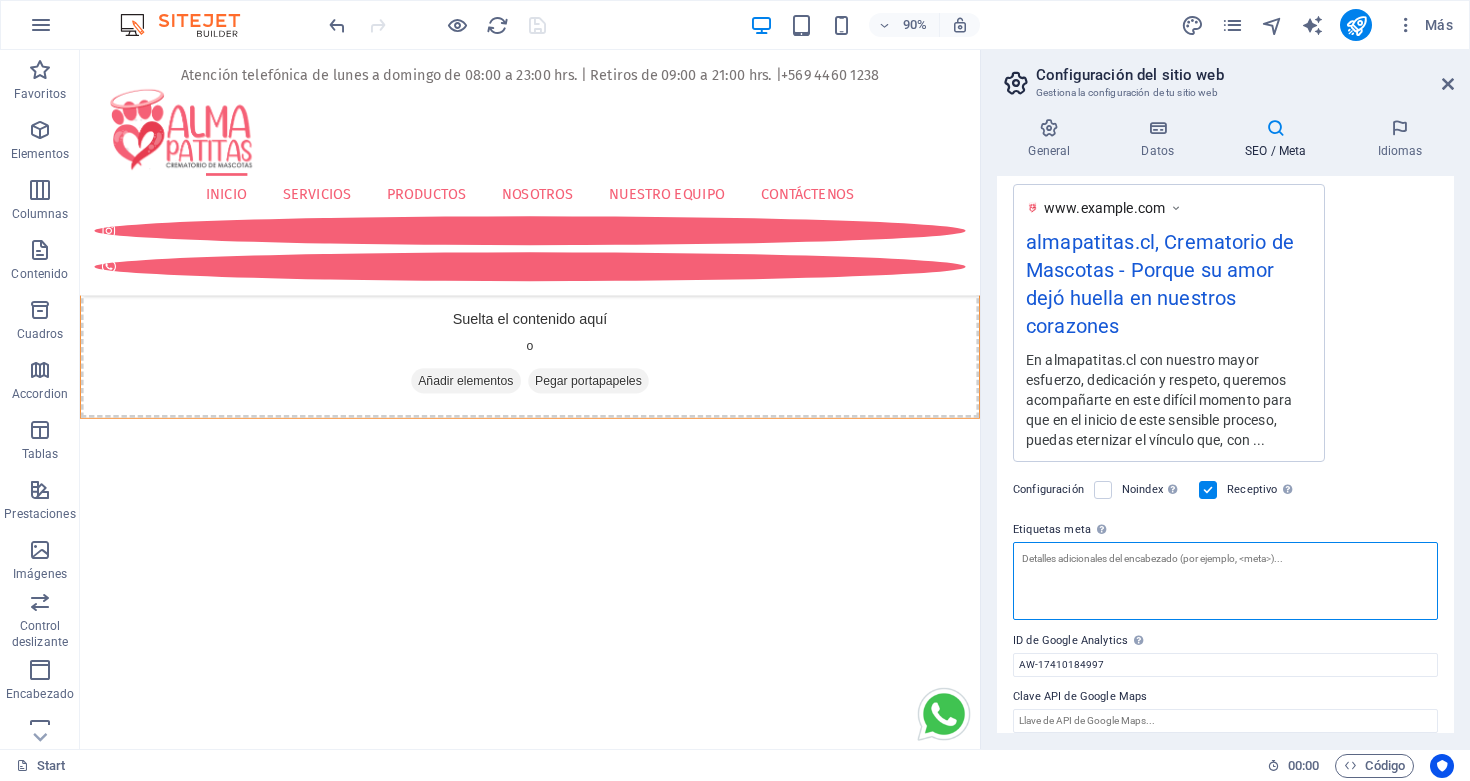 click on "Etiquetas meta Introduce aquí el código HTML que se incluirá en las etiquetas  de tu sitio web. Ten en cuenta que es posible que tu sitio web no funcione si incluye un código con errores." at bounding box center (1225, 581) 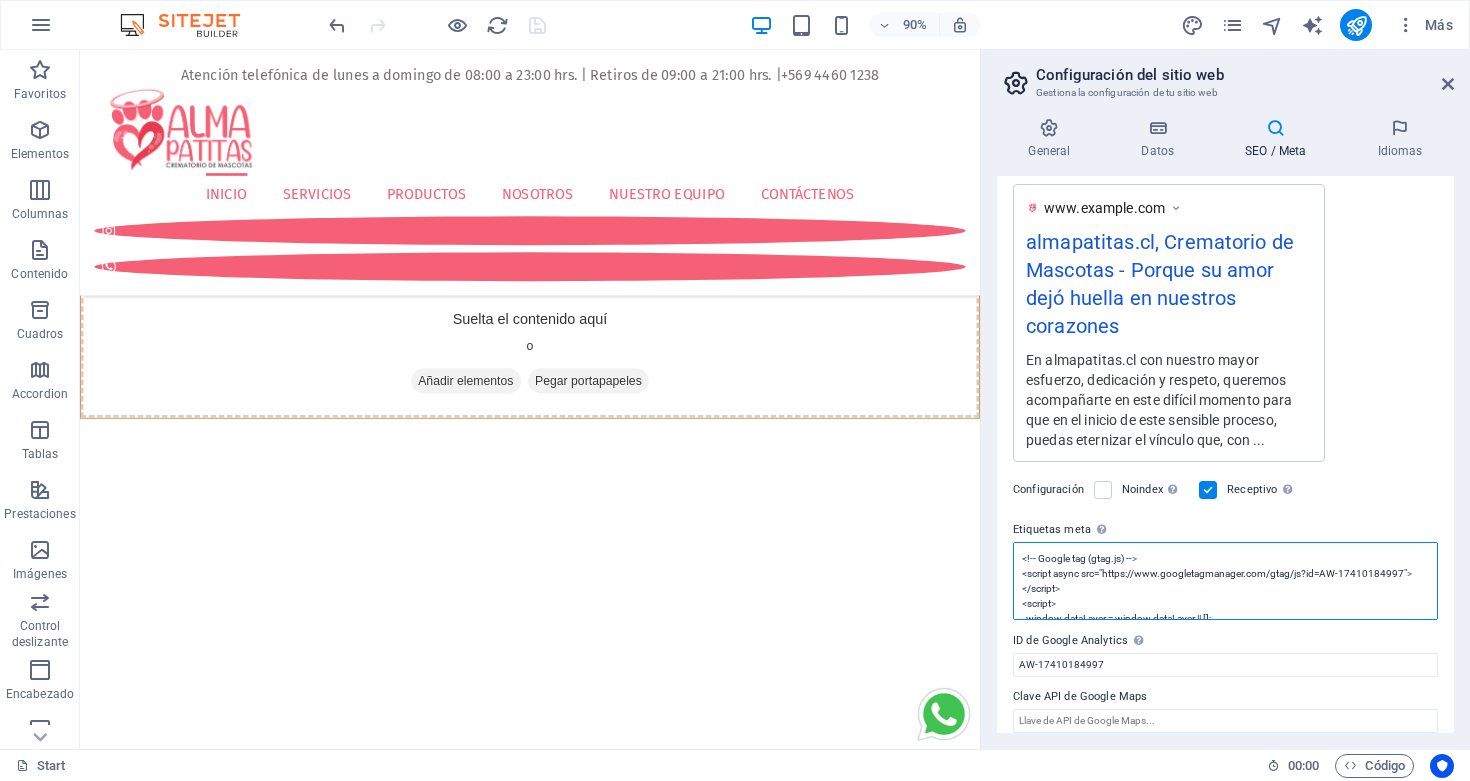 scroll, scrollTop: 0, scrollLeft: 0, axis: both 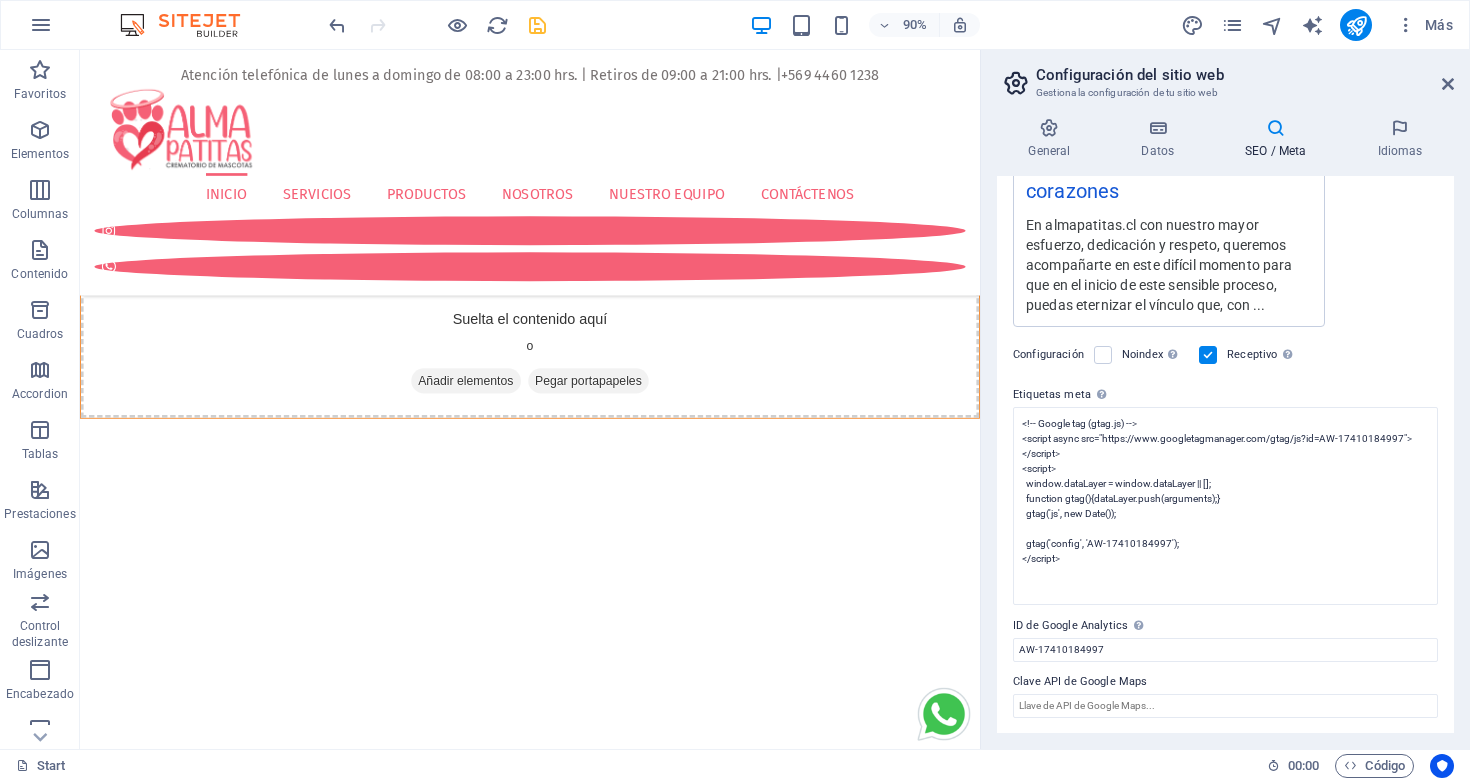 type on "<!-- Google tag (gtag.js) -->
<script async="" src="https://www.googletagmanager.com/gtag/js?id=AW-17410184997"></script>
<script>
window.dataLayer = window.dataLayer || [];
function gtag(){dataLayer.push(arguments);}
gtag('js', new Date());
gtag('config', 'AW-17410184997');
</script>" 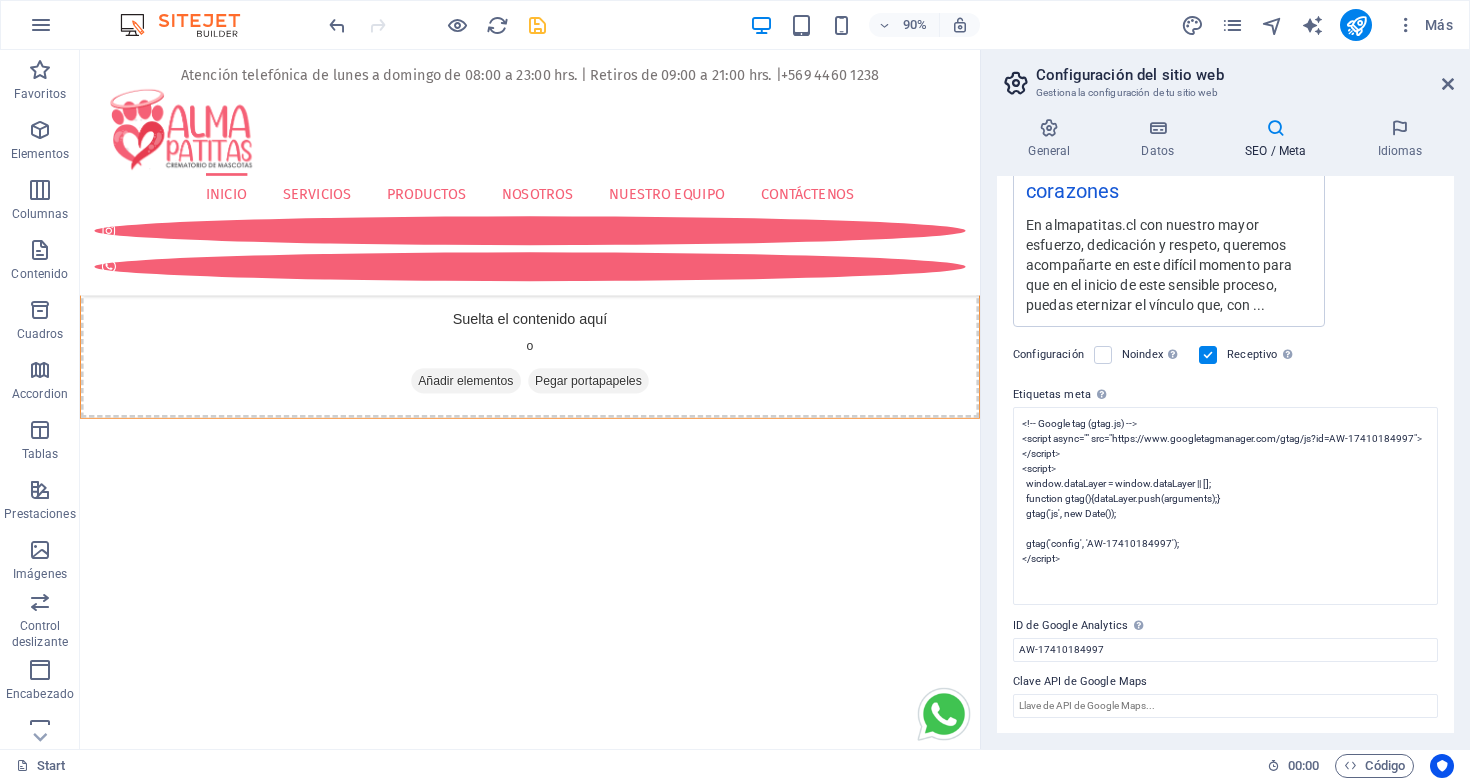 click on "almapatitas.cl Start Favoritos Elementos Columnas Contenido Cuadros Accordion Tablas Prestaciones Imágenes Control deslizante Encabezado Pie de página Formularios Marketing Colecciones
Arrastra aquí para reemplazar el contenido existente. Si quieres crear un elemento nuevo, pulsa “Ctrl”.
H1   Predeterminado   Contenedor   Barra de menús   Iconos de redes sociales   Menú   Texto   Texto   Separador   Marcador   Predeterminado   Contenedor   Imagen   Separador   H2   Contenedor   Cuadros   Icono   Imagen   Predeterminado   Texto   Contenedor   Contenedor   H3   Contenedor   Texto   H2   Texto   Texto   Contenedor   Predeterminado   Separador   Imagen   Contenedor   Contenedor   H3   Contenedor   Texto   Imagen   Icono 90% Más Start 00 : 00 Código Configuración del sitio web Gestiona la configuración de tu sitio web  General  Datos  SEO / Meta  Idiomas Nombre del sitio web almapatitas.cl 1" at bounding box center [735, 390] 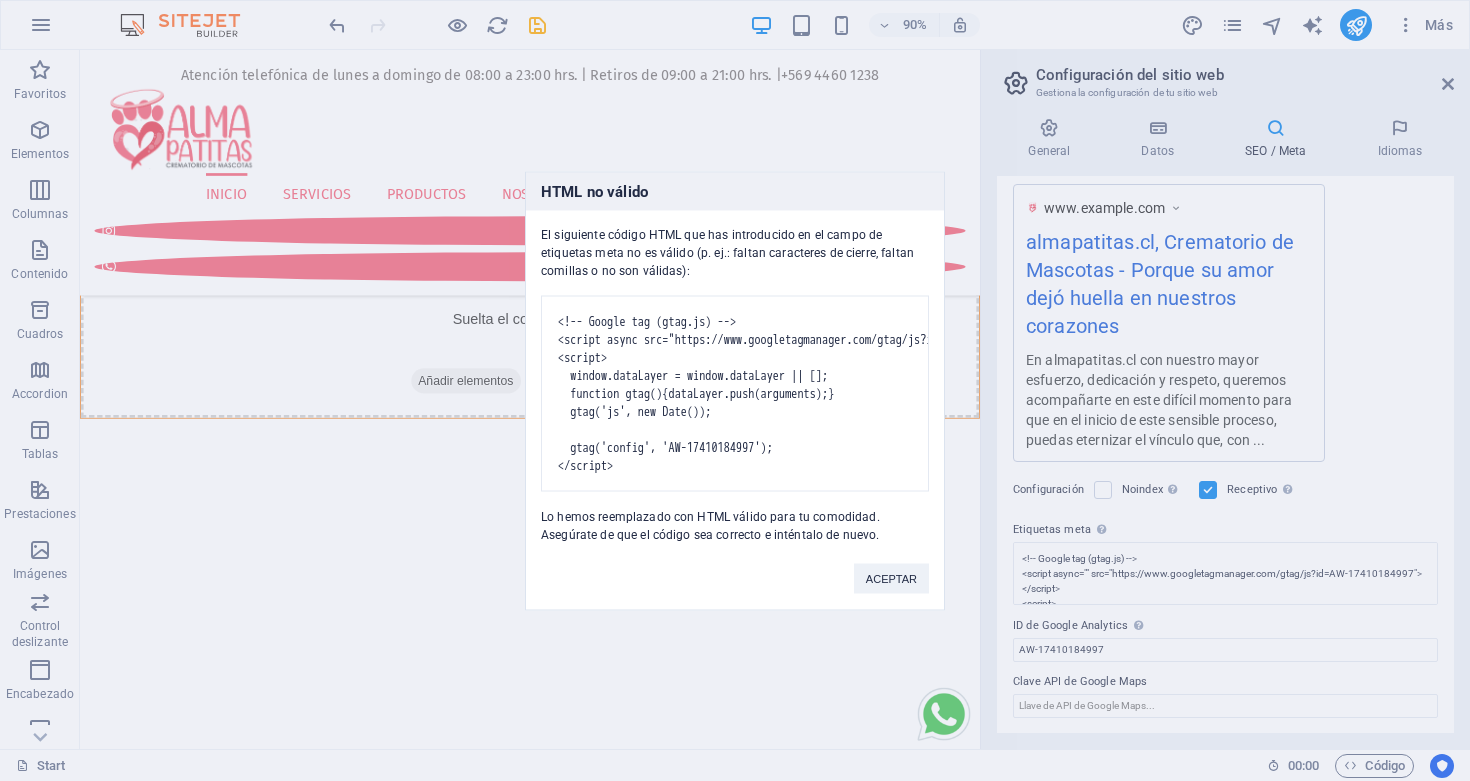 click on "<!-- Google tag (gtag.js) -->
<script async src="https://www.googletagmanager.com/gtag/js?id=AW-17410184997"></script>
<script>
window.dataLayer = window.dataLayer || [];
function gtag(){dataLayer.push(arguments);}
gtag('js', new Date());
gtag('config', 'AW-17410184997');
</script>" at bounding box center (735, 393) 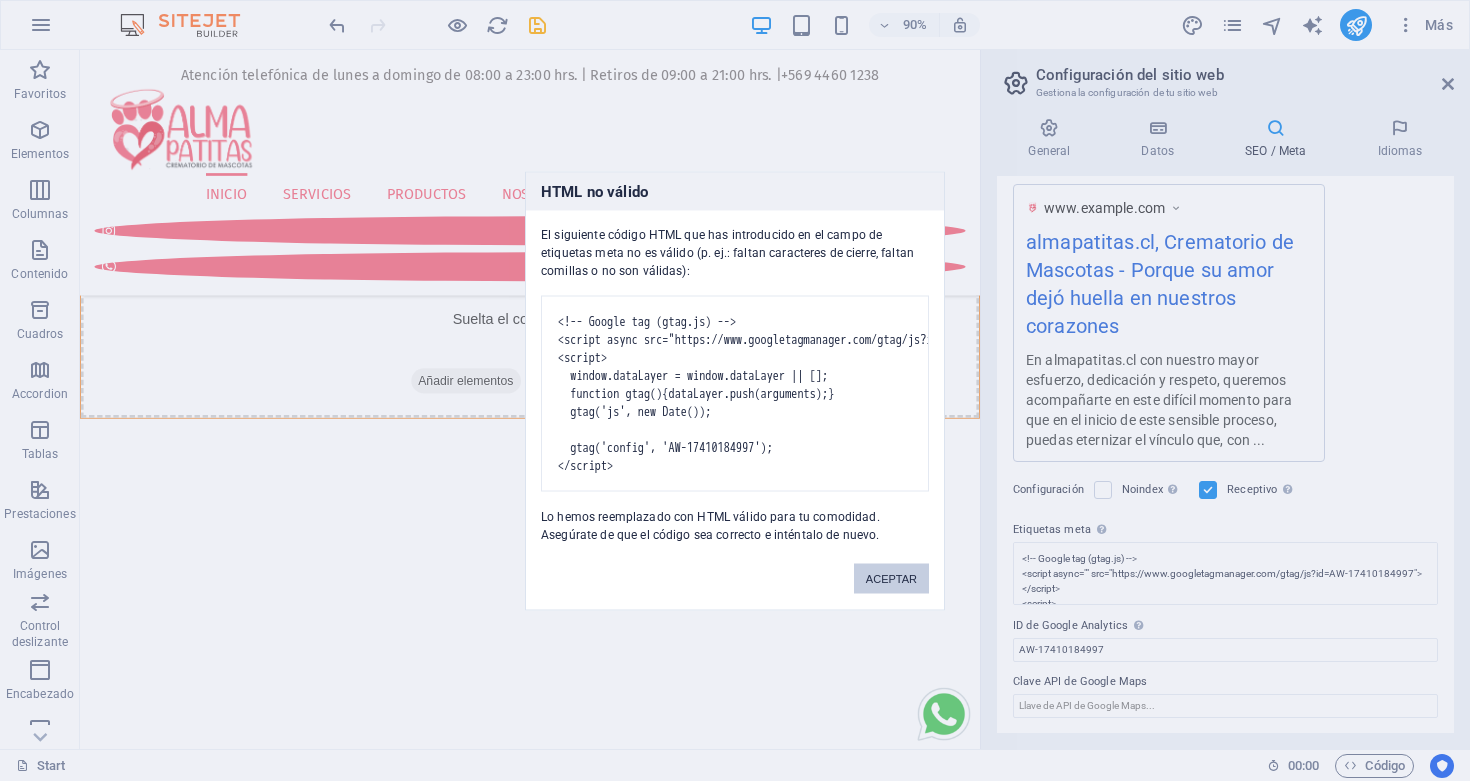 click on "ACEPTAR" at bounding box center (891, 578) 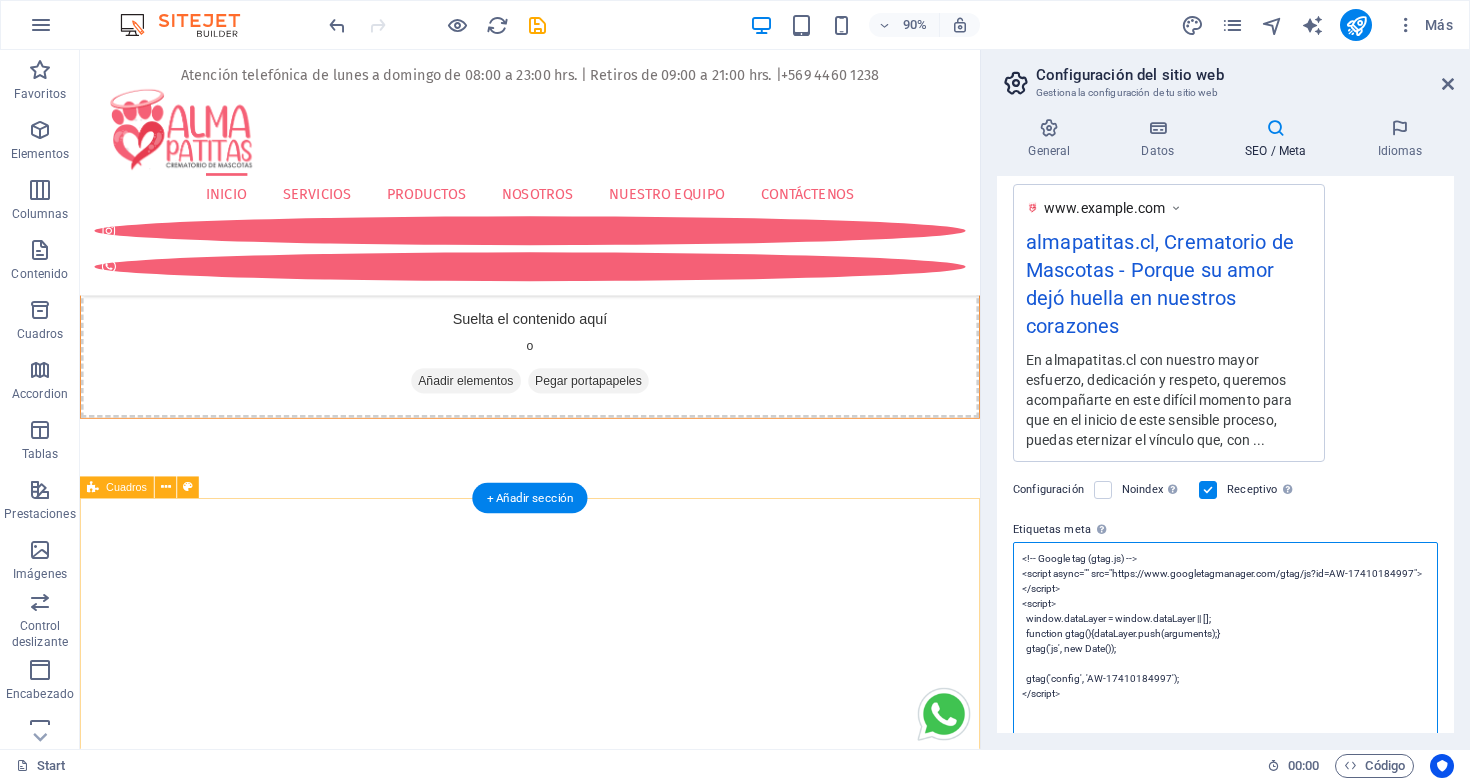 scroll, scrollTop: 477, scrollLeft: 0, axis: vertical 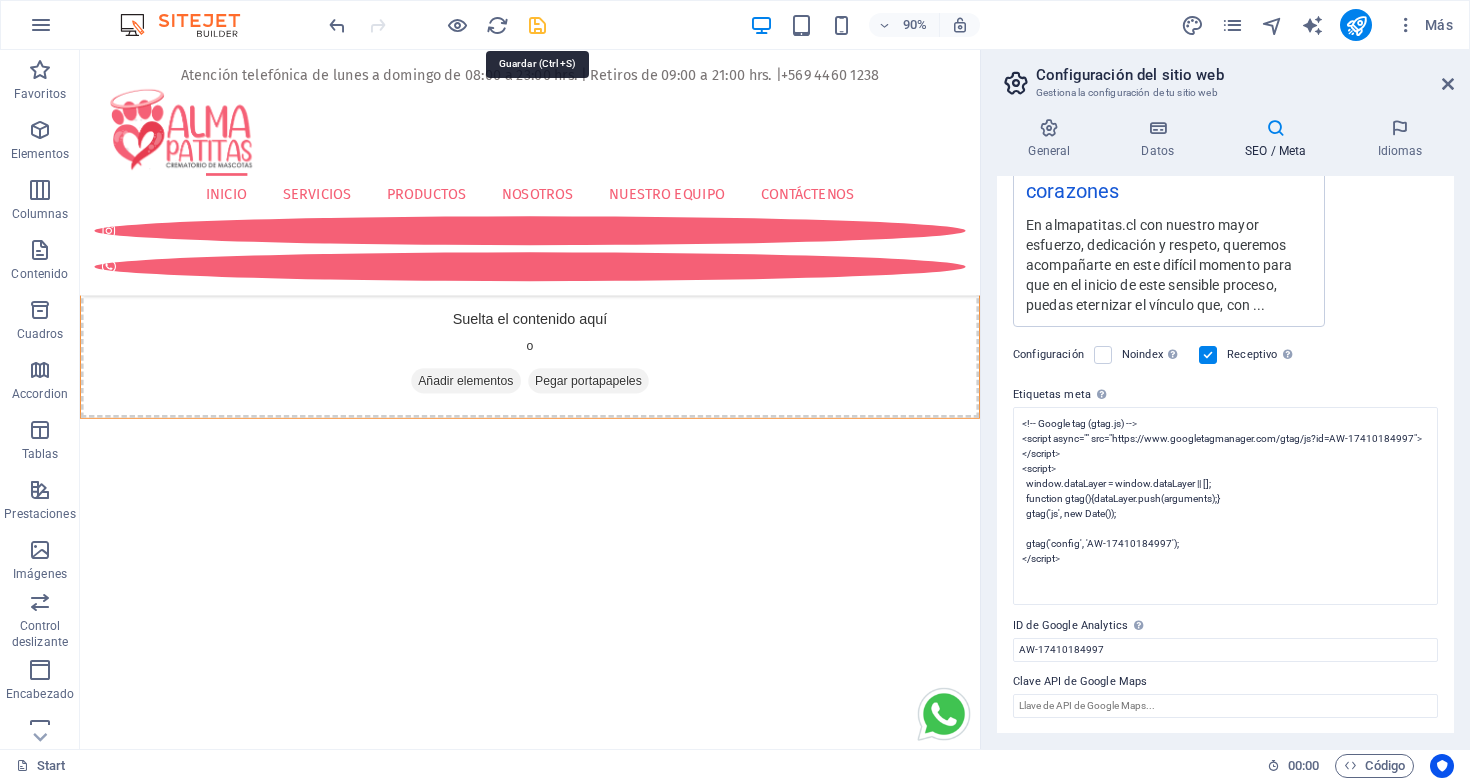 click at bounding box center (537, 25) 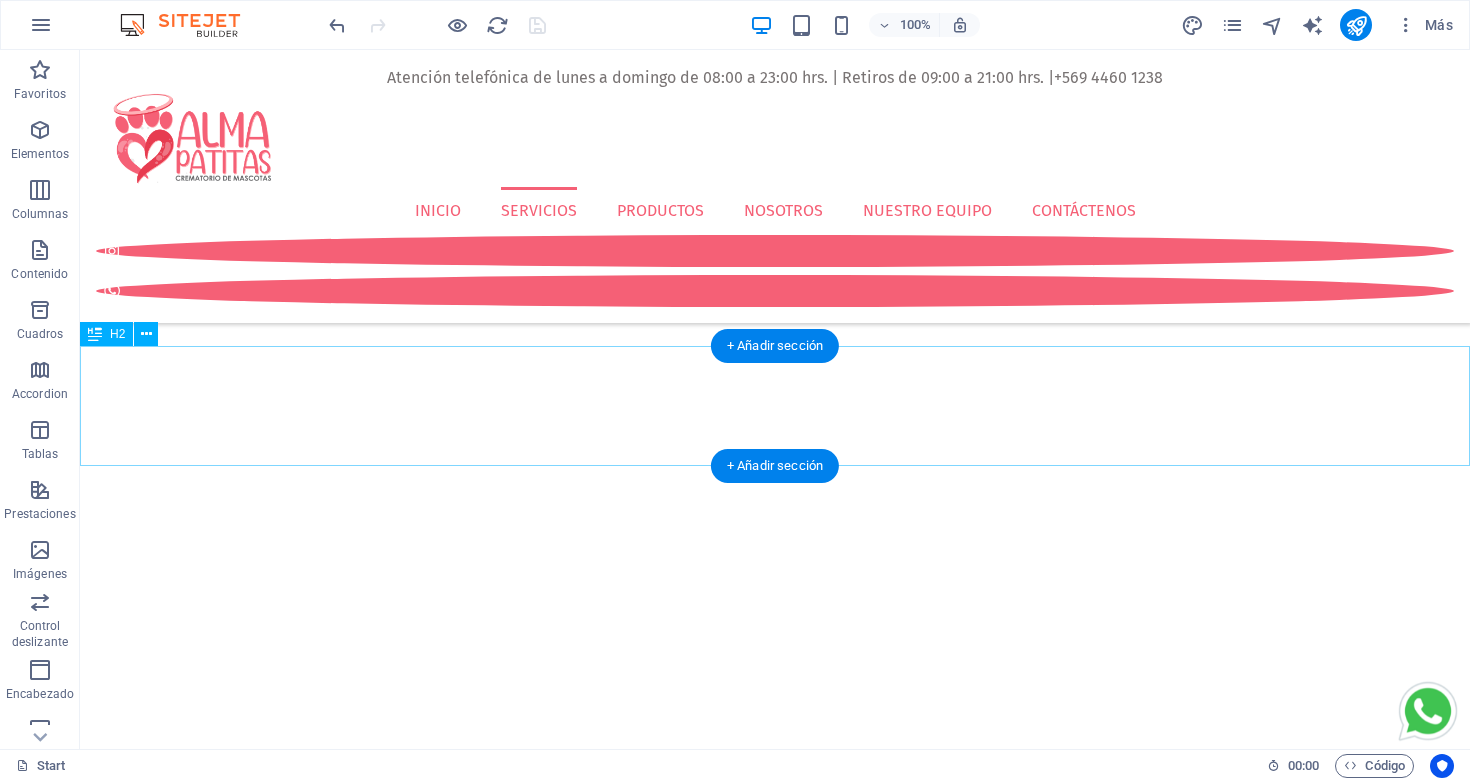 scroll, scrollTop: 0, scrollLeft: 0, axis: both 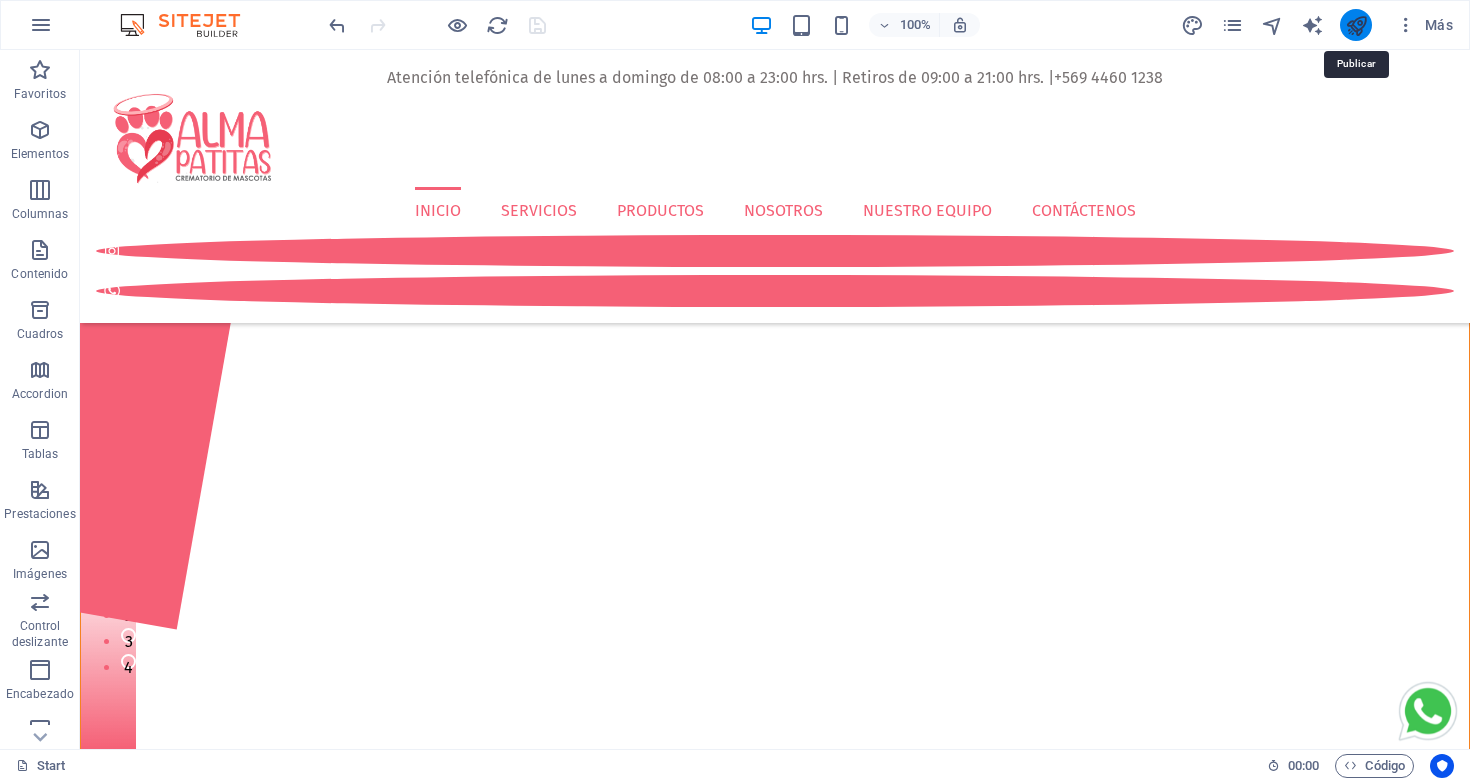 click at bounding box center [1356, 25] 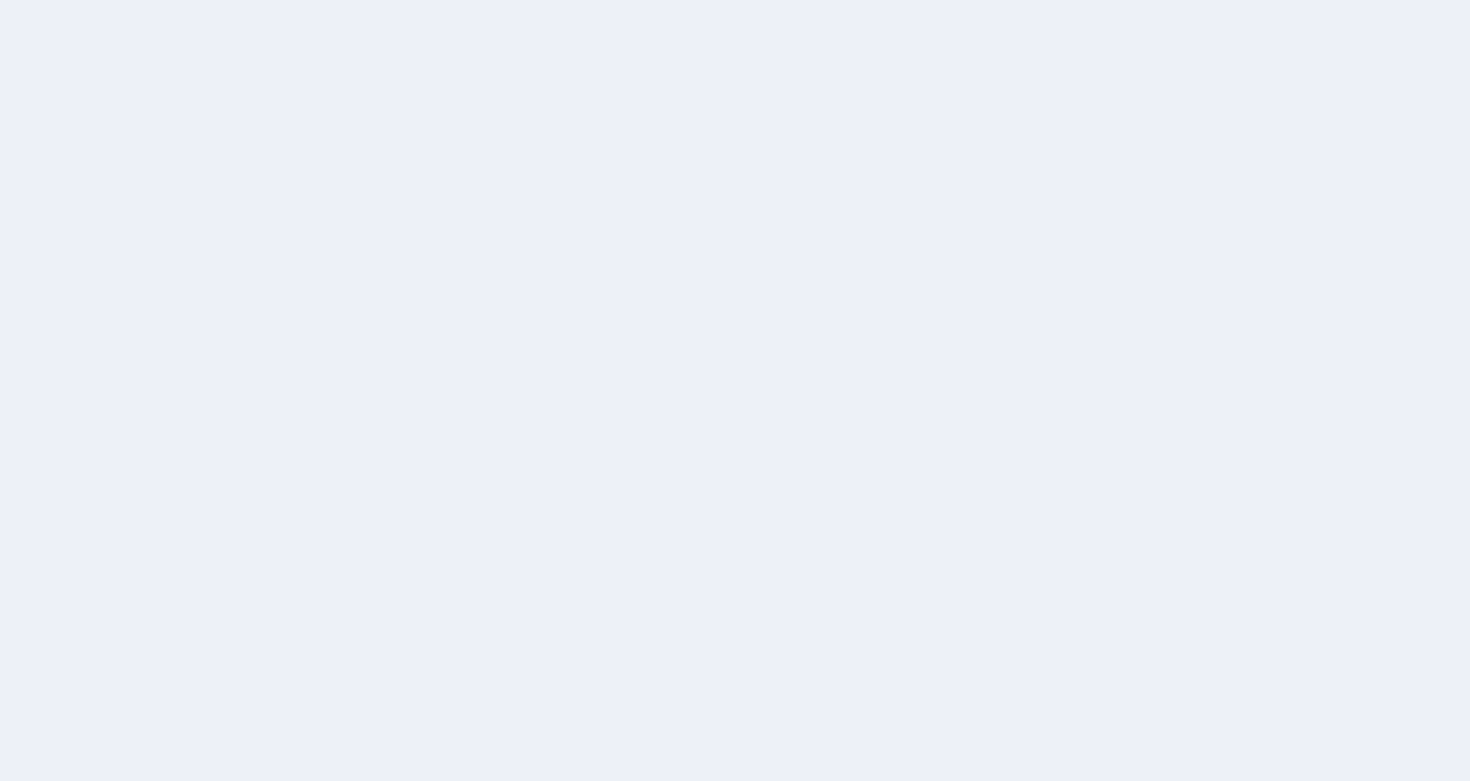scroll, scrollTop: 0, scrollLeft: 0, axis: both 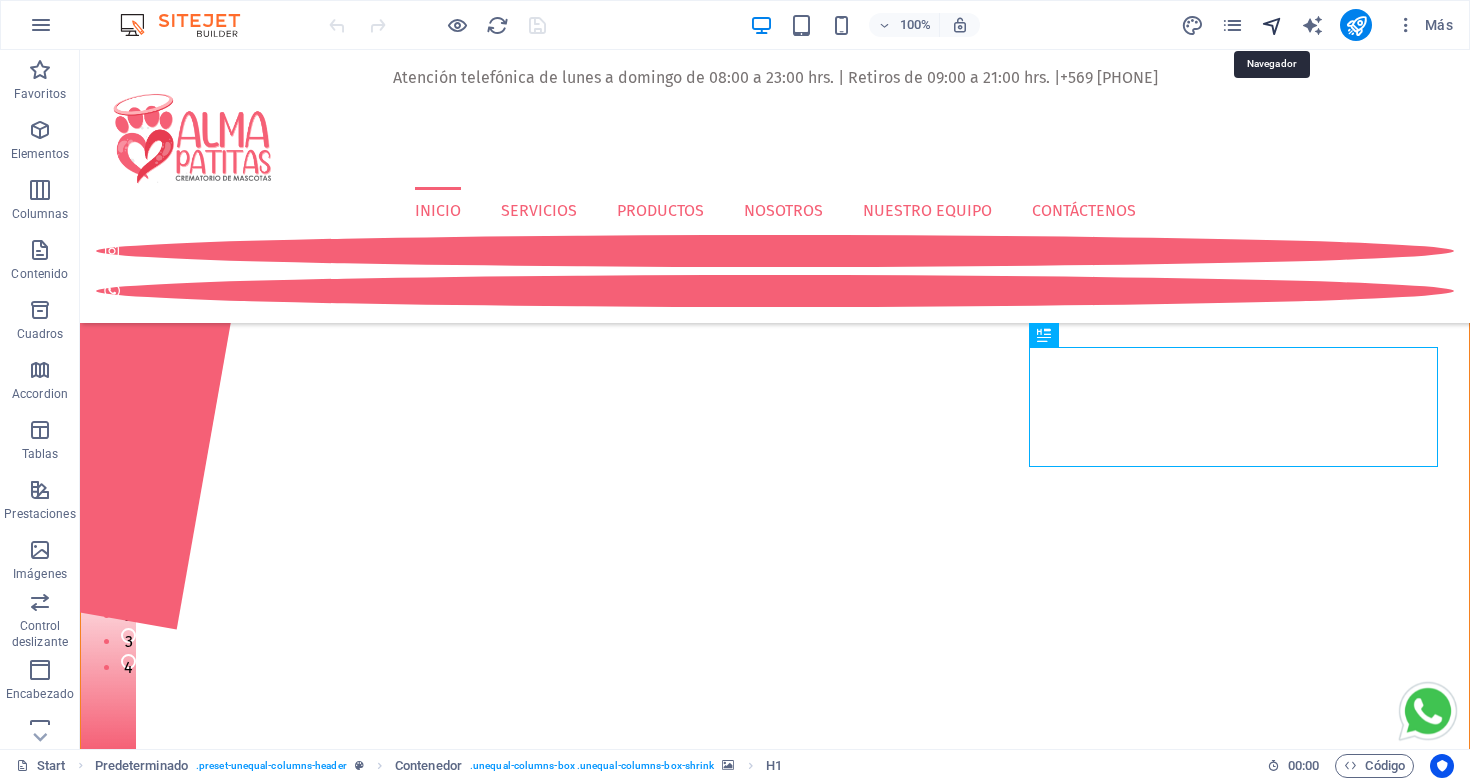 click at bounding box center (1272, 25) 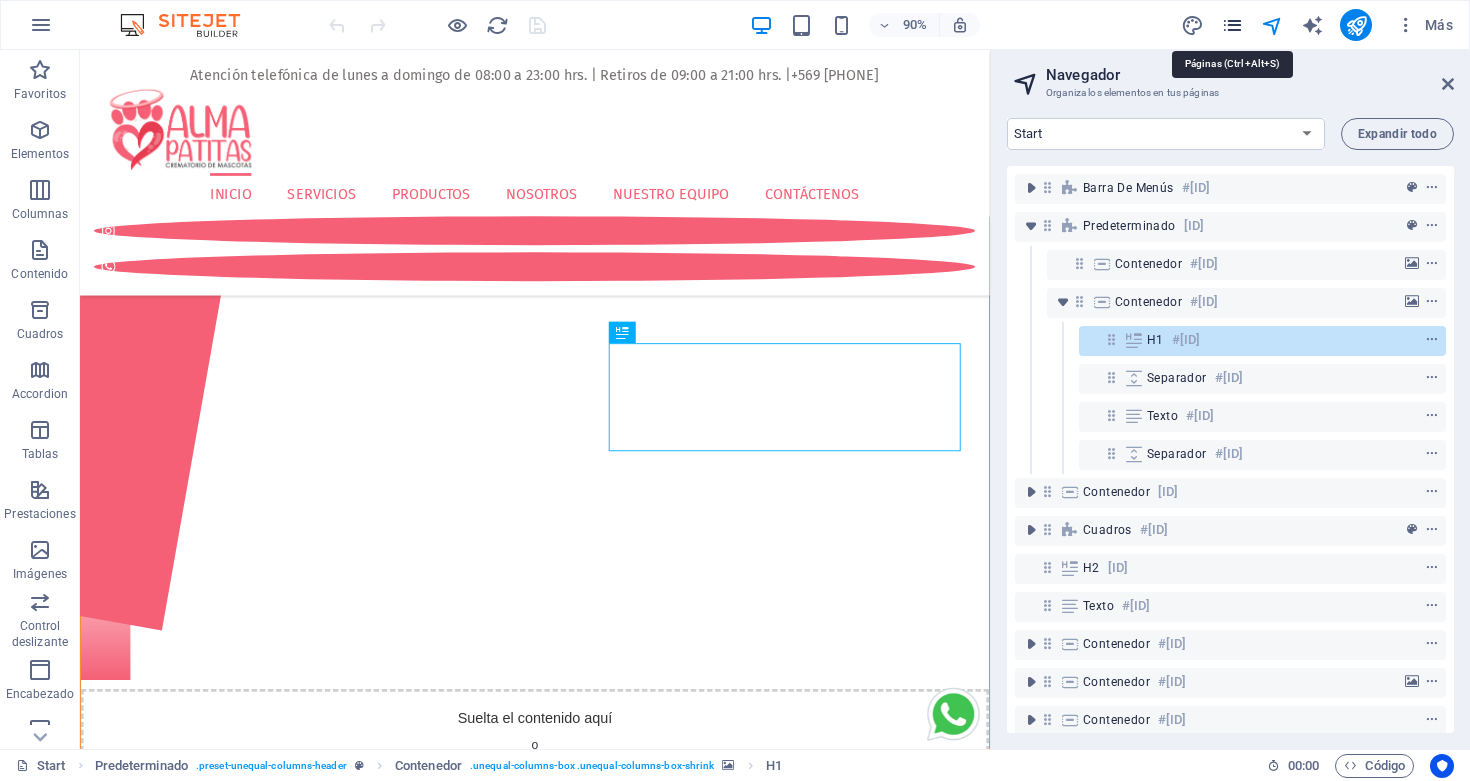 click at bounding box center [1232, 25] 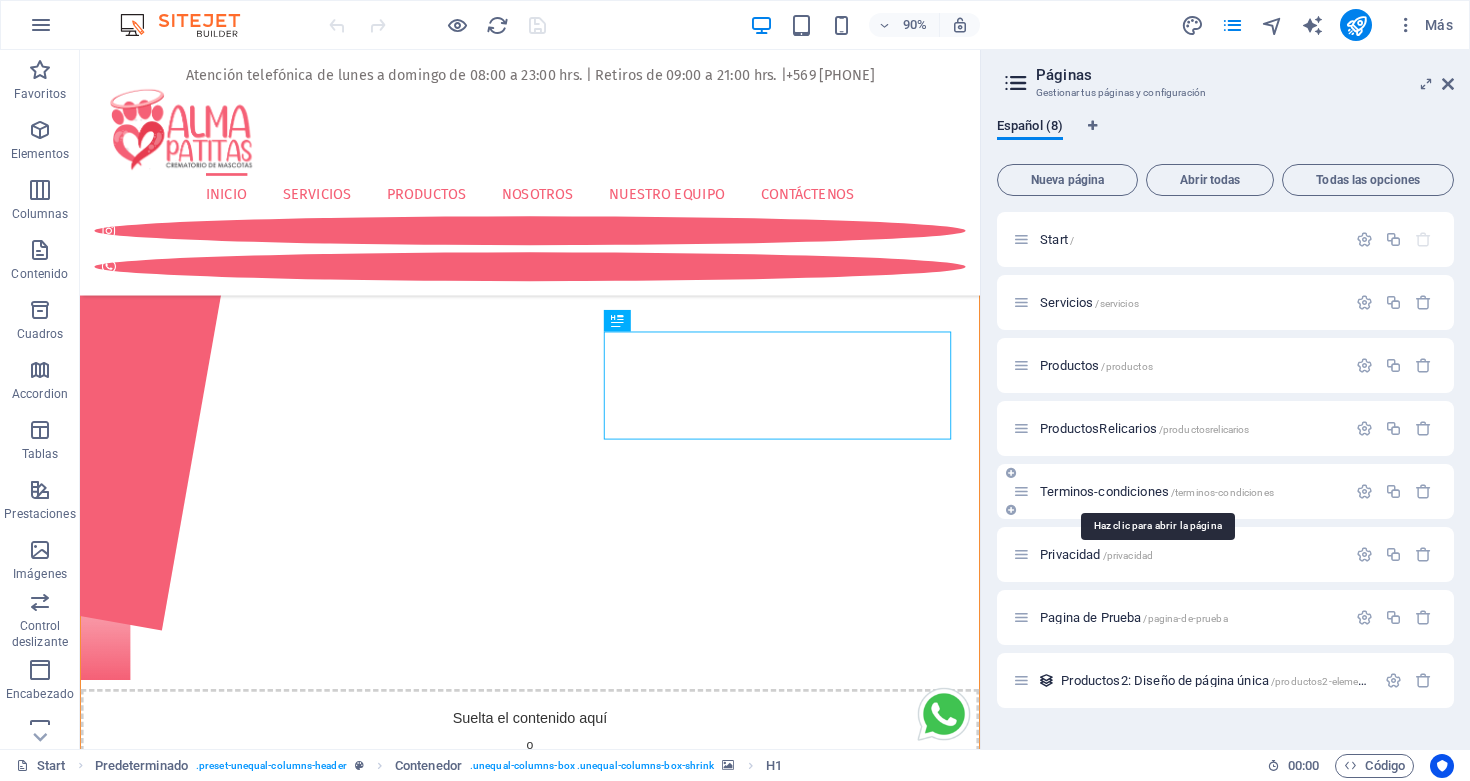 click on "Terminos-condiciones /terminos-condiciones" at bounding box center (1157, 491) 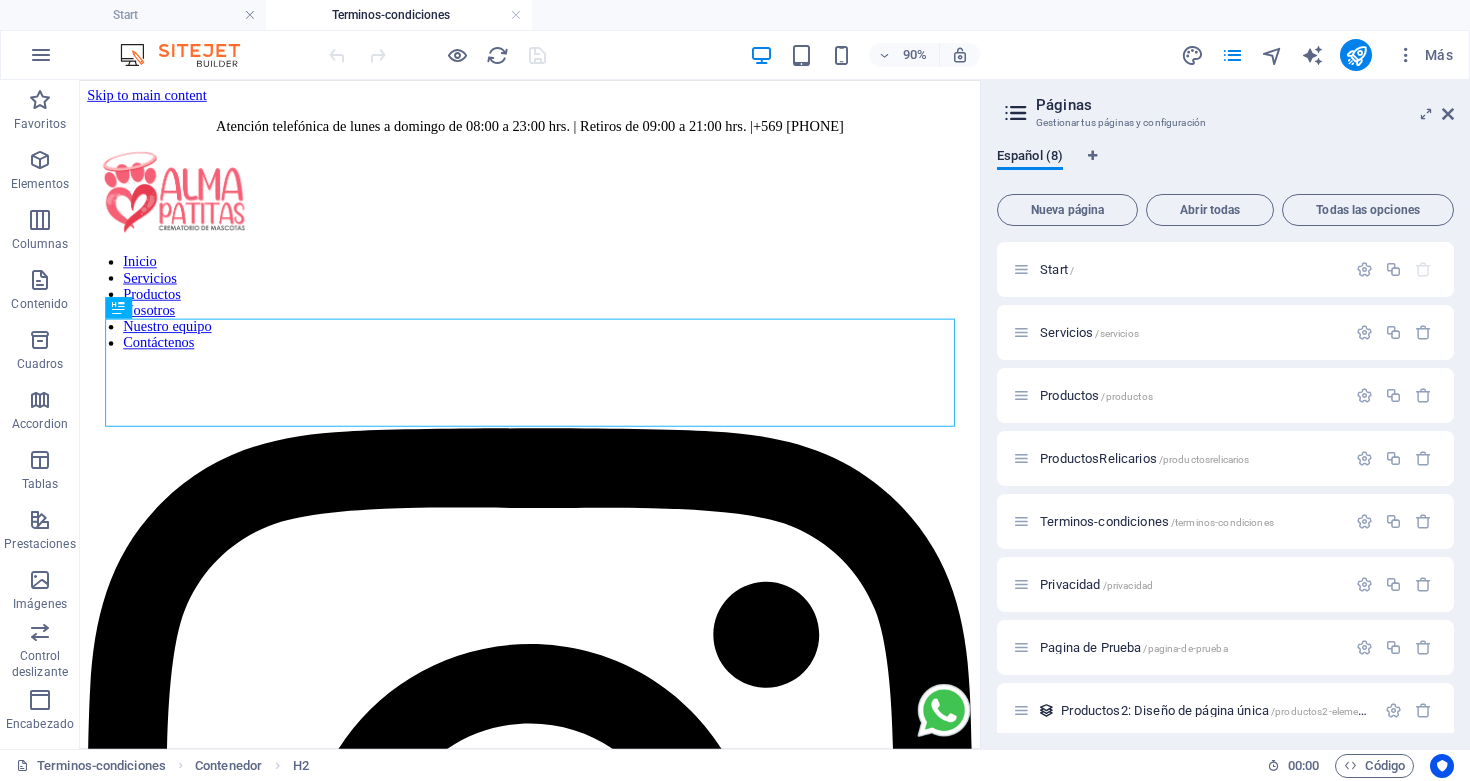 scroll, scrollTop: 0, scrollLeft: 0, axis: both 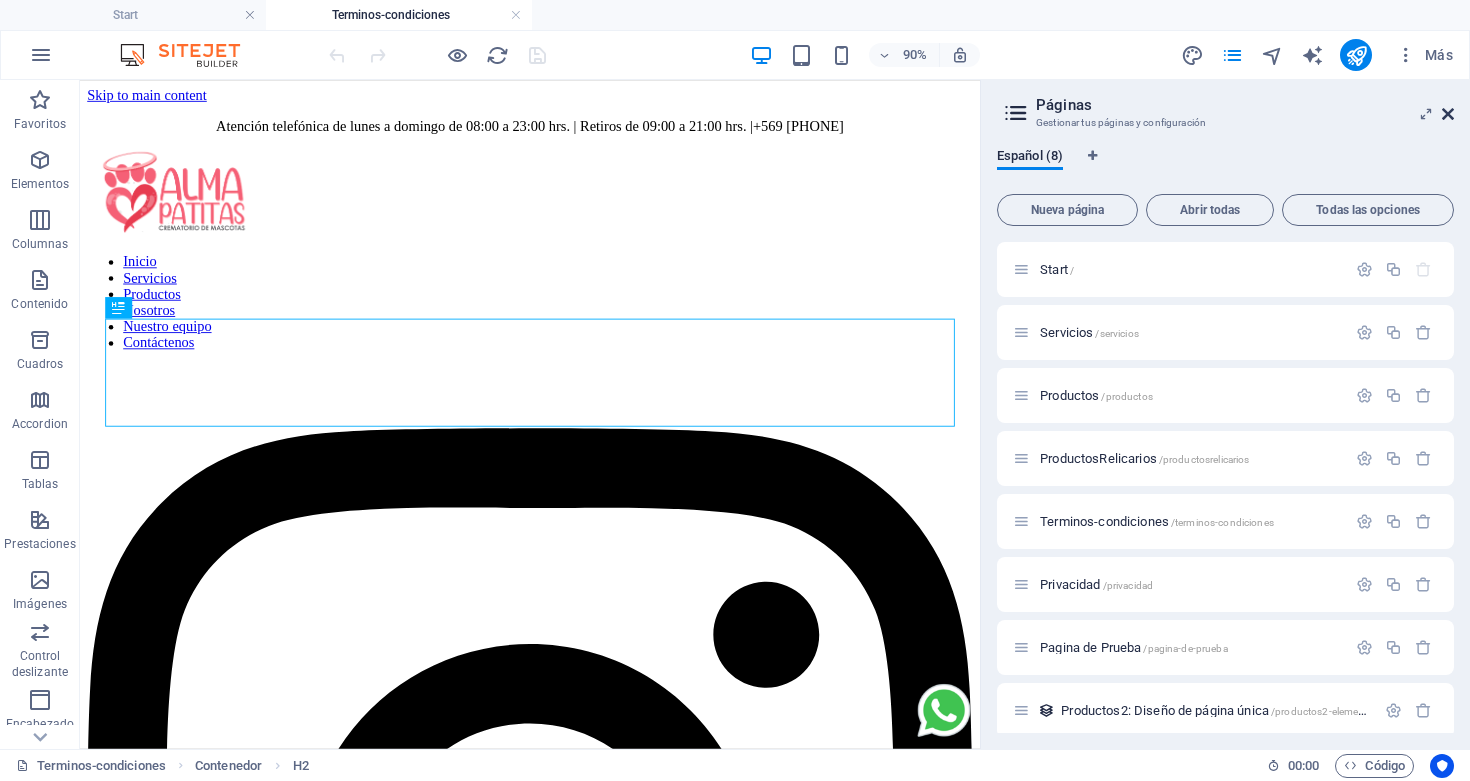 click at bounding box center (1448, 114) 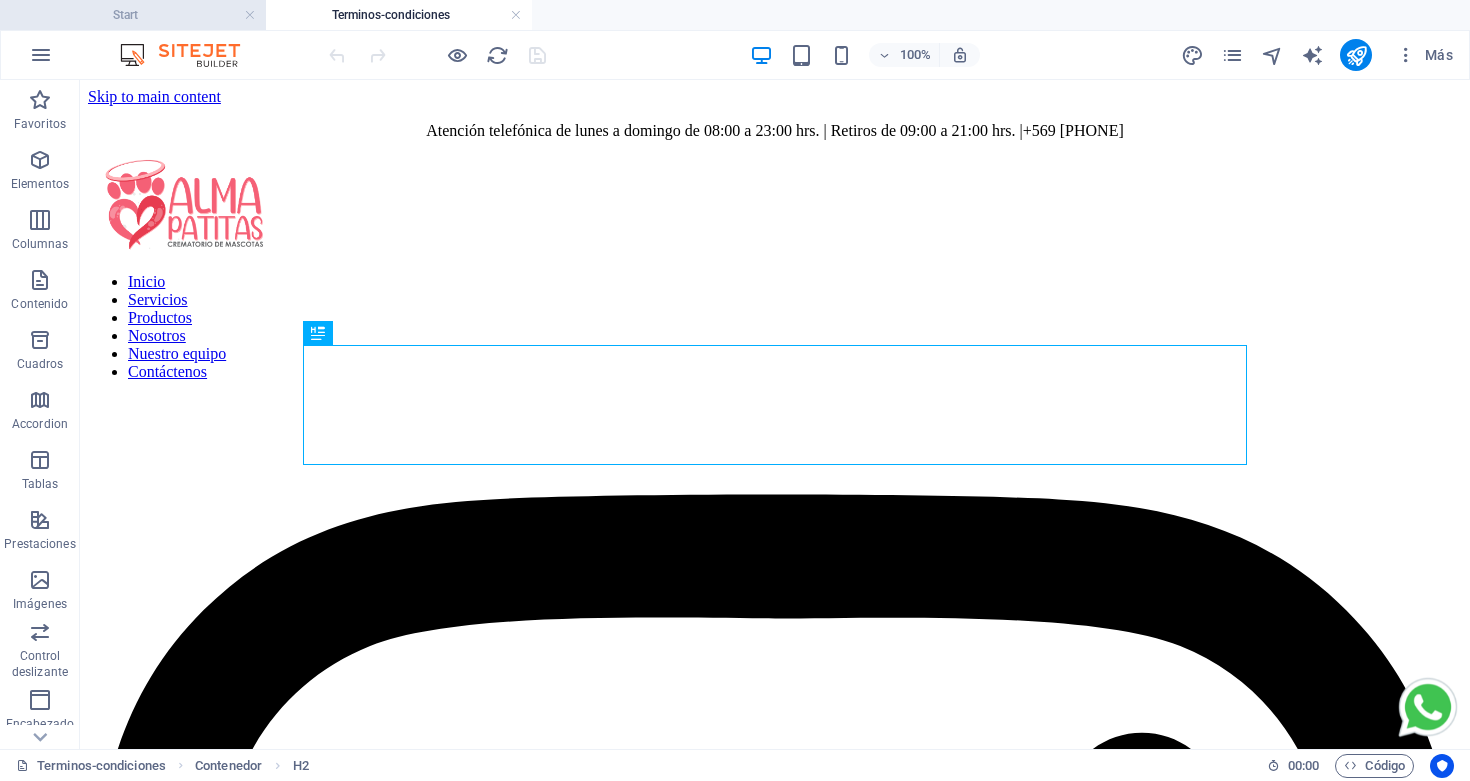 click on "Start" at bounding box center [133, 15] 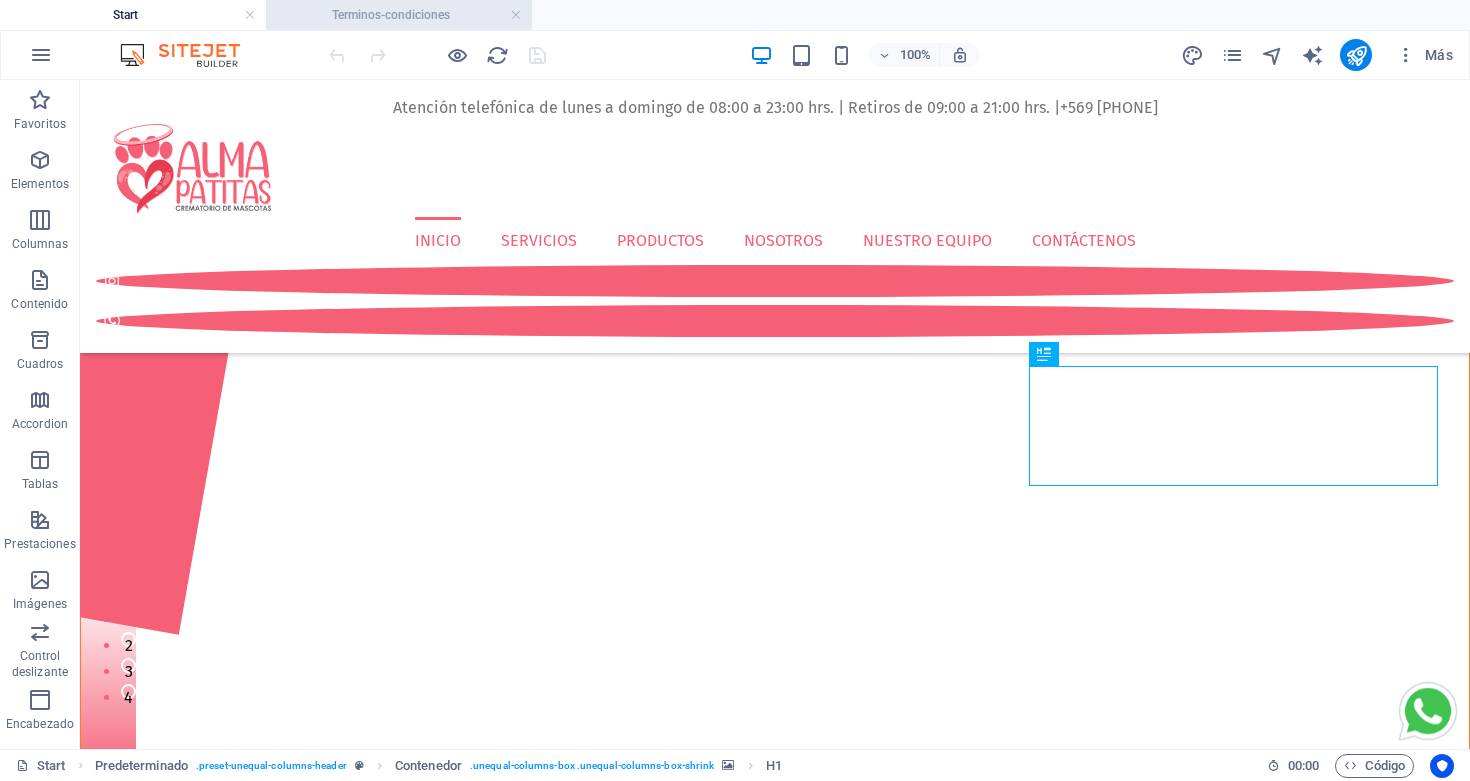 click on "Terminos-condiciones" at bounding box center [399, 15] 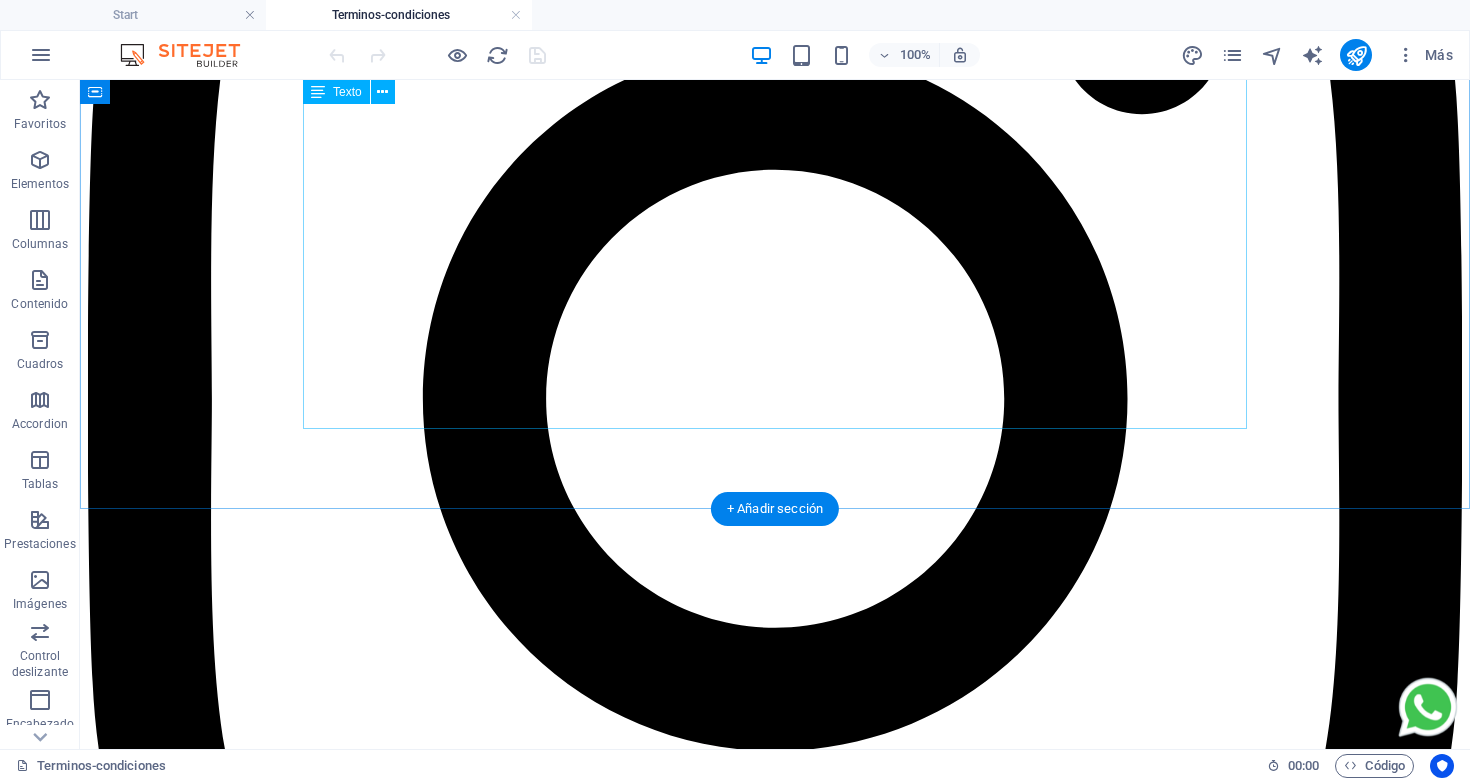 scroll, scrollTop: 0, scrollLeft: 0, axis: both 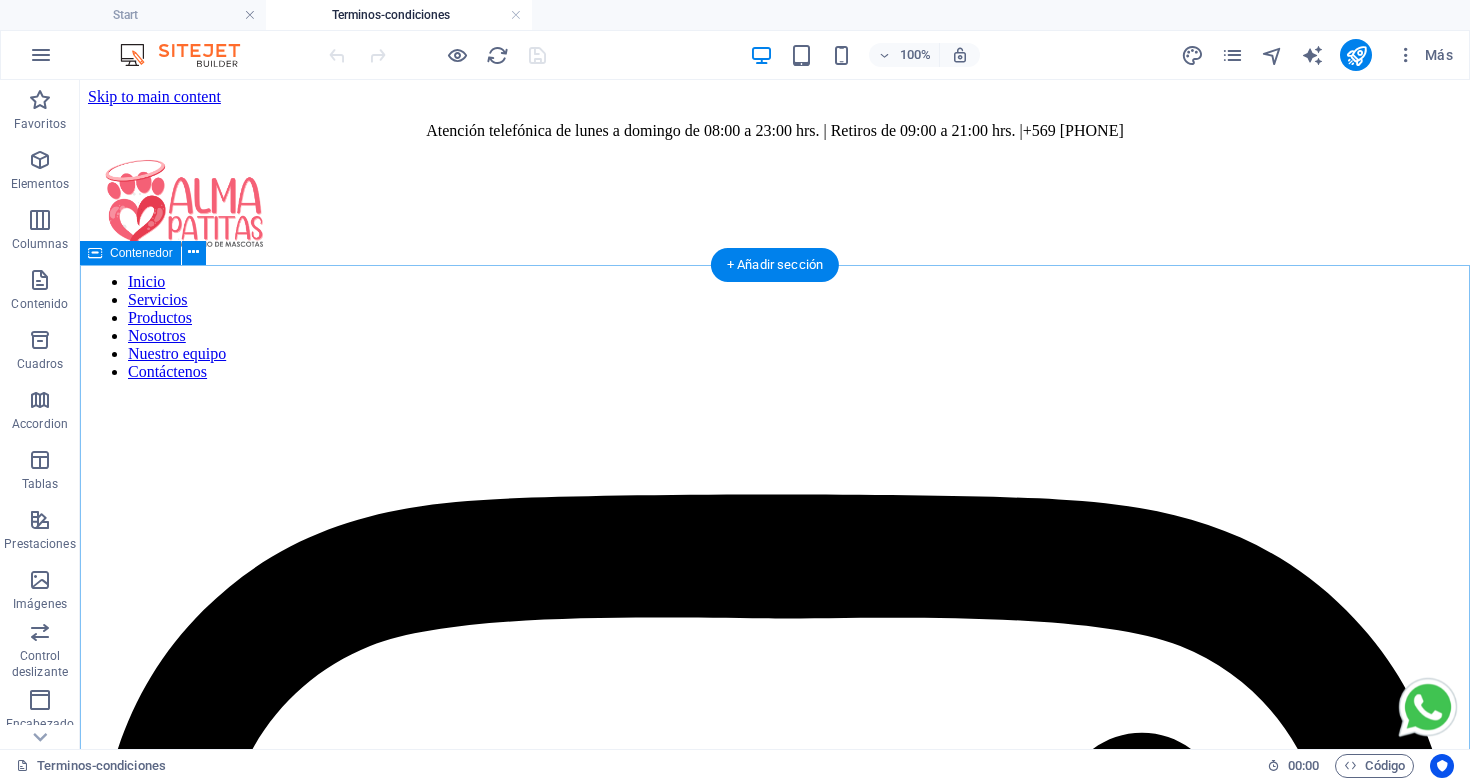 click on "Términos y condiciones Bienvenido a Alma Patitas. Estos términos y condiciones describen las reglas y regulaciones para el uso del sitio web Alma Patitas. Alma Patitas se encuentra en [CITY], [COUNTRY]. Al acceder a este sitio web, asumimos que aceptas estos términos y condiciones en su totalidad. No continúes usando el sitio web Alma Patitas si no aceptas todos los términos y condiciones establecidos en esta página. La siguiente terminología se aplica a estos Términos y Condiciones, Declaración de Privacidad y Aviso legal y cualquiera o todos los Acuerdos: el Cliente, Usted y Su se refieren a usted, la persona que accede a este sitio web y acepta los términos y condiciones de la Compañía. La Compañía, Nosotros mismos, Nosotros y Nuestro, se refiere a nuestra Compañía. Parte, Partes o Nosotros, se refiere en conjunto al Cliente y a nosotros mismos, o al Cliente o a nosotros mismos. Cookies Licencia https://www.almapatitas.cl No debes: . . ." at bounding box center (775, 3898) 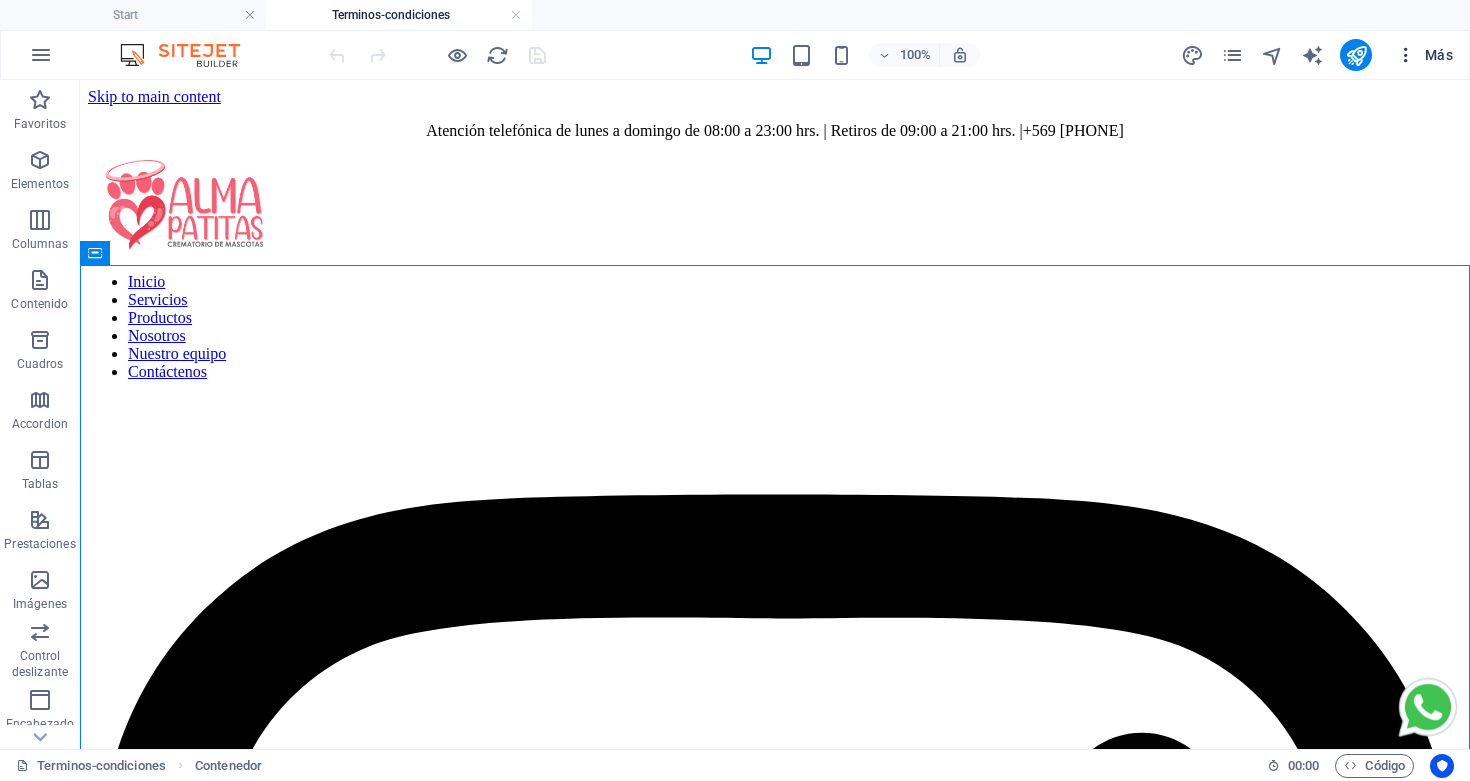 click on "Más" at bounding box center [1424, 55] 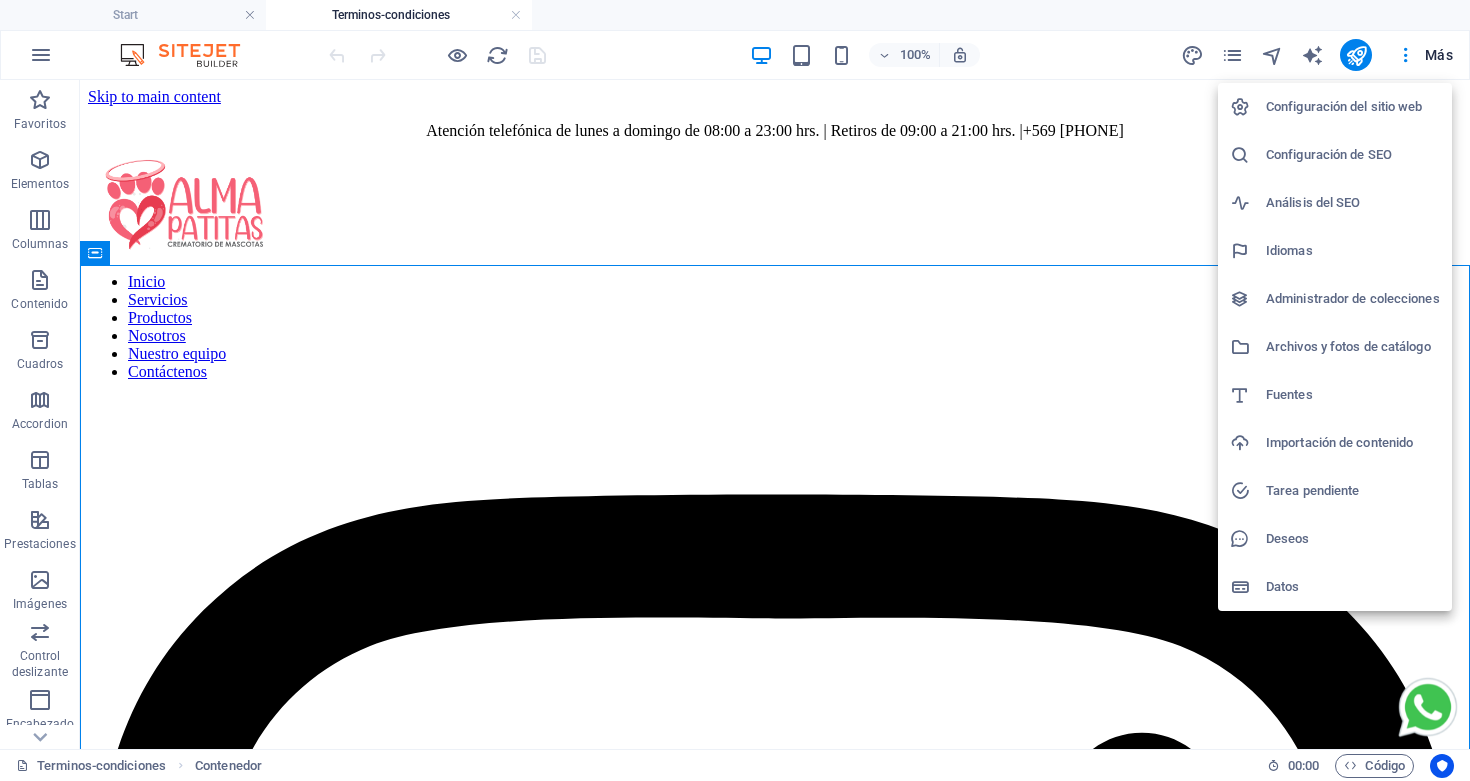 click at bounding box center (735, 390) 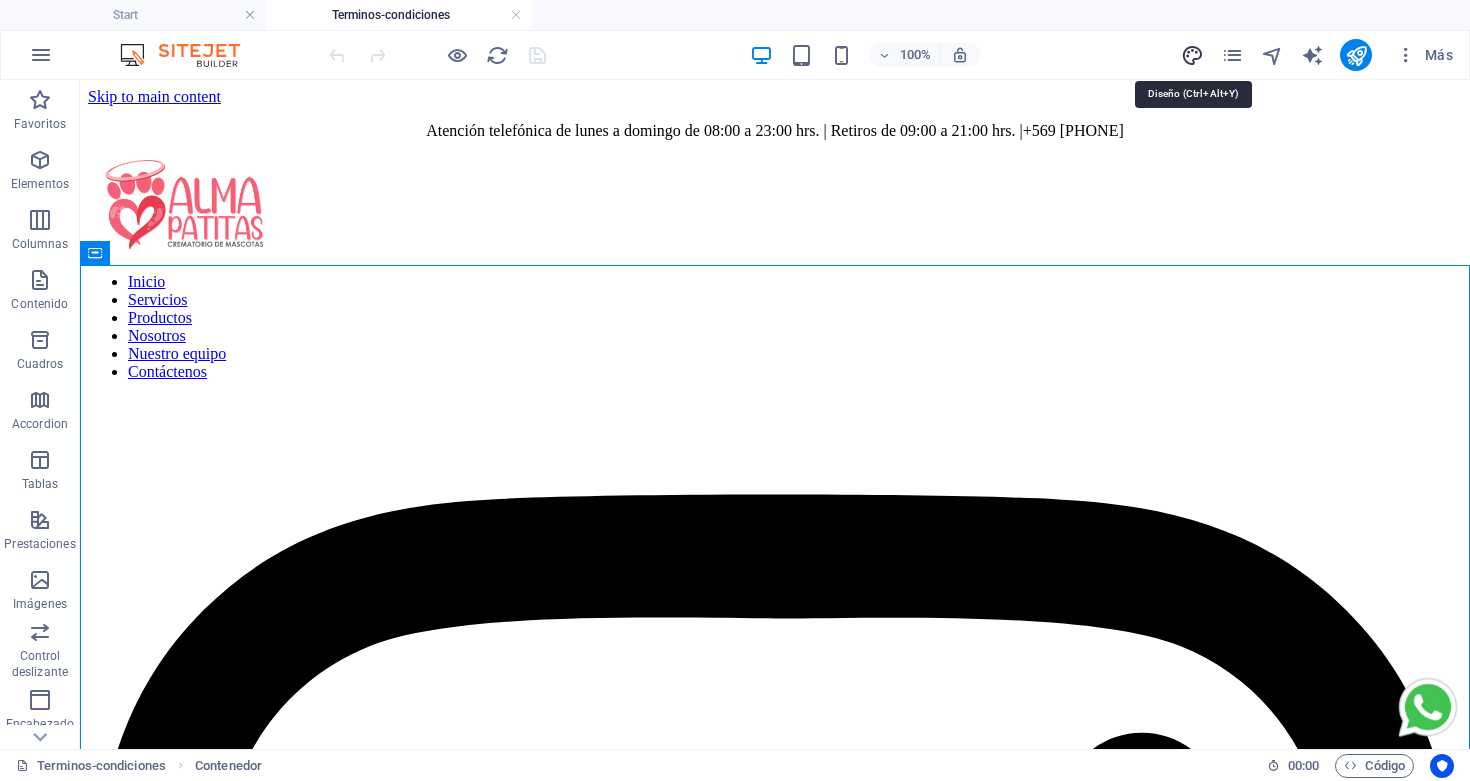 click at bounding box center [1192, 55] 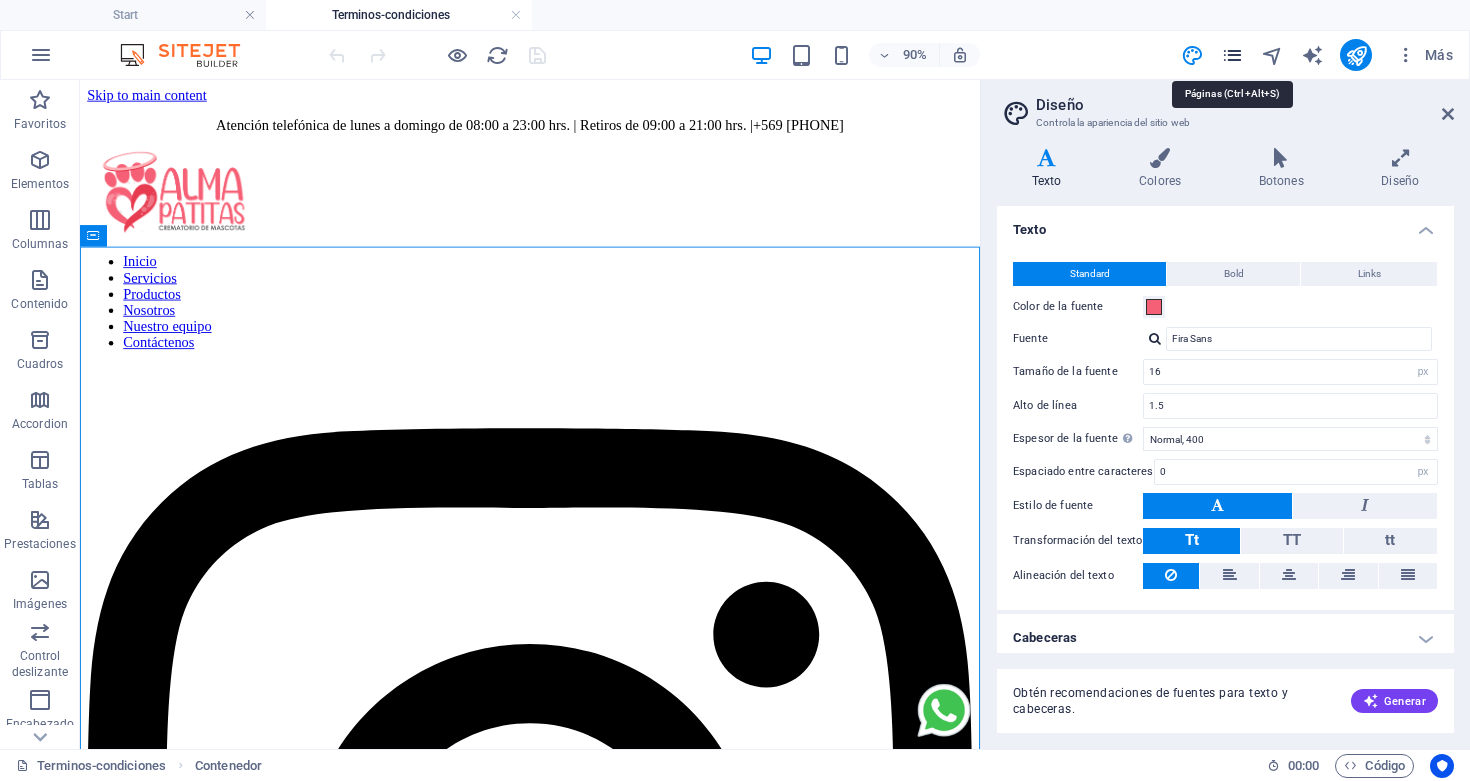 click at bounding box center [1232, 55] 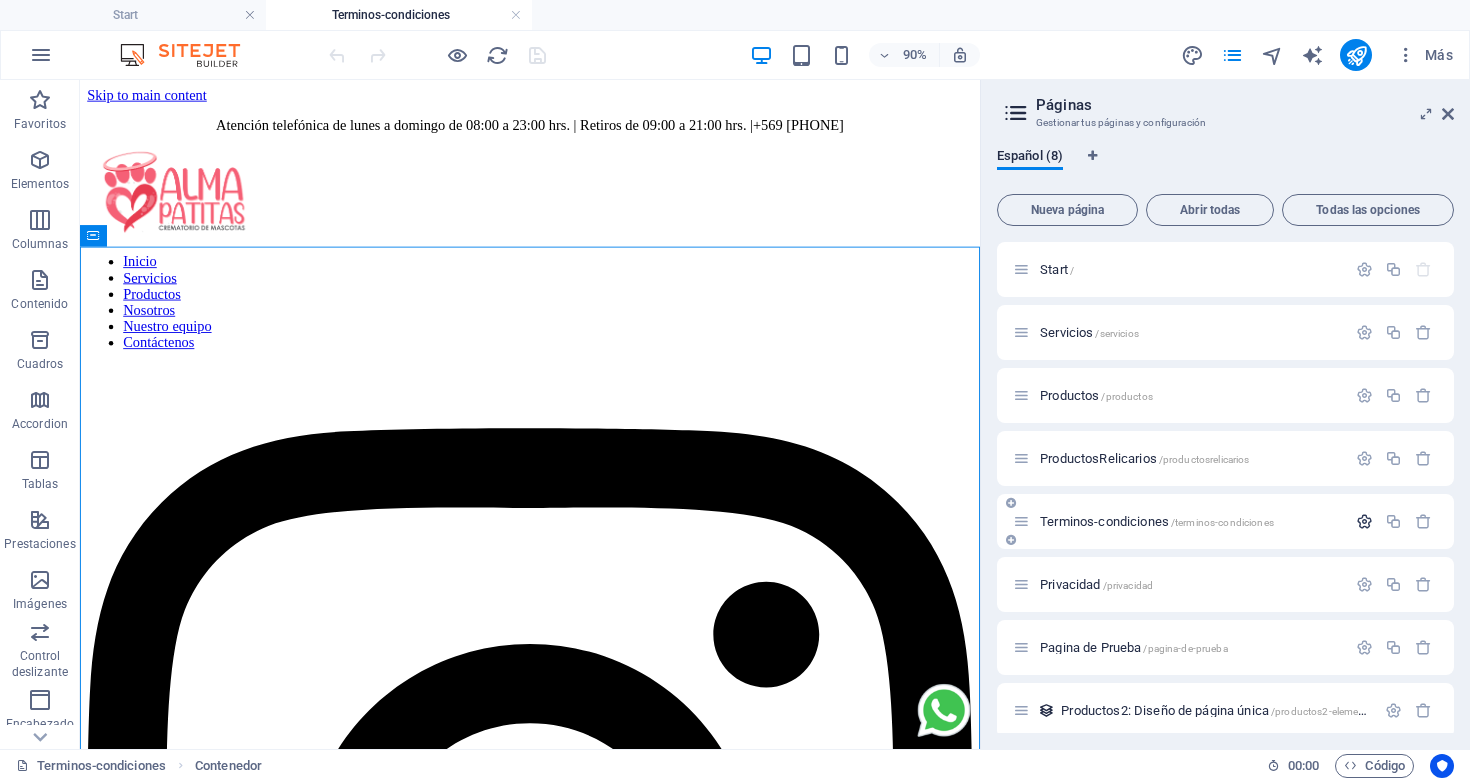 click at bounding box center (1364, 521) 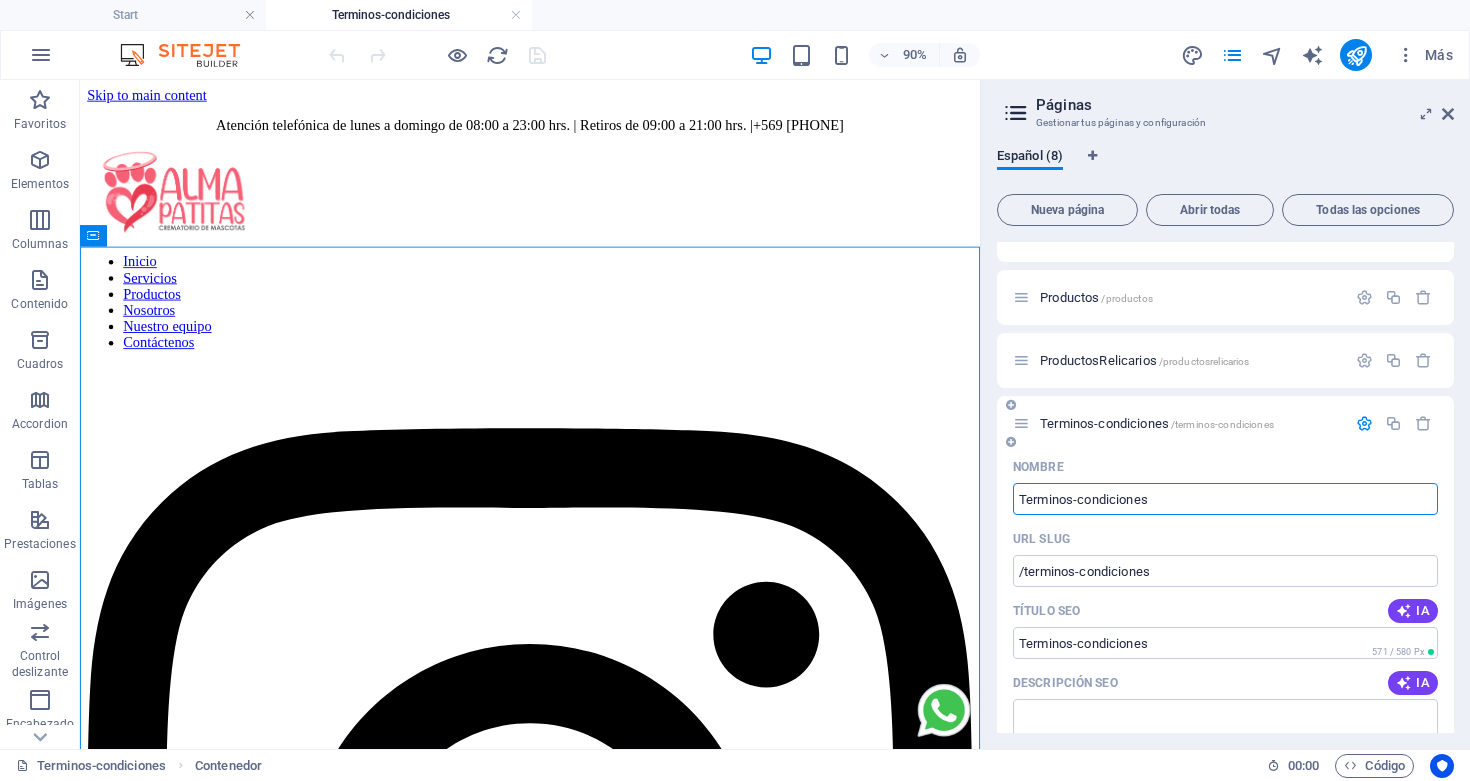 scroll, scrollTop: 0, scrollLeft: 0, axis: both 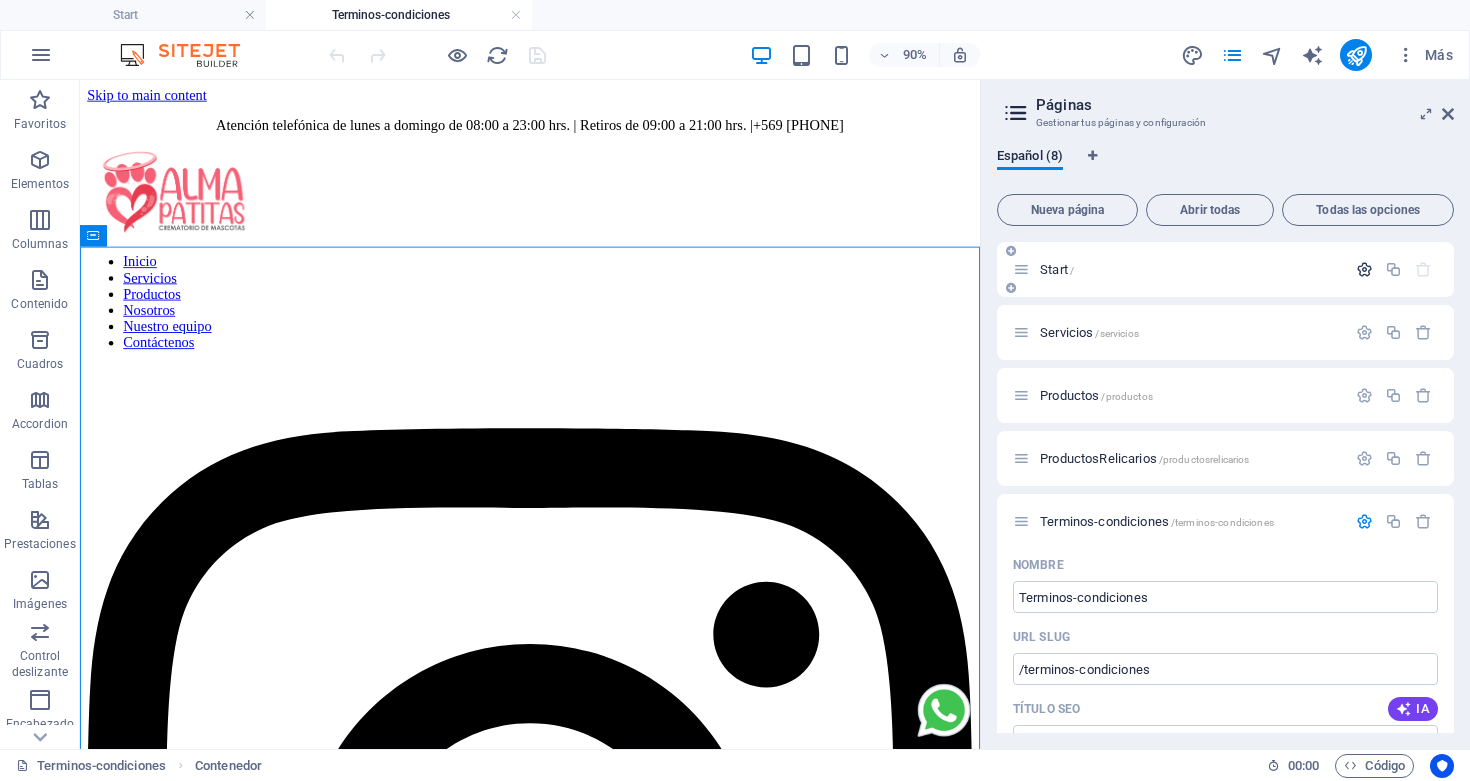 click at bounding box center (1364, 269) 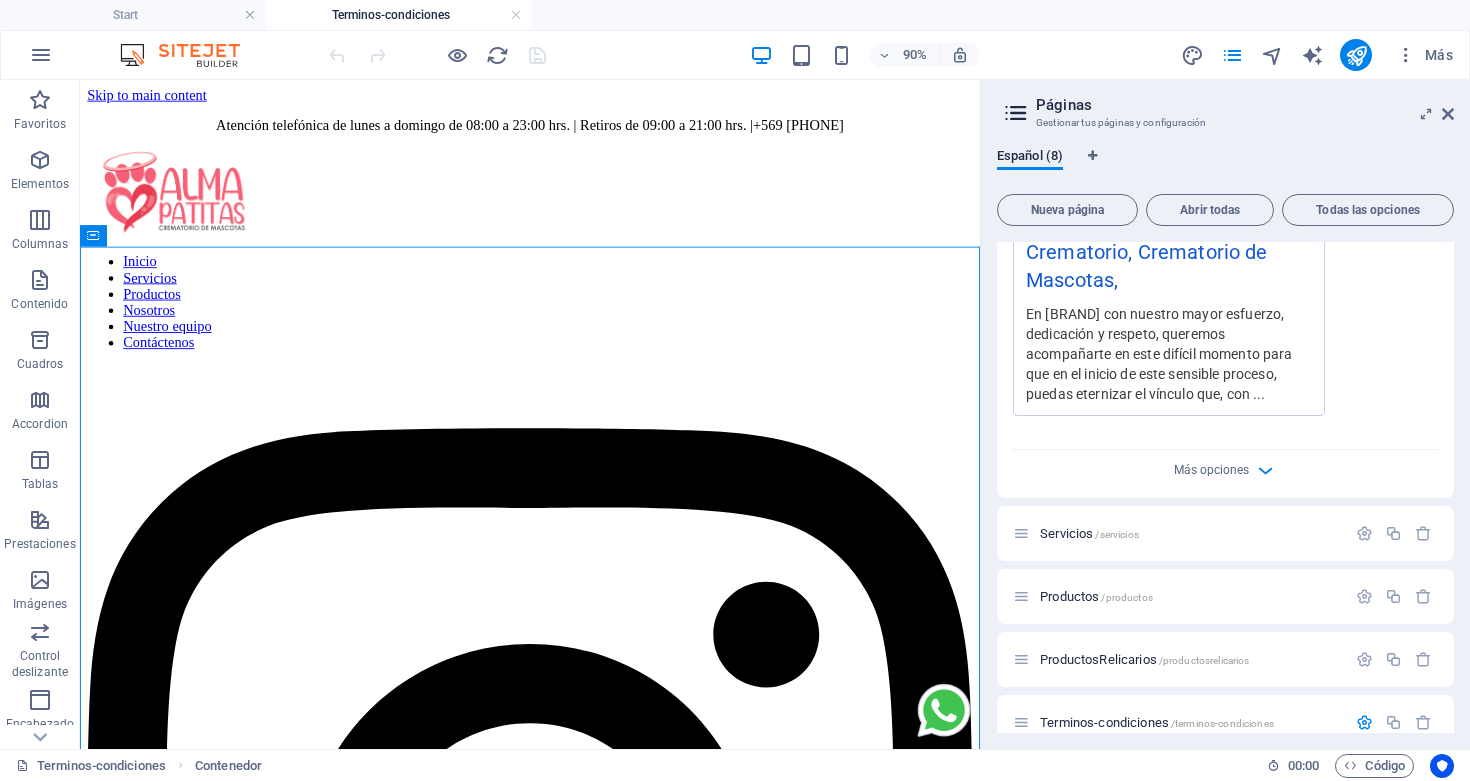 scroll, scrollTop: 655, scrollLeft: 0, axis: vertical 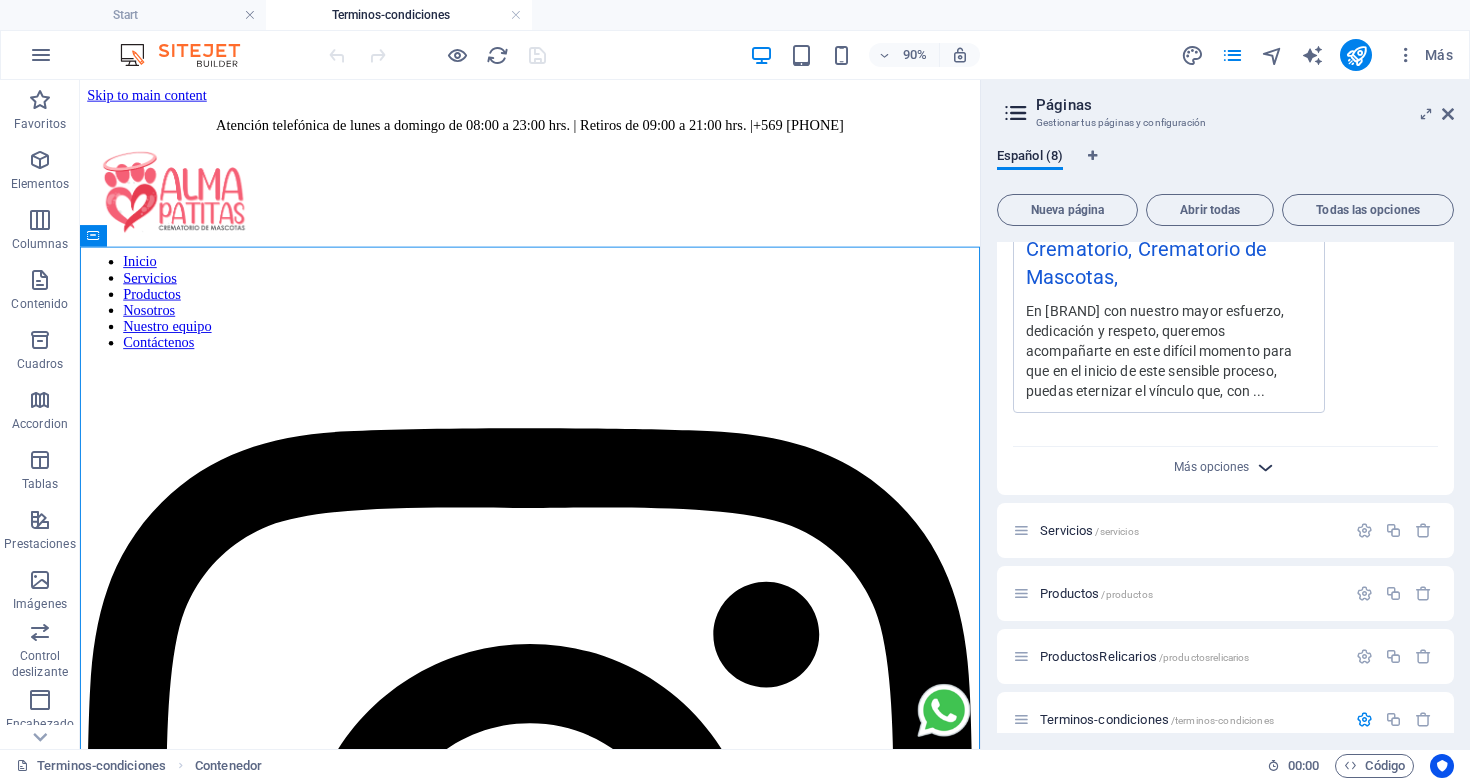 click at bounding box center [1265, 467] 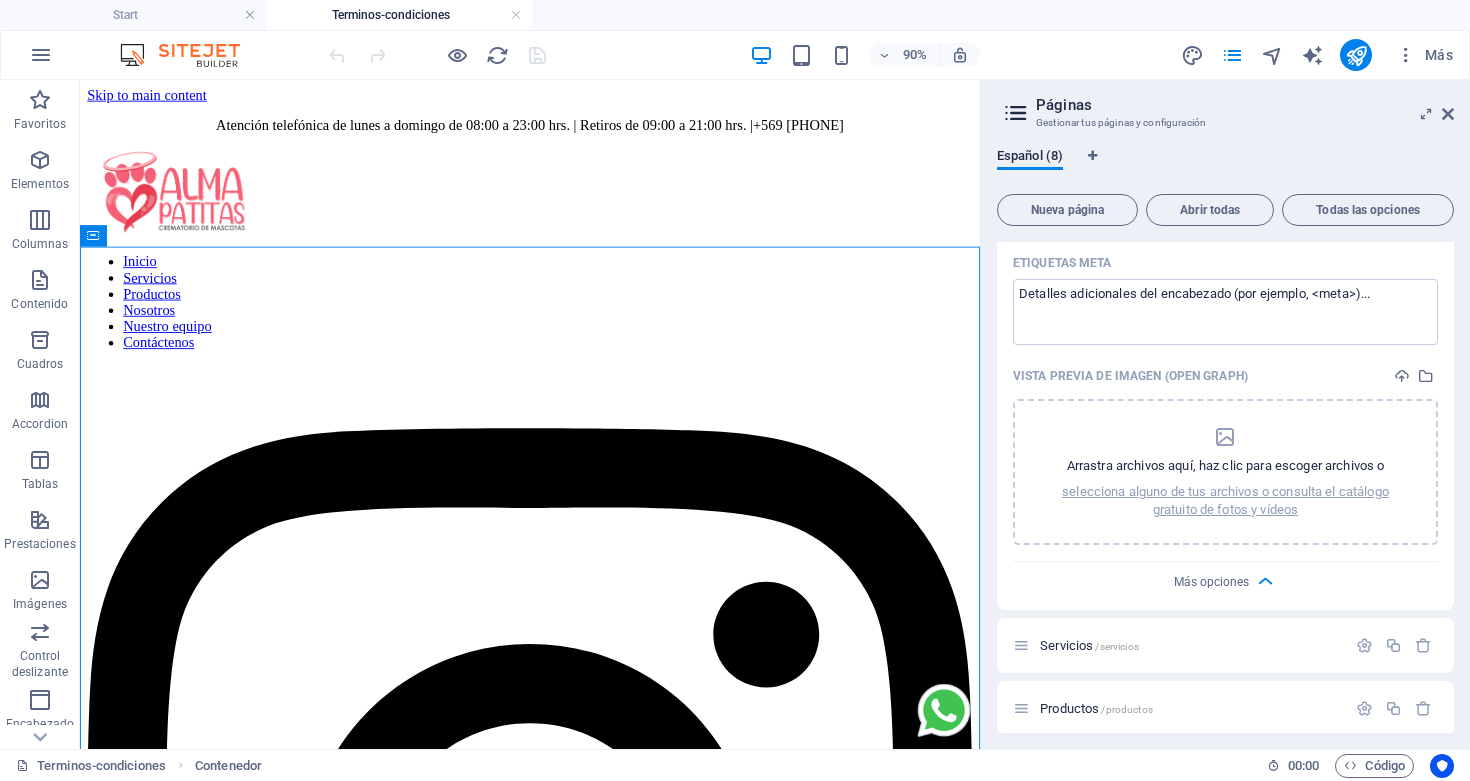 scroll, scrollTop: 848, scrollLeft: 0, axis: vertical 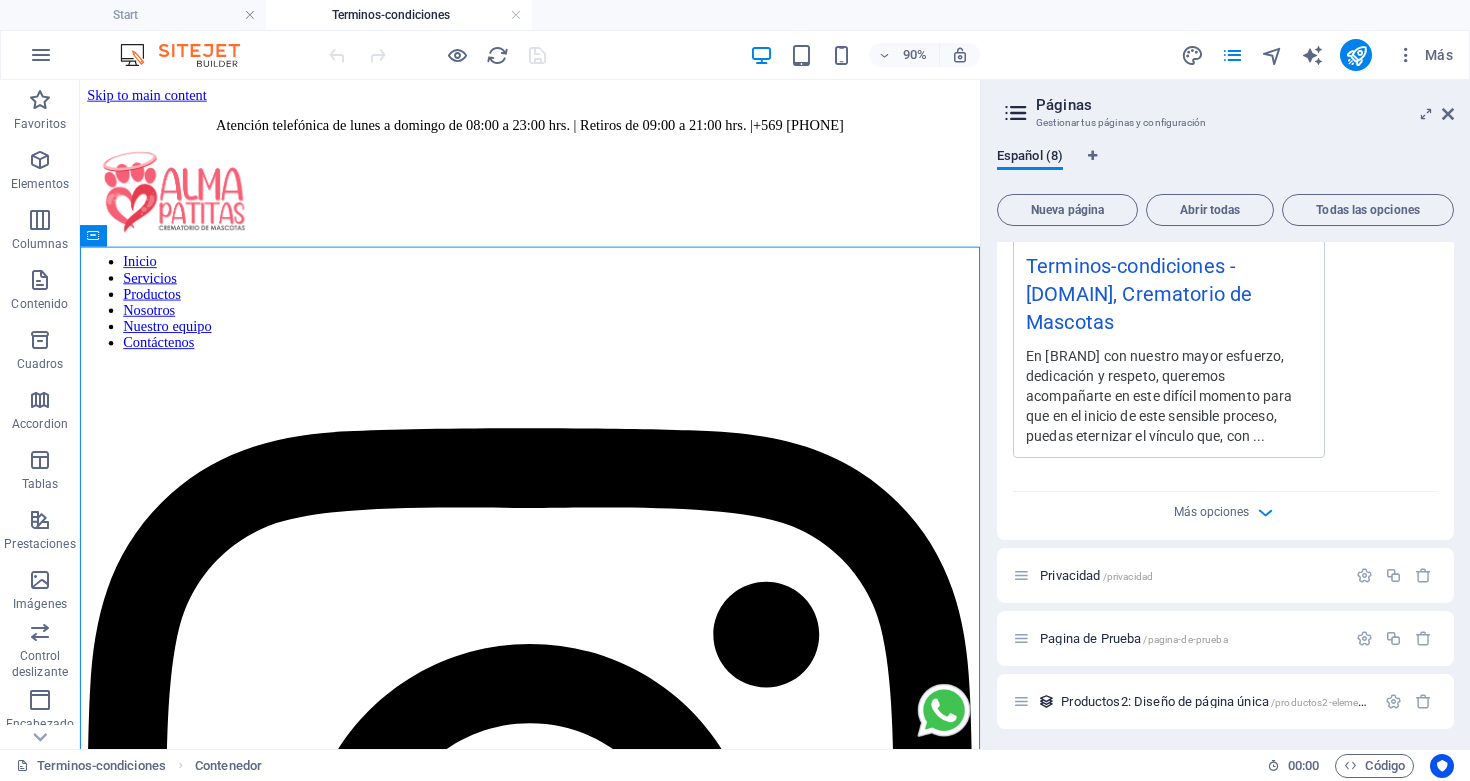 click on "Más opciones" at bounding box center (1225, 508) 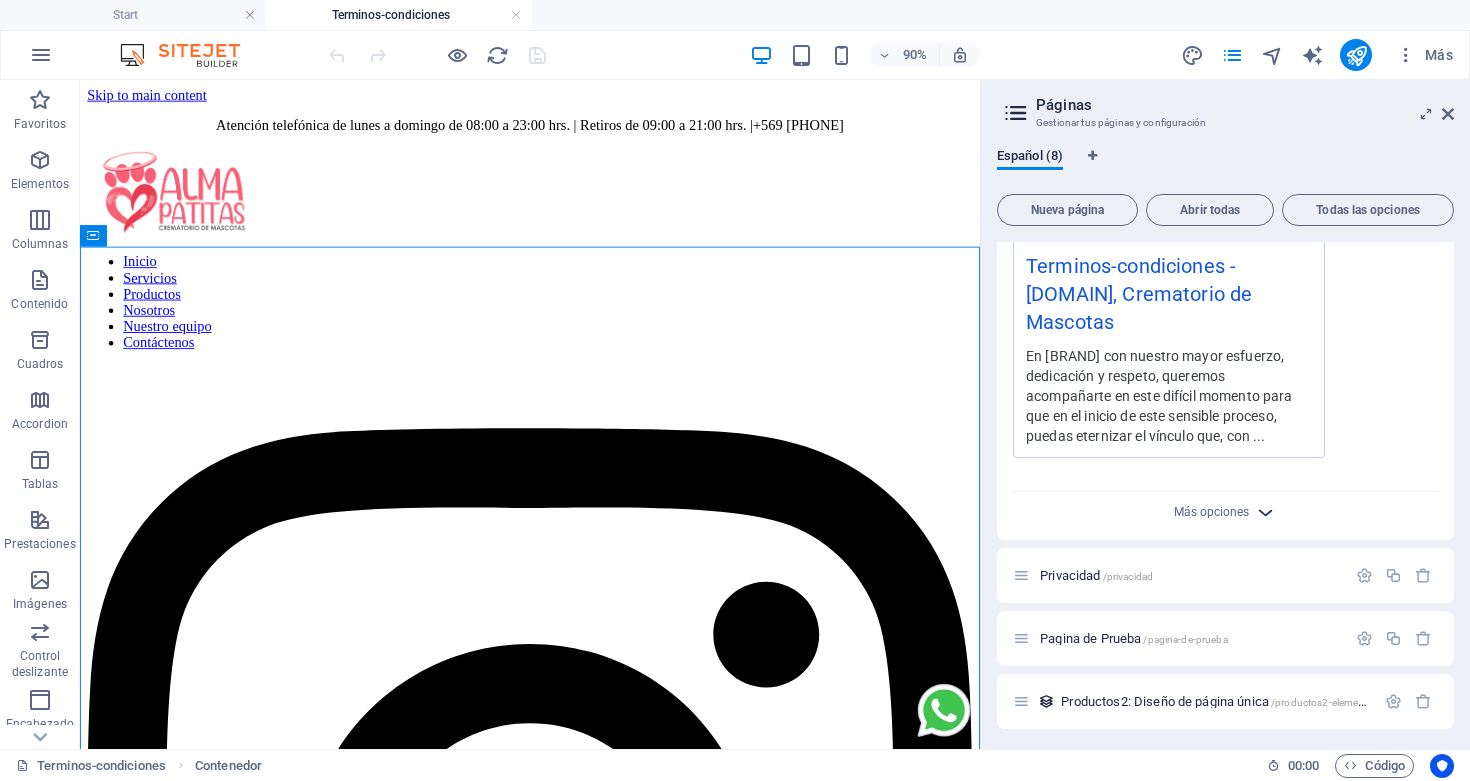 click at bounding box center (1265, 512) 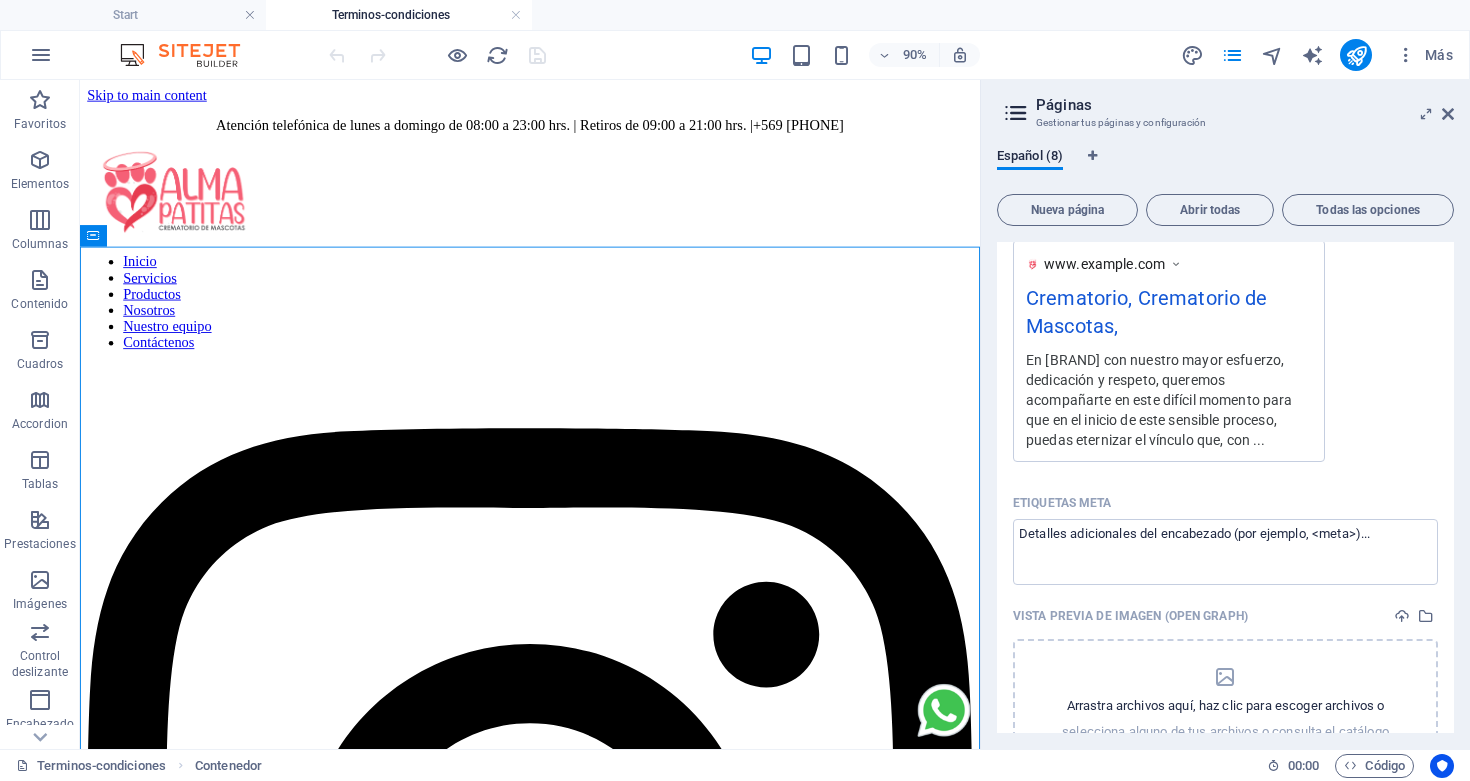 scroll, scrollTop: 0, scrollLeft: 0, axis: both 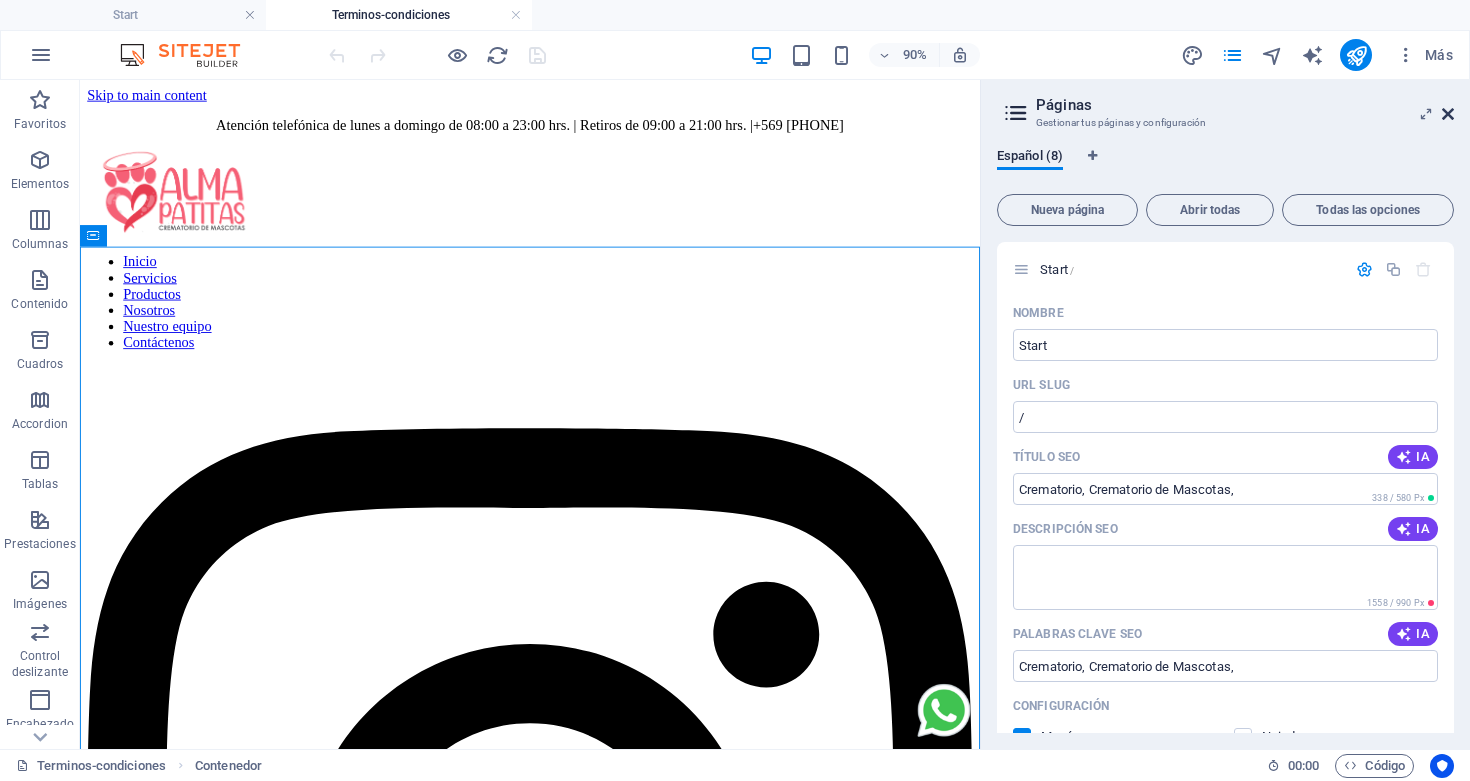 click at bounding box center [1448, 114] 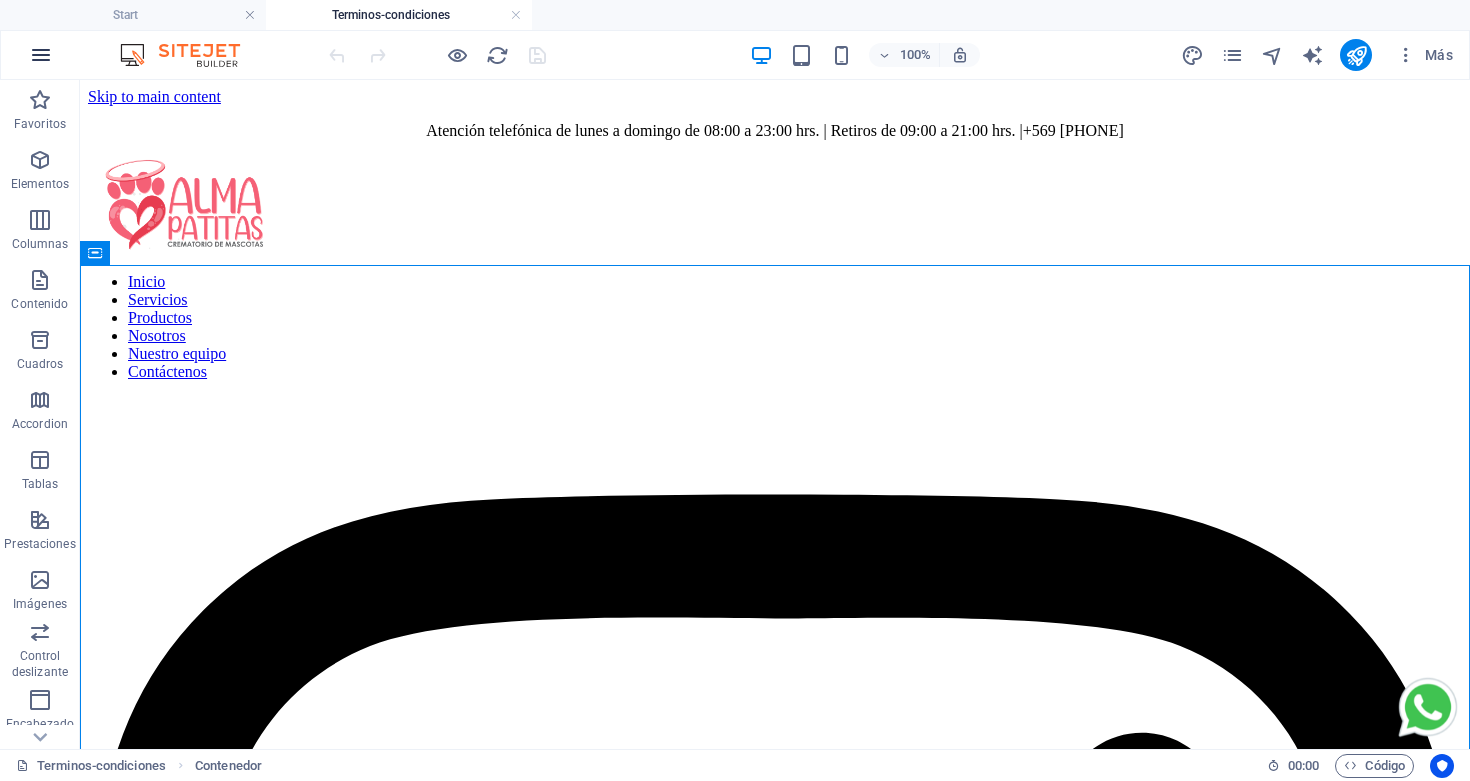 click at bounding box center [41, 55] 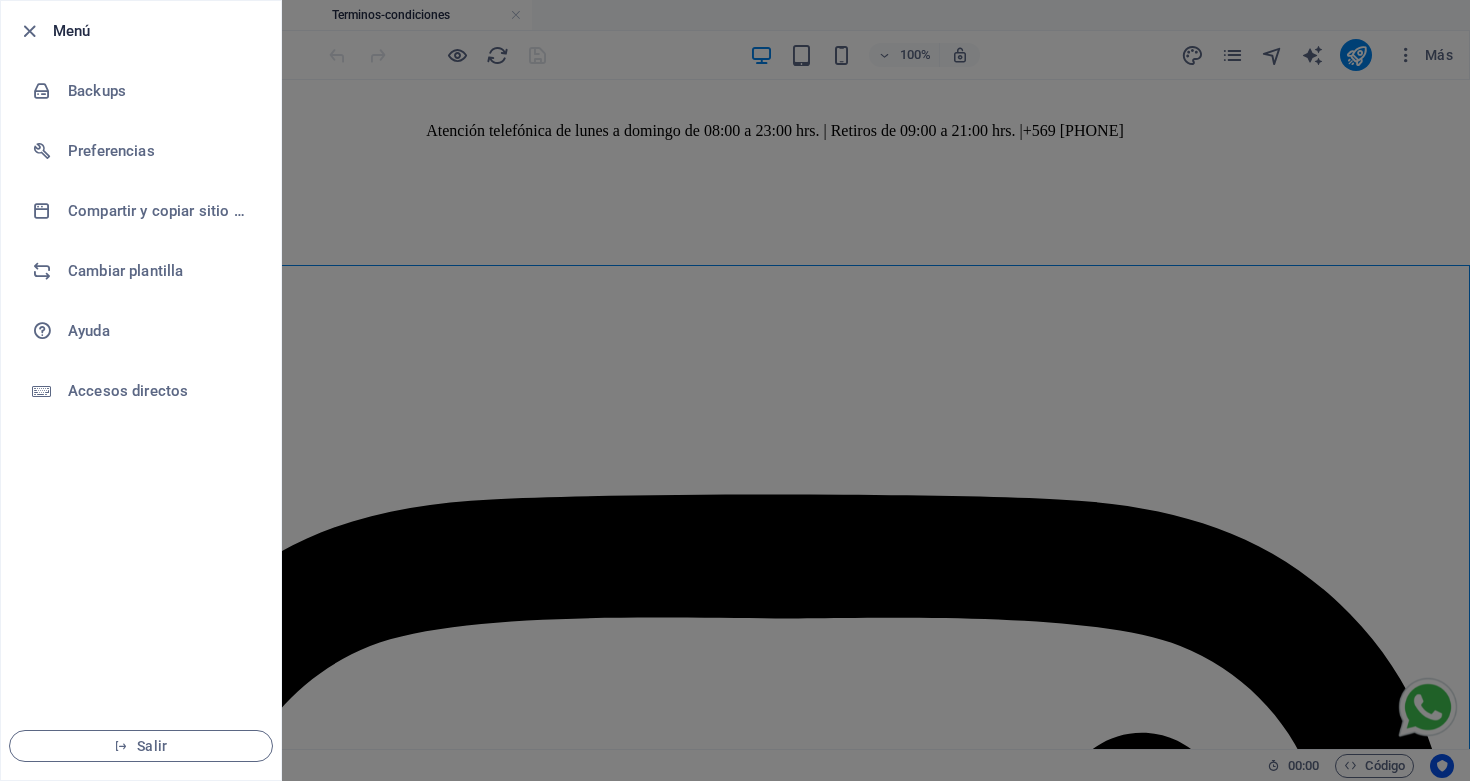 click at bounding box center (735, 390) 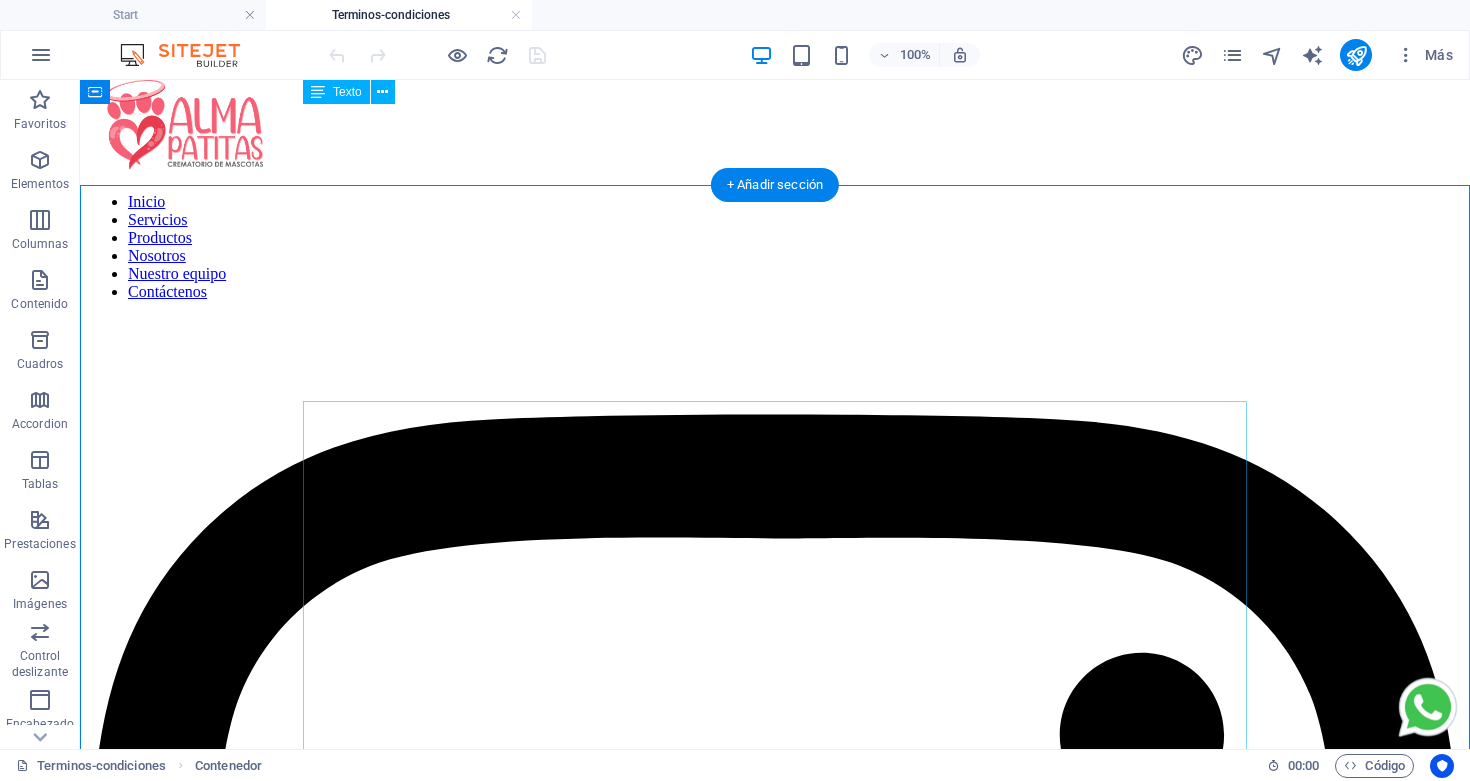 scroll, scrollTop: 0, scrollLeft: 0, axis: both 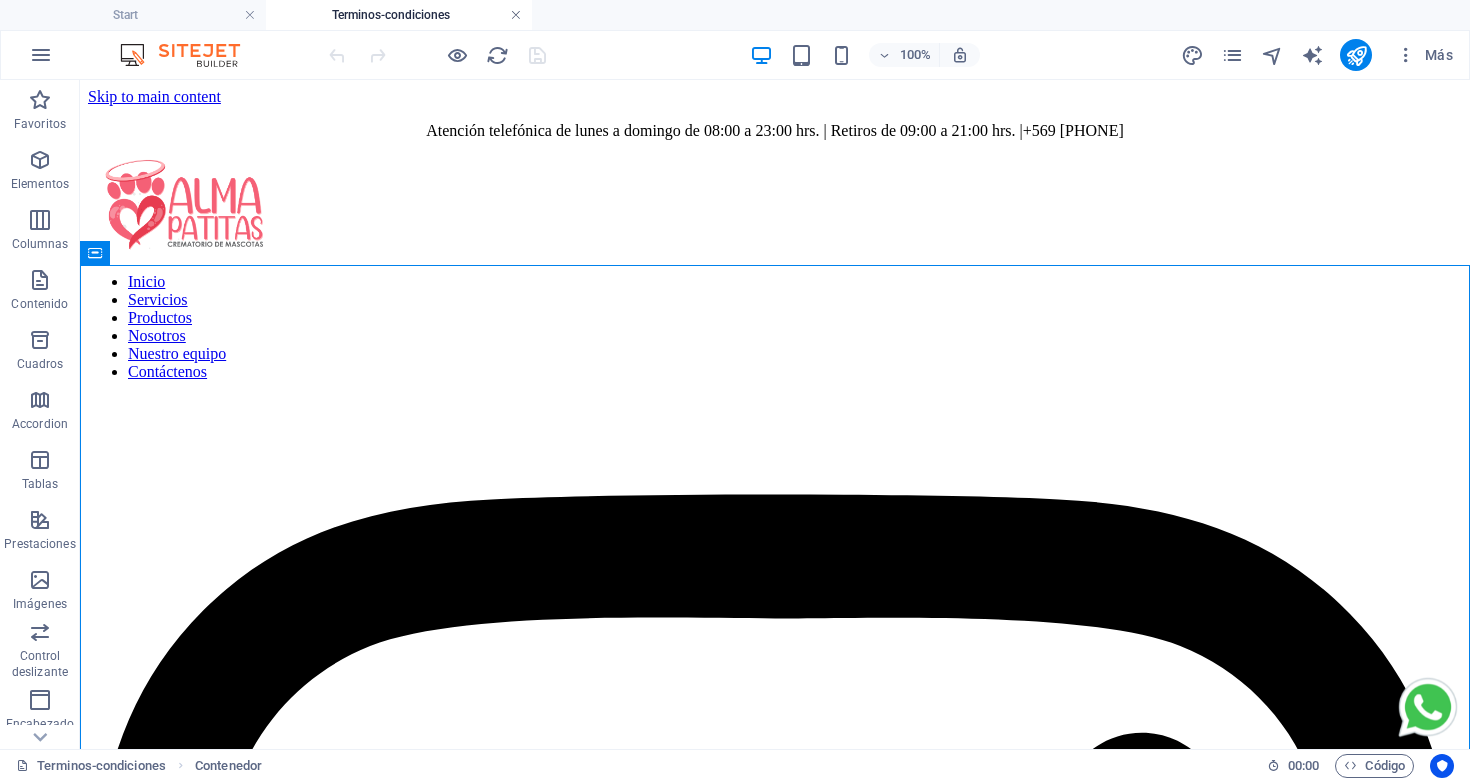 click at bounding box center (516, 15) 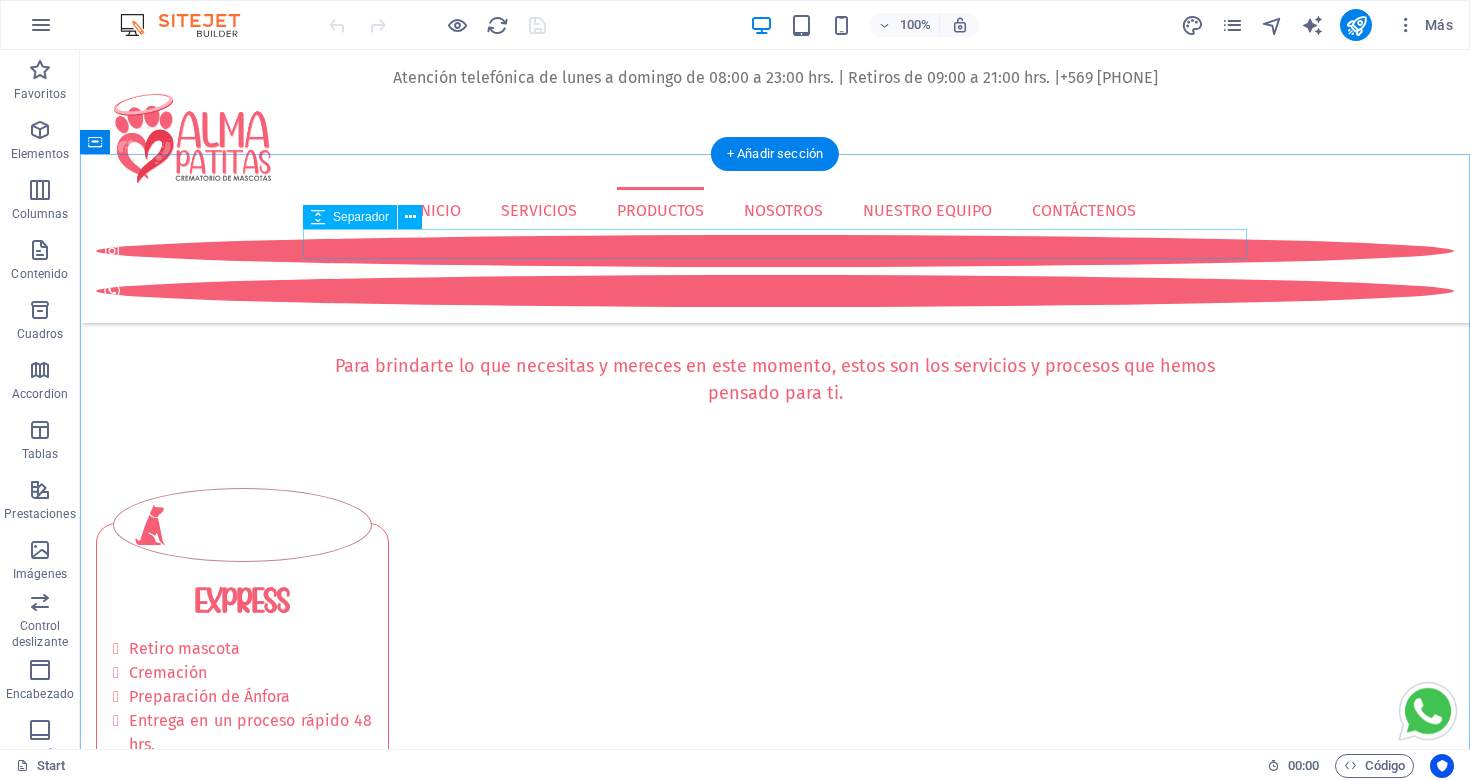 scroll, scrollTop: 1465, scrollLeft: 0, axis: vertical 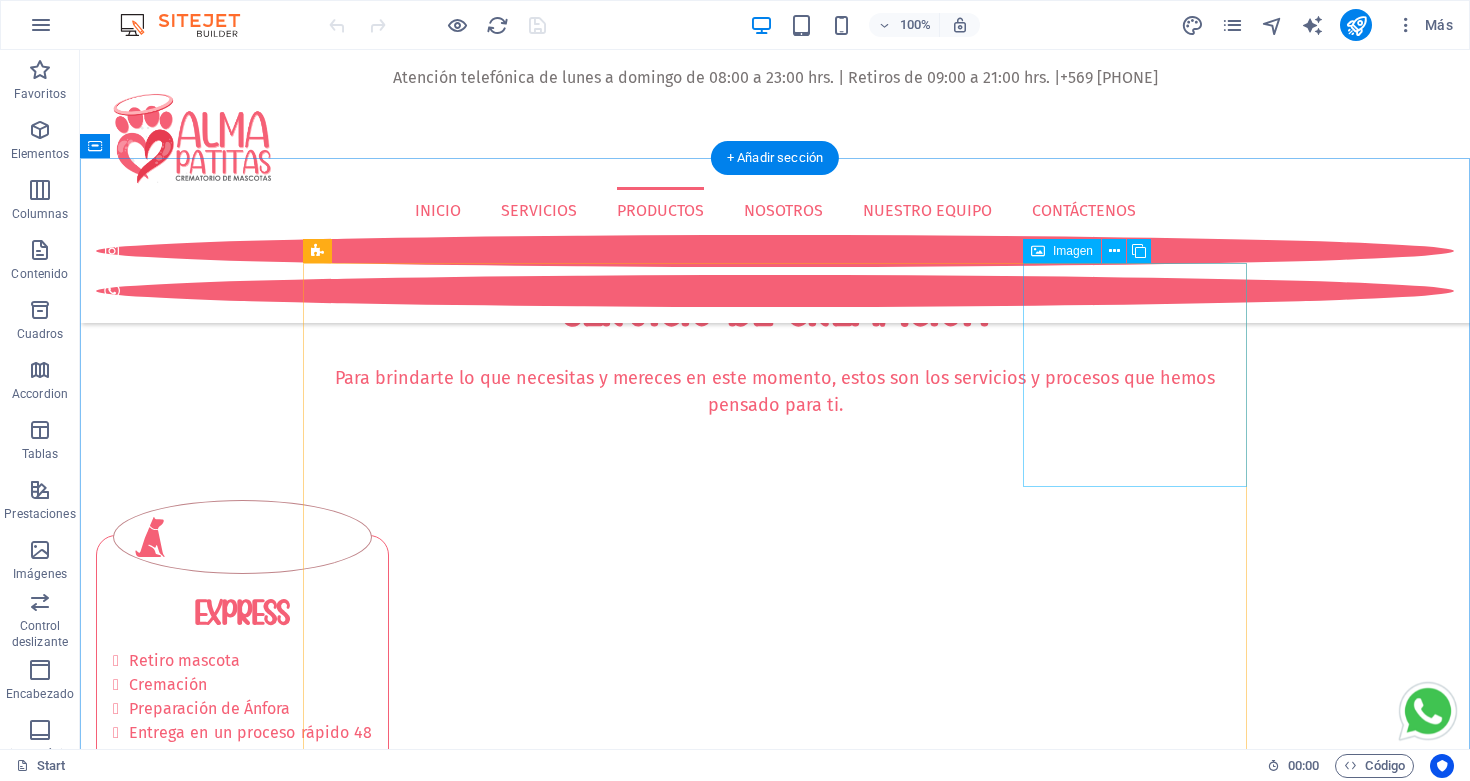 click on "Clásica Oro" at bounding box center (775, 5340) 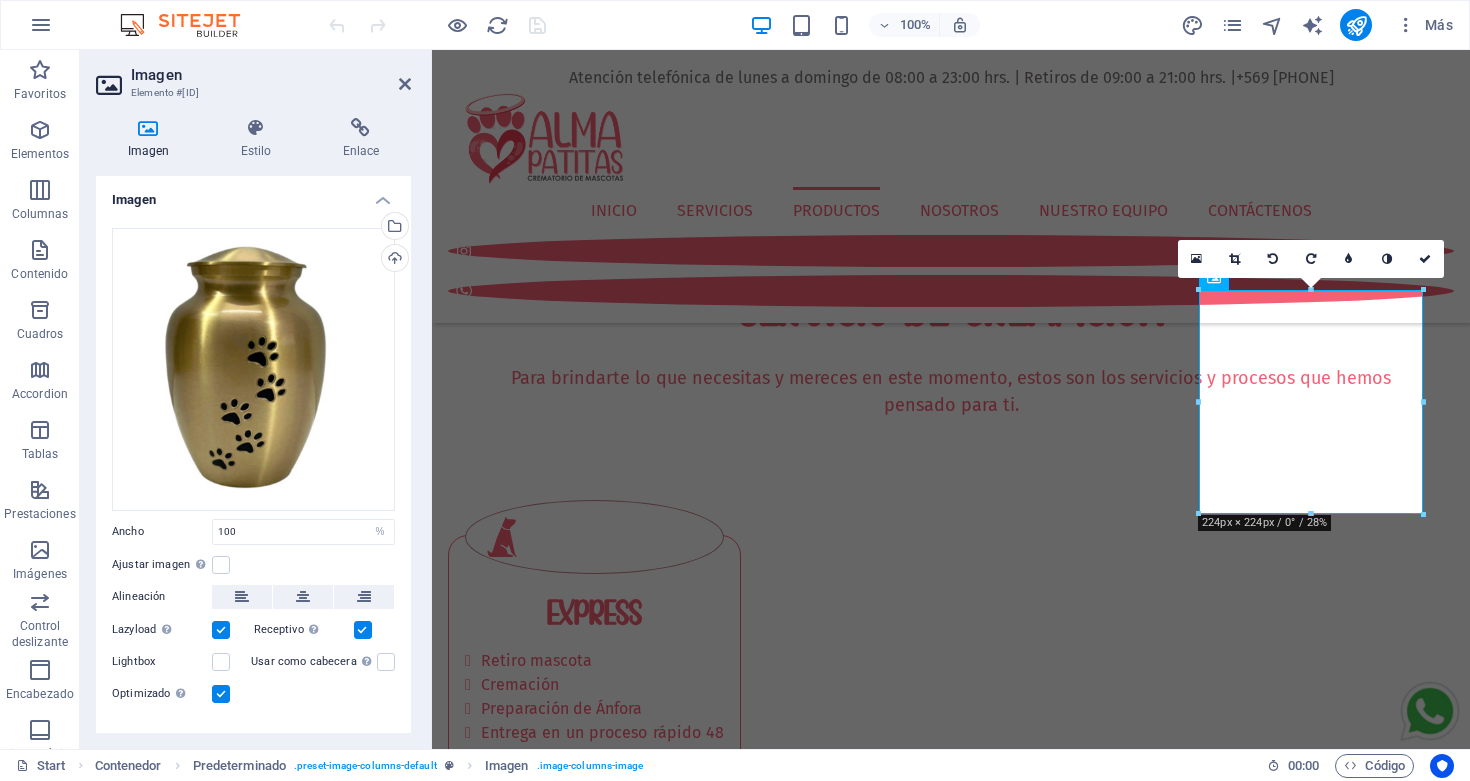 click on "Imagen" at bounding box center [253, 194] 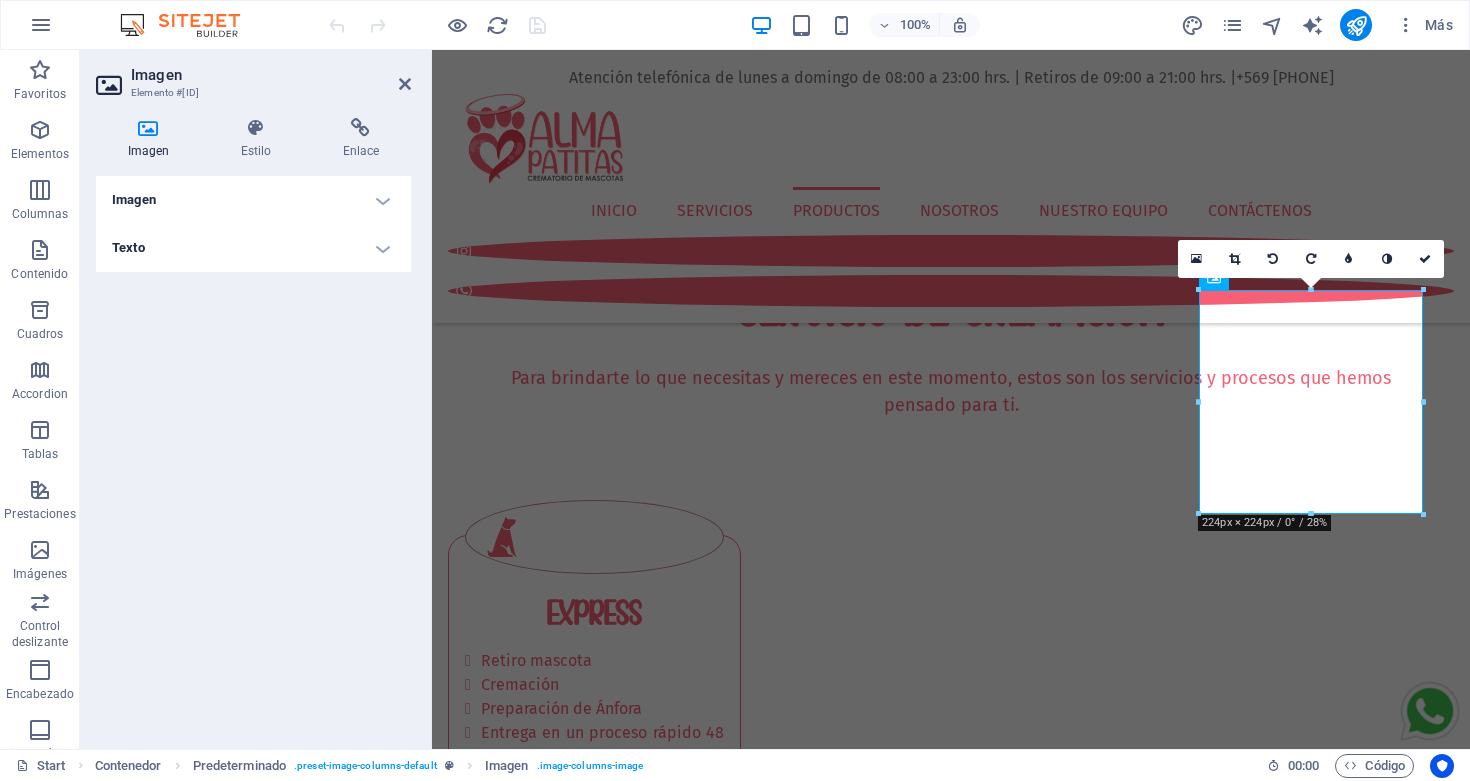 click on "Texto" at bounding box center (253, 248) 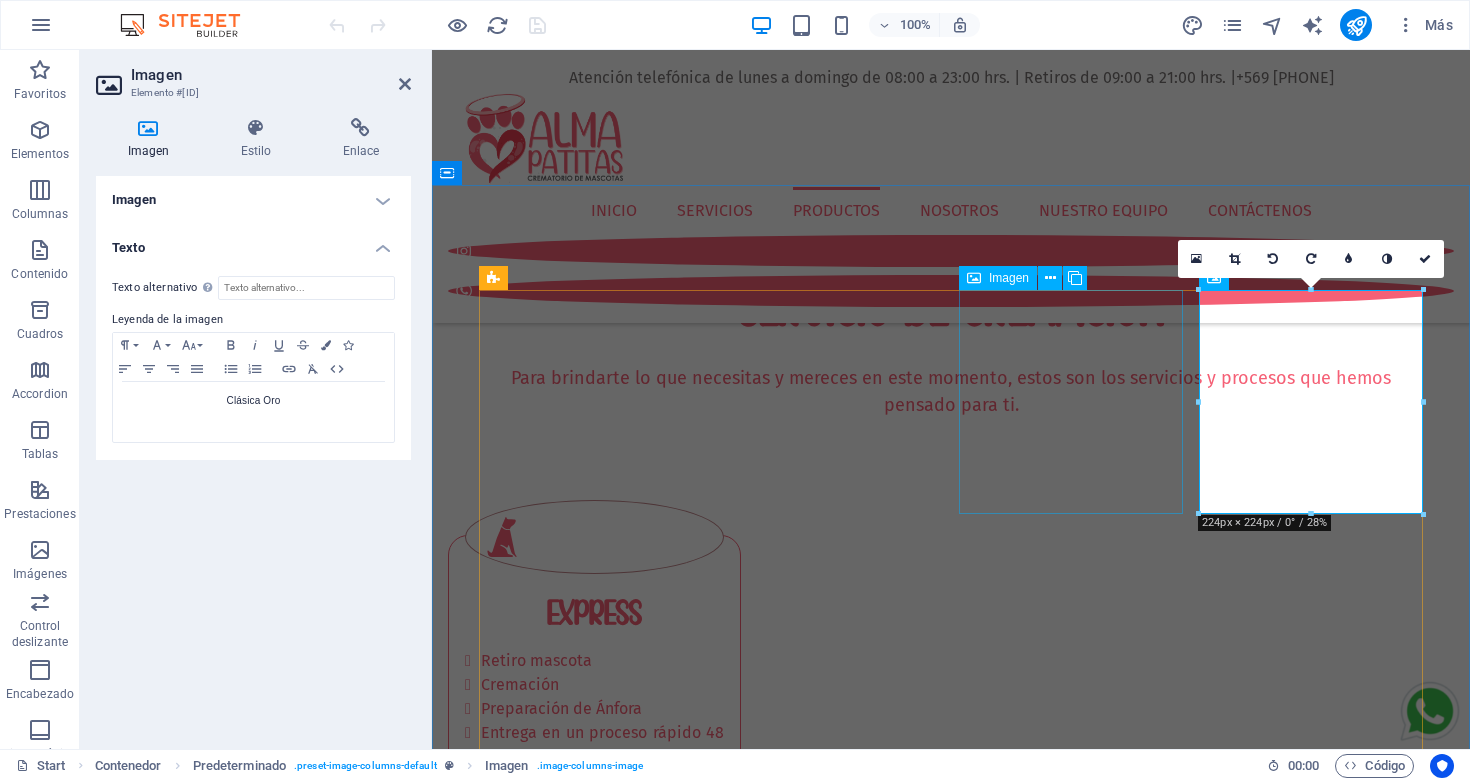 click on "Clásica Platino" at bounding box center (951, 4415) 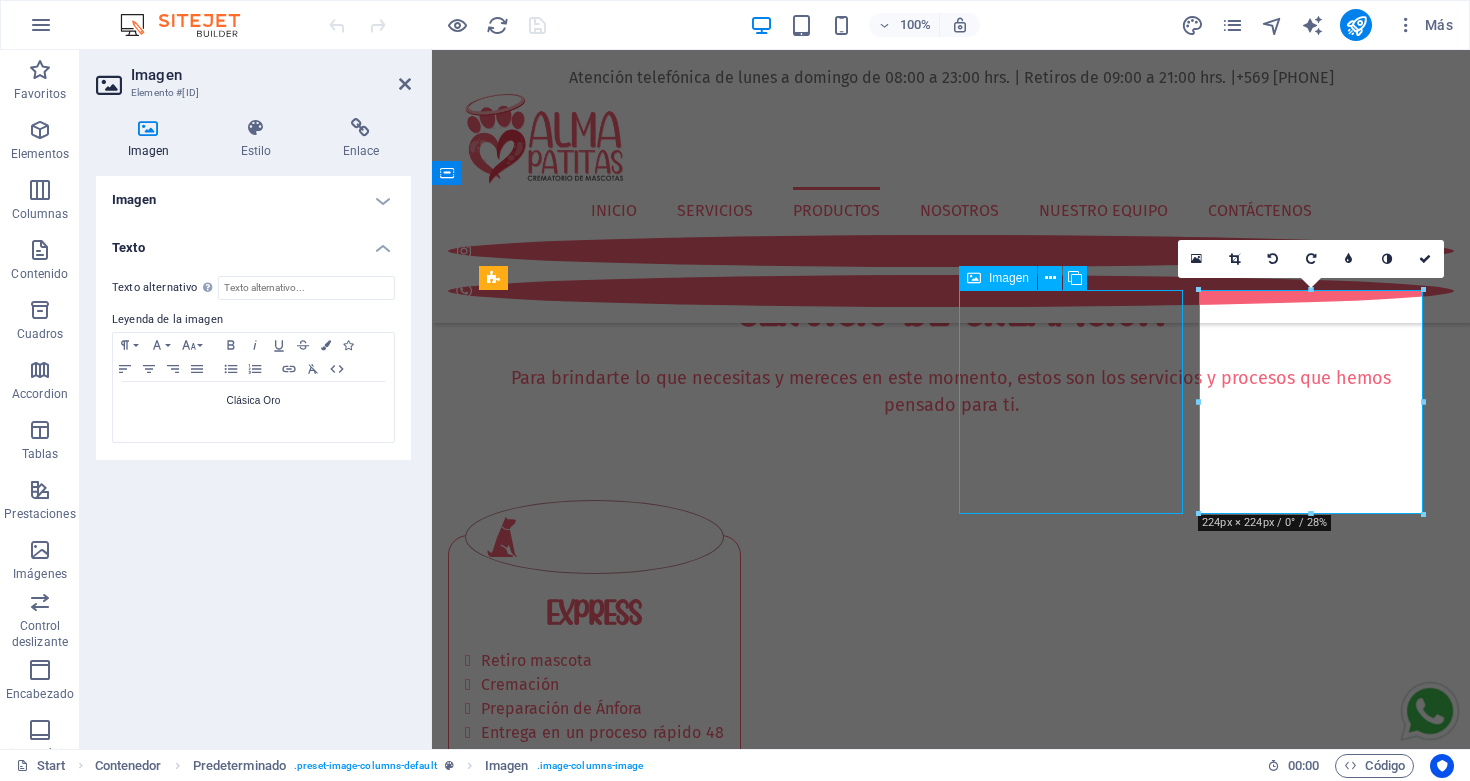 click on "Clásica Platino" at bounding box center (951, 4415) 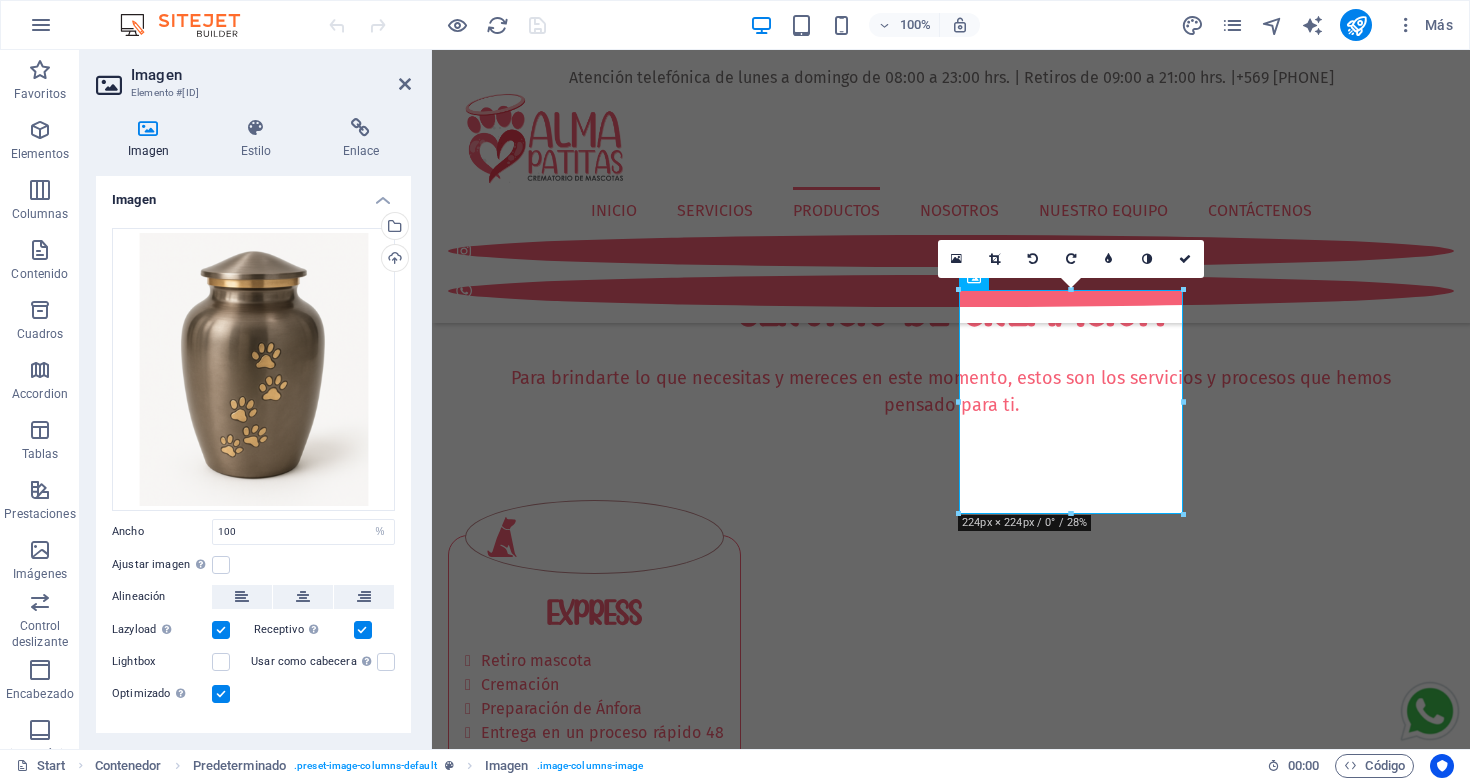 click on "Imagen" at bounding box center [253, 194] 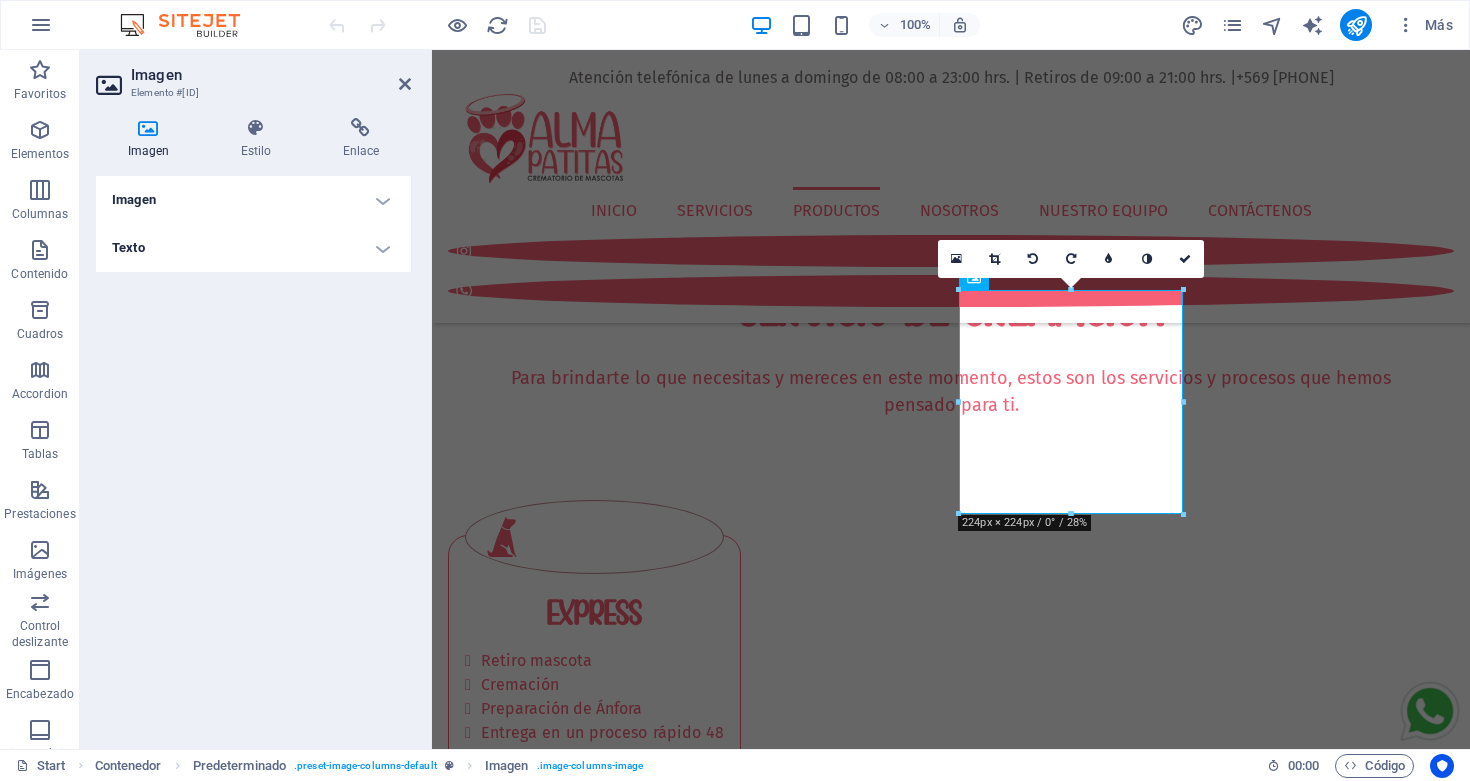 click on "Texto" at bounding box center [253, 248] 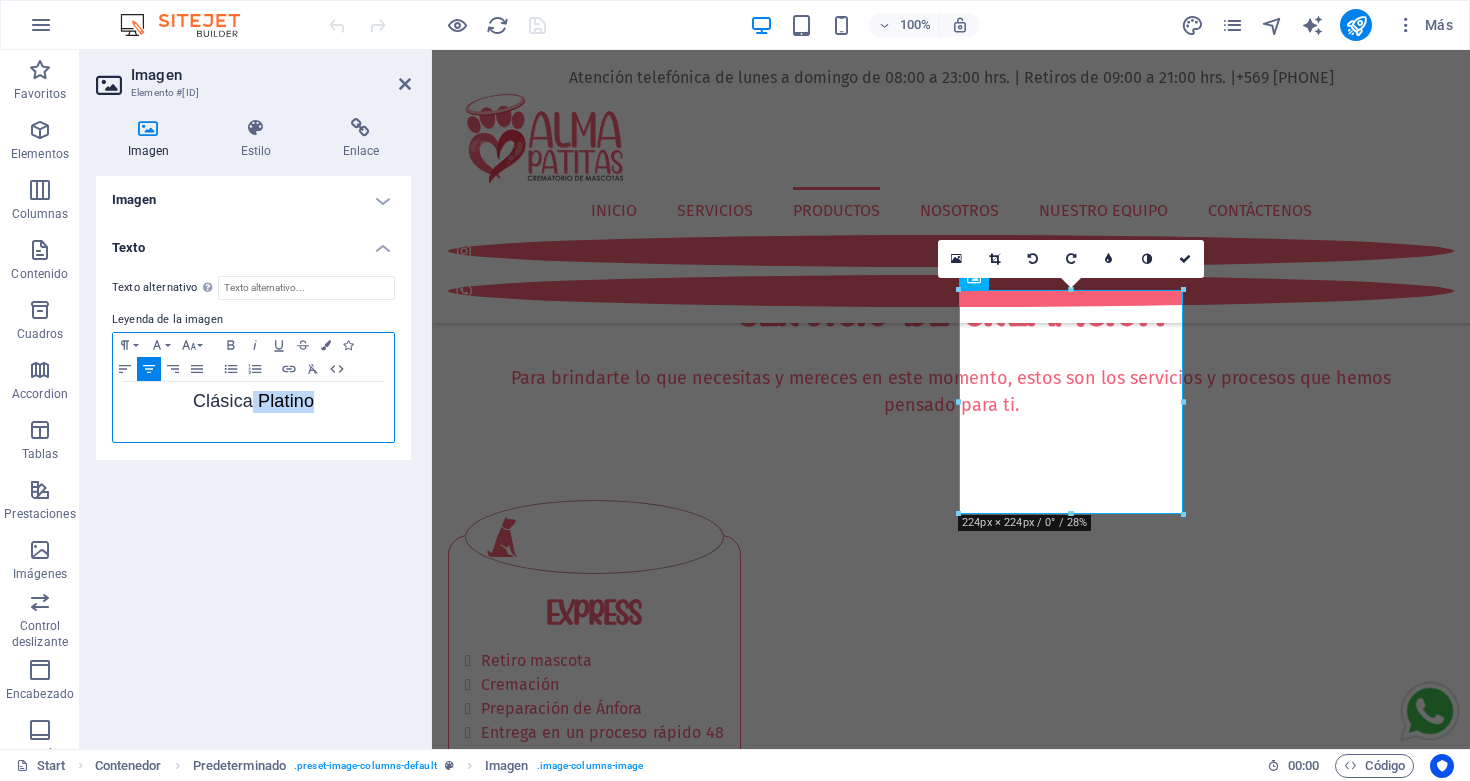drag, startPoint x: 330, startPoint y: 399, endPoint x: 255, endPoint y: 404, distance: 75.16648 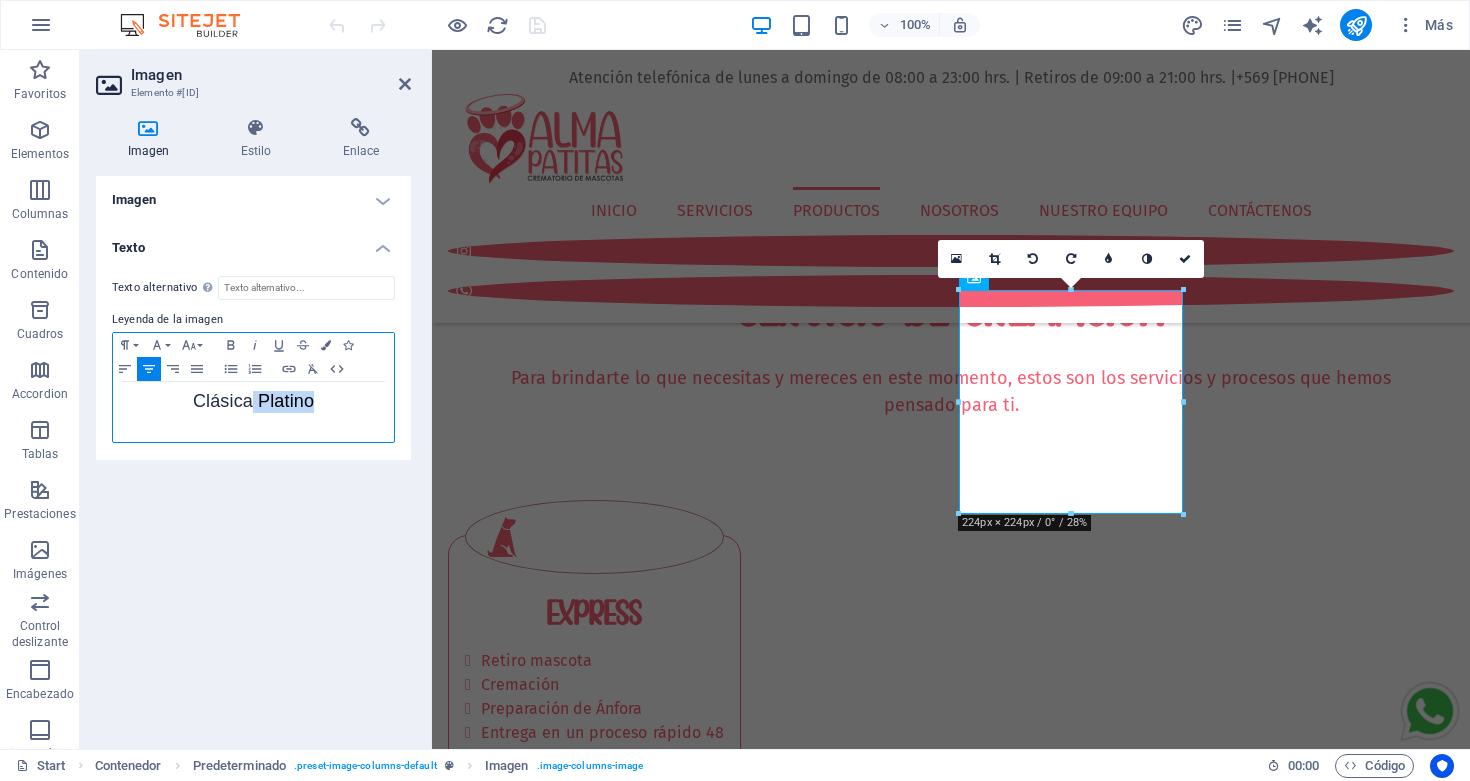 click on "Clásica Platino" at bounding box center (253, 402) 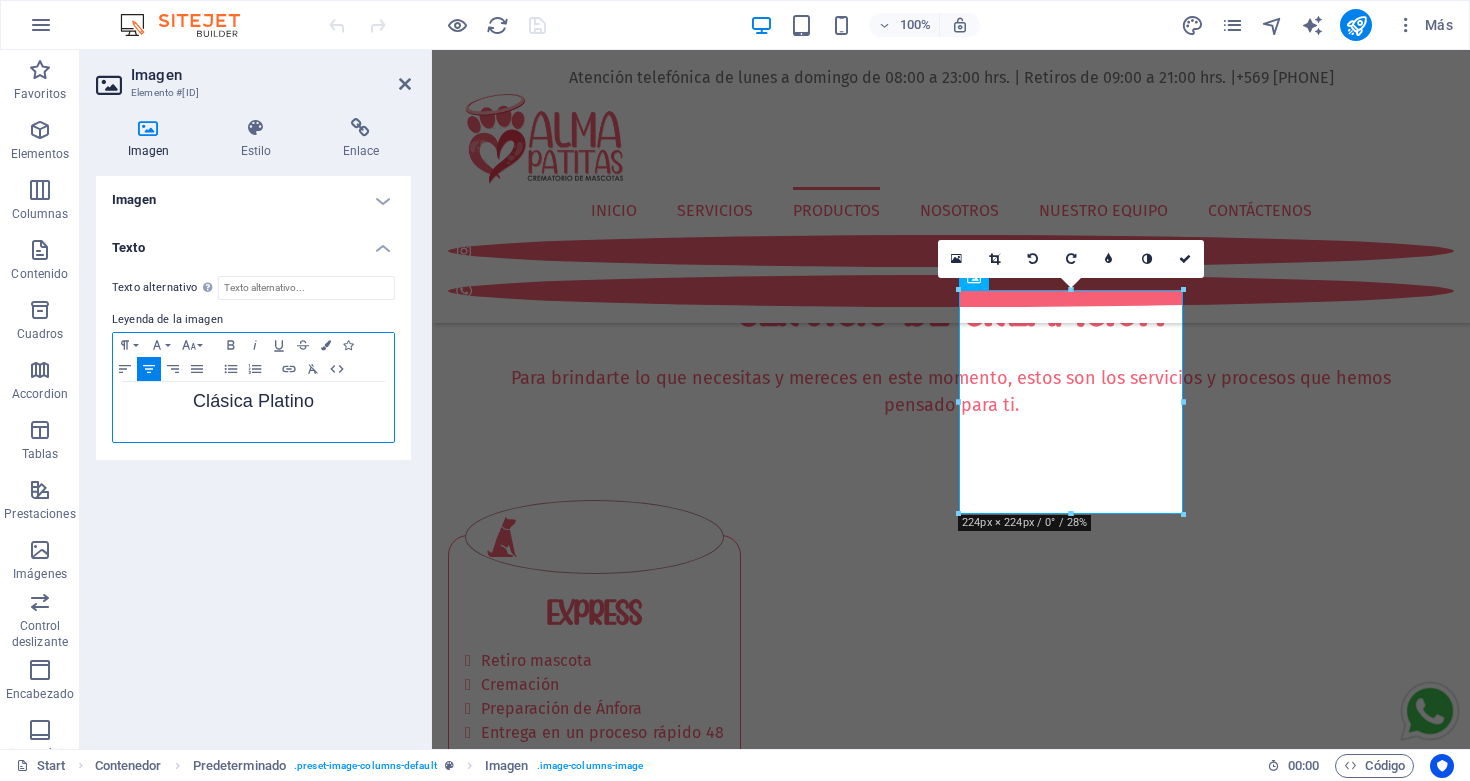 click on "Clásica Platino" at bounding box center [253, 401] 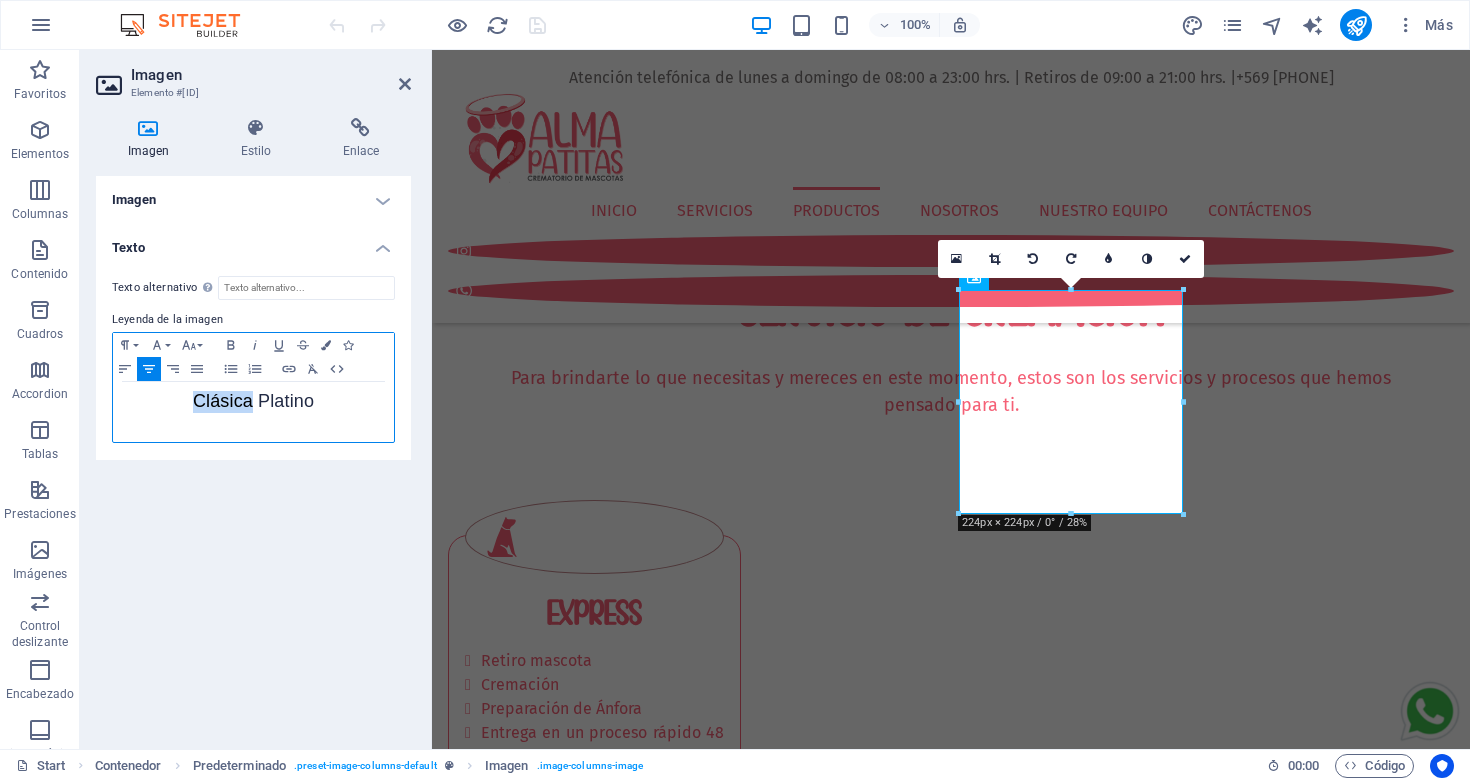 click on "Clásica Platino" at bounding box center (253, 401) 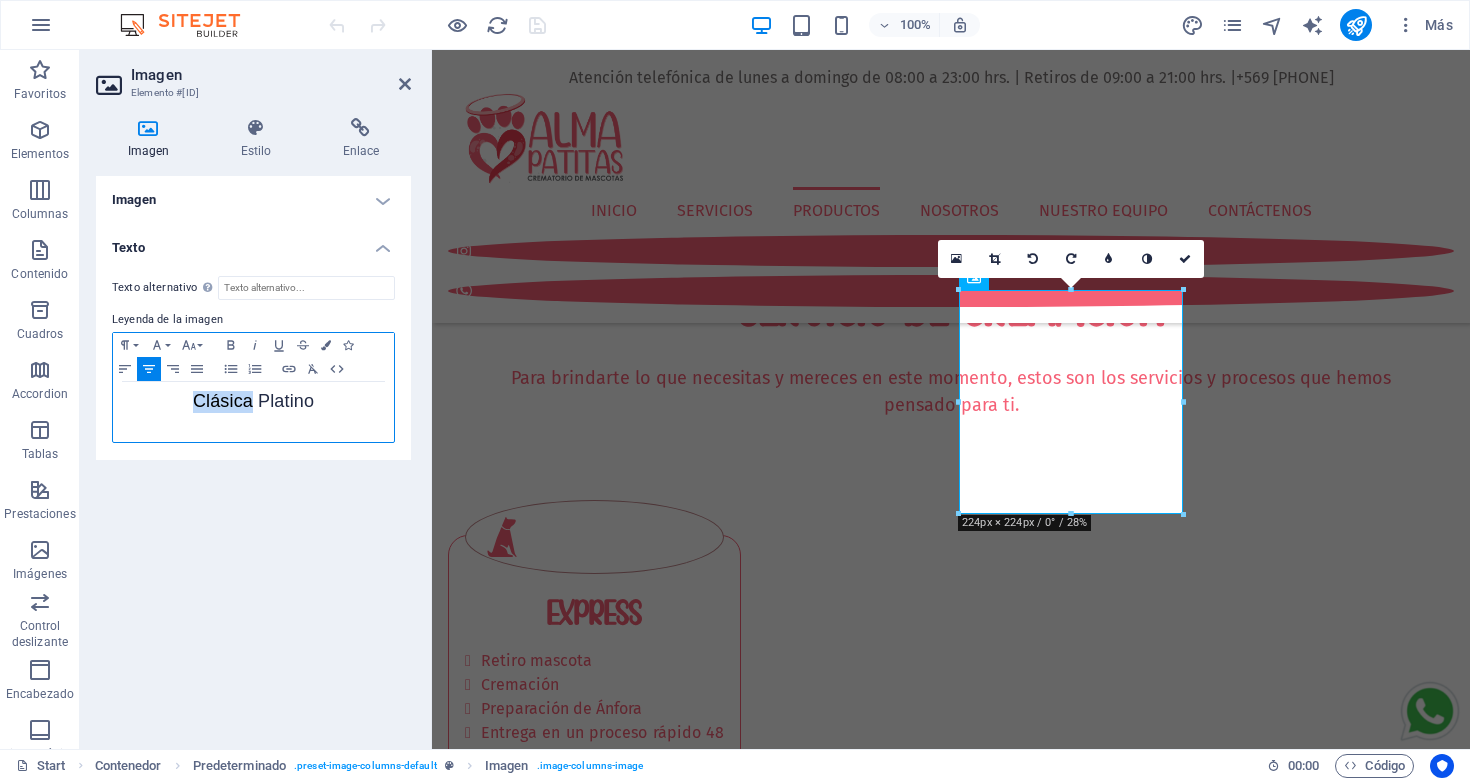 copy on "Clásica" 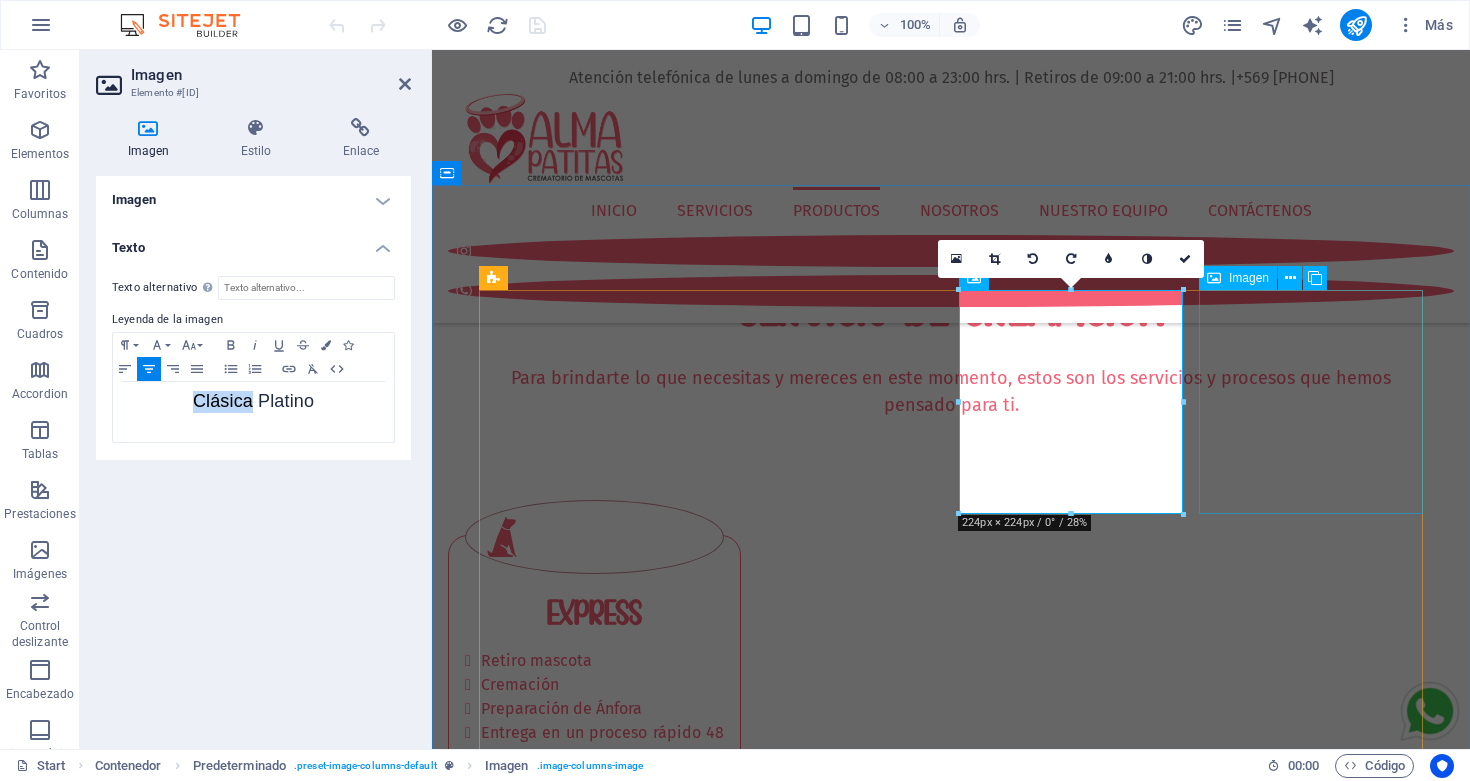 click on "Clásica Oro" at bounding box center [951, 5367] 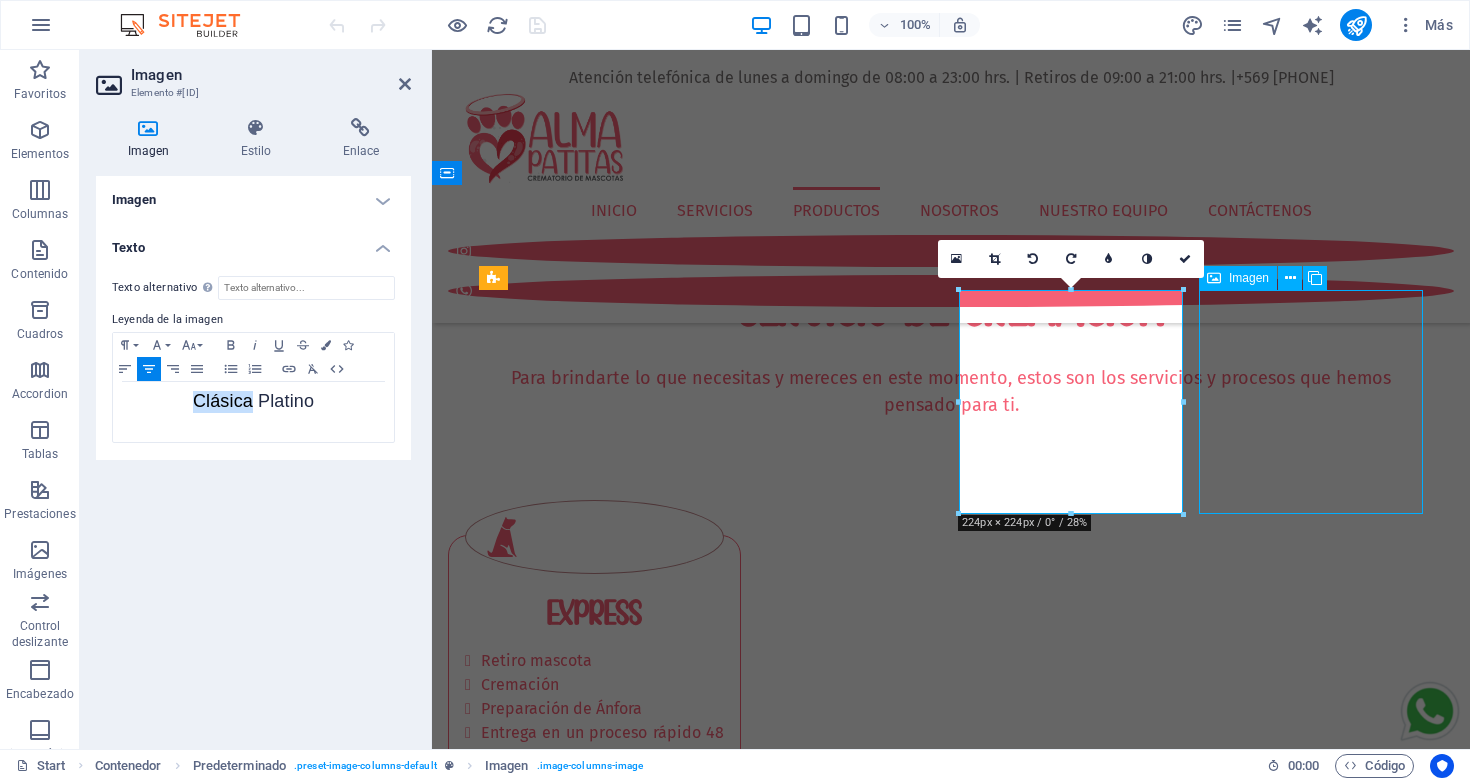 click on "Clásica Oro" at bounding box center (951, 5367) 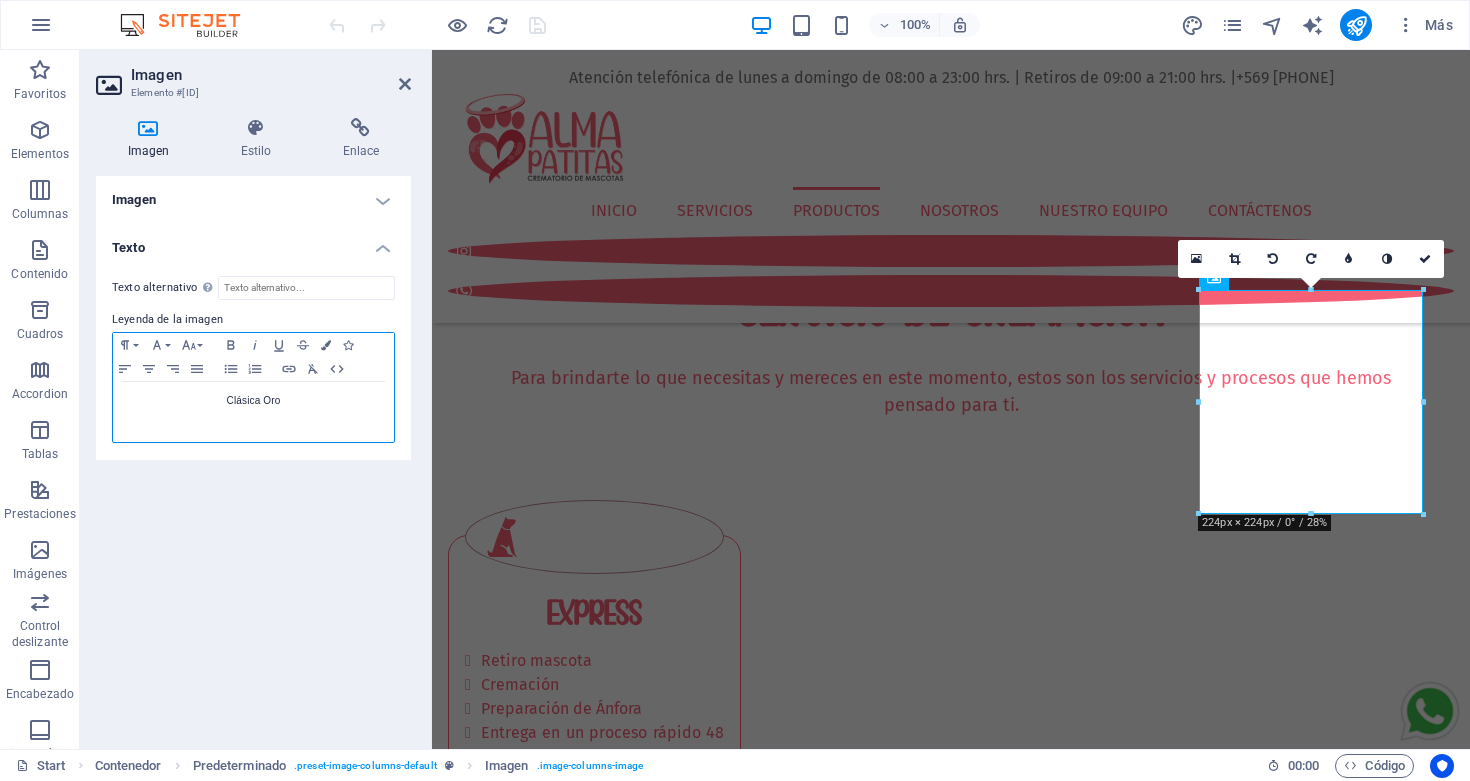 click on "Clásica Oro" at bounding box center (253, 401) 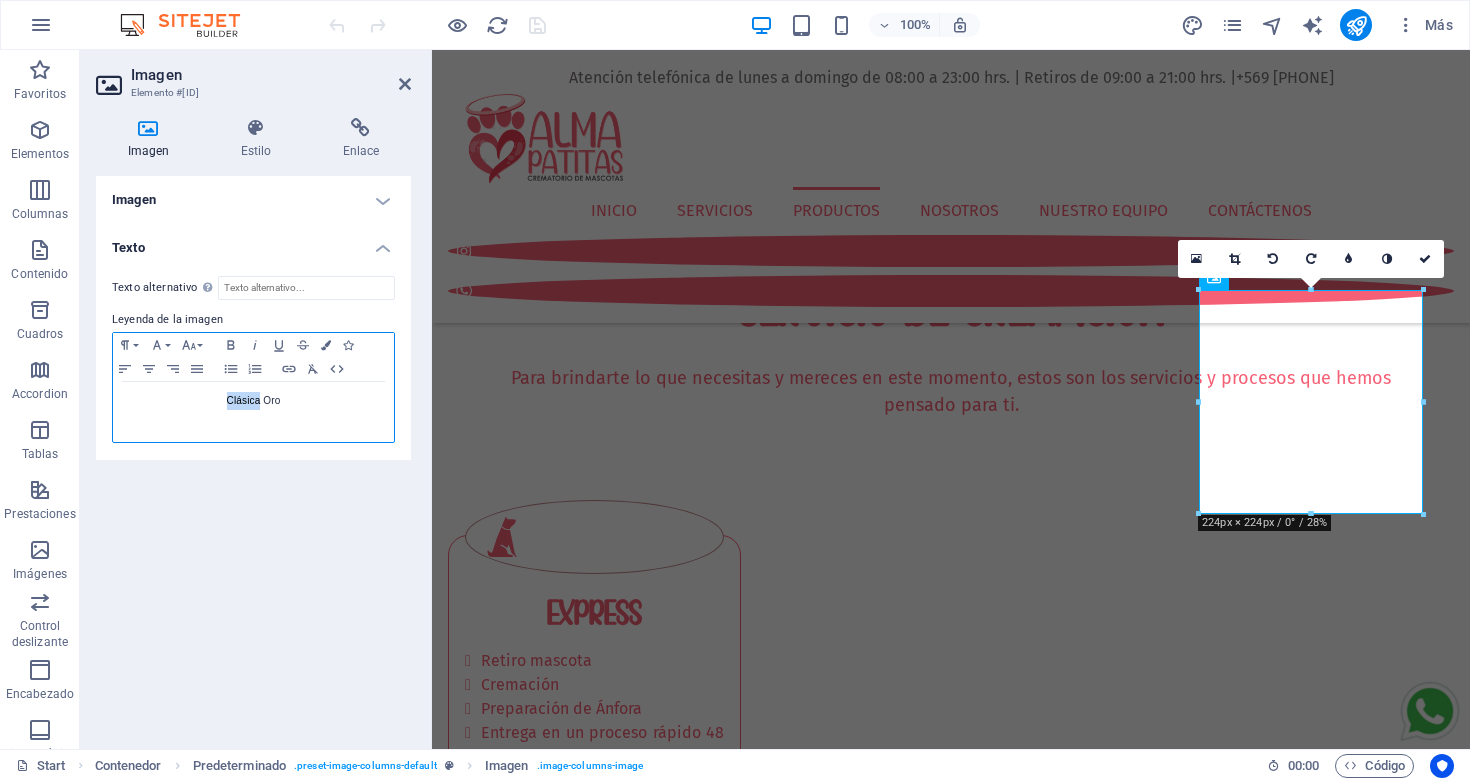 click on "Clásica Oro" at bounding box center [253, 401] 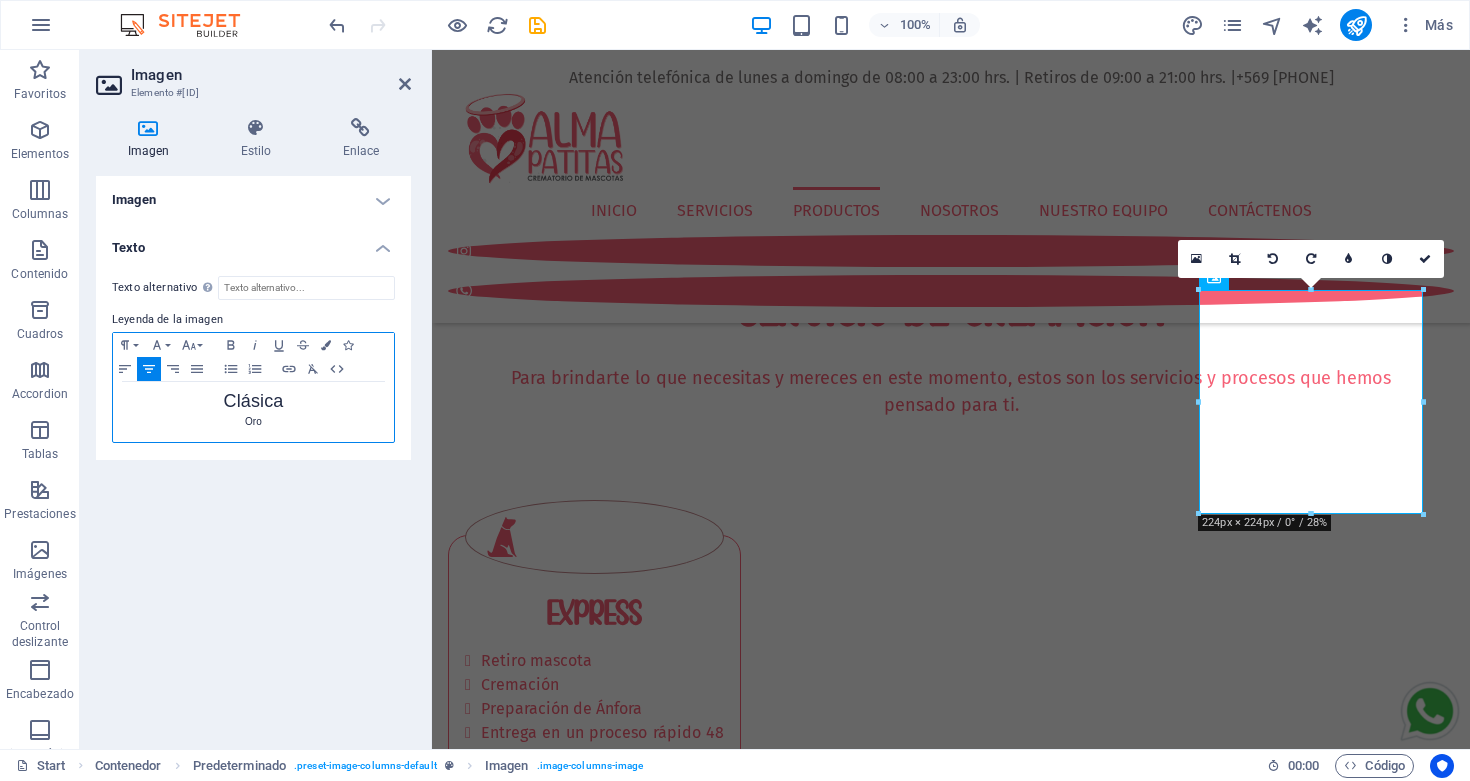 type 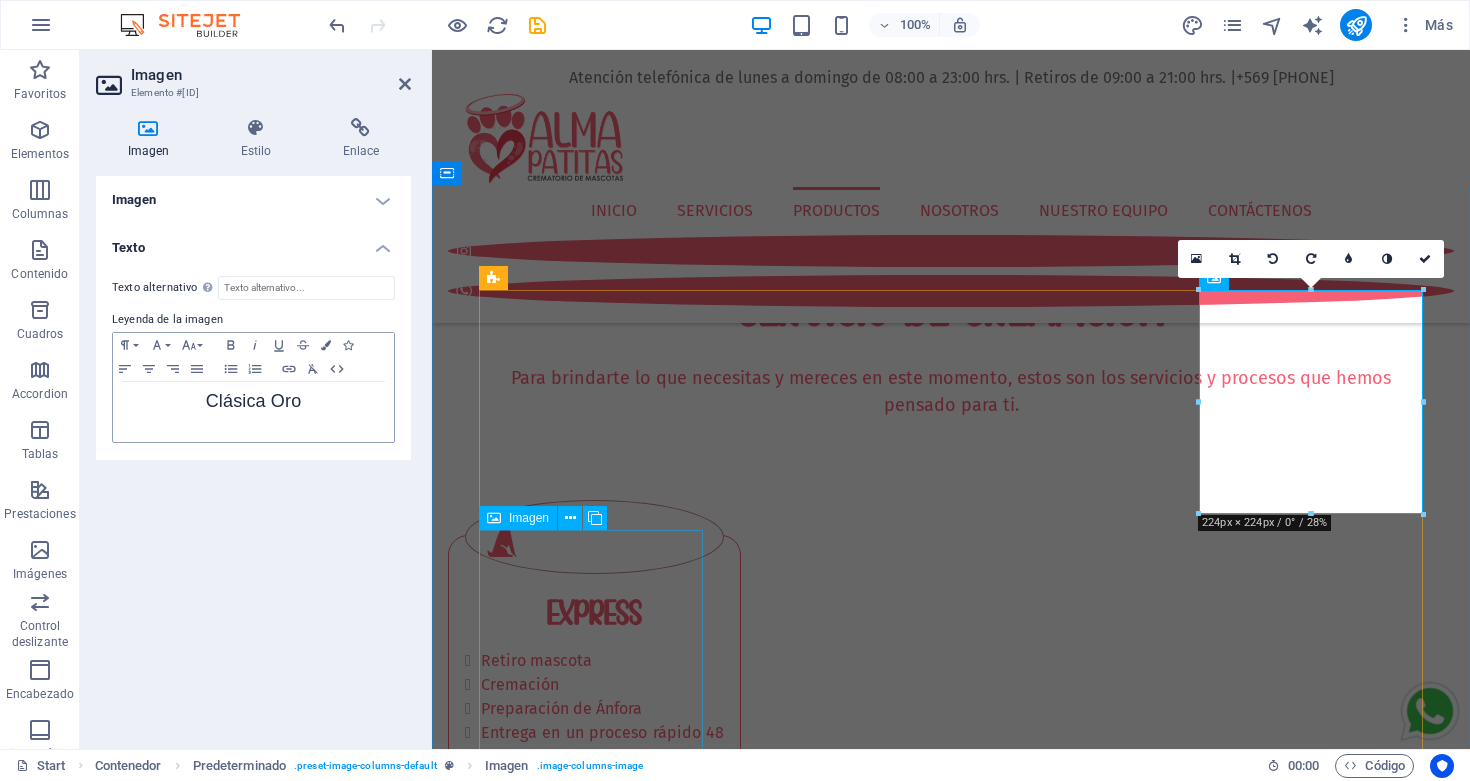 click on "Clásica Lila" at bounding box center [951, 6319] 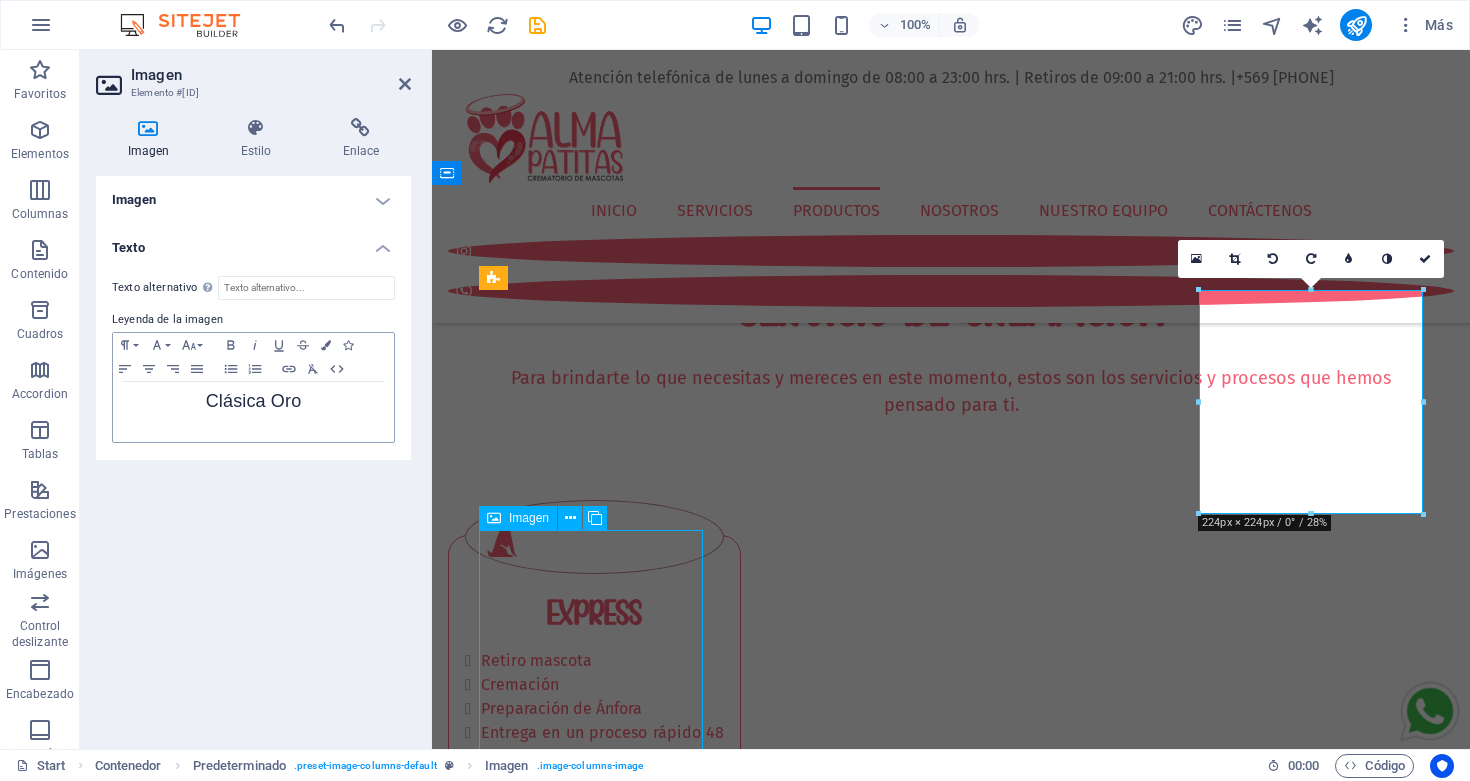 click on "Clásica Lila" at bounding box center (951, 6319) 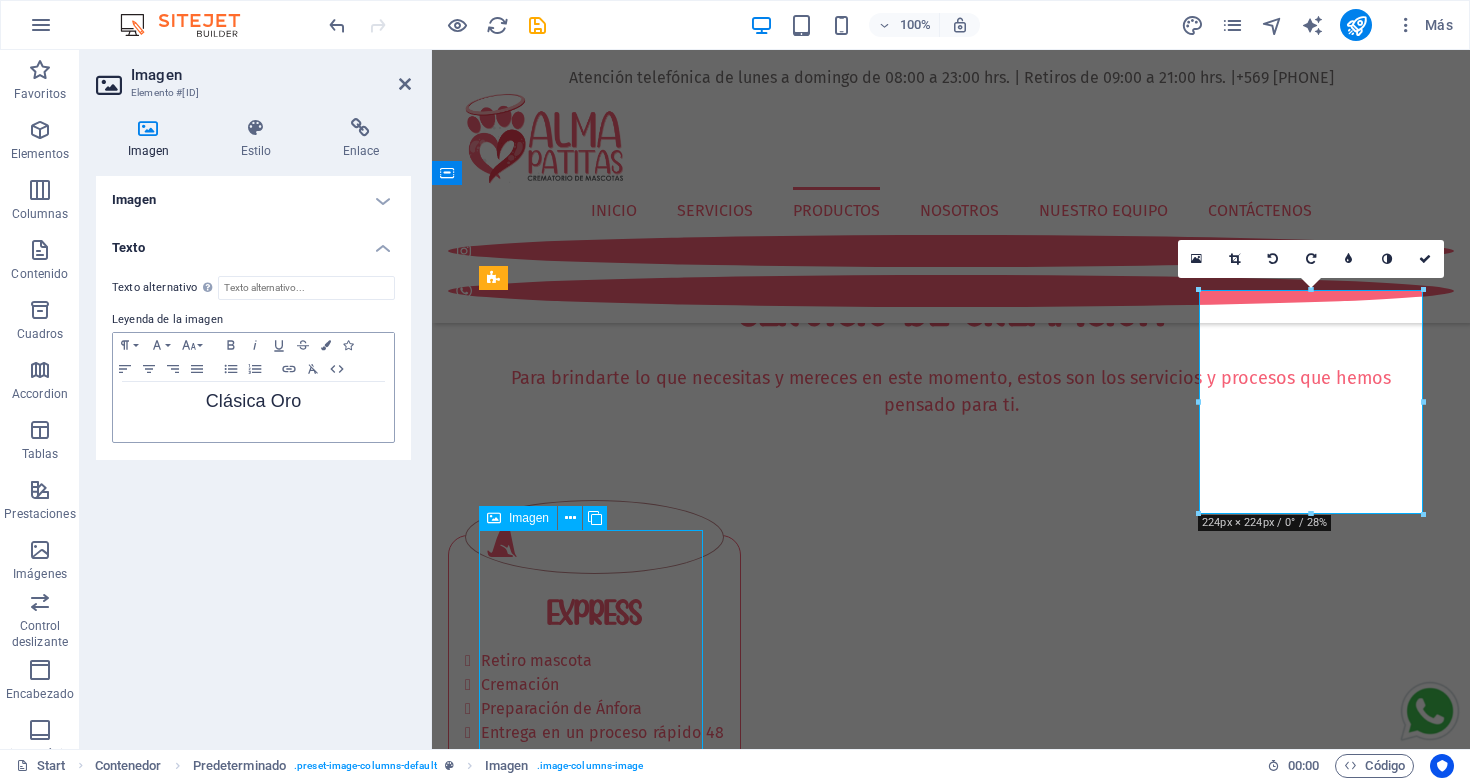 select on "%" 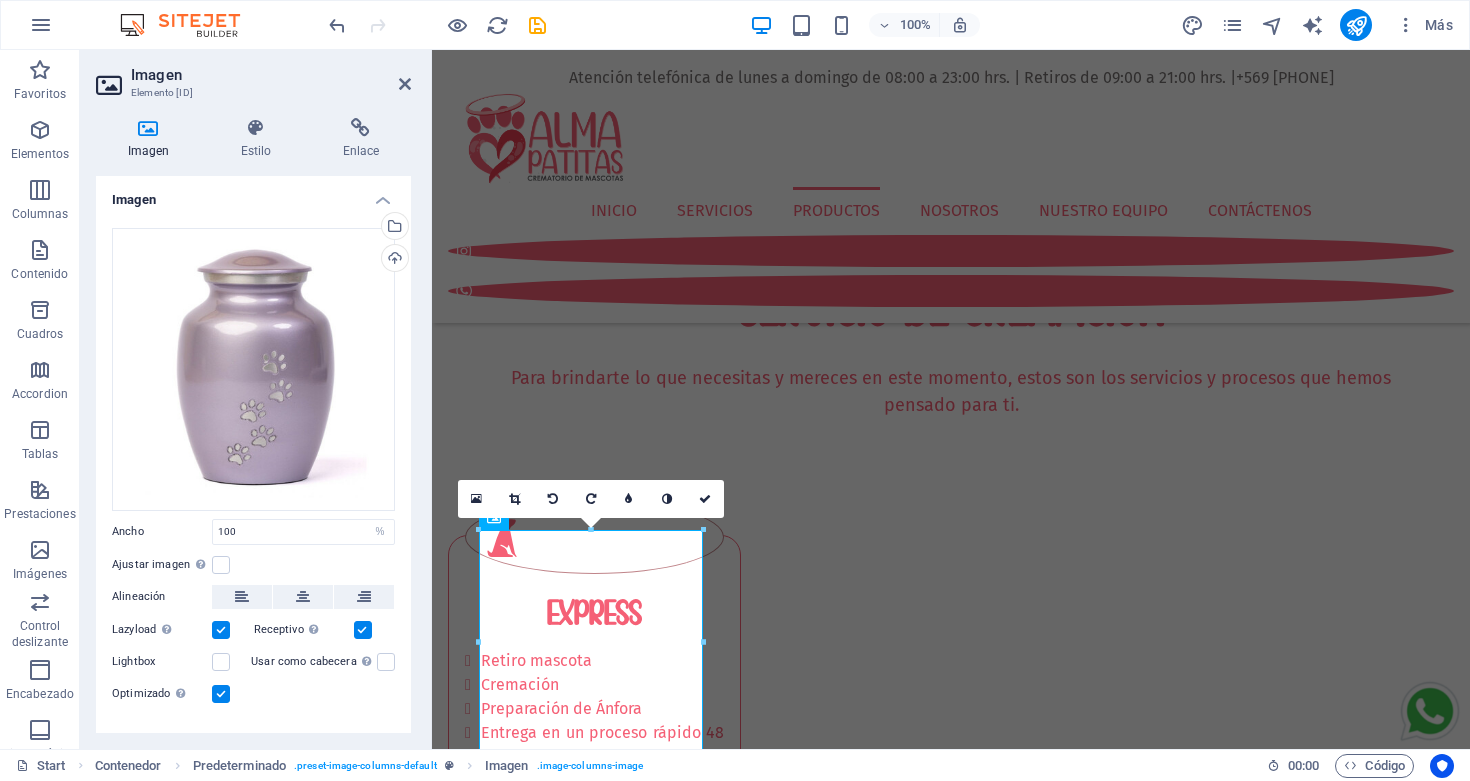 click on "Imagen" at bounding box center (253, 194) 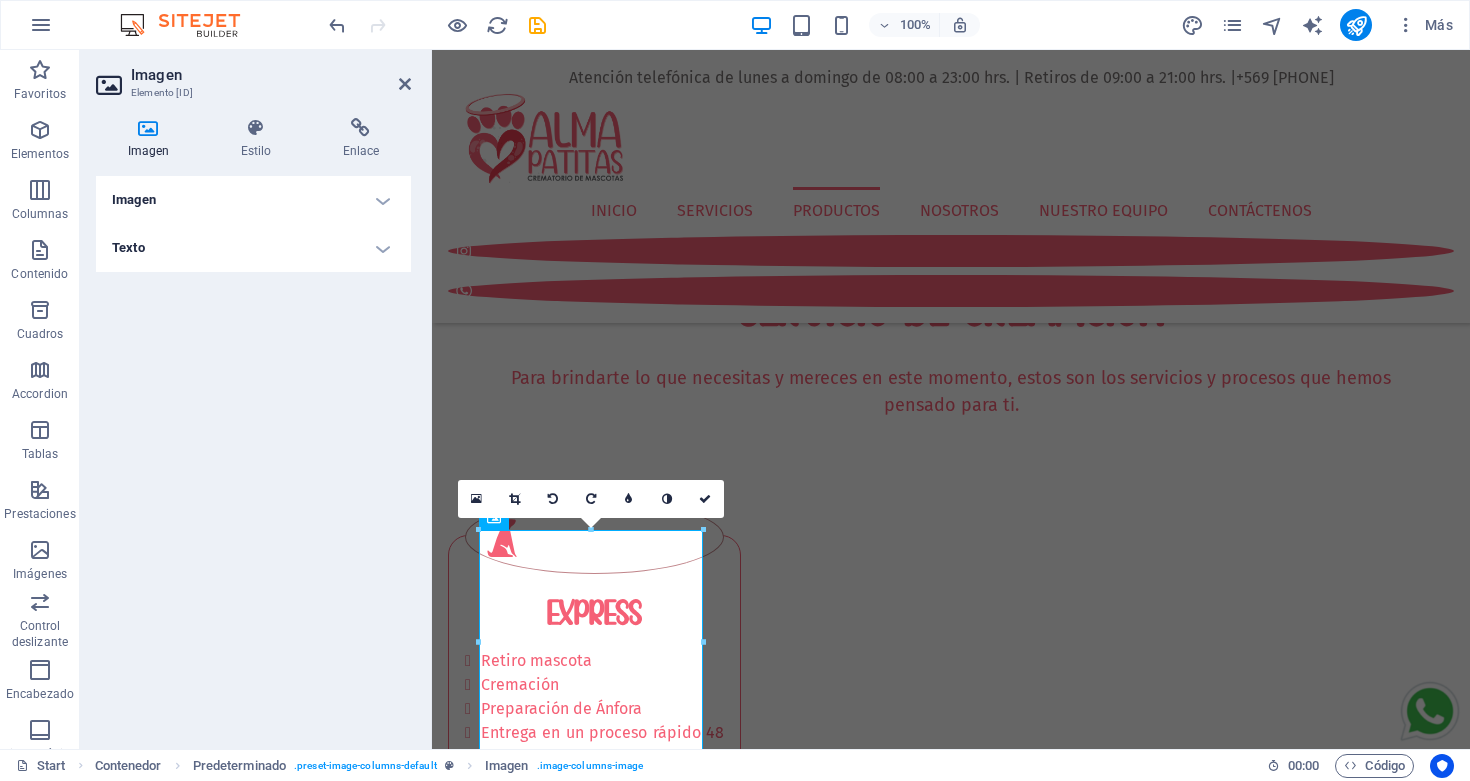 click on "Texto" at bounding box center [253, 248] 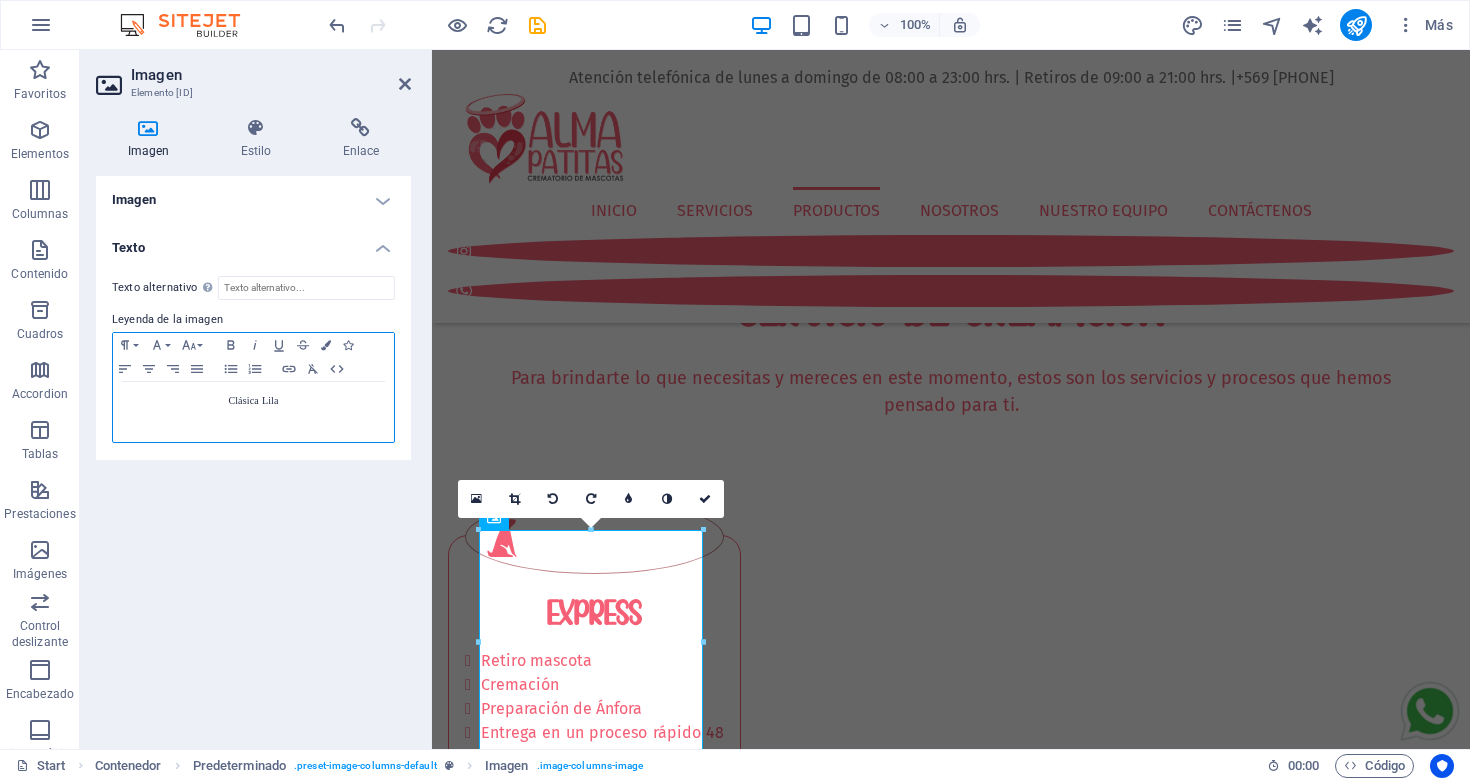 click on "Clásica Lila" at bounding box center [253, 400] 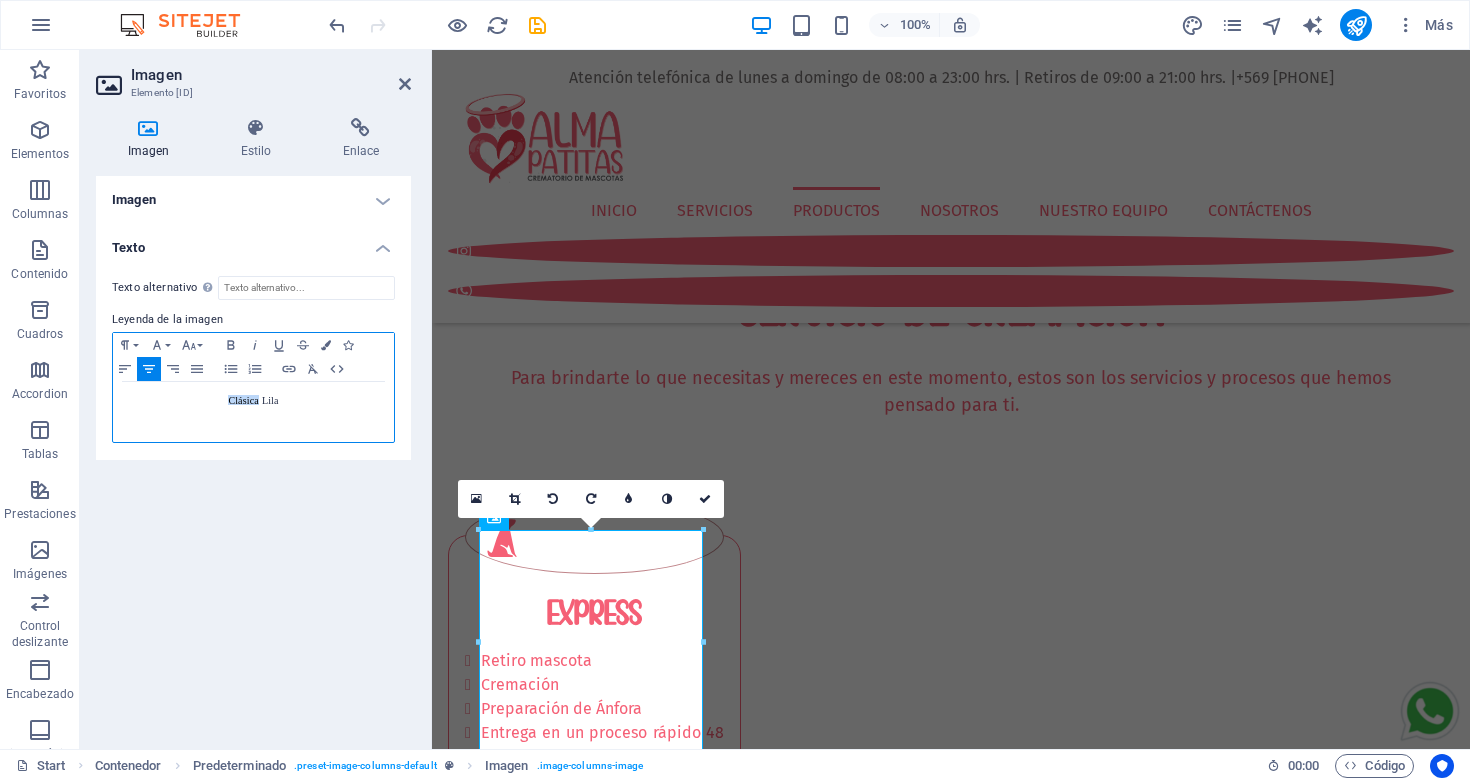click on "Clásica Lila" at bounding box center [253, 400] 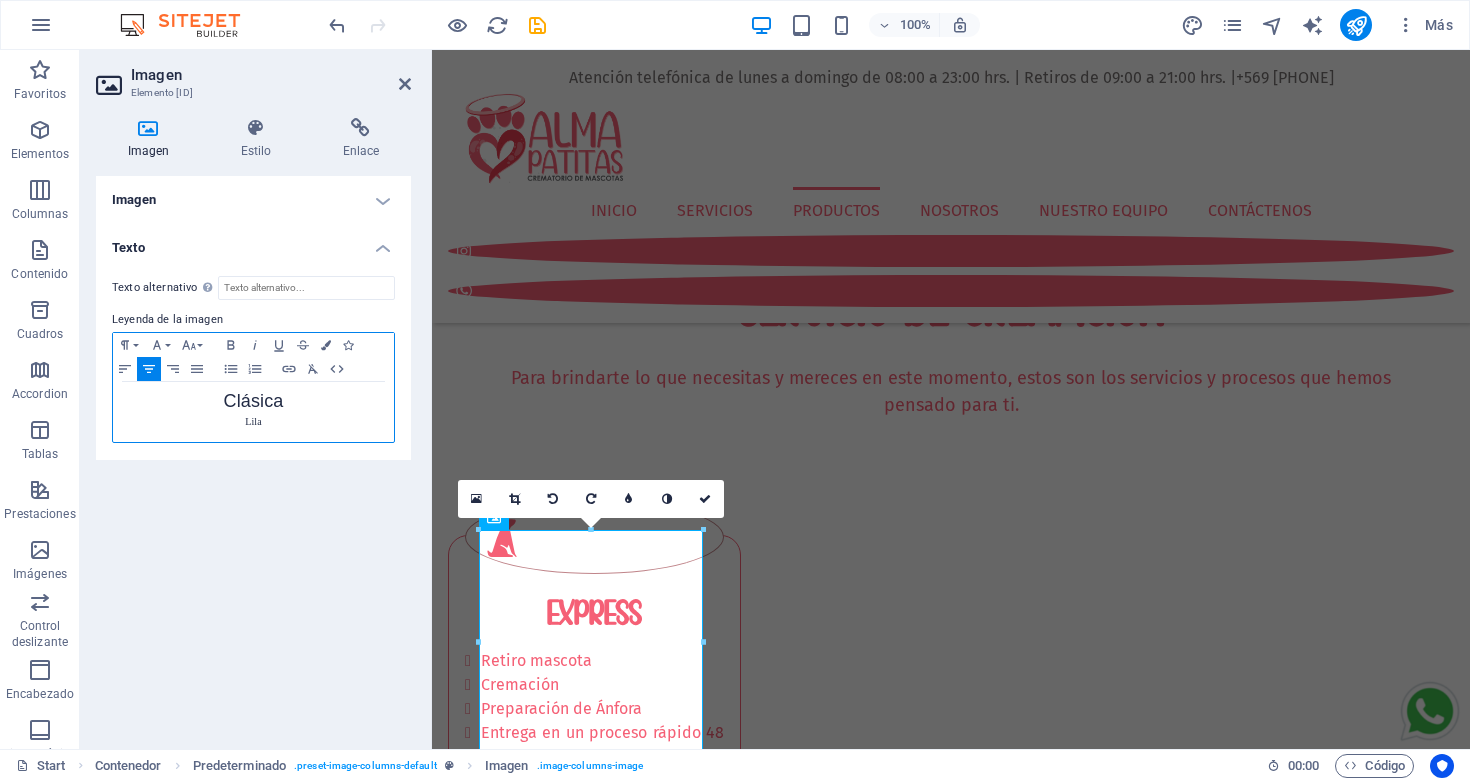 type 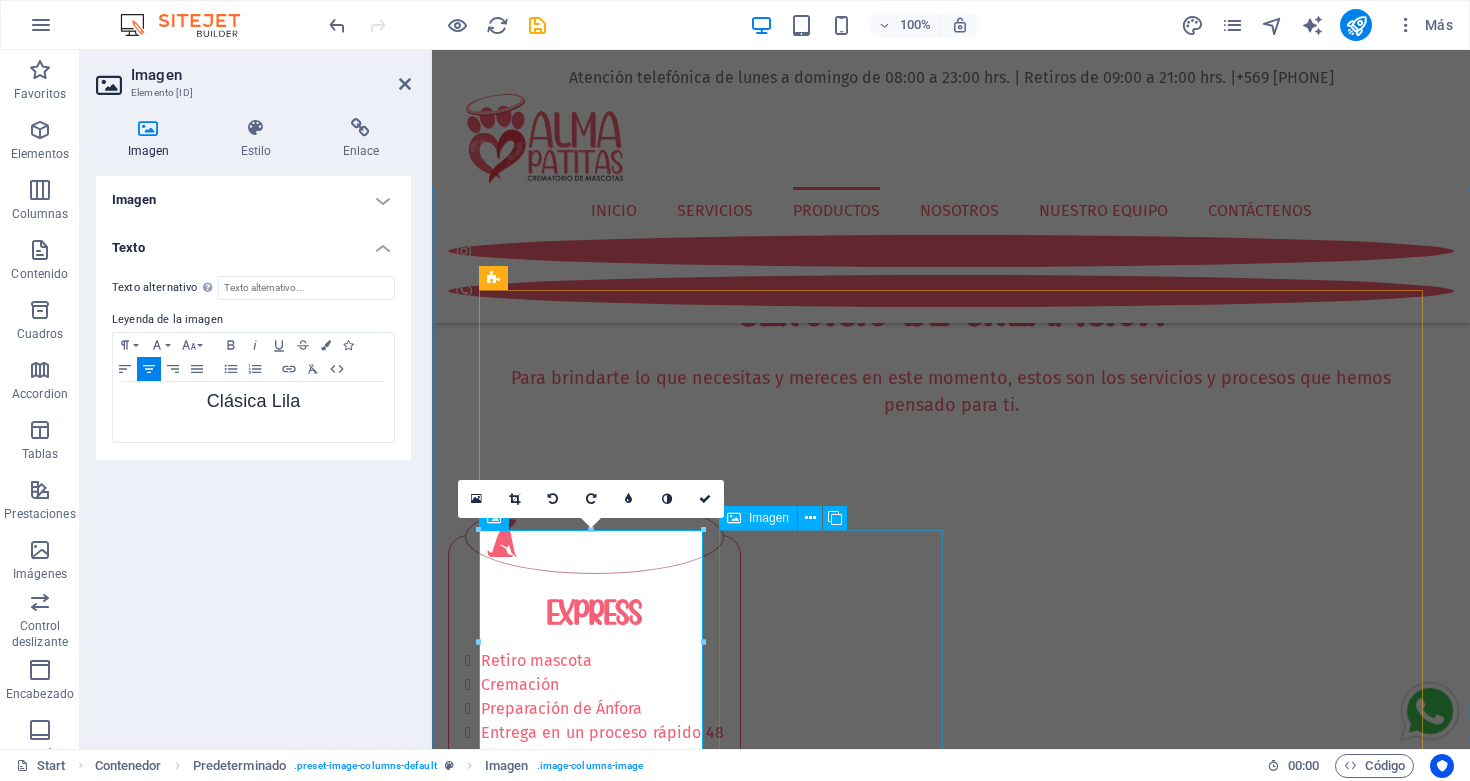 click on "Clásica Terra" at bounding box center (951, 7271) 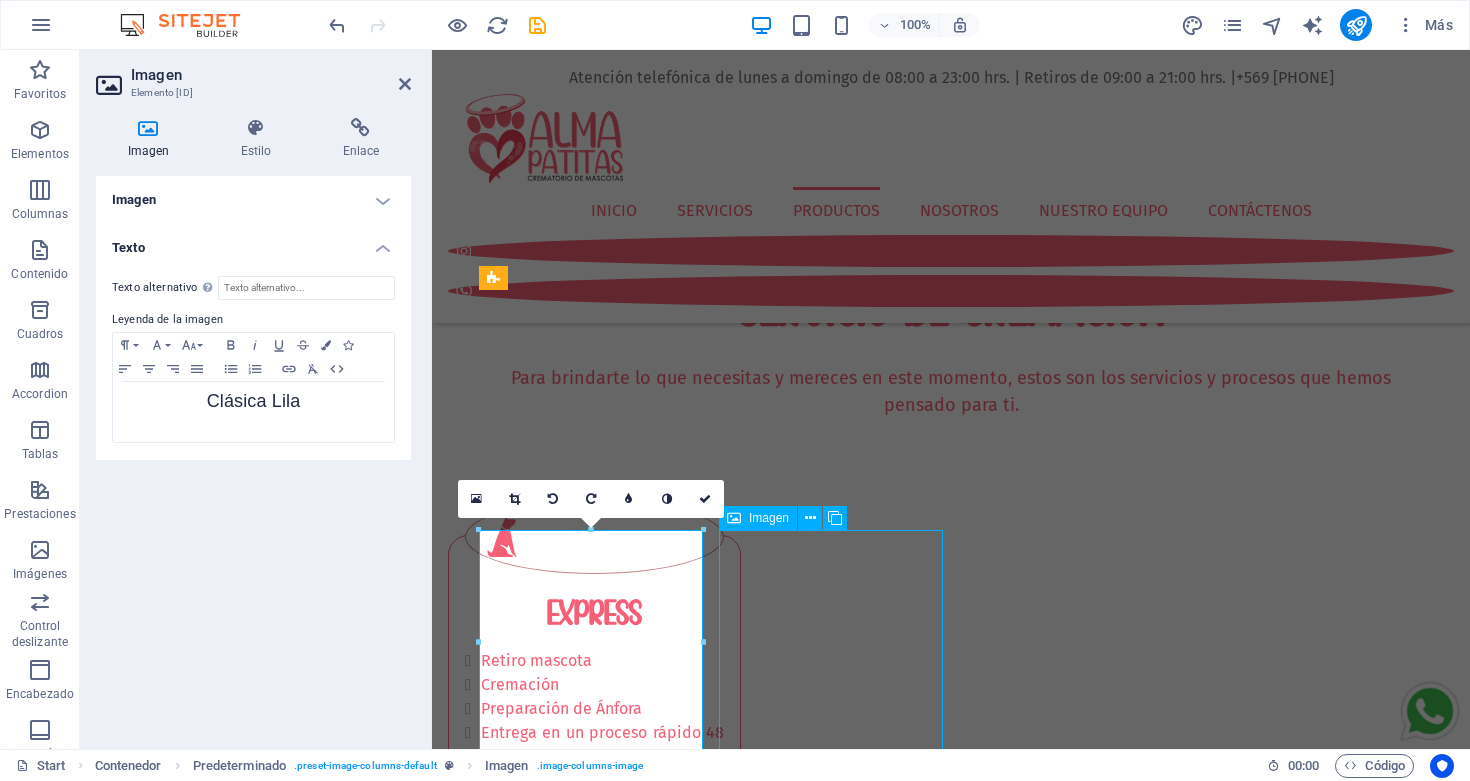 click on "Clásica Terra" at bounding box center (951, 7271) 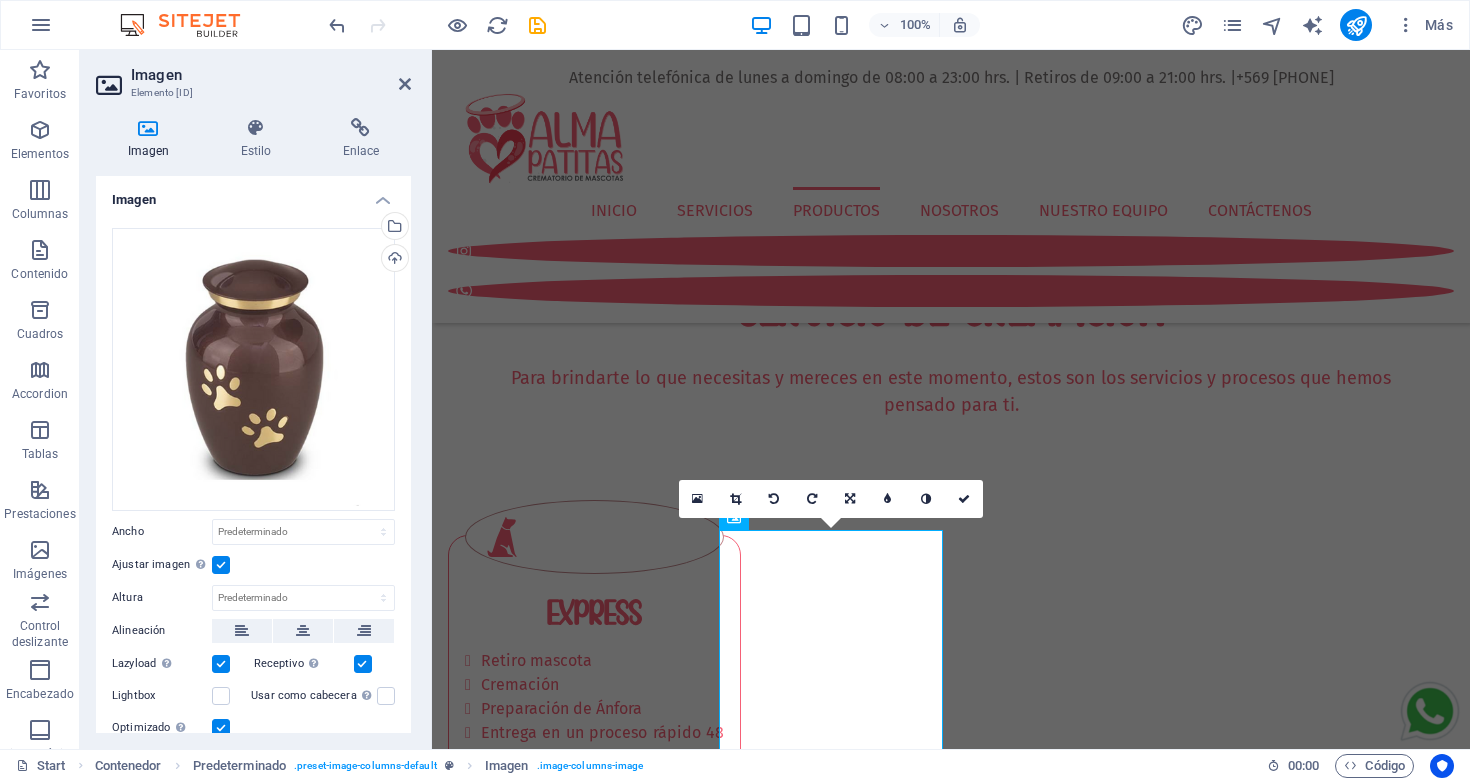 click on "Imagen" at bounding box center (253, 194) 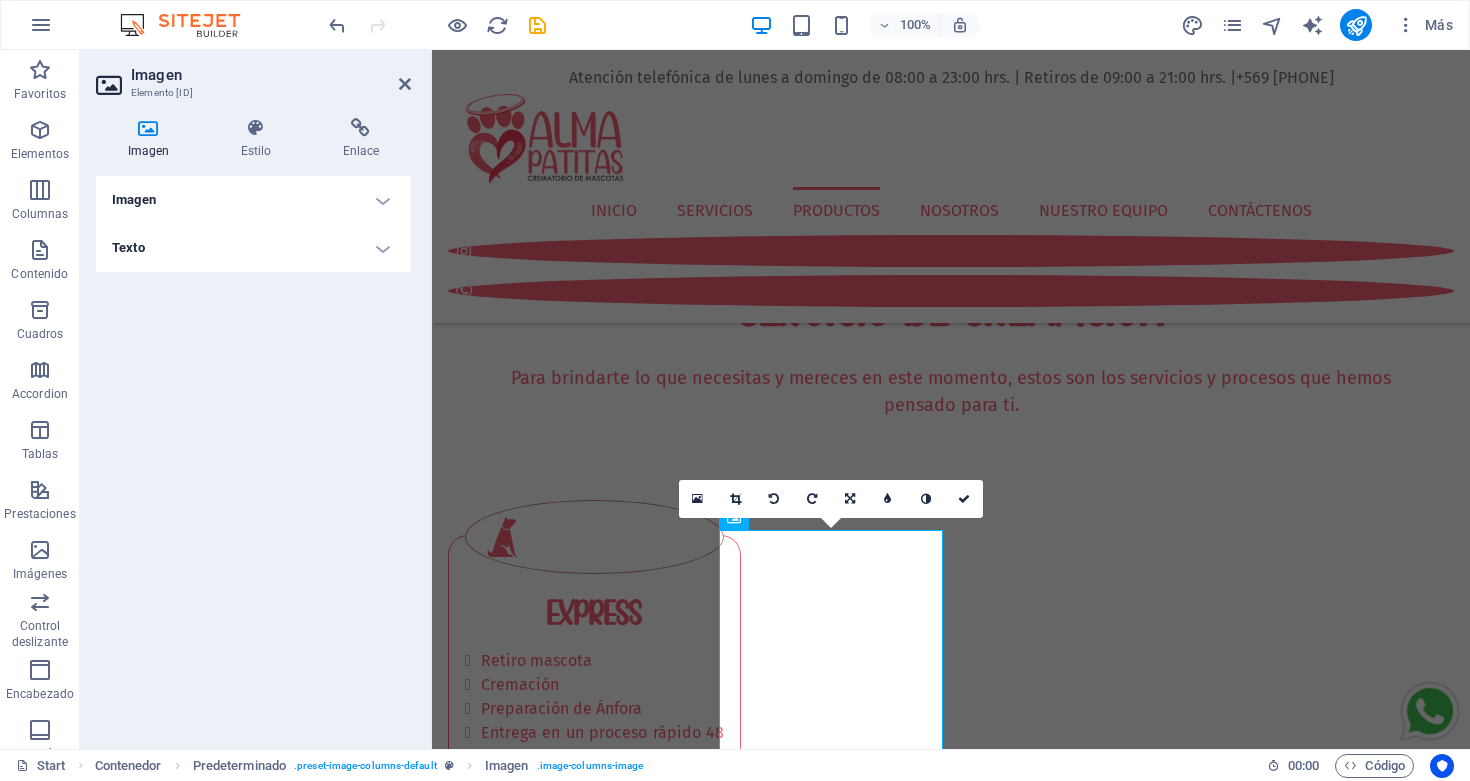 click on "Texto" at bounding box center (253, 248) 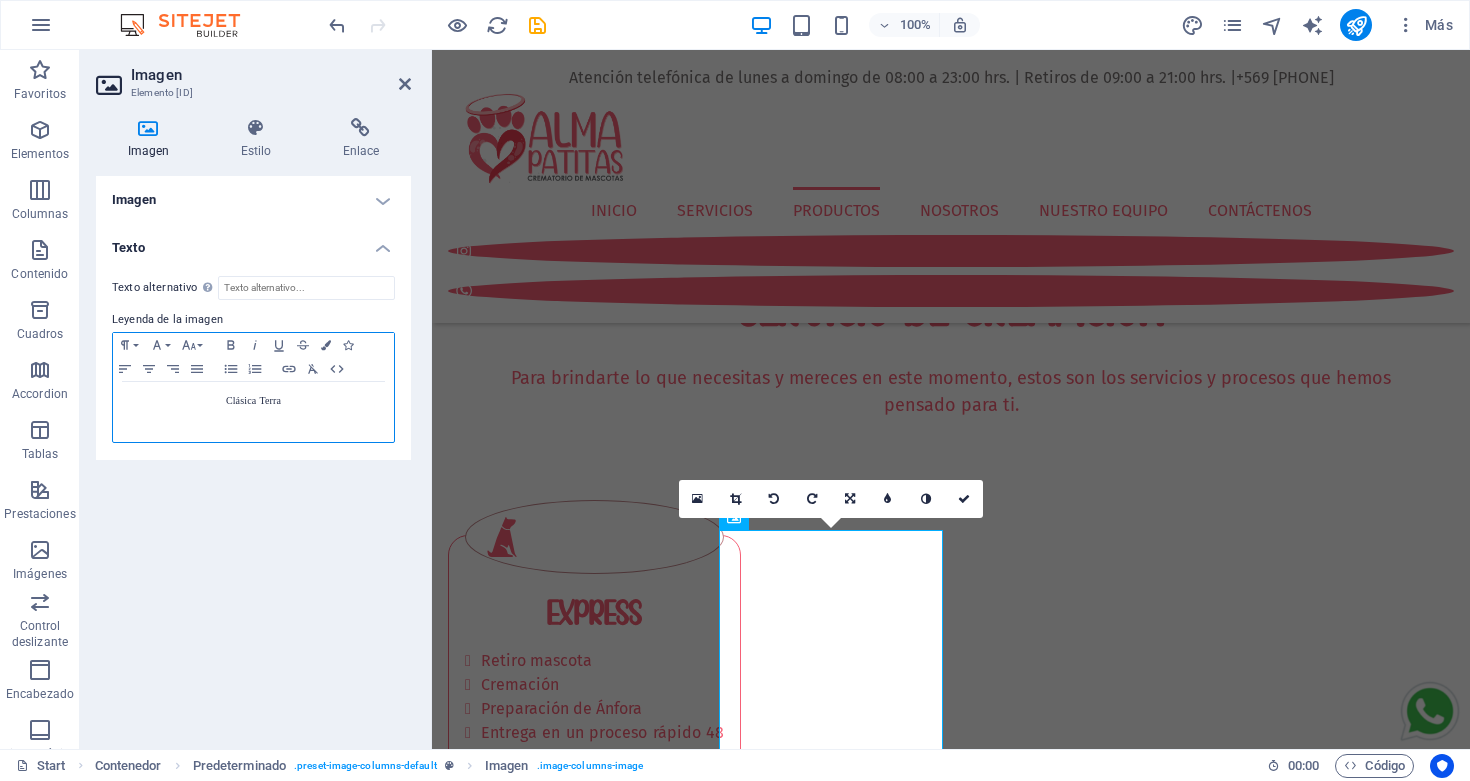 click on "Clásica Terra" at bounding box center [253, 400] 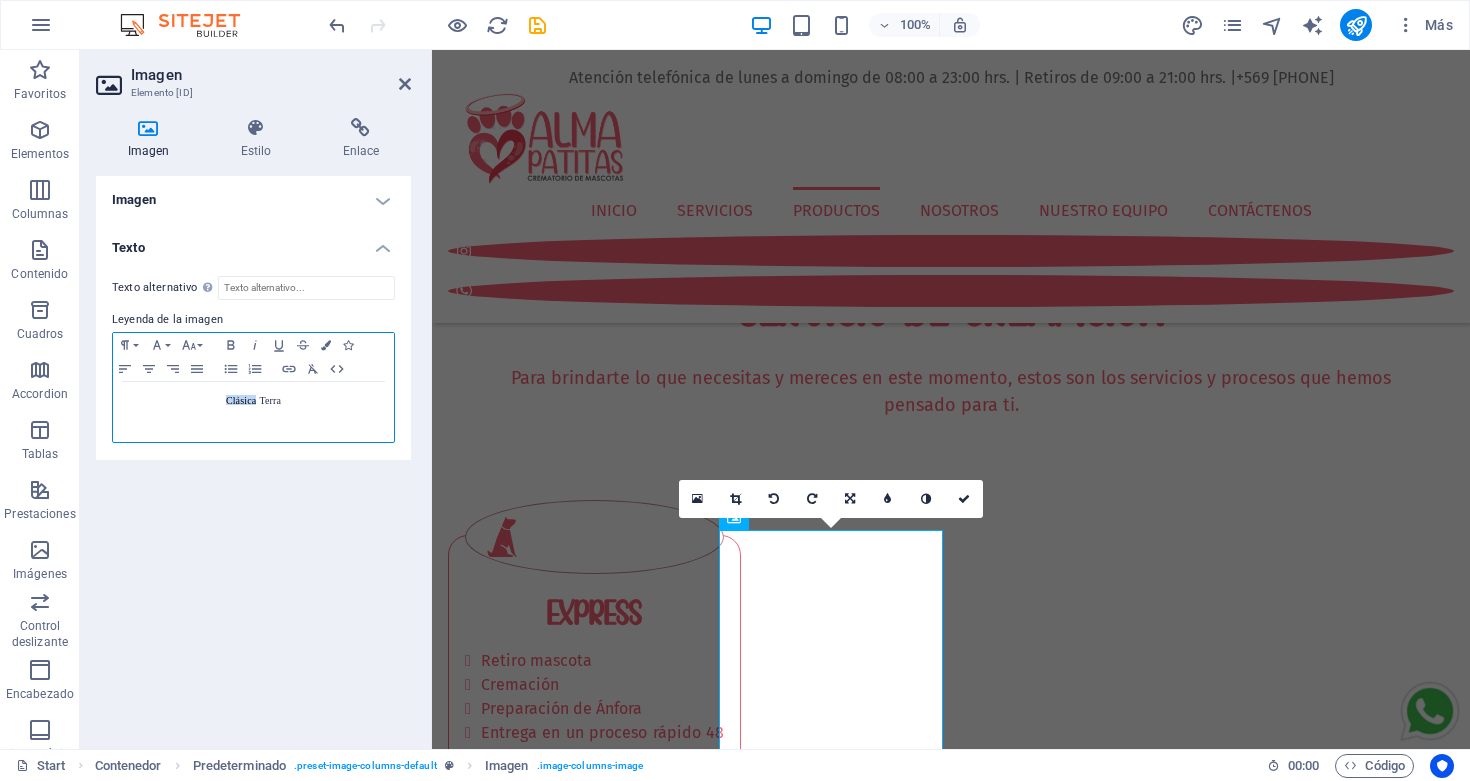 click on "Clásica Terra" at bounding box center (253, 400) 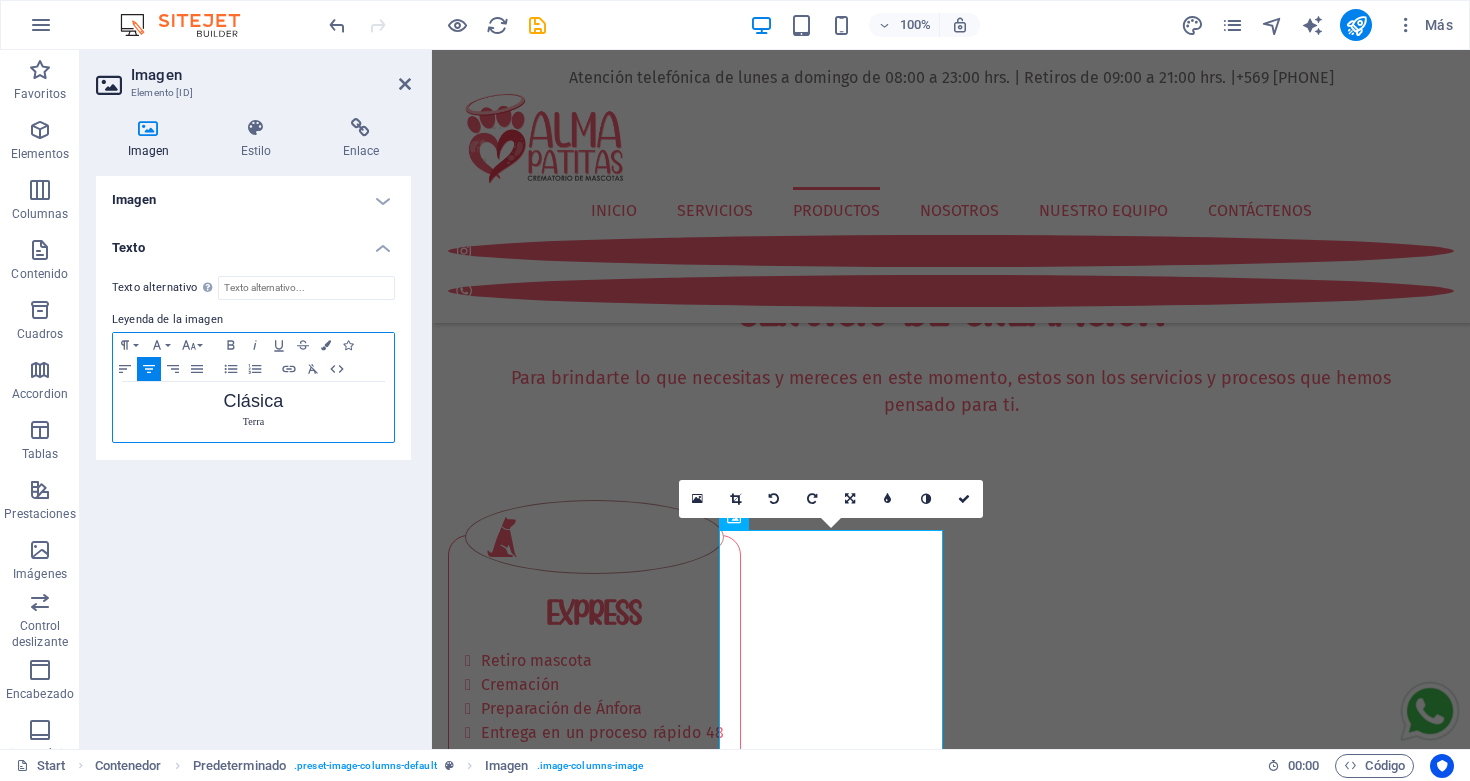 type 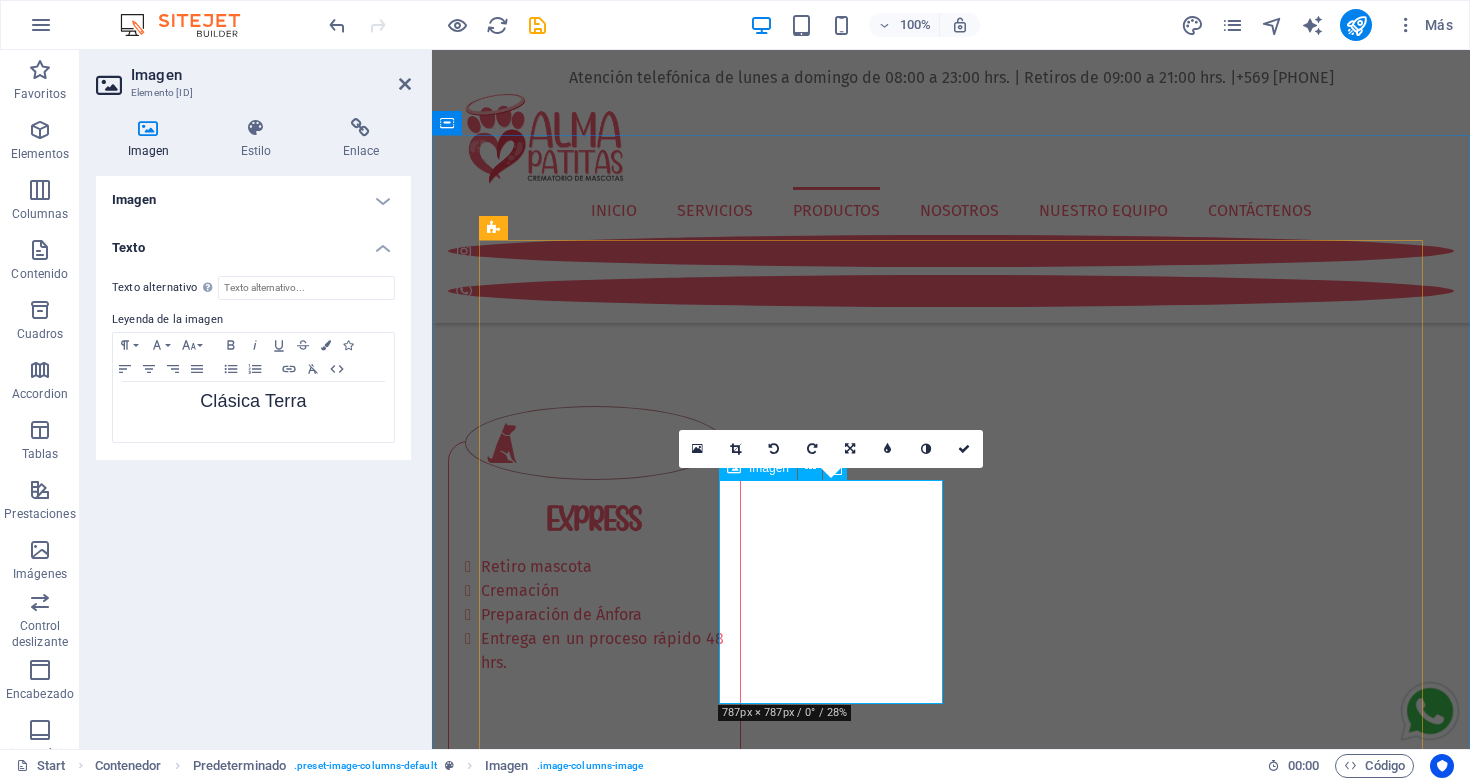 scroll, scrollTop: 1566, scrollLeft: 0, axis: vertical 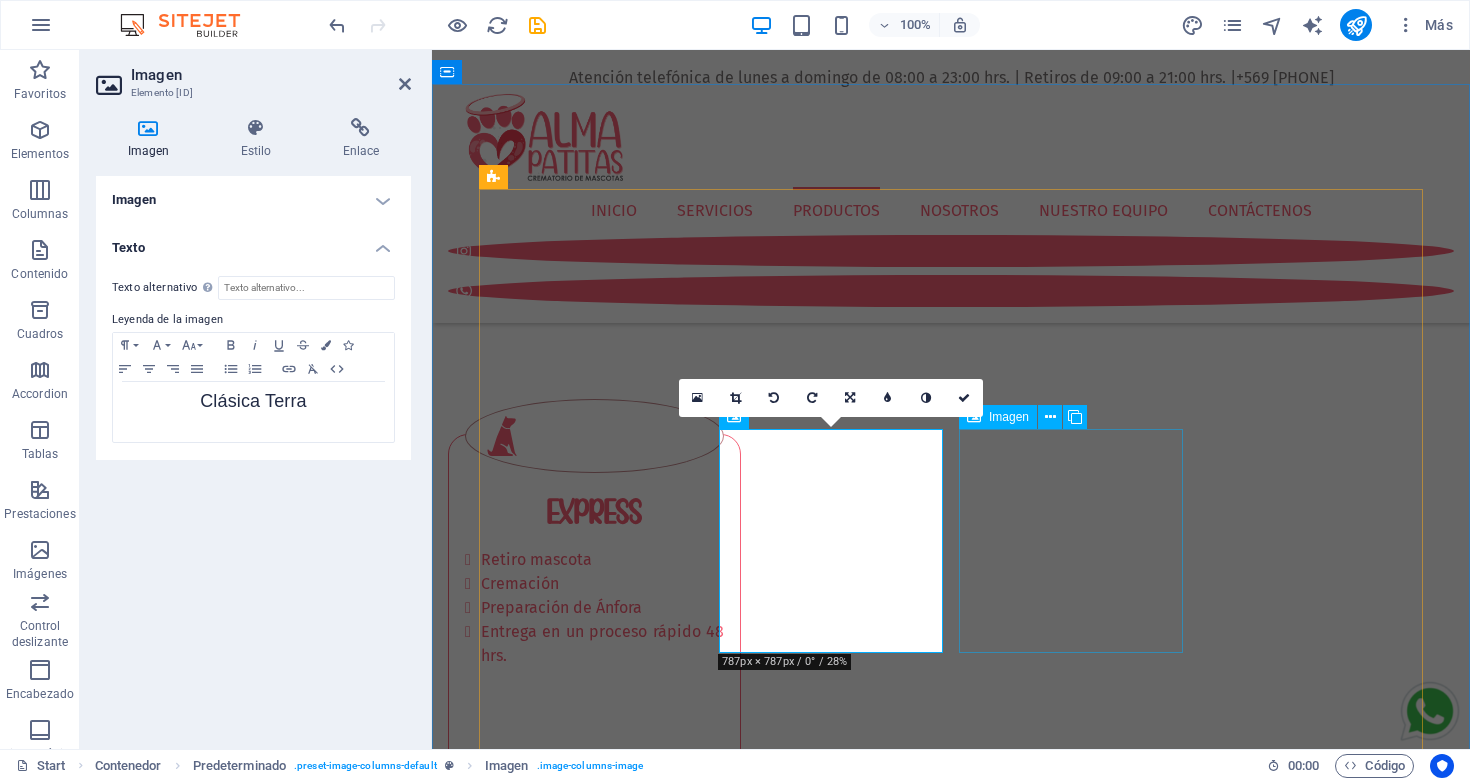 click on "Clásica Cobre Tornasol" at bounding box center [951, 8122] 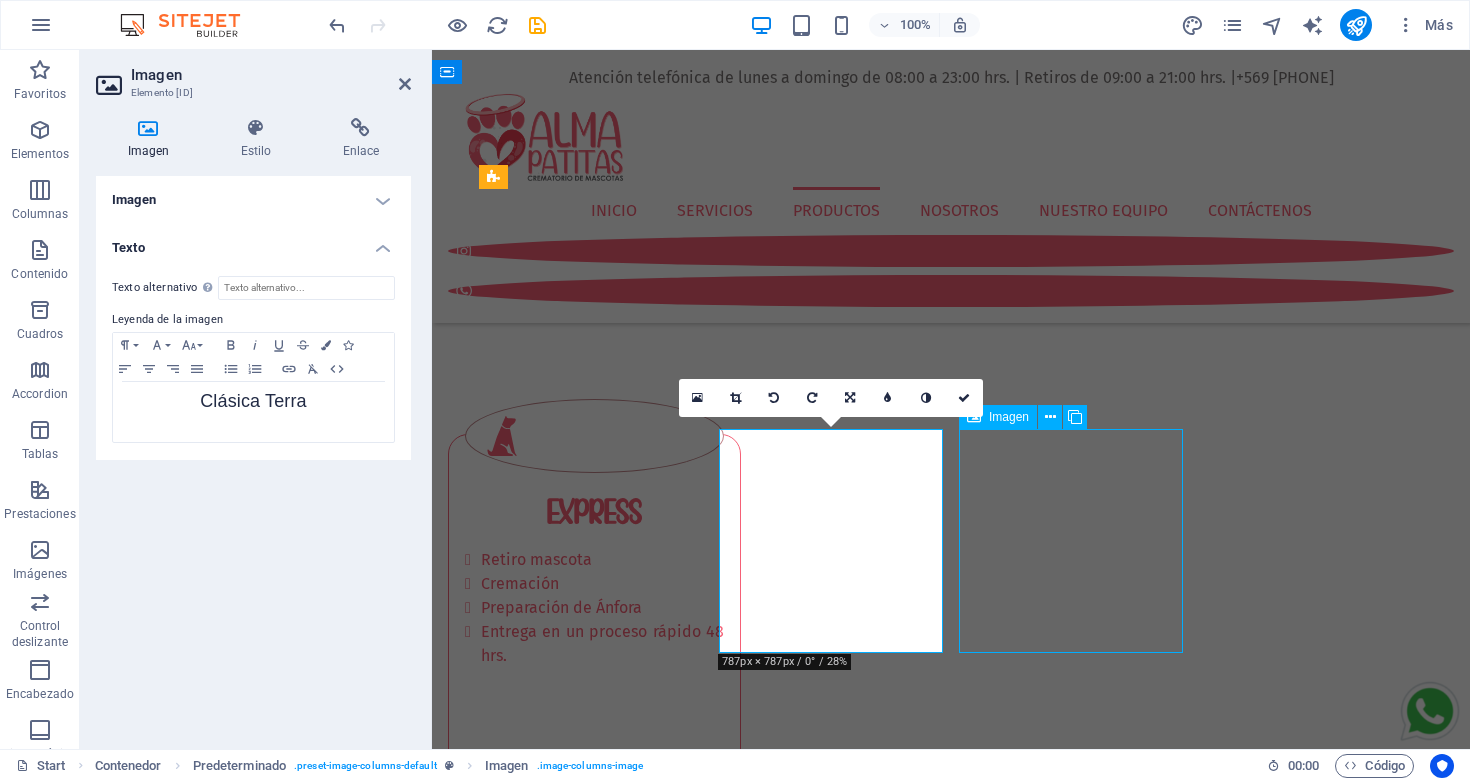 click on "Clásica Cobre Tornasol" at bounding box center [951, 8122] 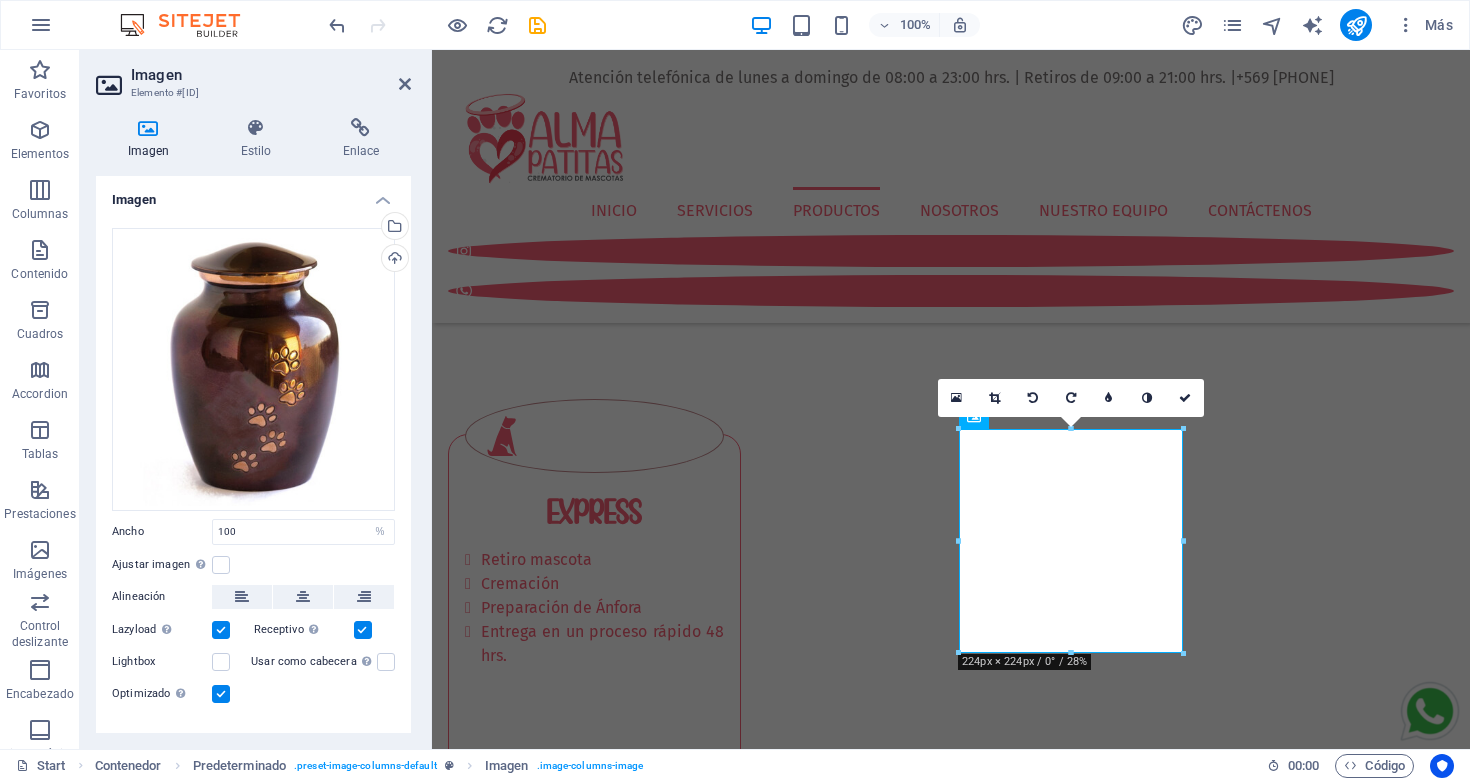 click on "Imagen" at bounding box center [253, 194] 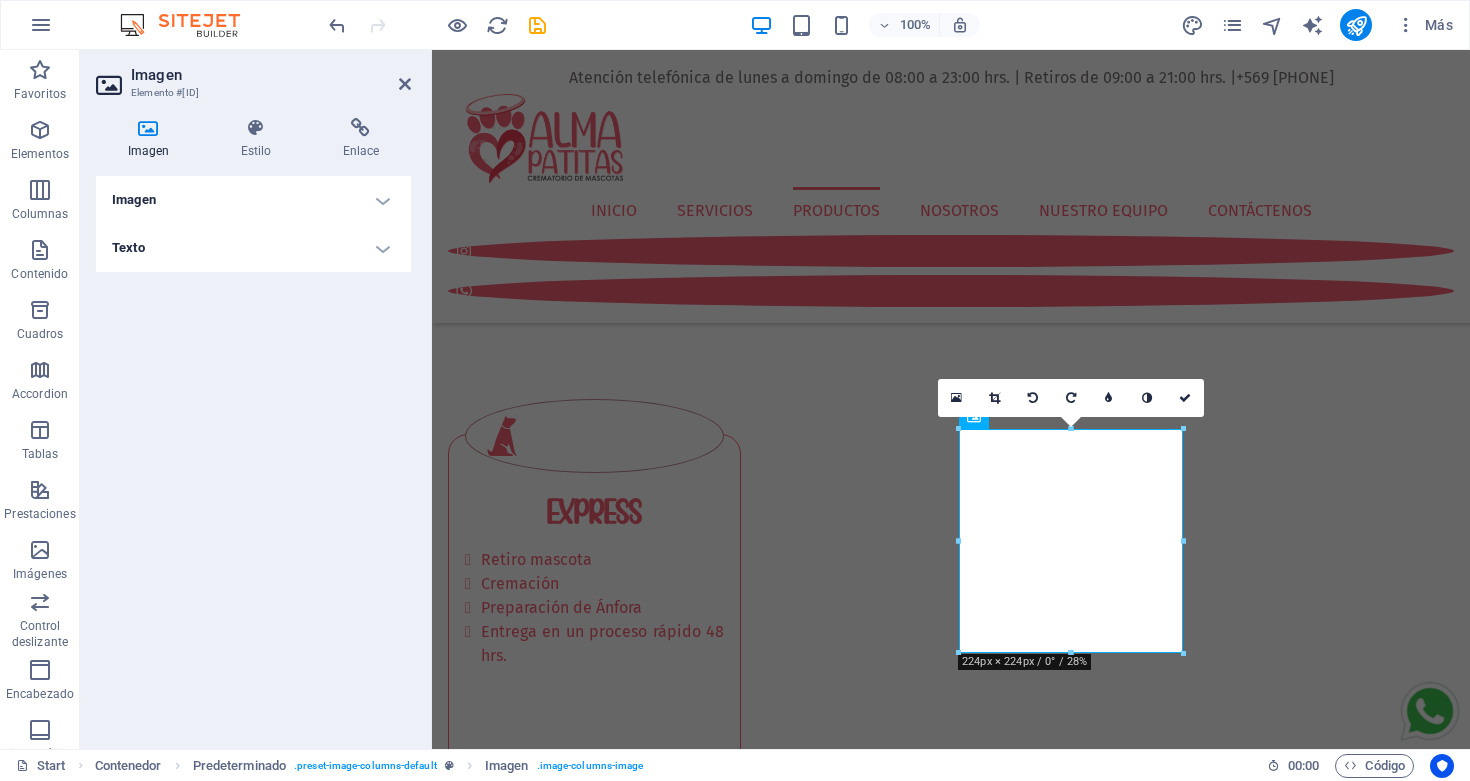 click on "Texto" at bounding box center (253, 248) 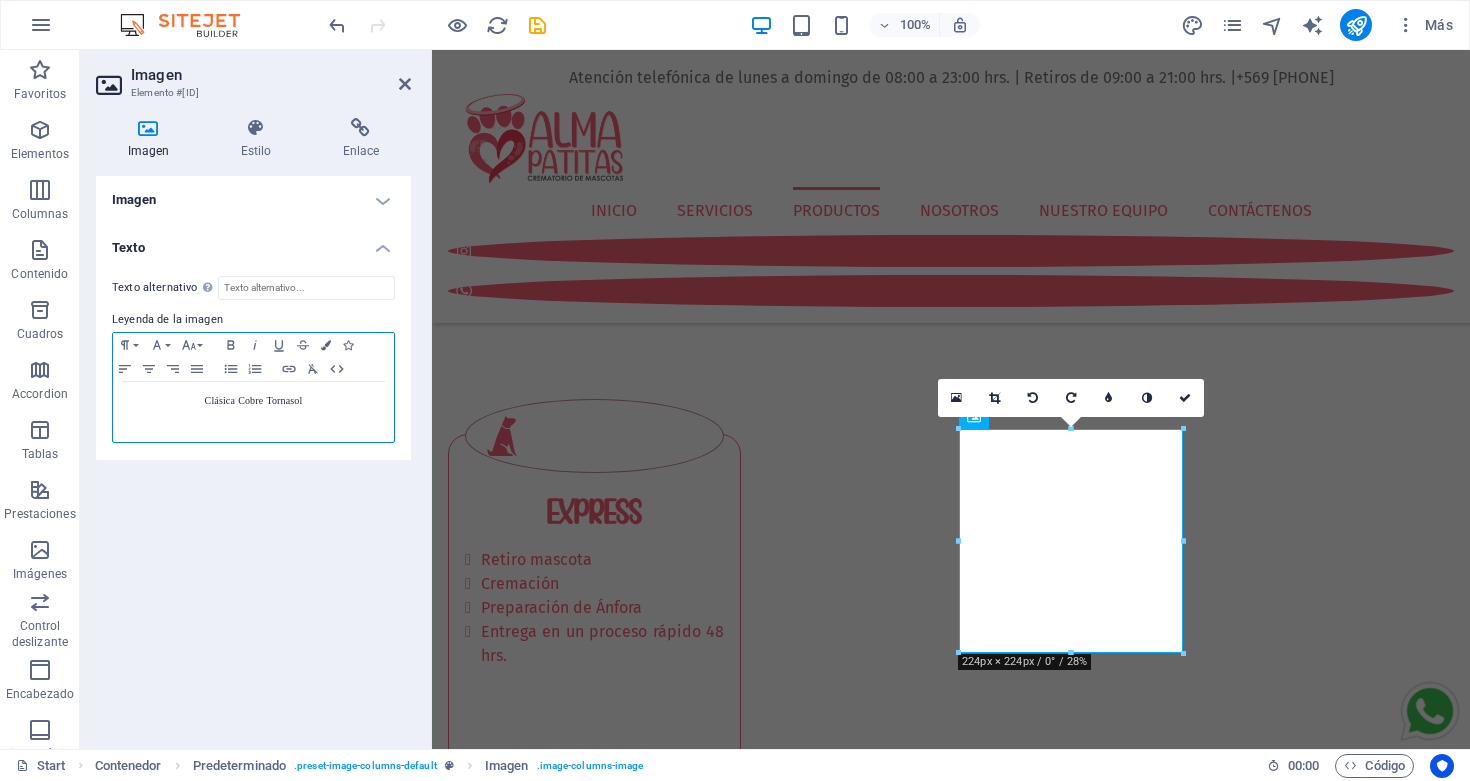 click on "Clásica Cobre Tornasol" at bounding box center [254, 400] 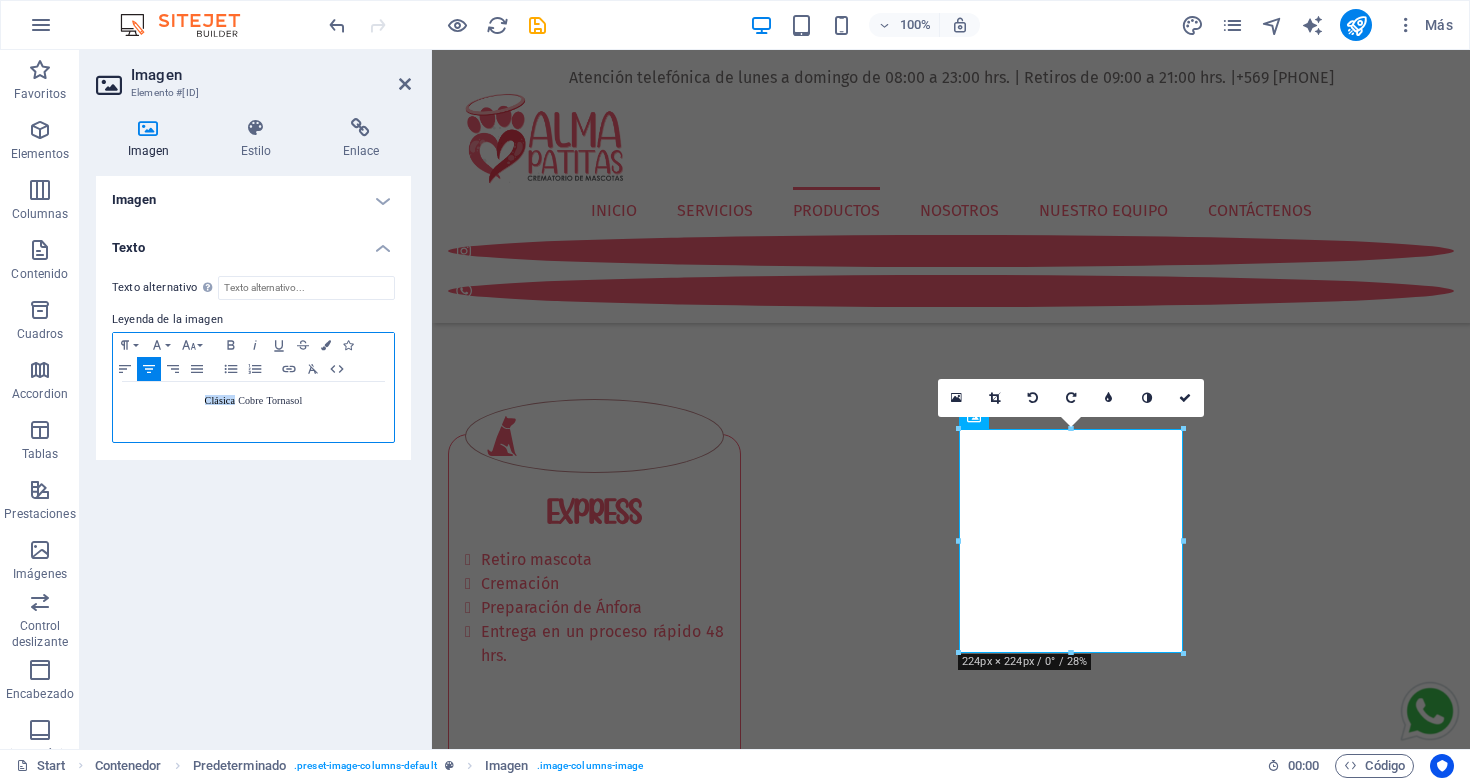 click on "Clásica Cobre Tornasol" at bounding box center [254, 400] 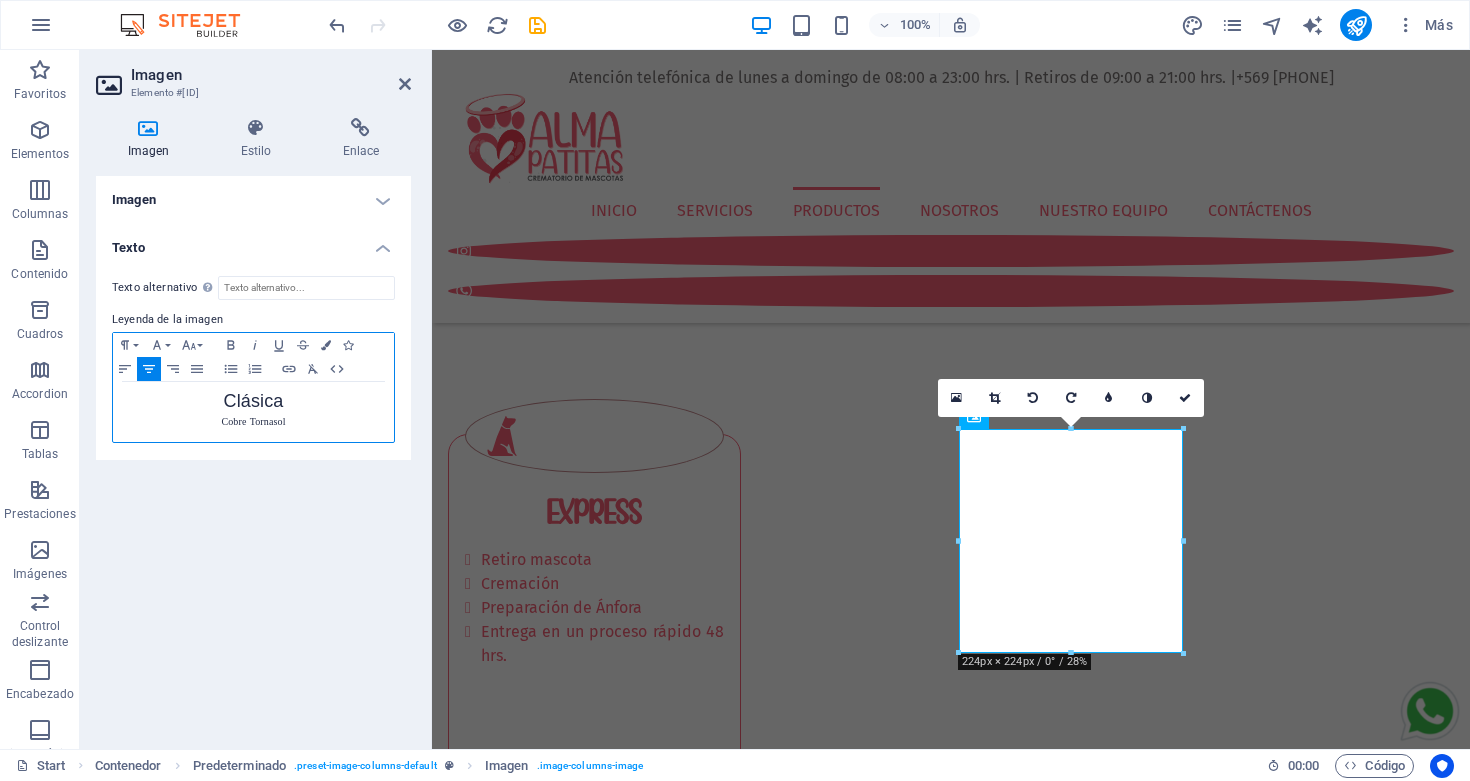 type 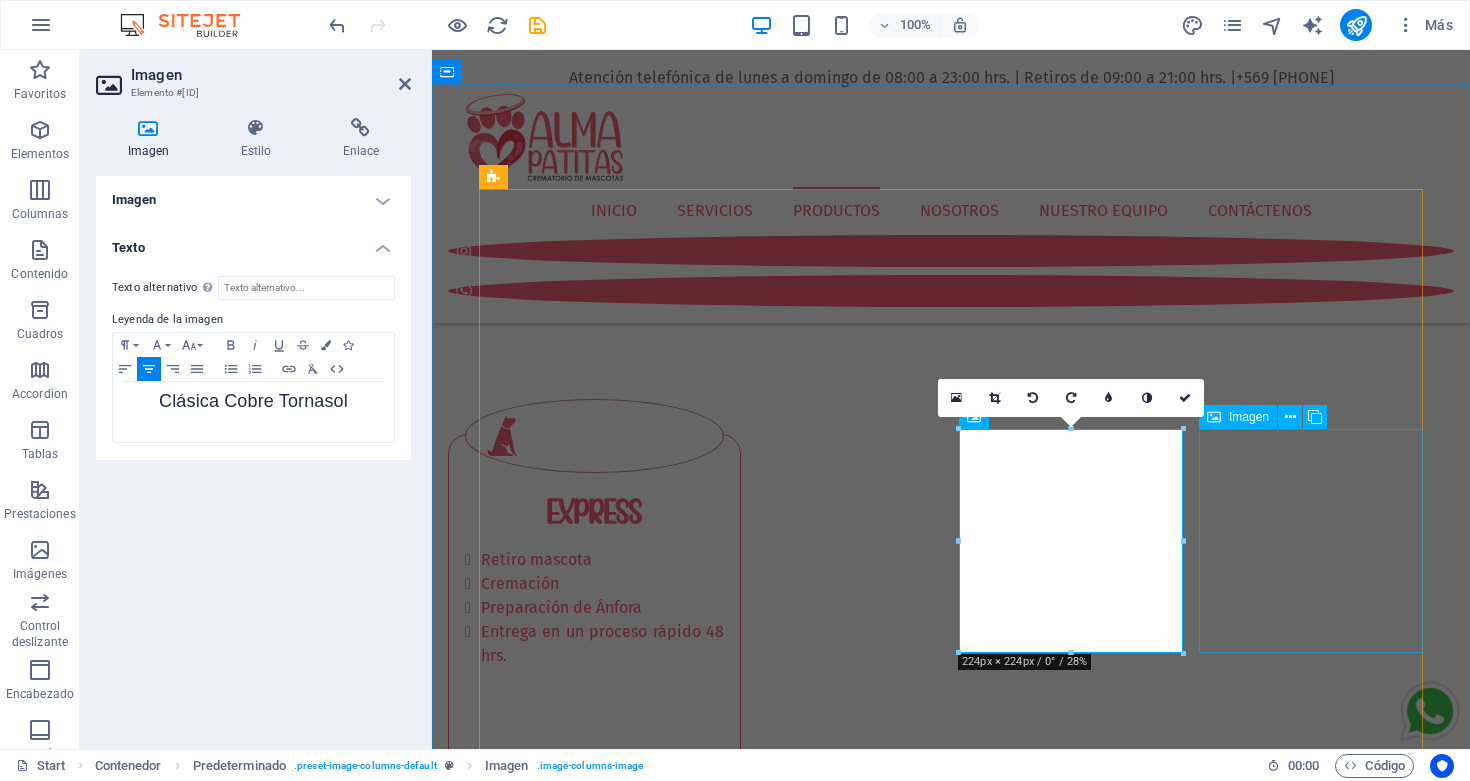 click on "Clásica Perla" at bounding box center (951, 9074) 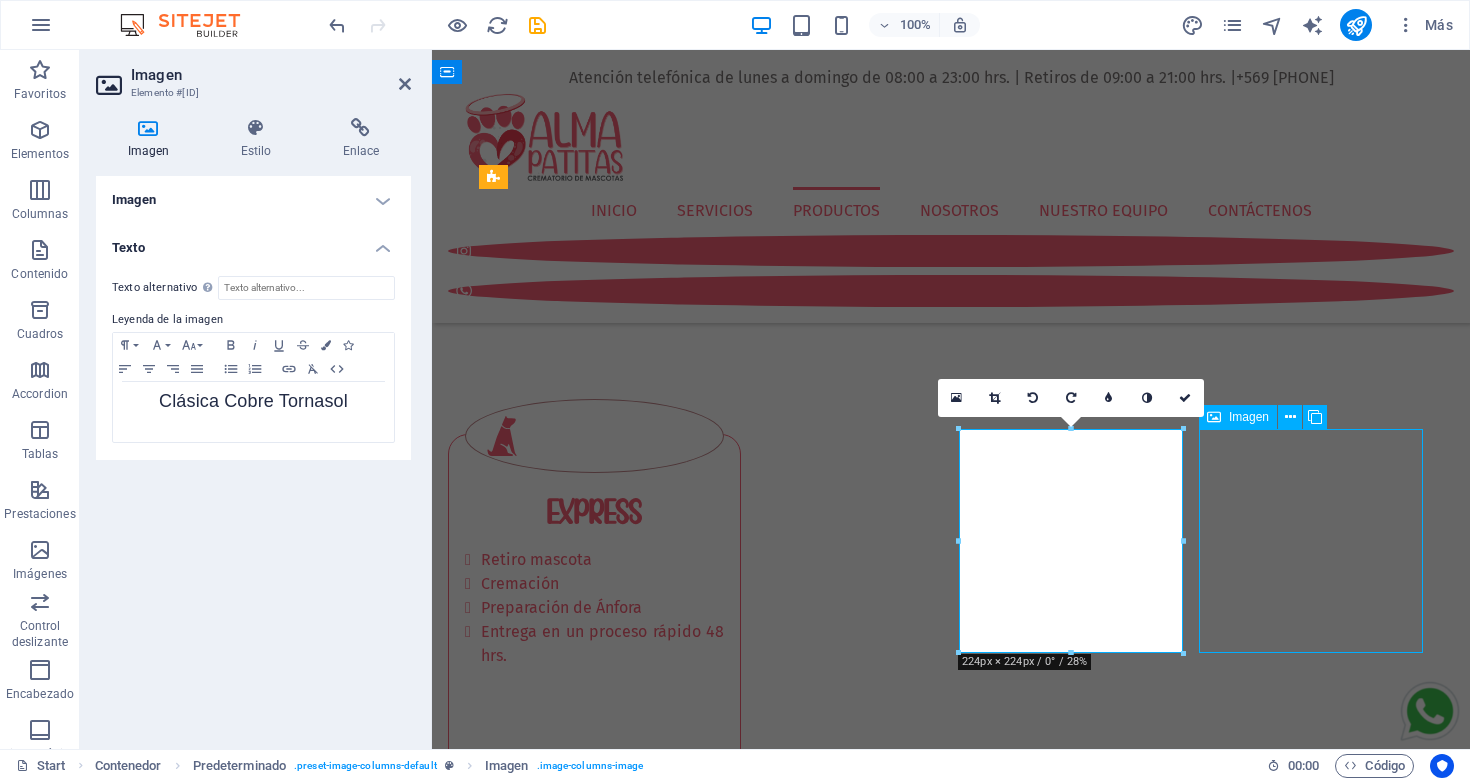 click on "Clásica Perla" at bounding box center (951, 9074) 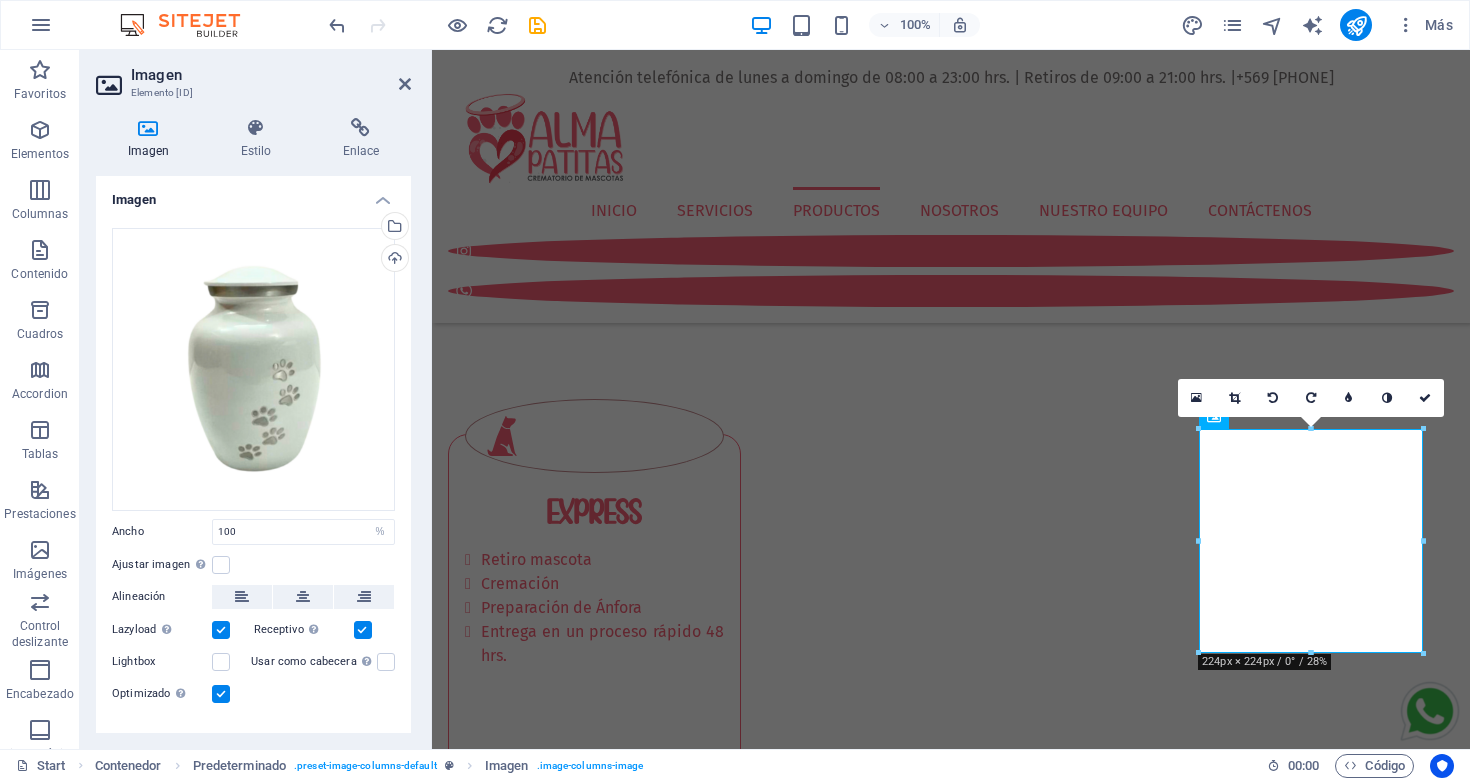 click on "Imagen" at bounding box center [253, 194] 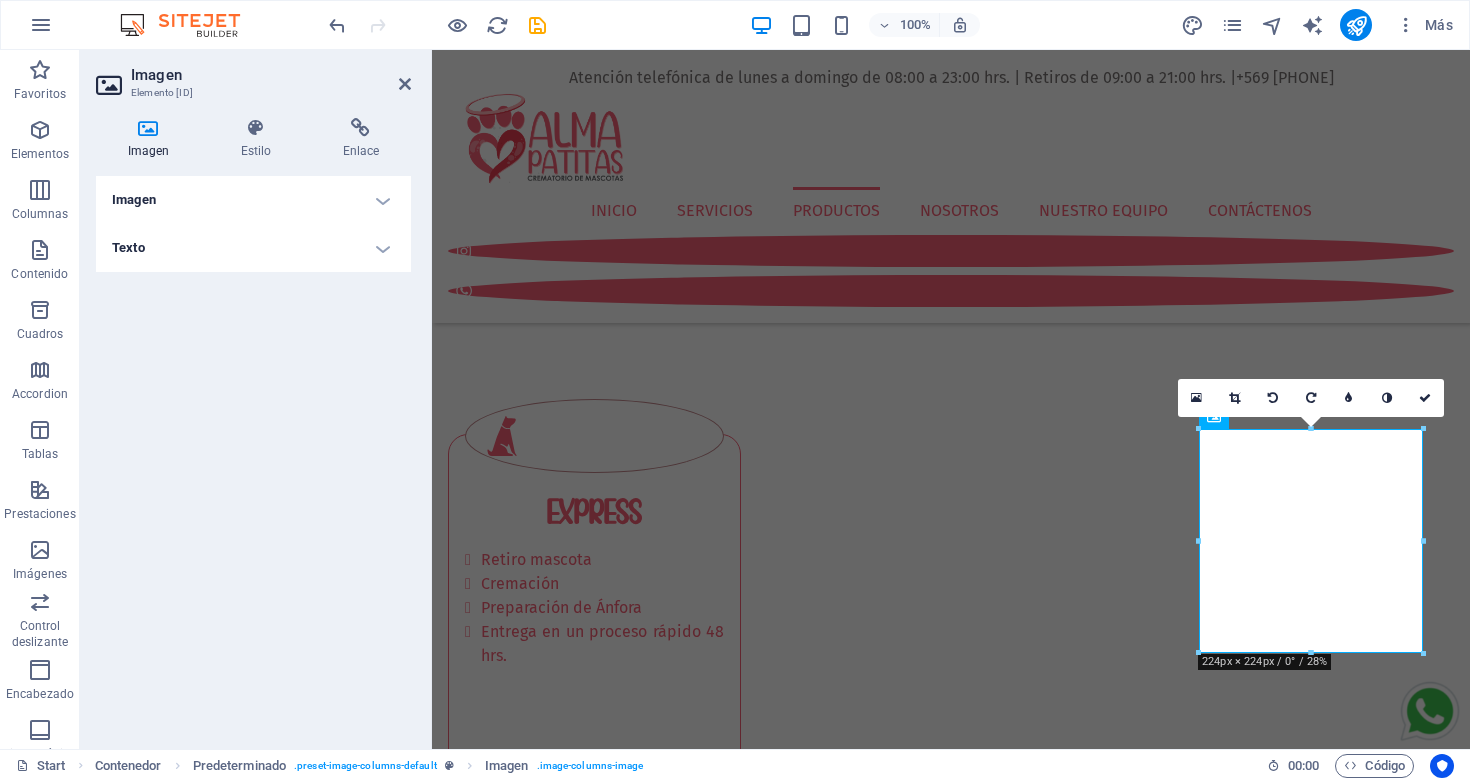 click on "Texto" at bounding box center (253, 248) 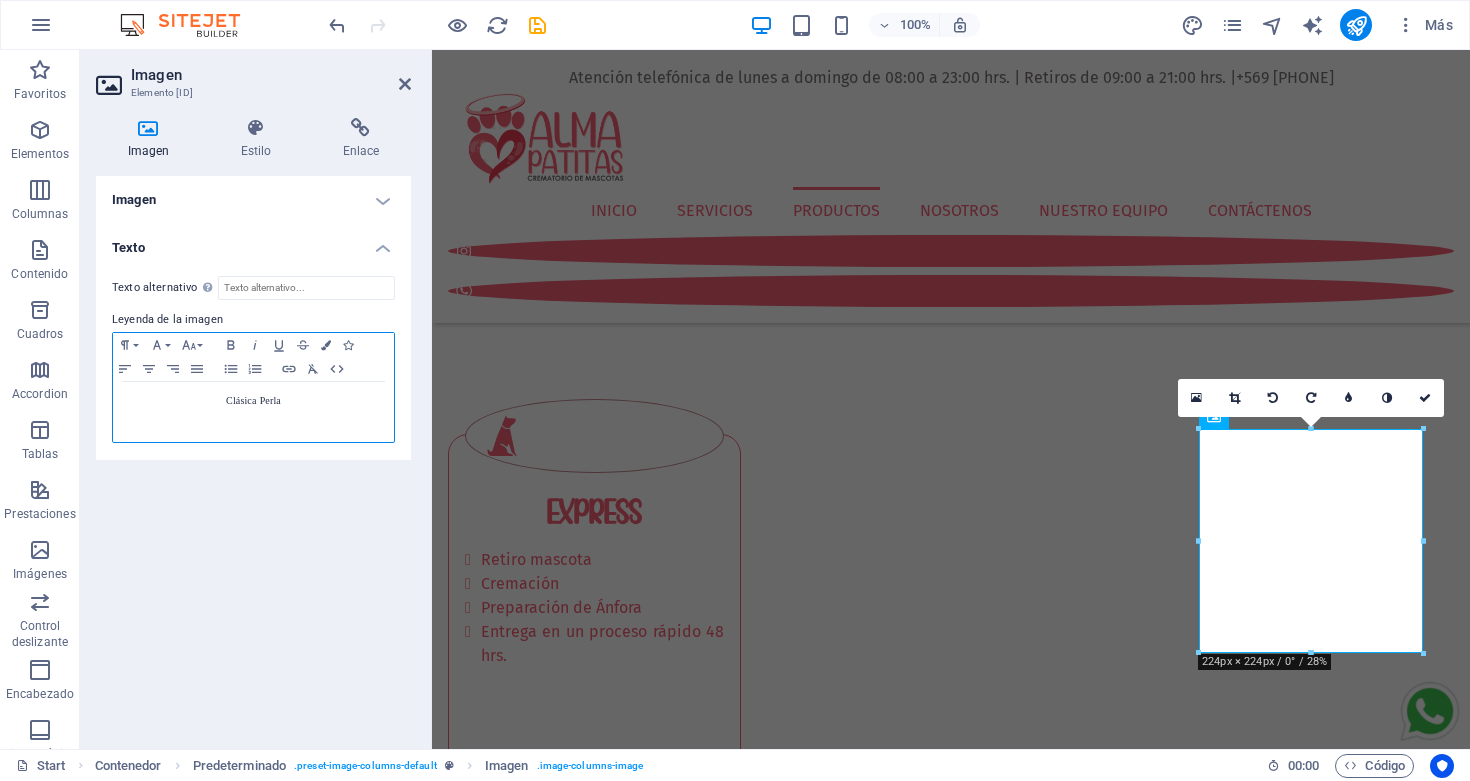 click on "Clásica Perla" at bounding box center [253, 400] 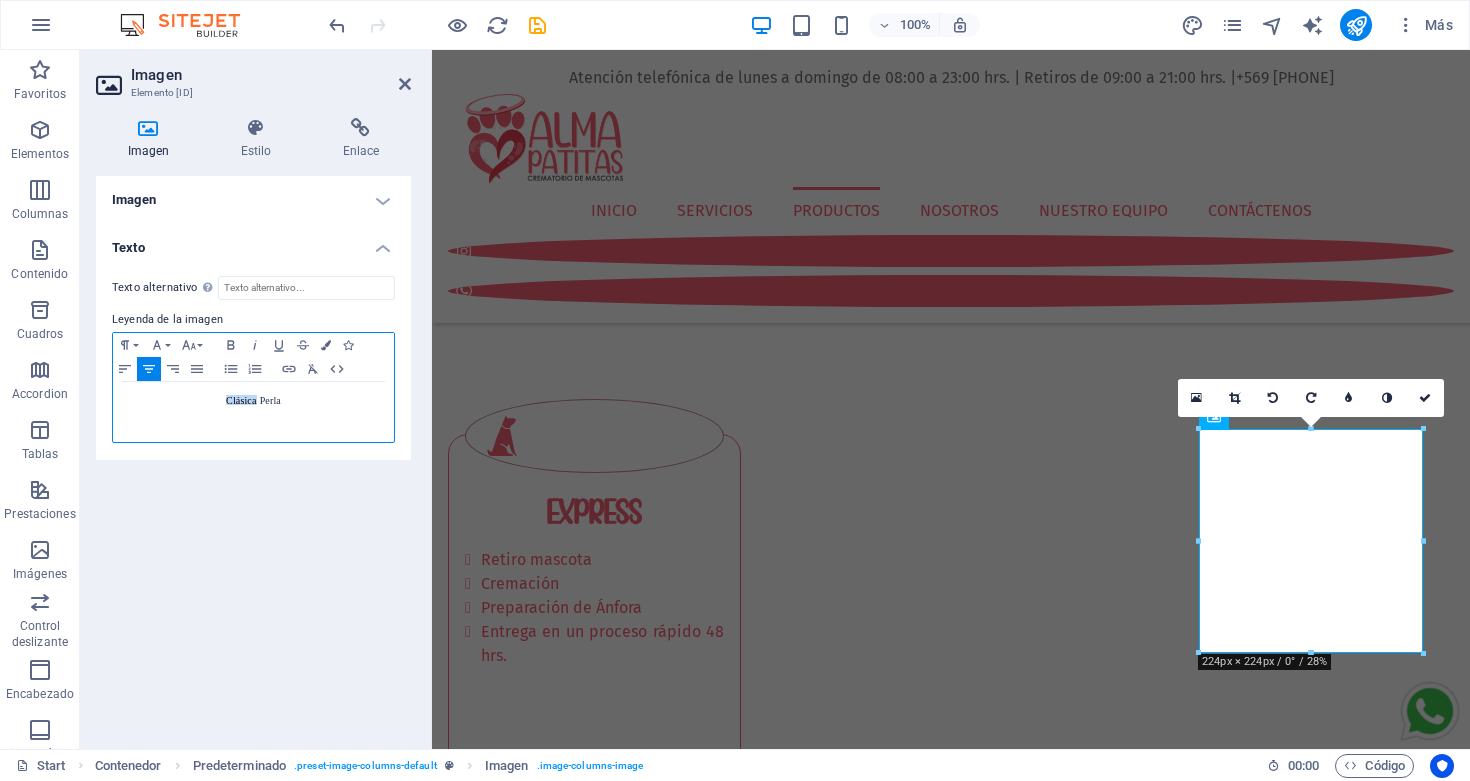 click on "Clásica Perla" at bounding box center [253, 400] 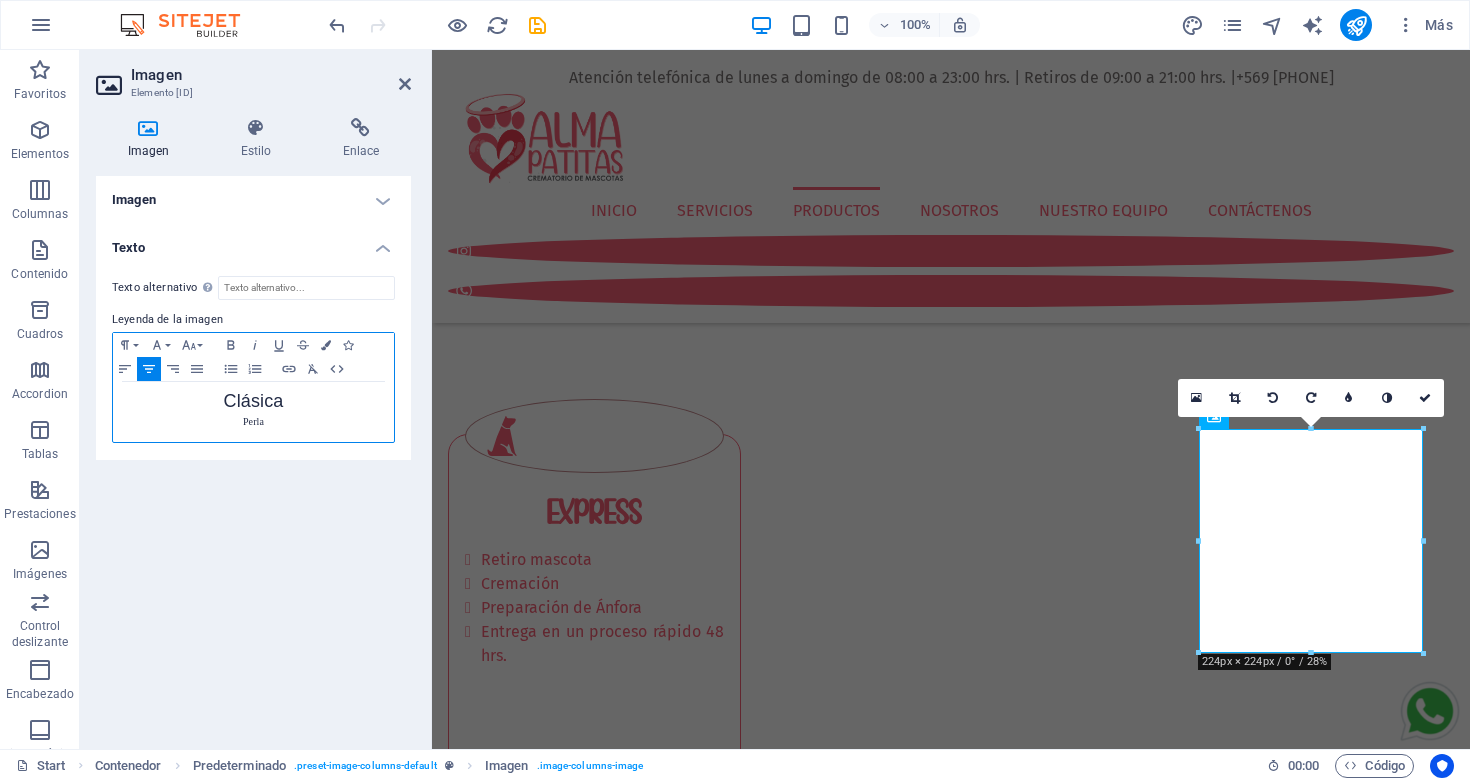 type 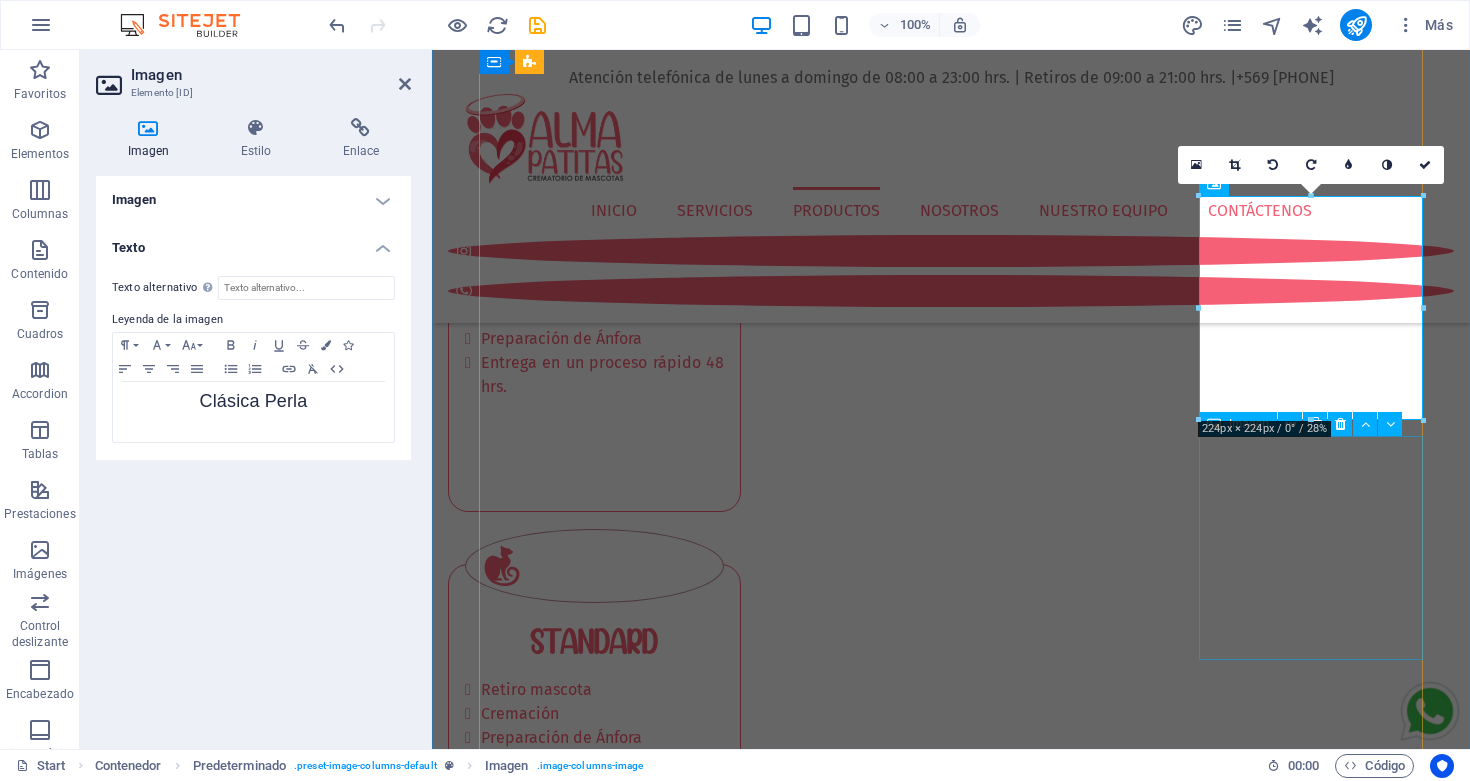 scroll, scrollTop: 1850, scrollLeft: 0, axis: vertical 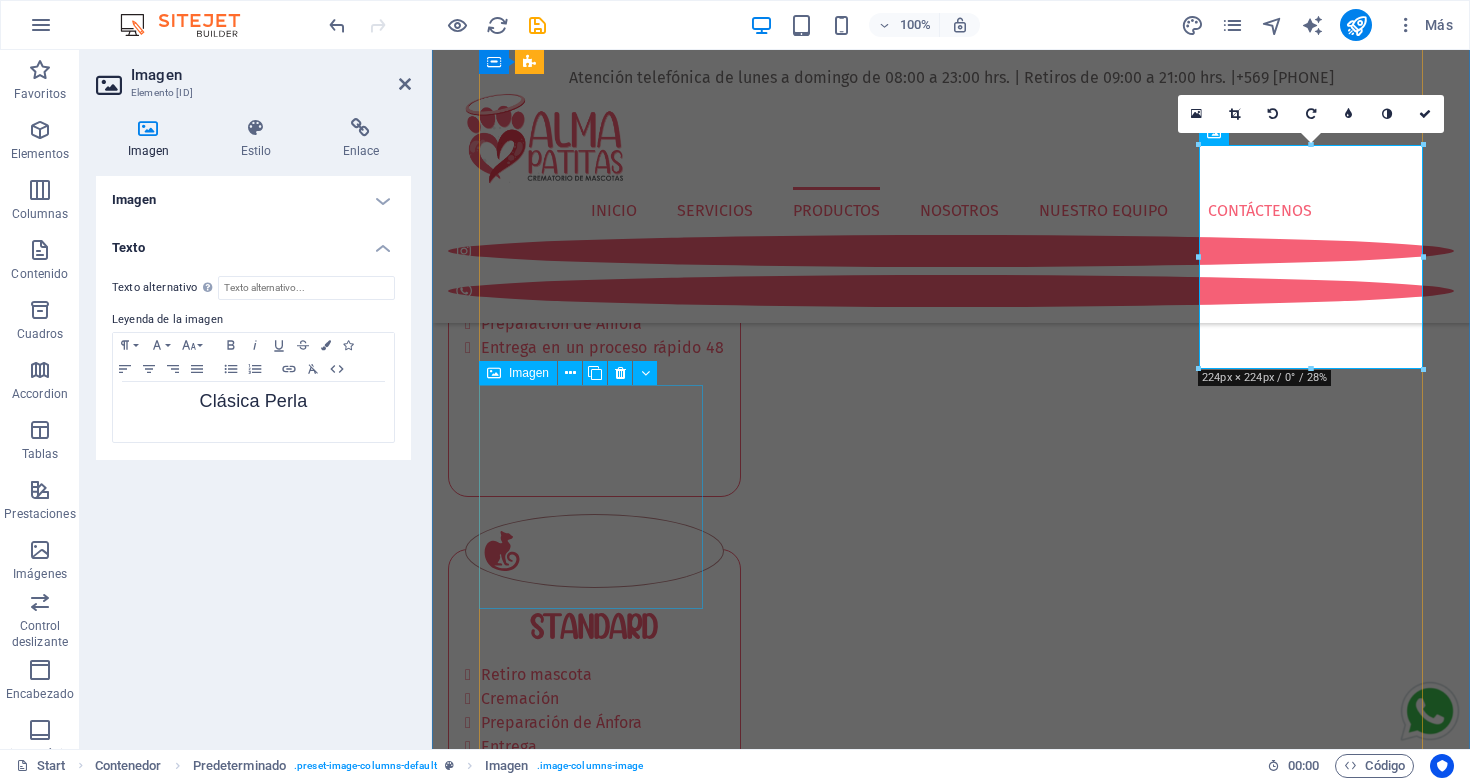click on "Odisea Perla Dorada" at bounding box center [951, 9742] 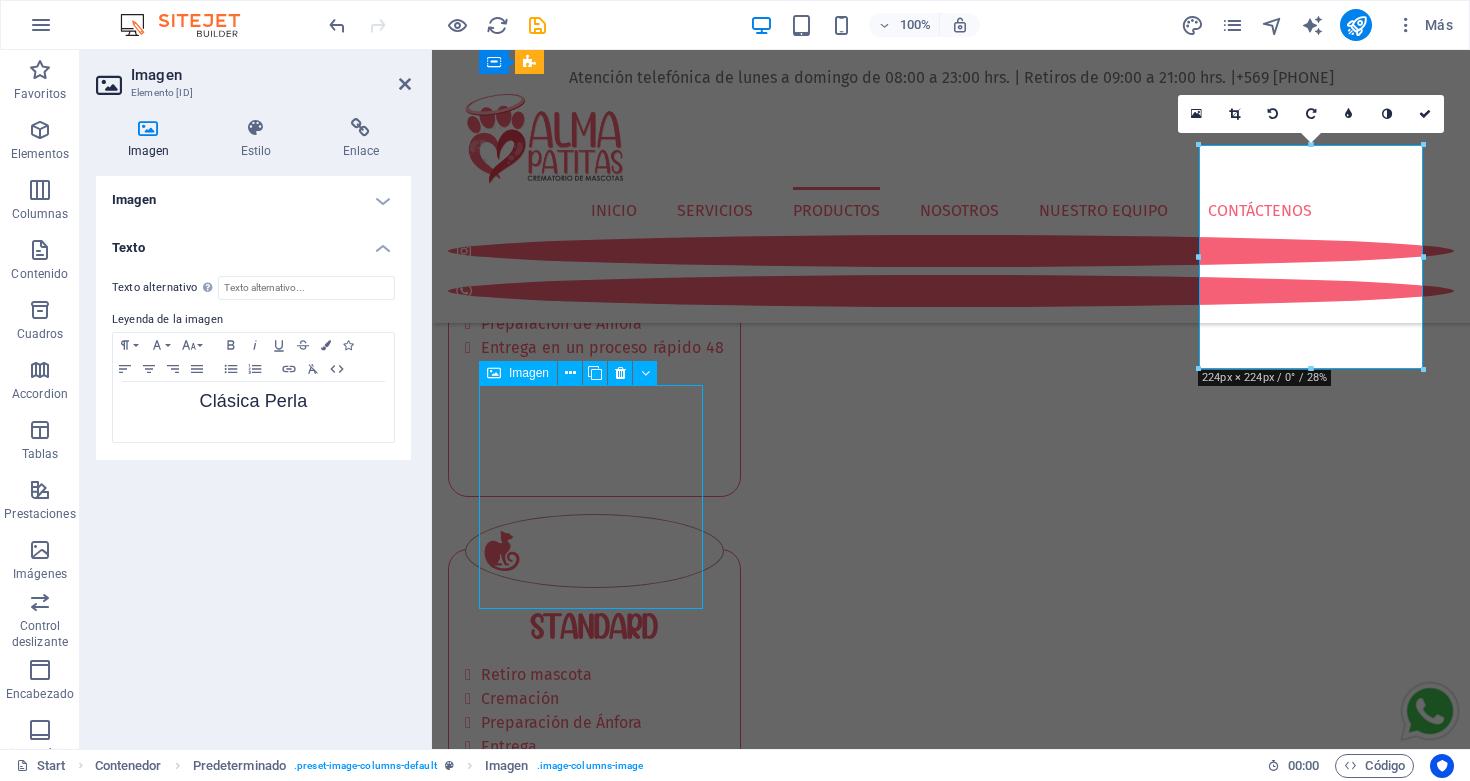 click on "Odisea Perla Dorada" at bounding box center (951, 9742) 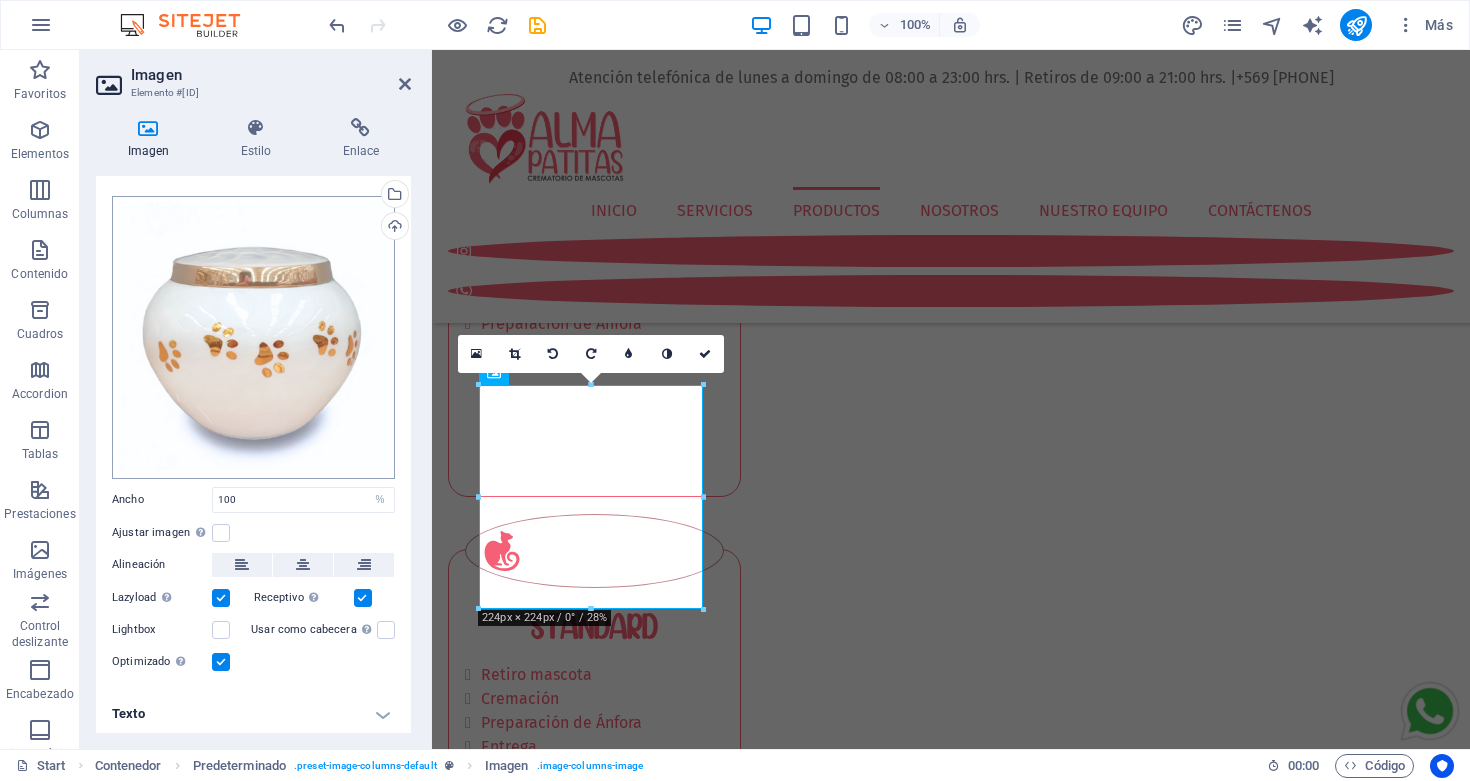 scroll, scrollTop: 0, scrollLeft: 0, axis: both 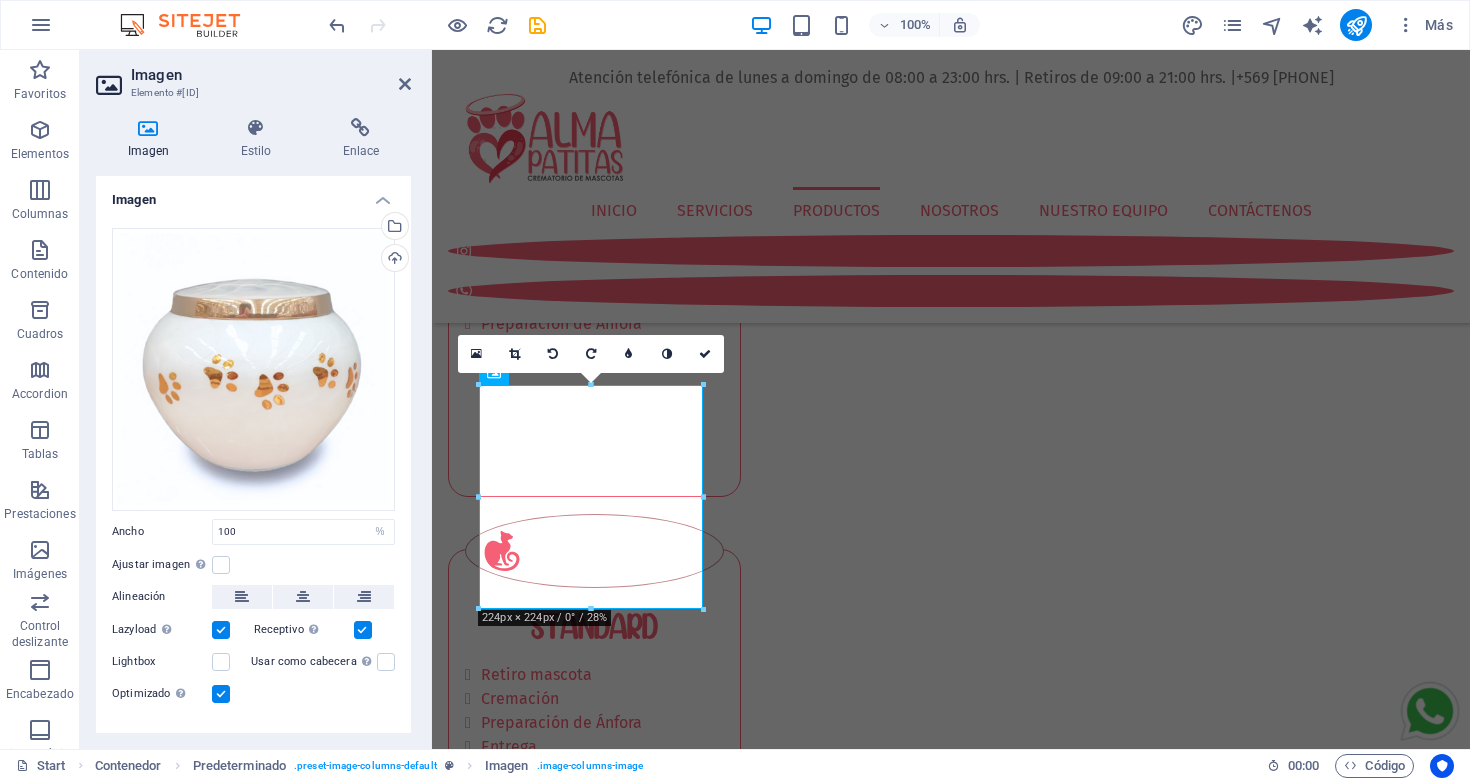 click on "Imagen" at bounding box center (253, 194) 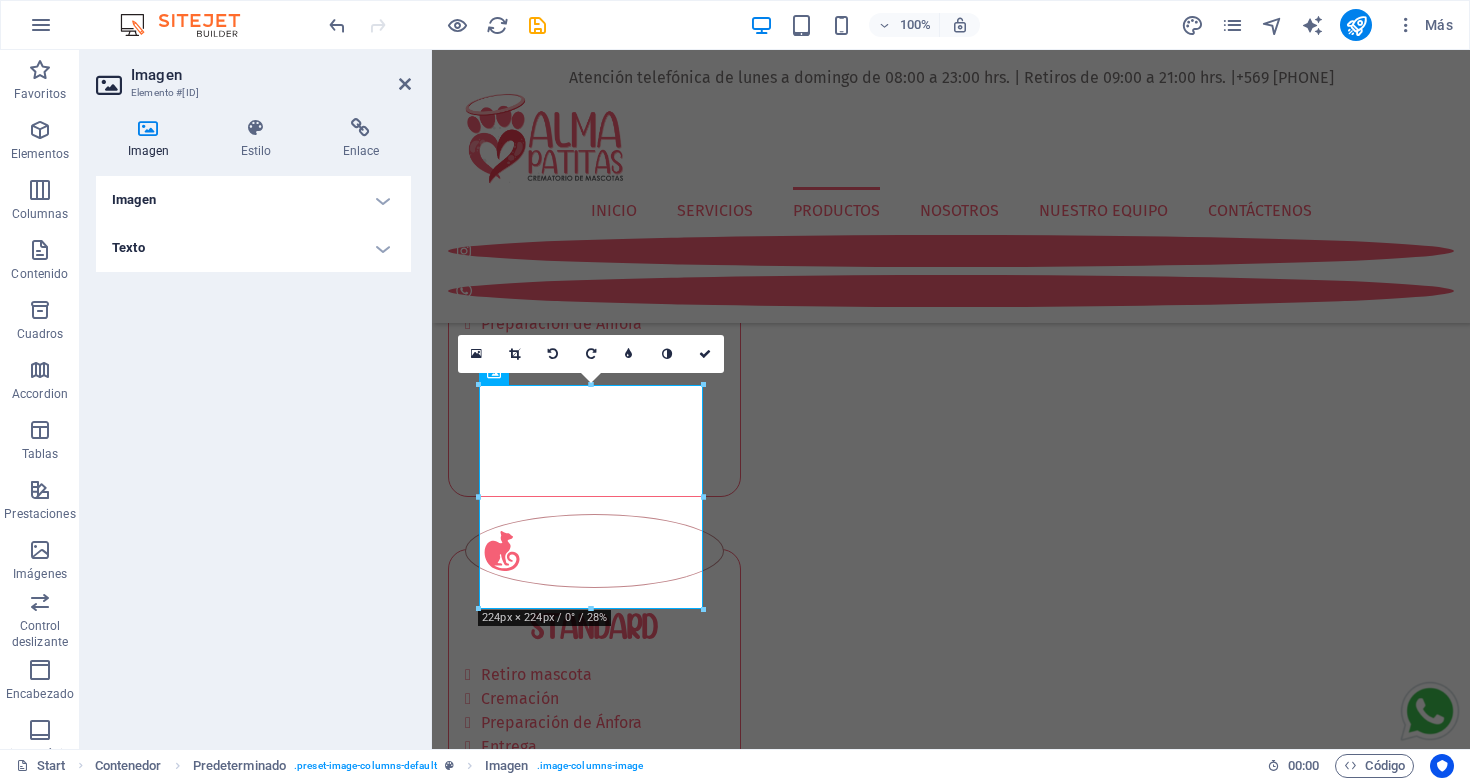 click on "Texto" at bounding box center [253, 248] 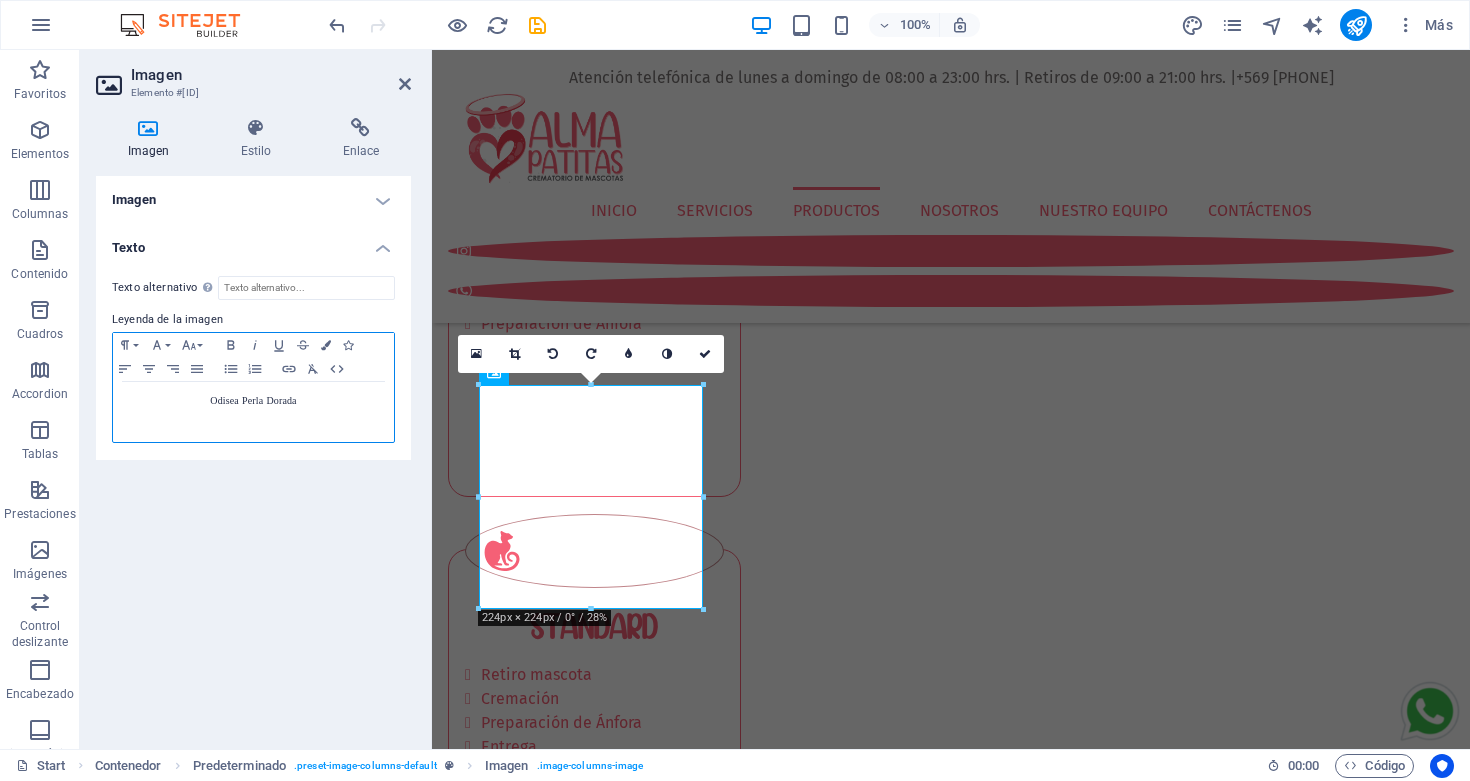 click on "Odisea Perla Dorada" at bounding box center (253, 400) 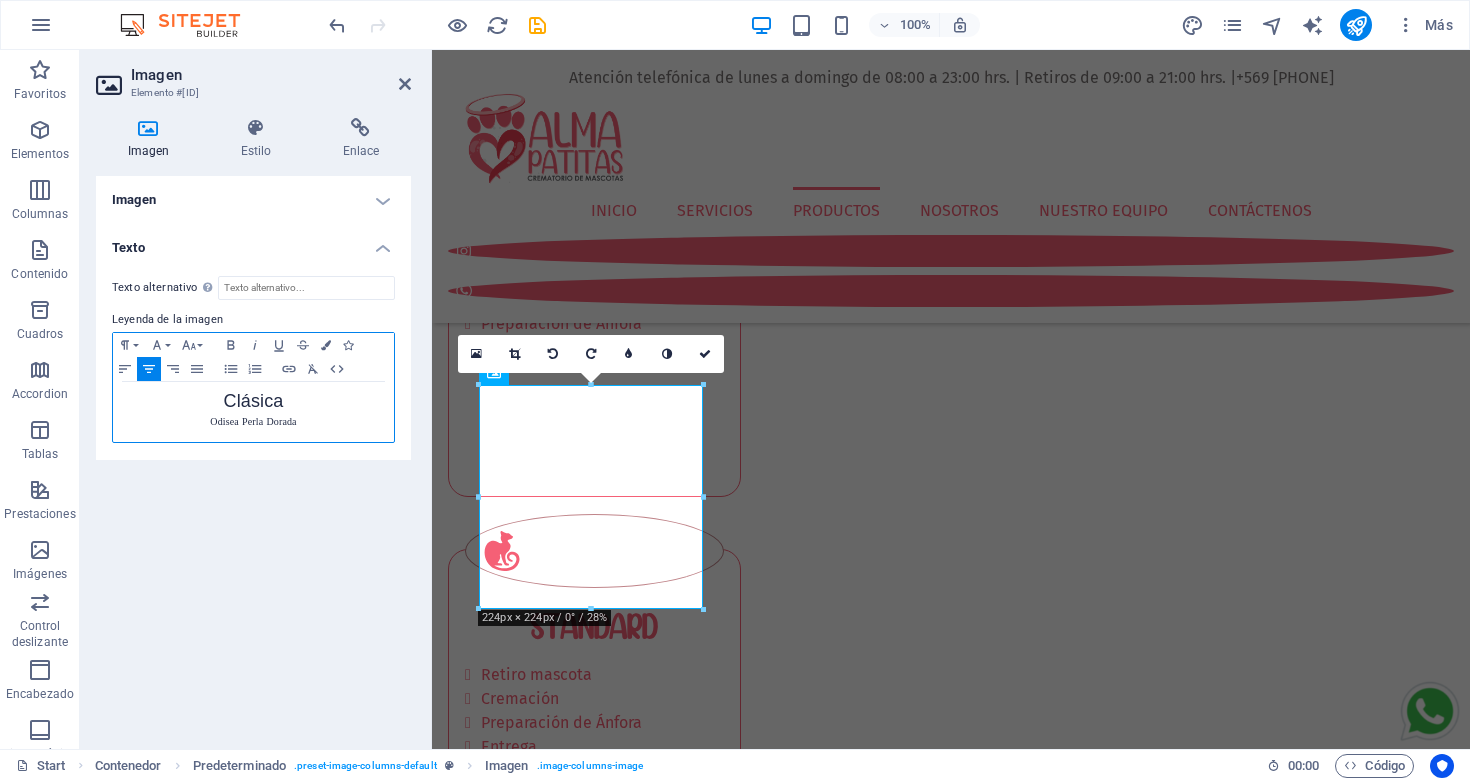type 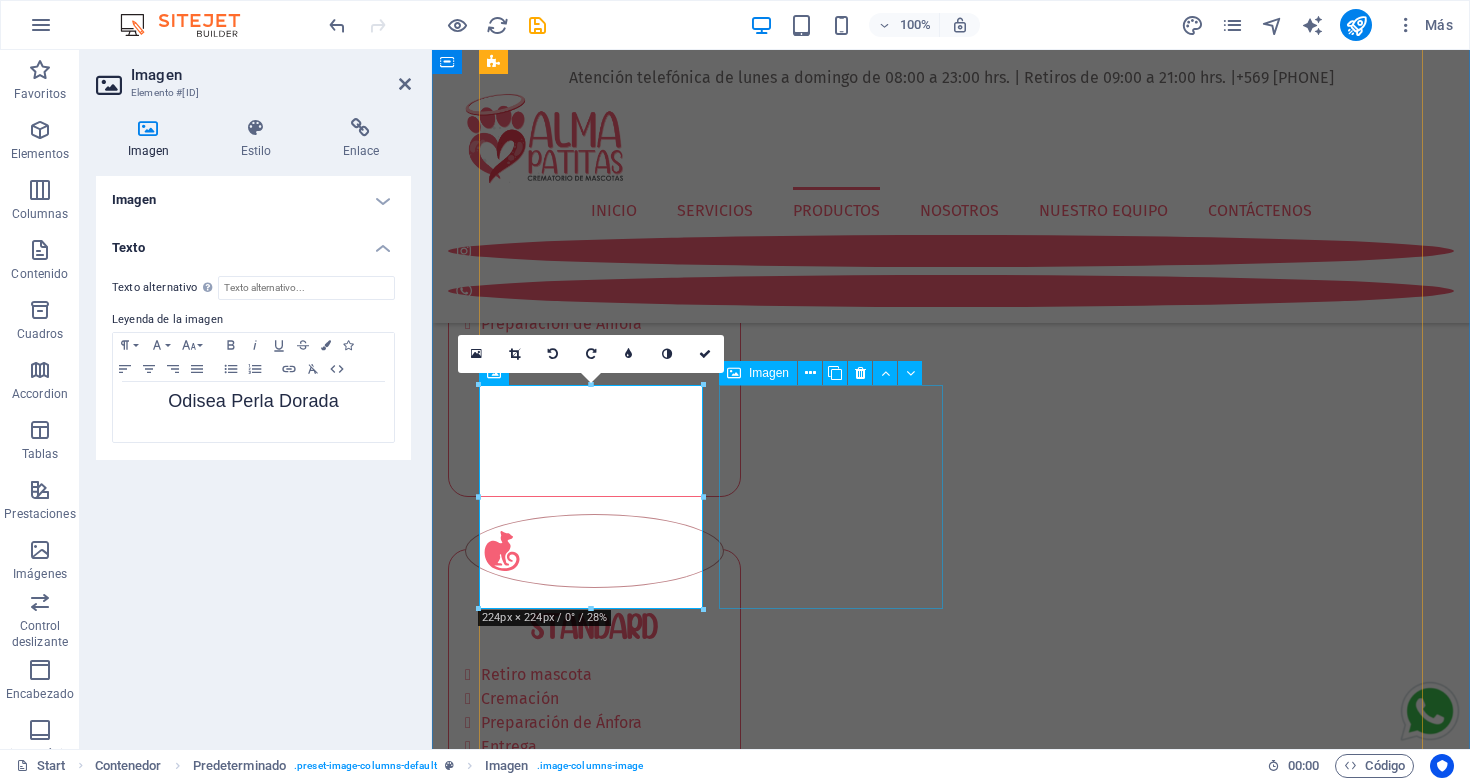 click on "Odisea Platino" at bounding box center (951, 10694) 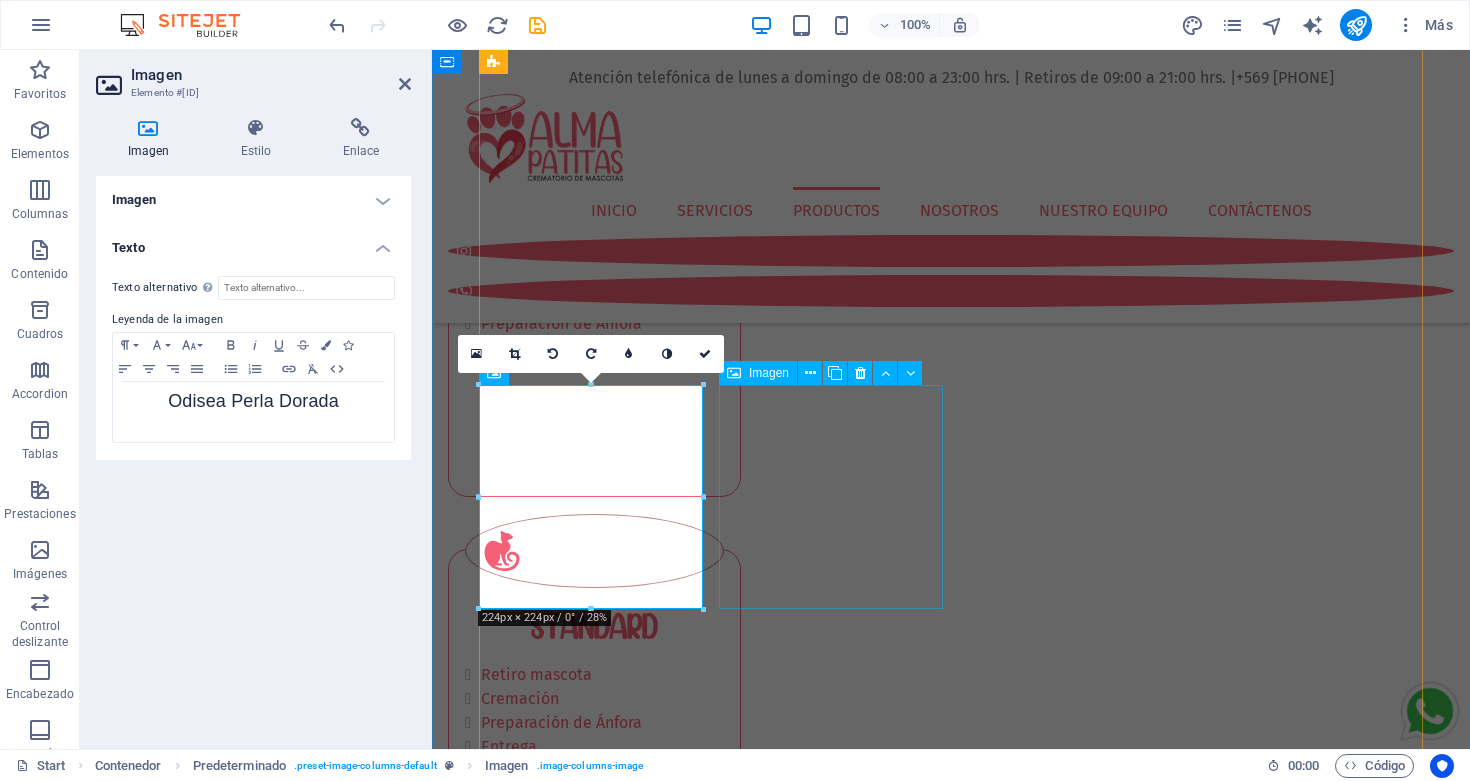 click on "Odisea Platino" at bounding box center (951, 10694) 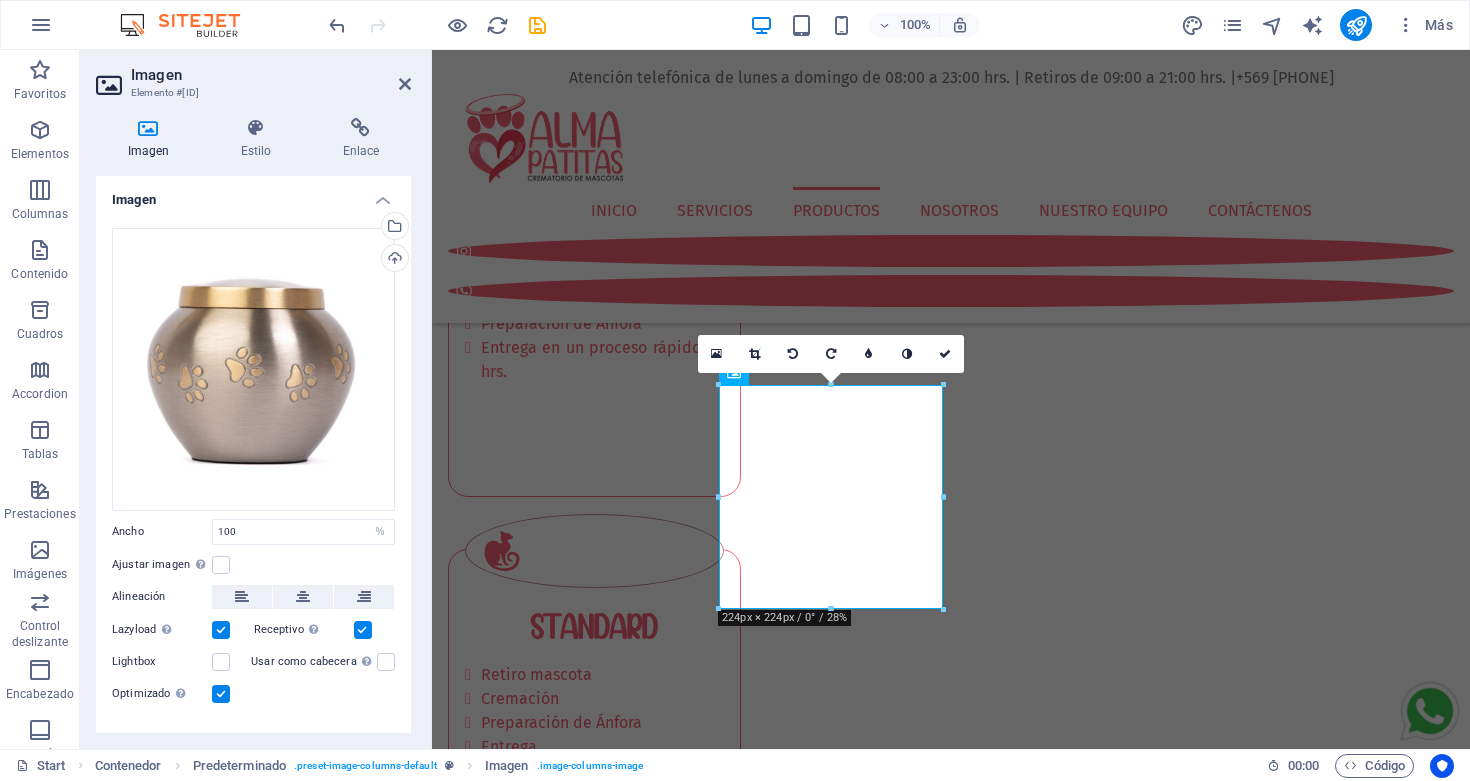 click on "Imagen" at bounding box center (253, 194) 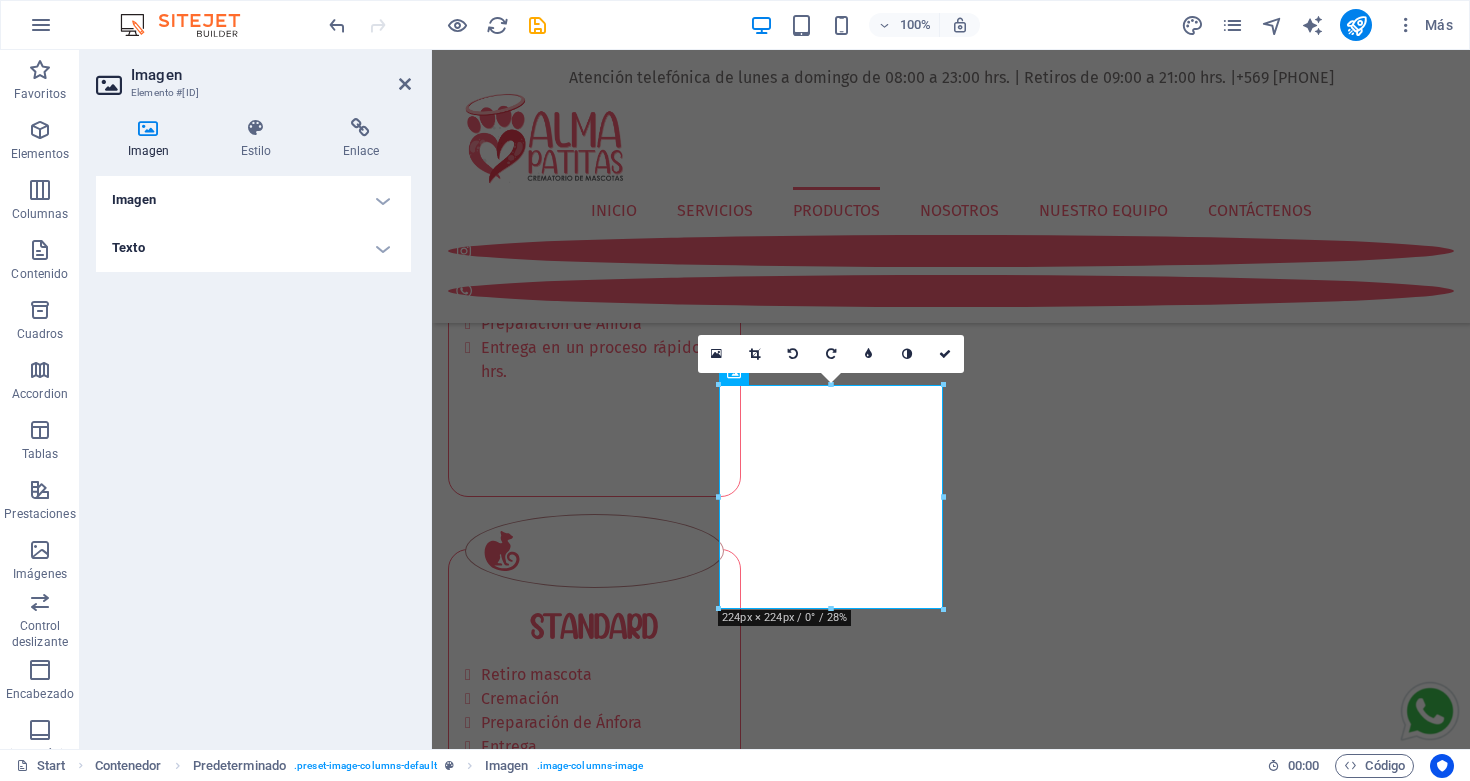 click on "Texto" at bounding box center (253, 248) 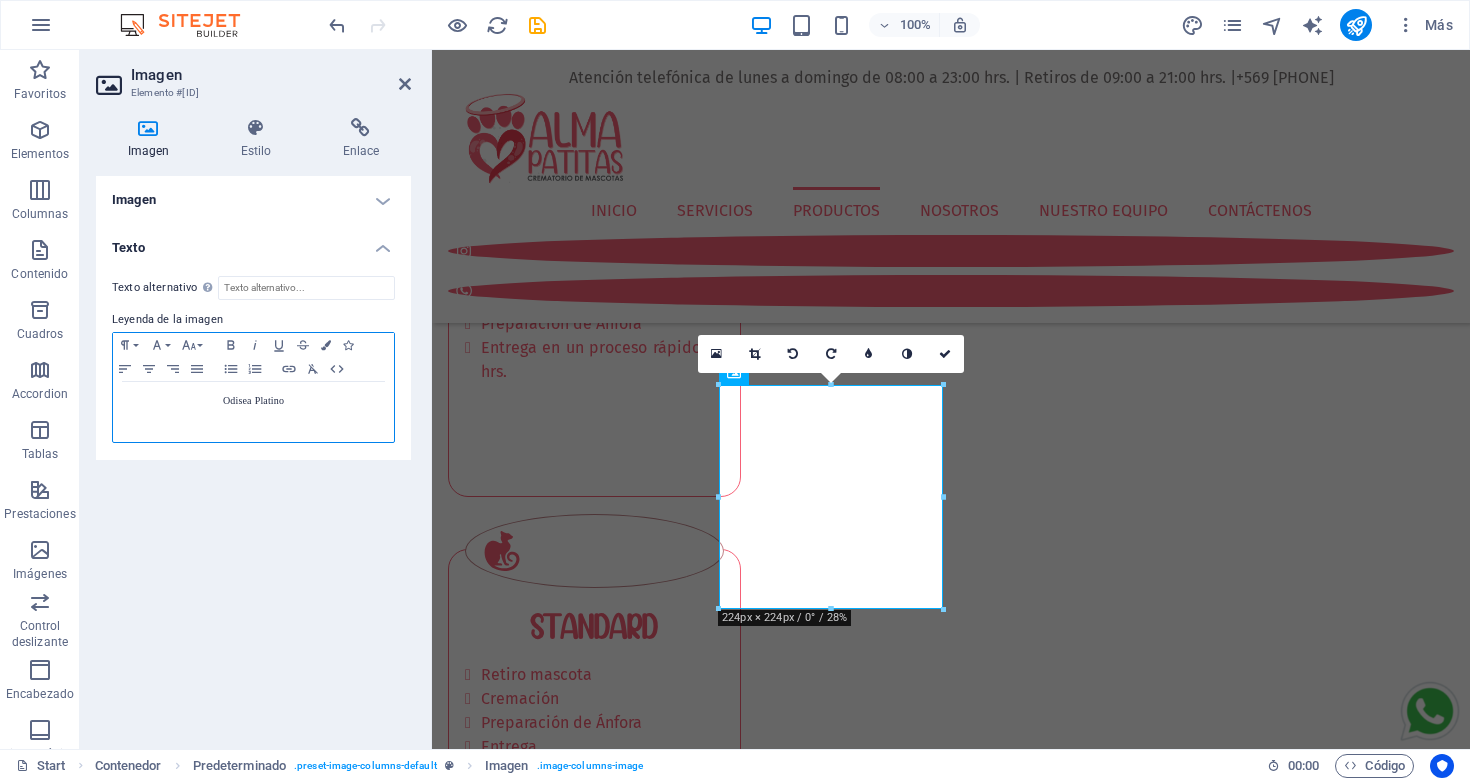 click on "Odisea Platino" at bounding box center [253, 401] 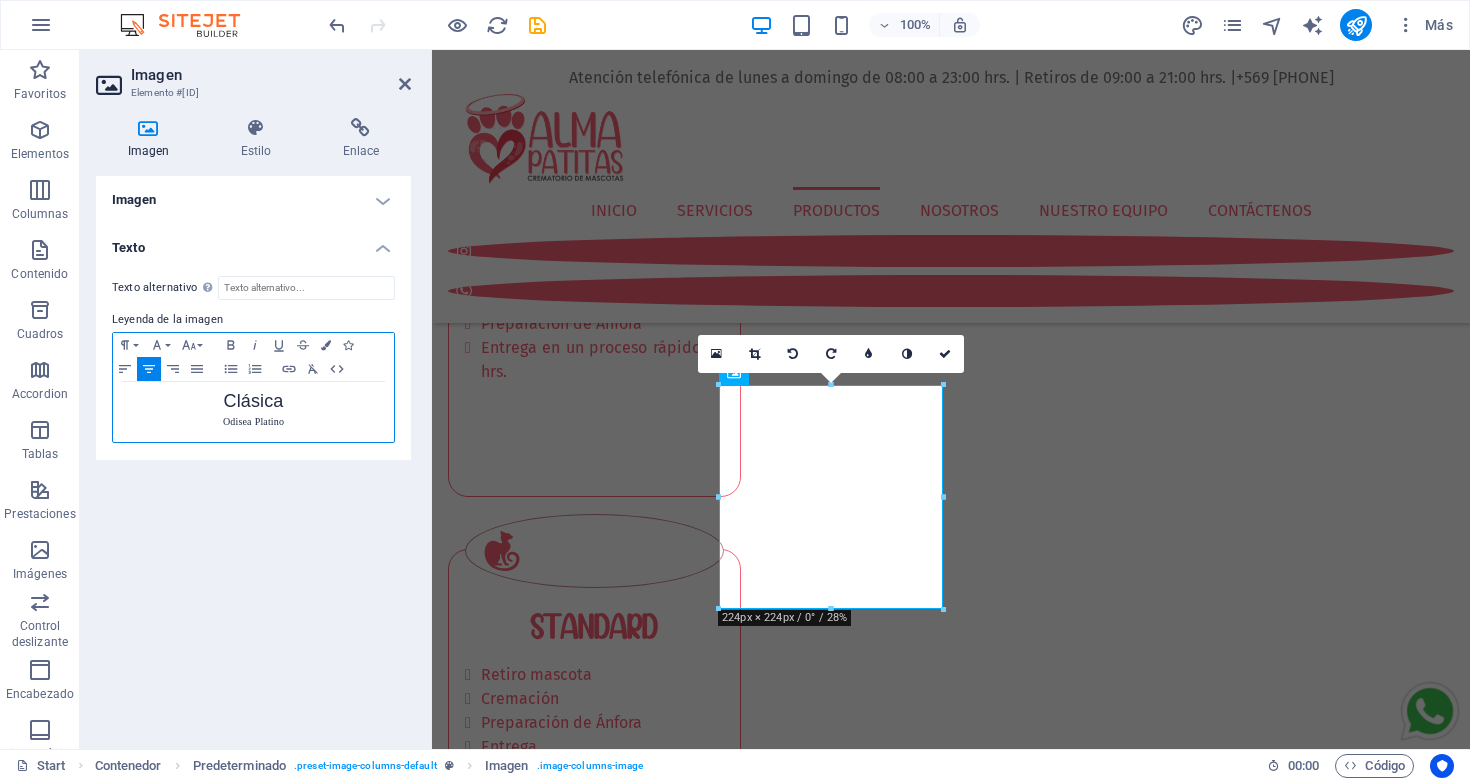 type 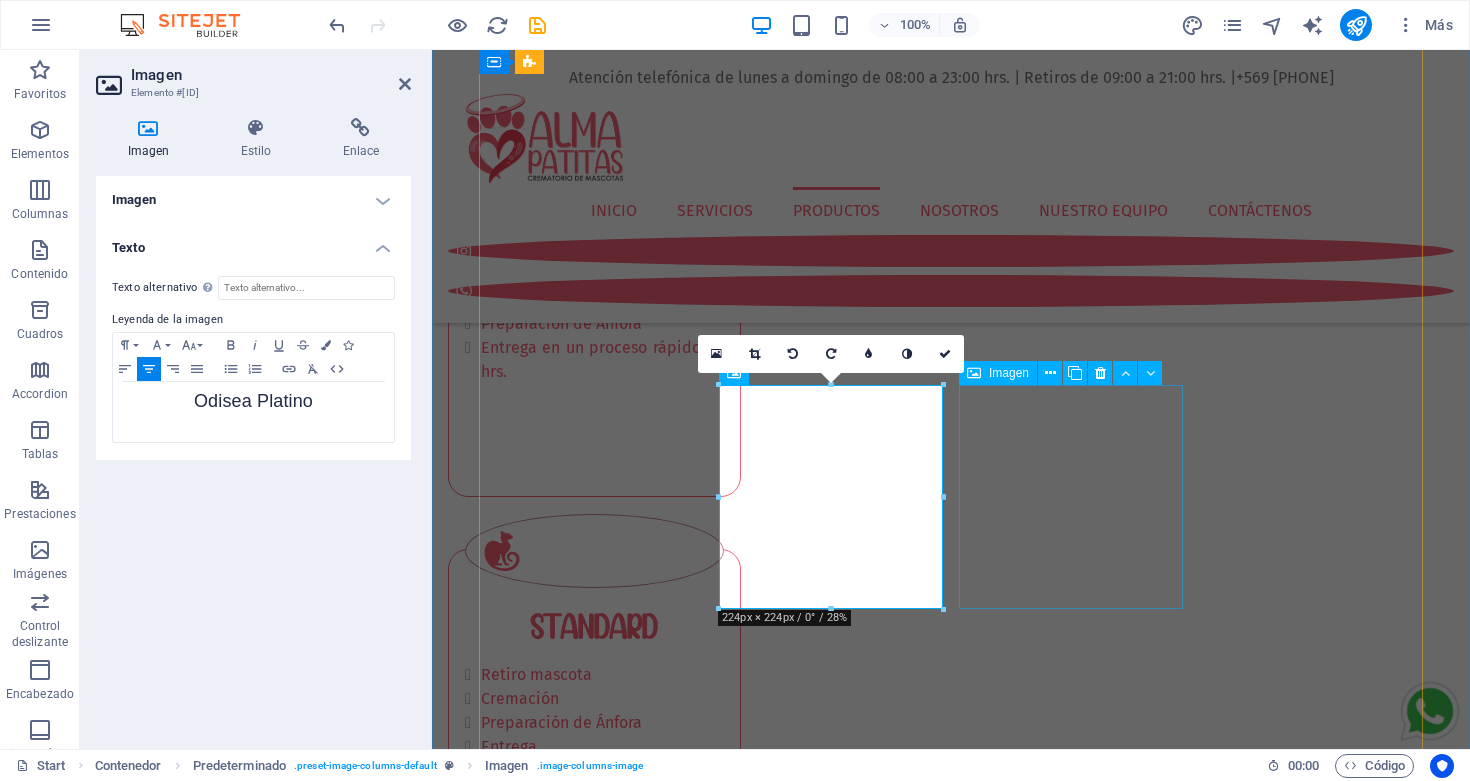 click on "Odisea Grafico" at bounding box center (951, 11646) 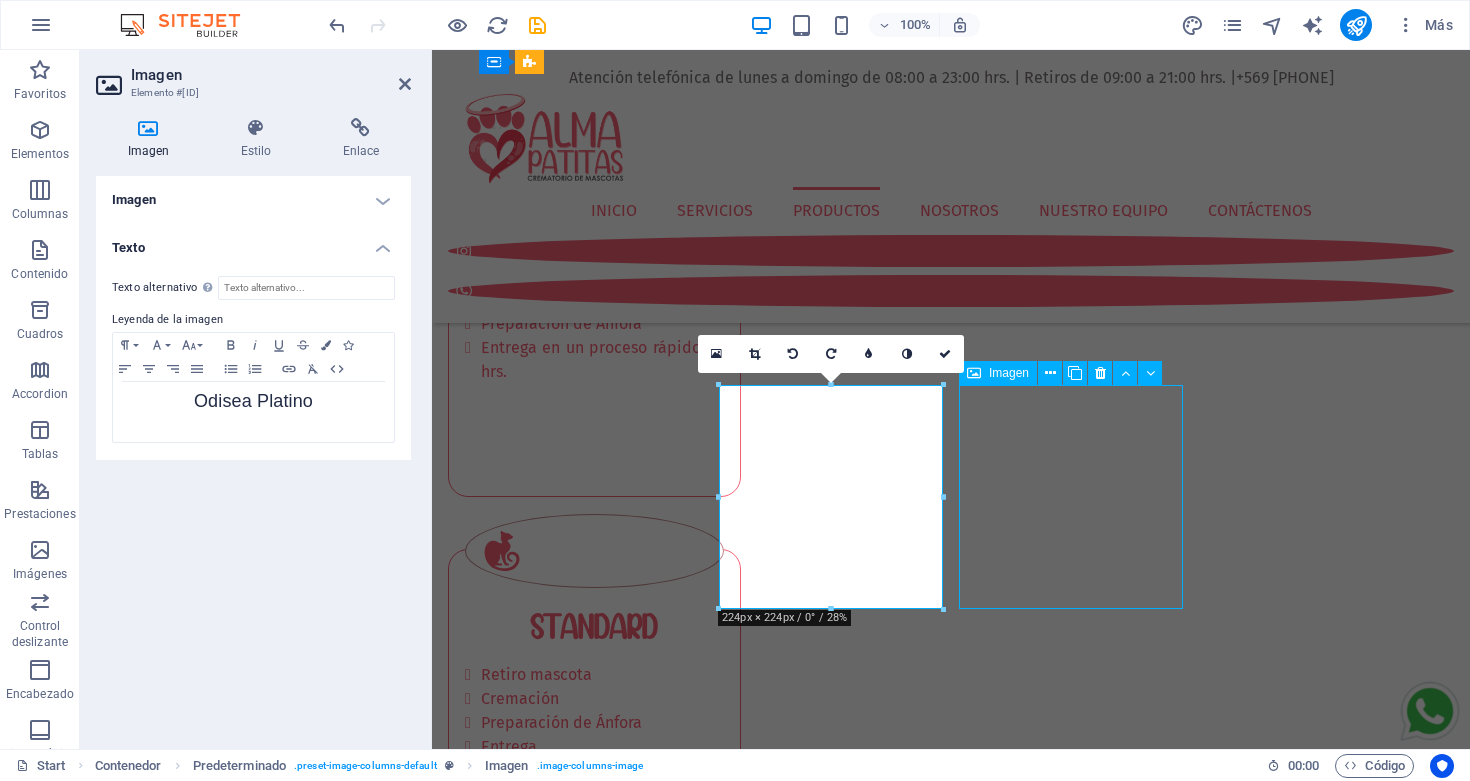 click on "Odisea Grafico" at bounding box center (951, 11646) 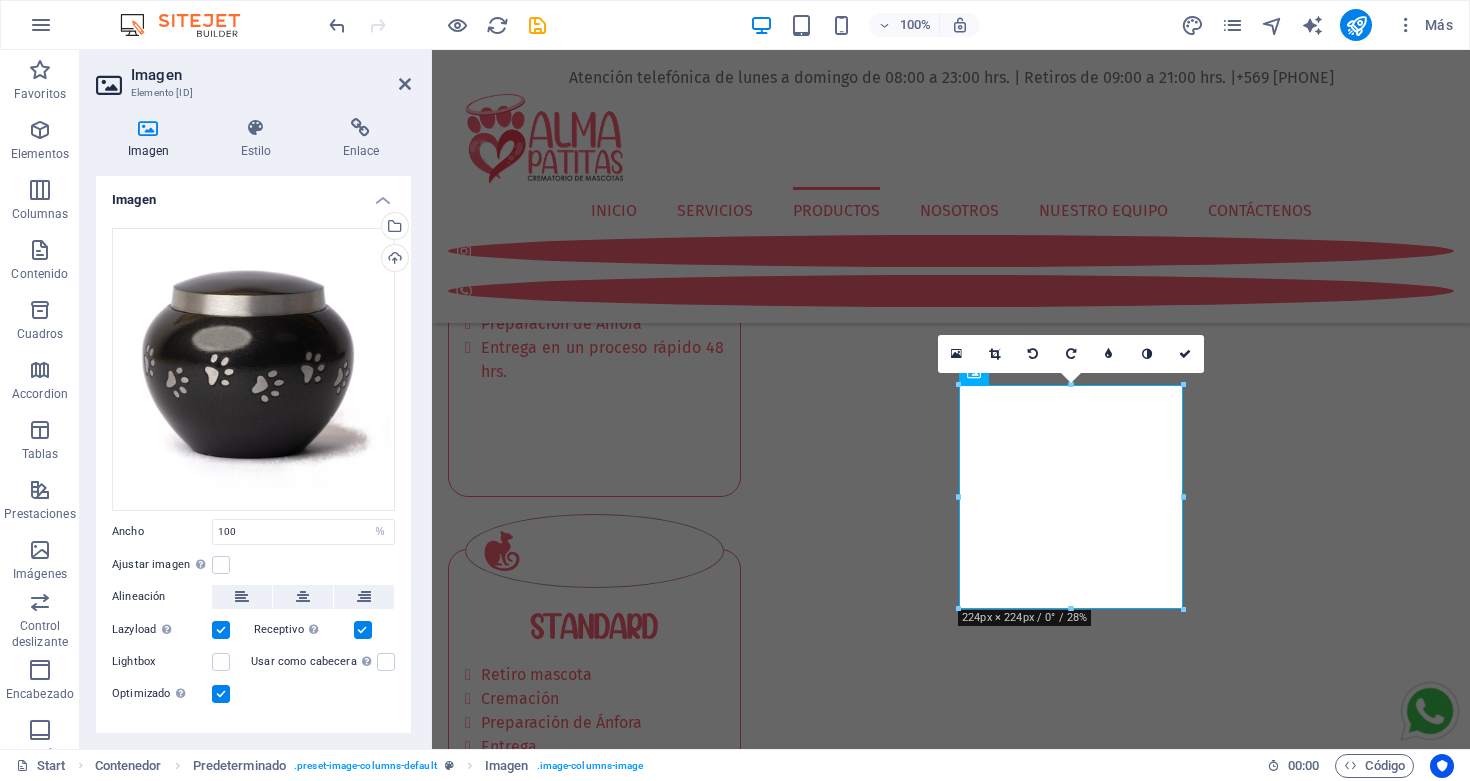 click on "Imagen" at bounding box center (253, 194) 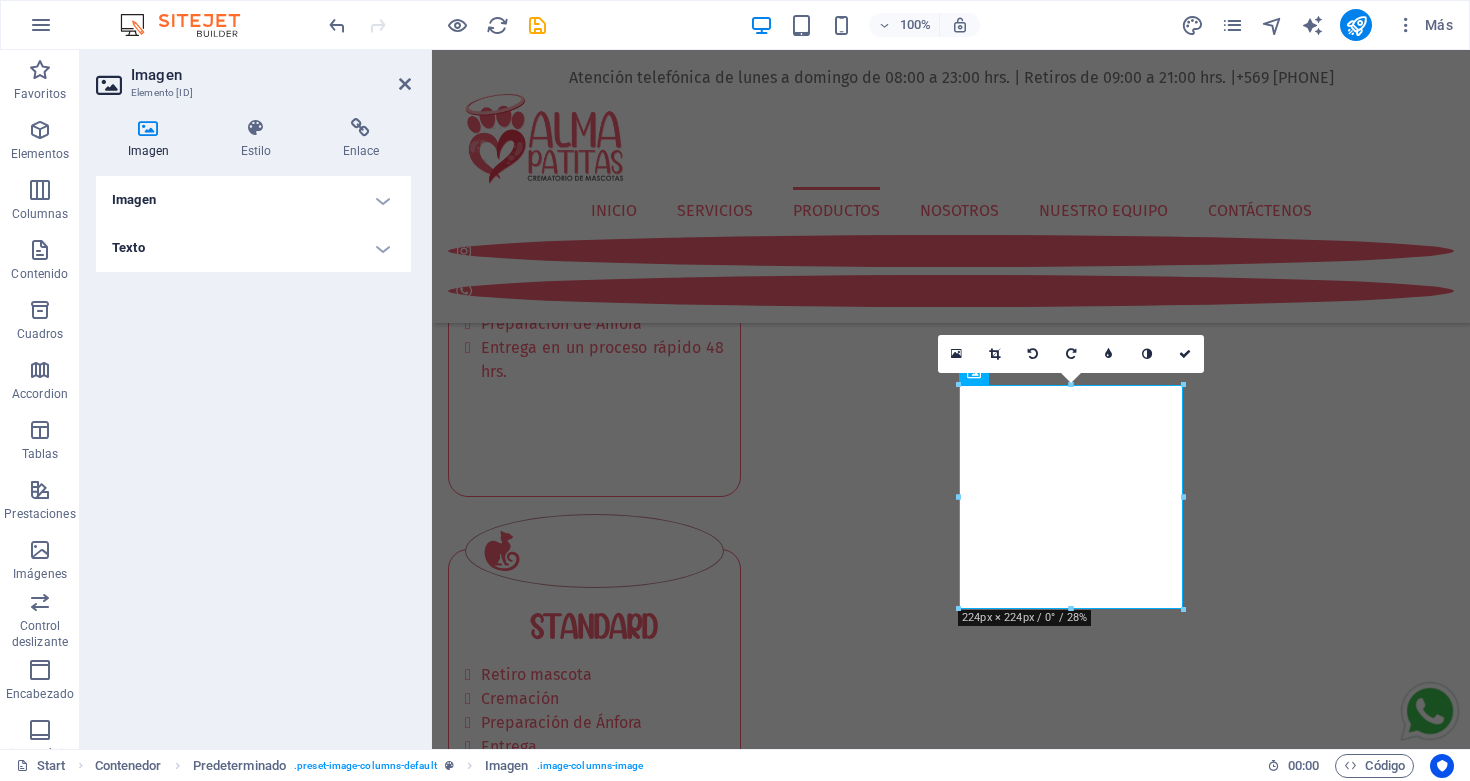 click on "Texto" at bounding box center [253, 248] 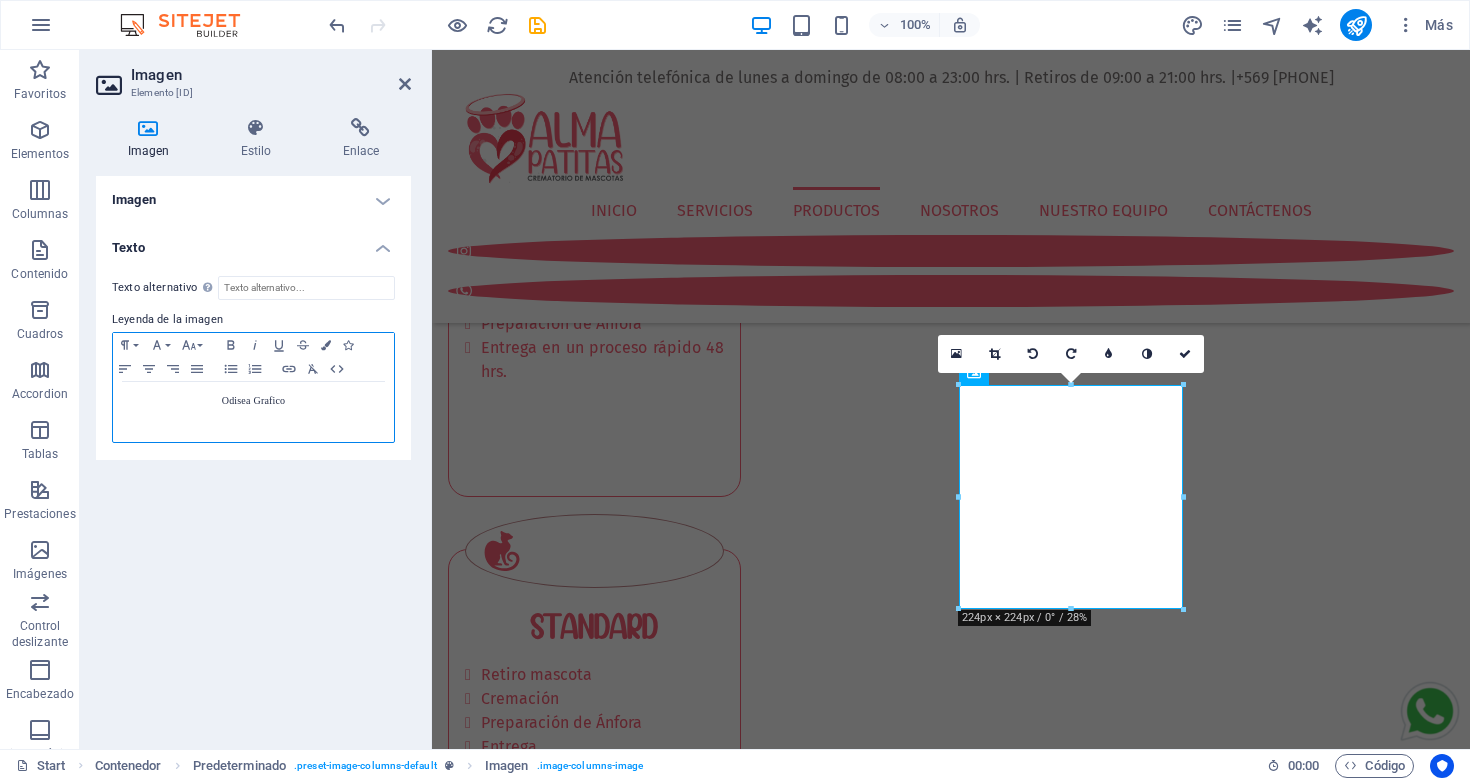 click on "Odisea Grafico" at bounding box center [253, 400] 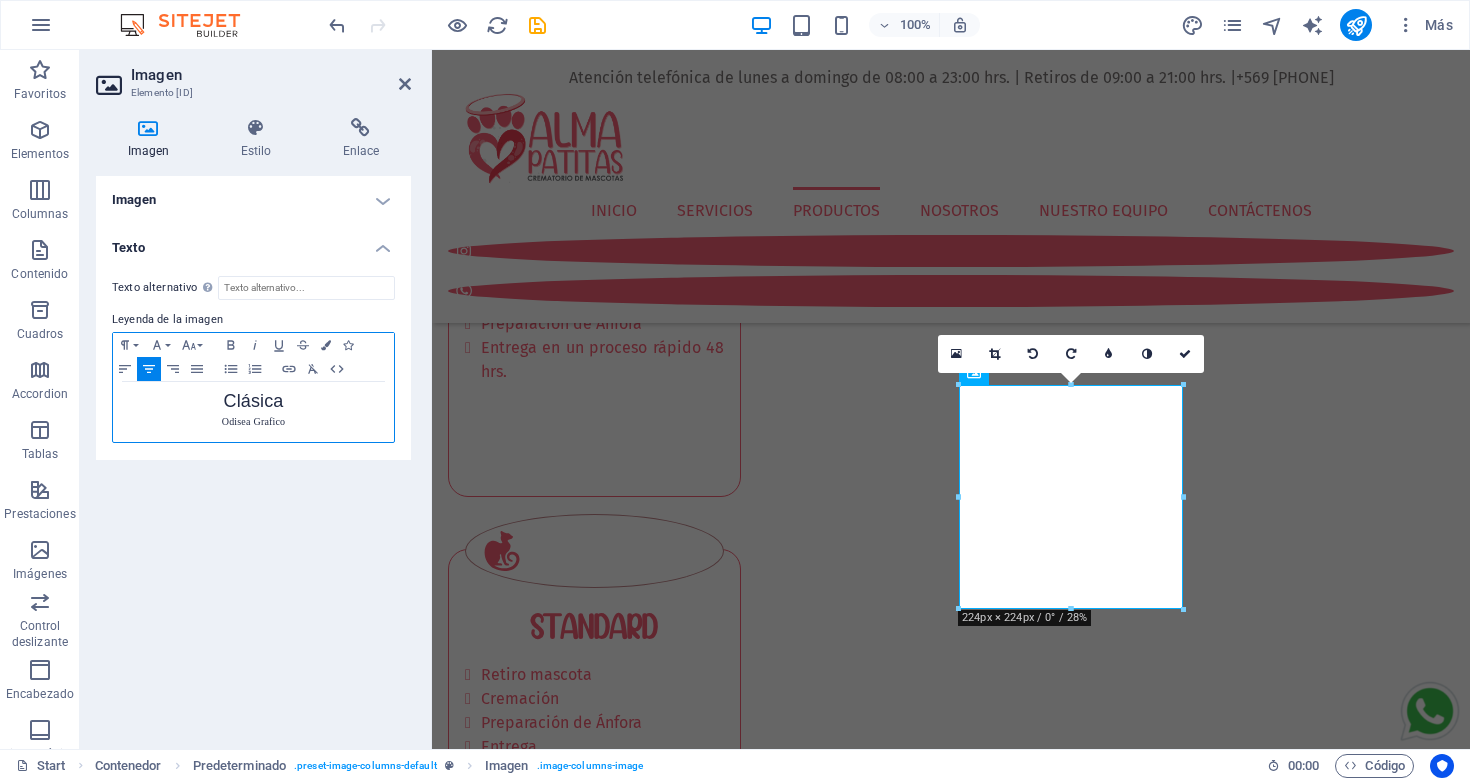 type 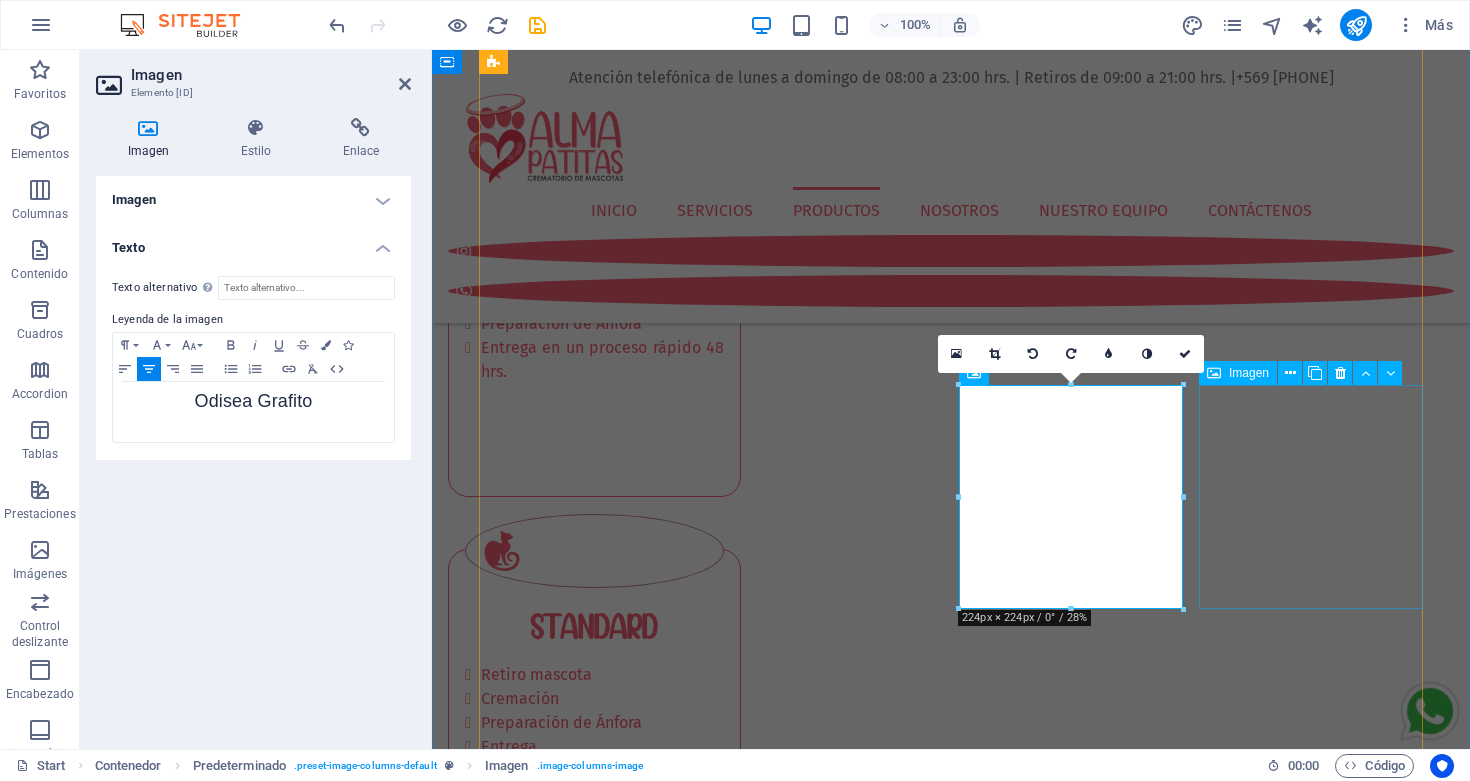 click on "Odisea Oro" at bounding box center (951, 12598) 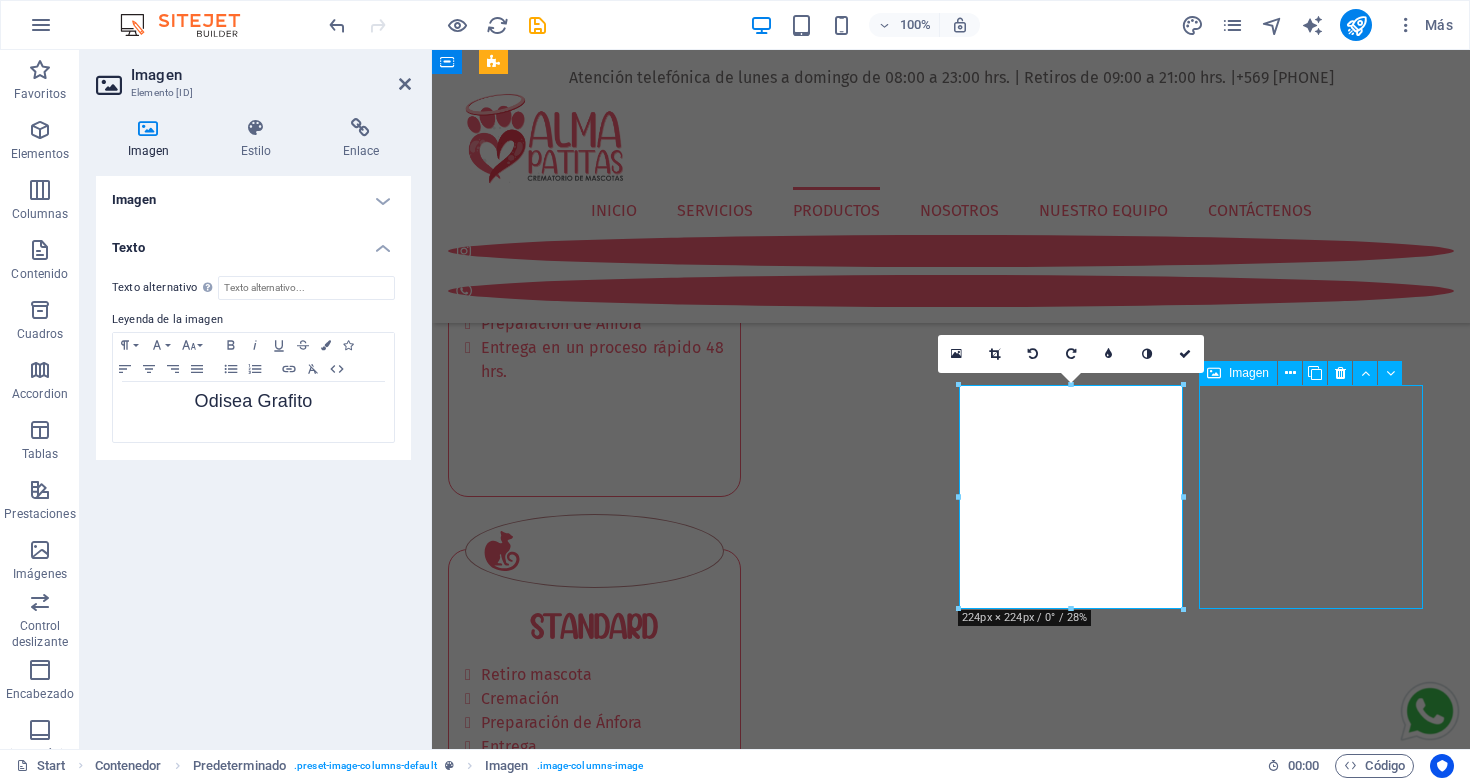 click on "Odisea Oro" at bounding box center (951, 12598) 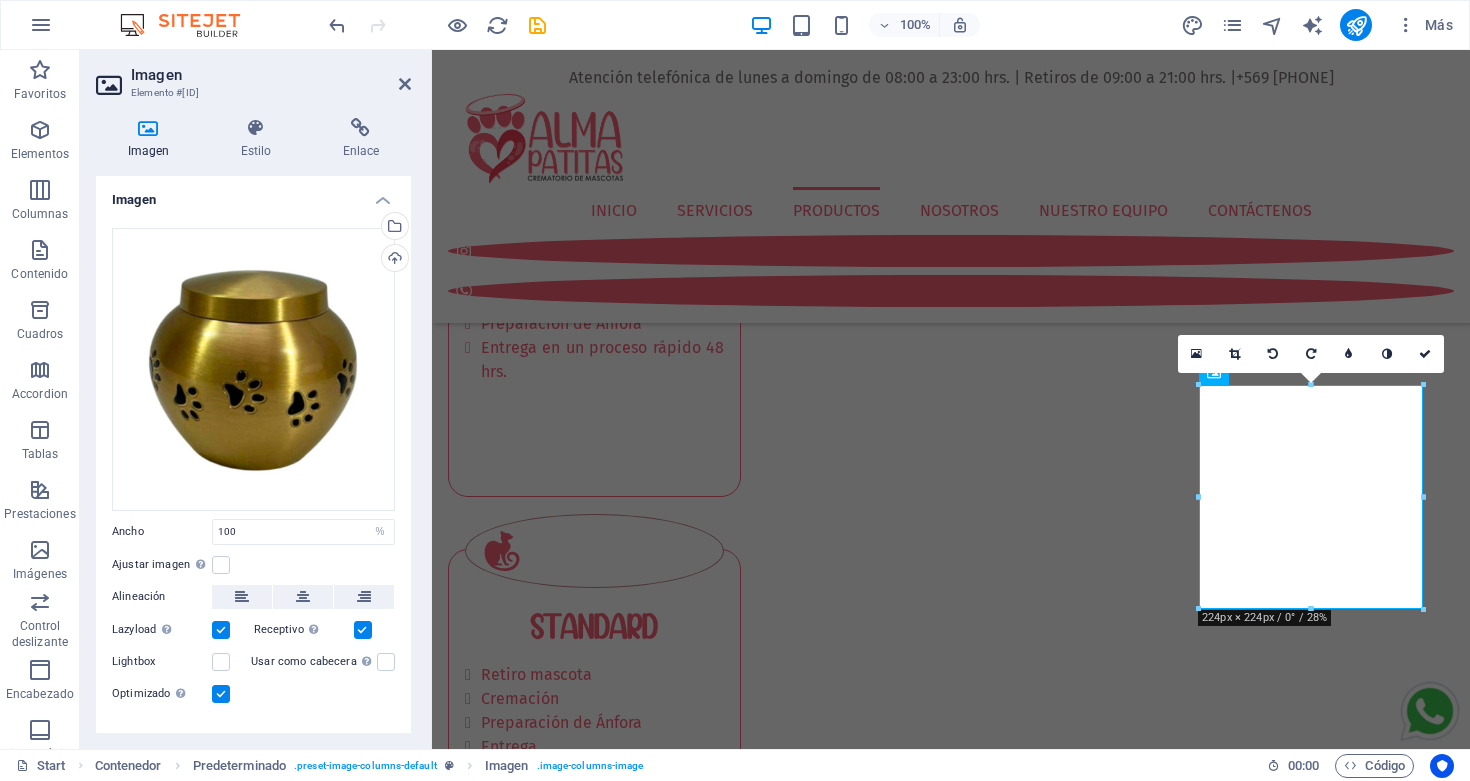 click on "Imagen" at bounding box center [253, 194] 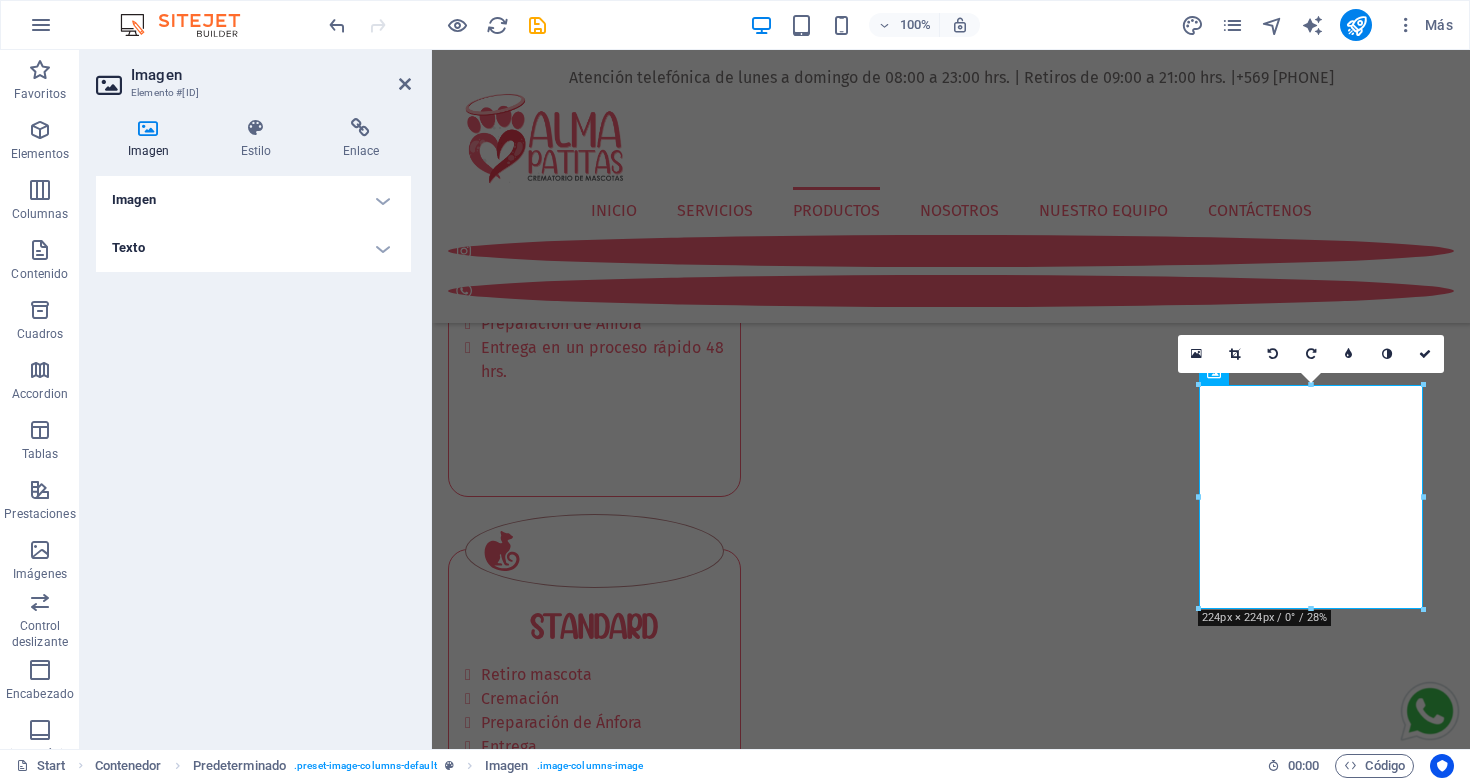 click on "Texto" at bounding box center [253, 248] 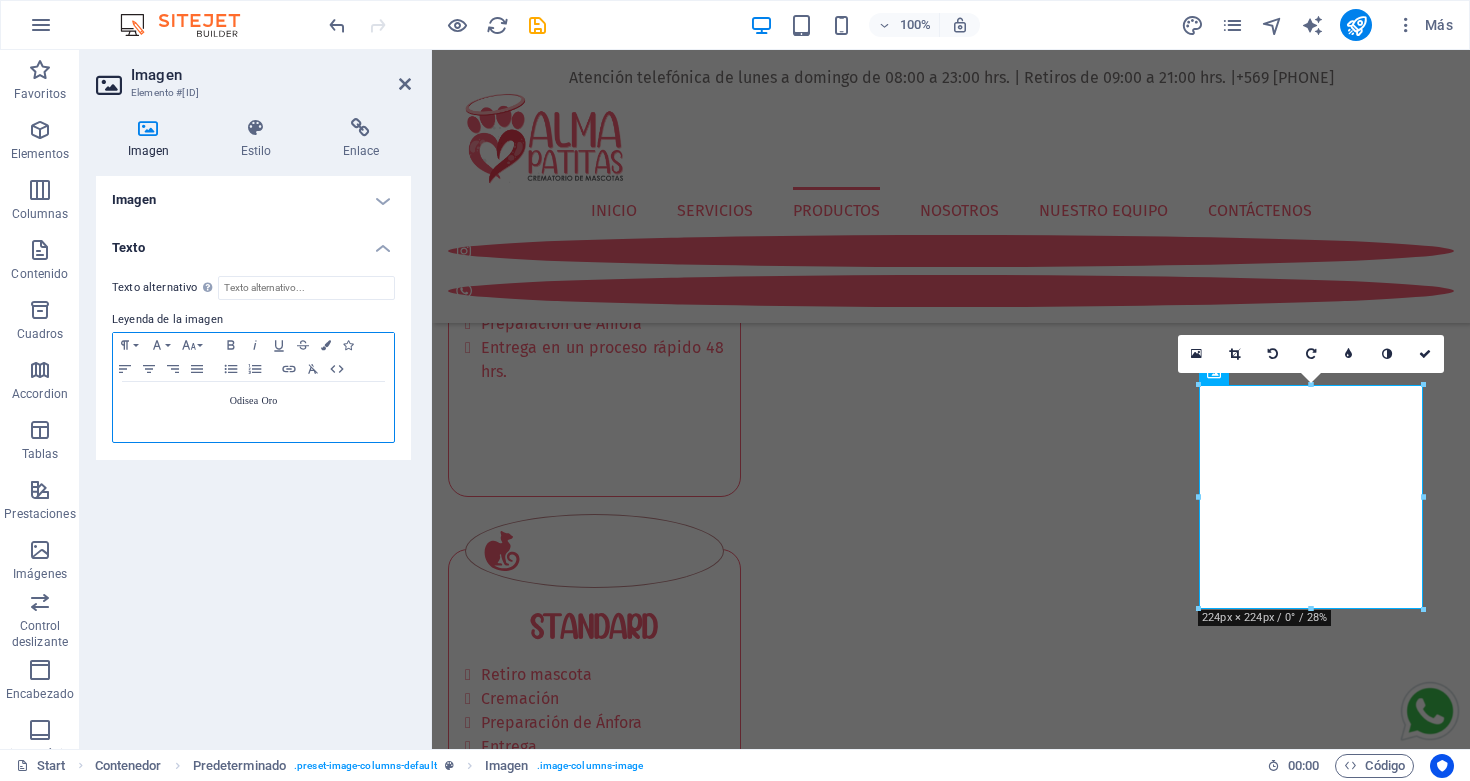 click on "Odisea Oro" at bounding box center (254, 400) 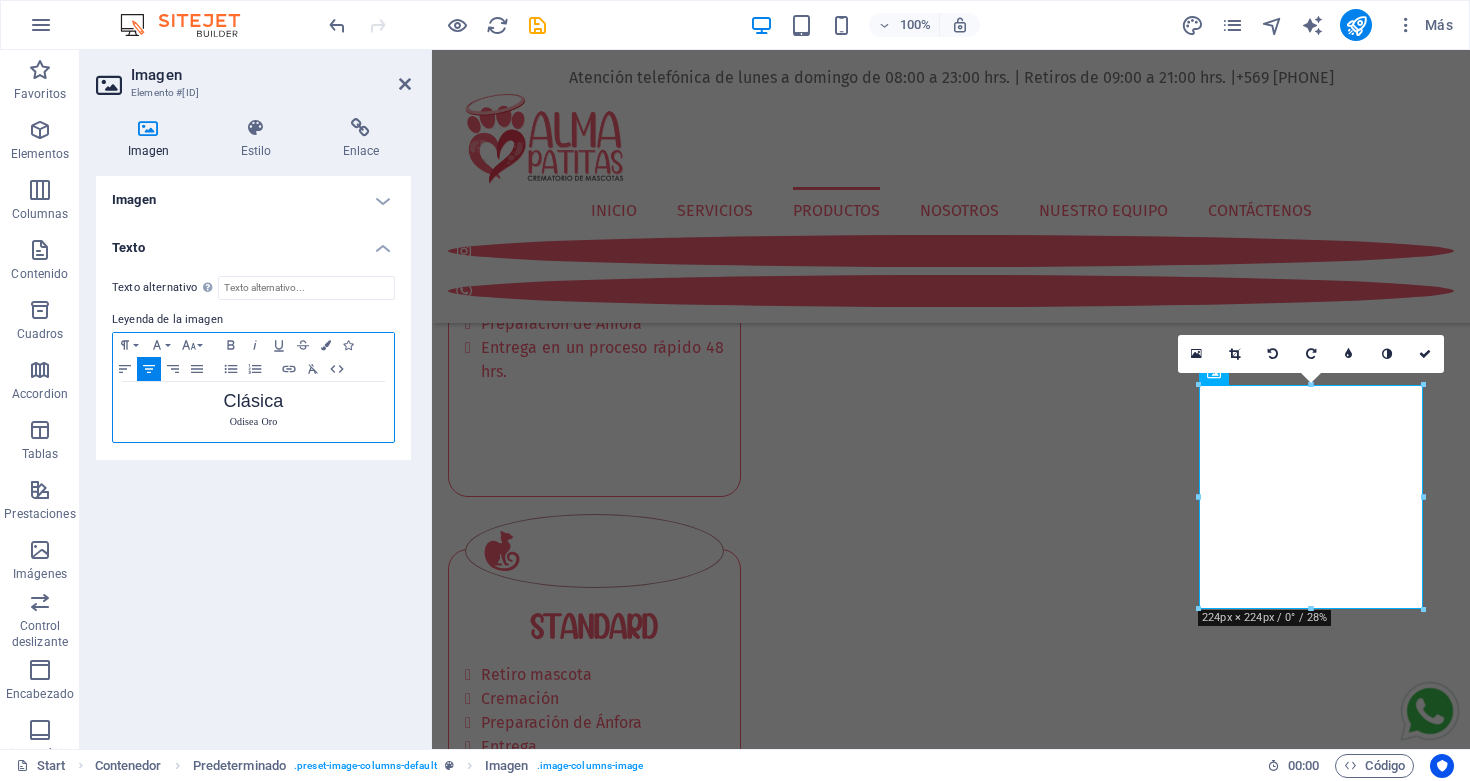 type 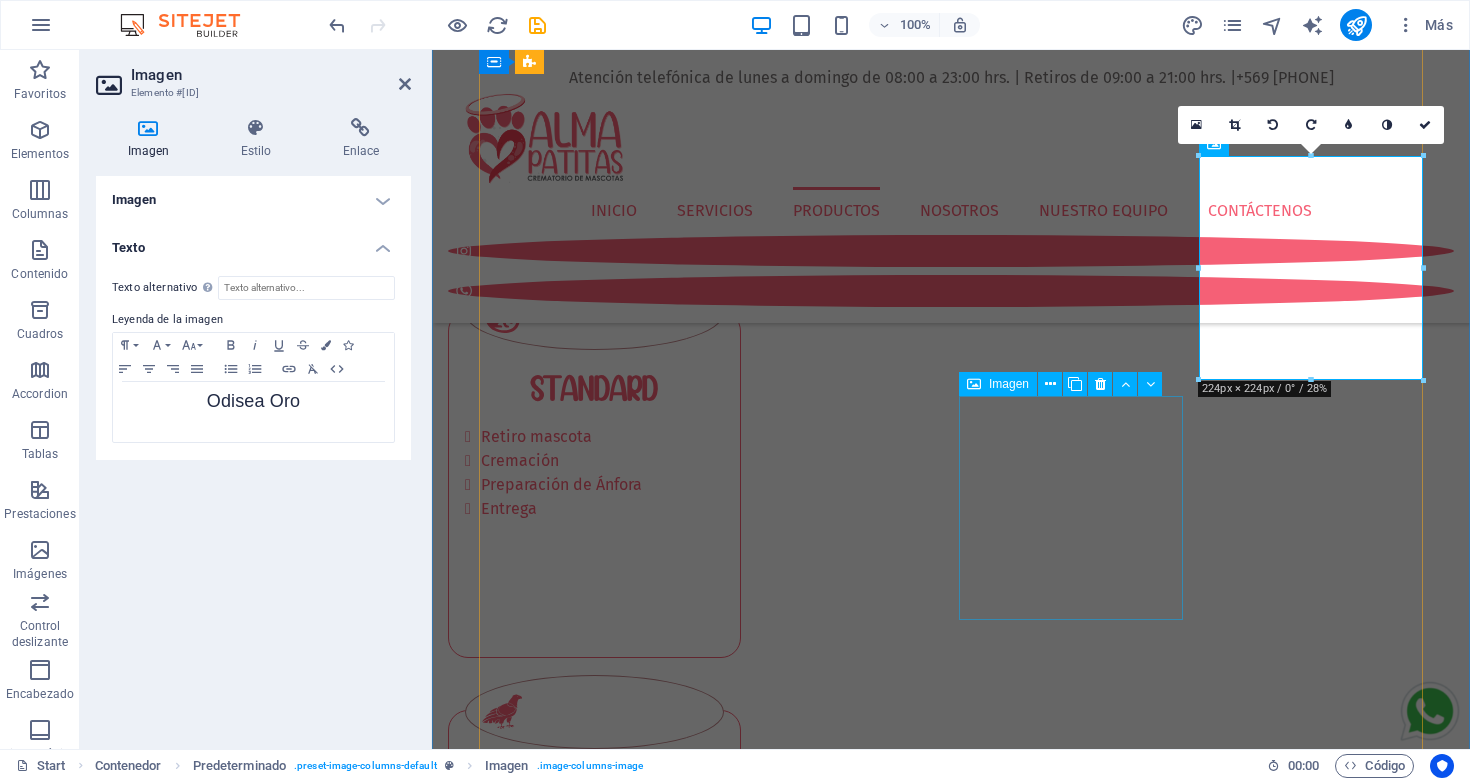 scroll, scrollTop: 2105, scrollLeft: 0, axis: vertical 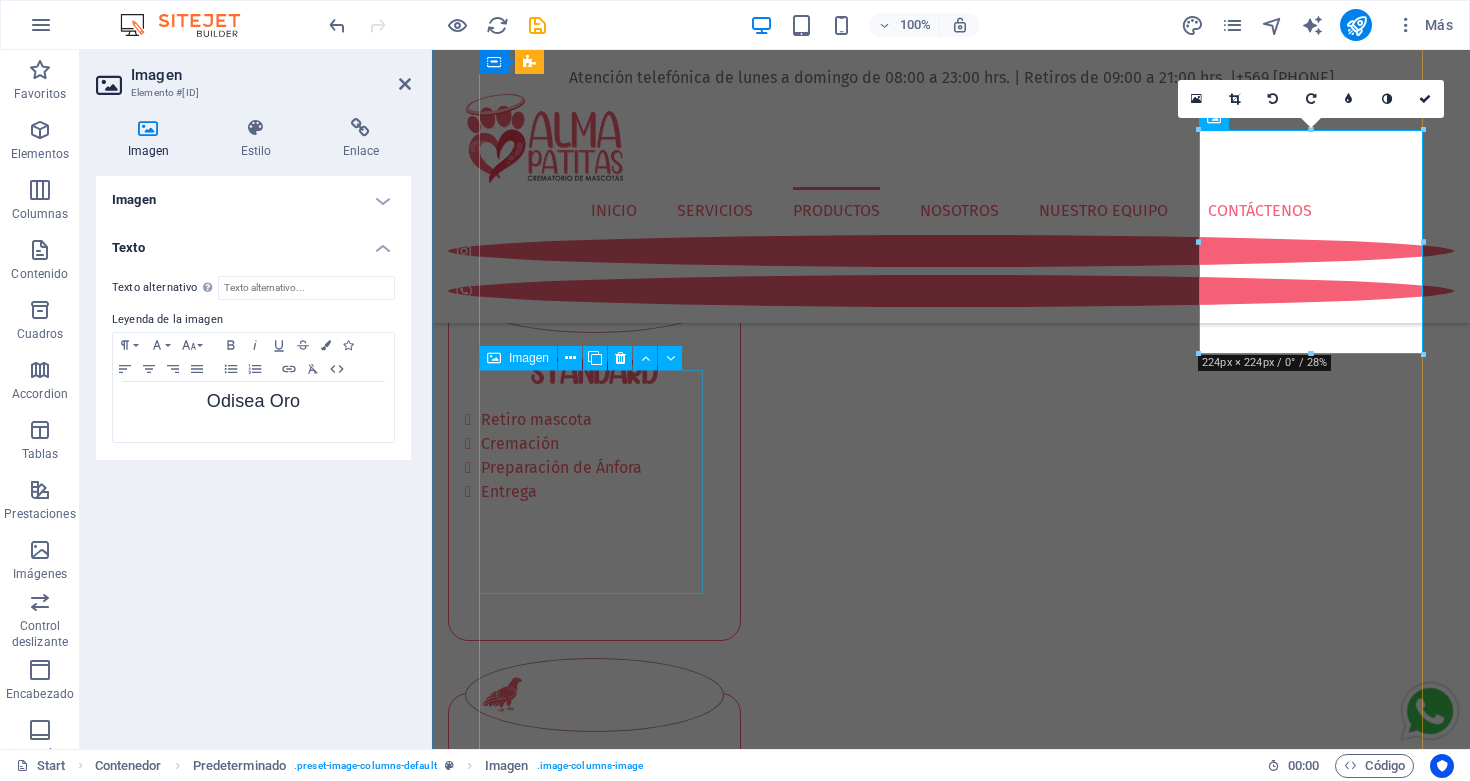 click on "Odisea Cobre Tornasol" at bounding box center (951, 13295) 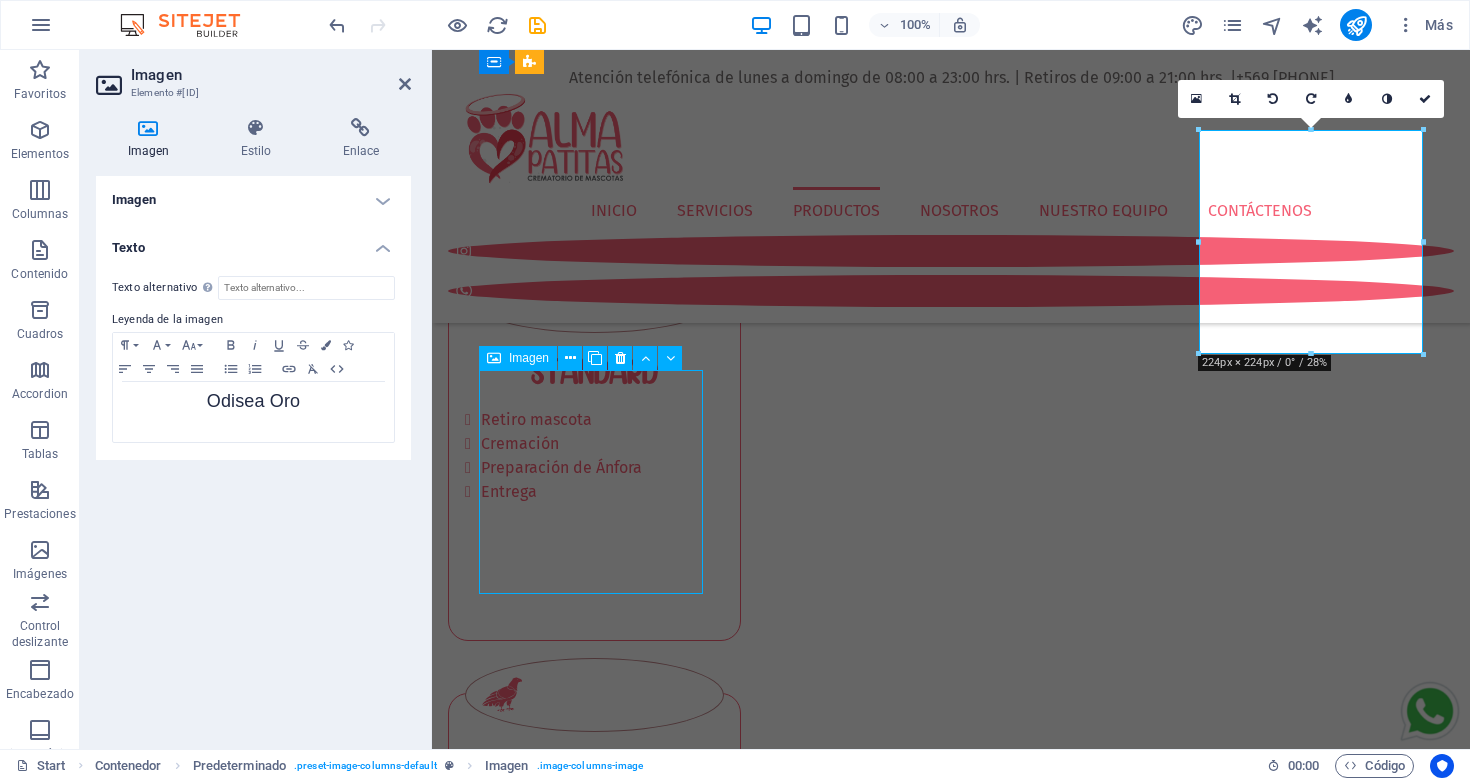 click on "Odisea Cobre Tornasol" at bounding box center (951, 13295) 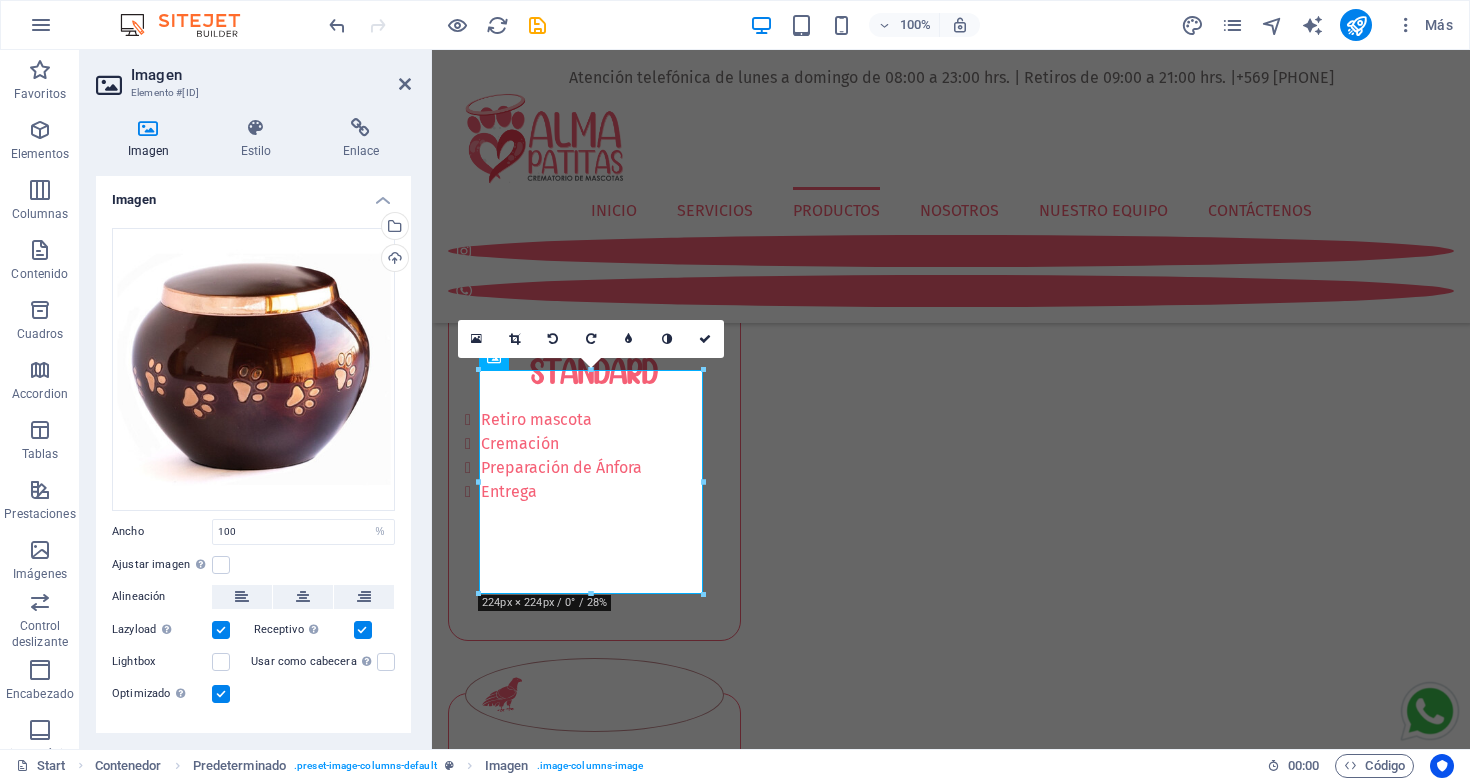 click on "Imagen" at bounding box center [253, 194] 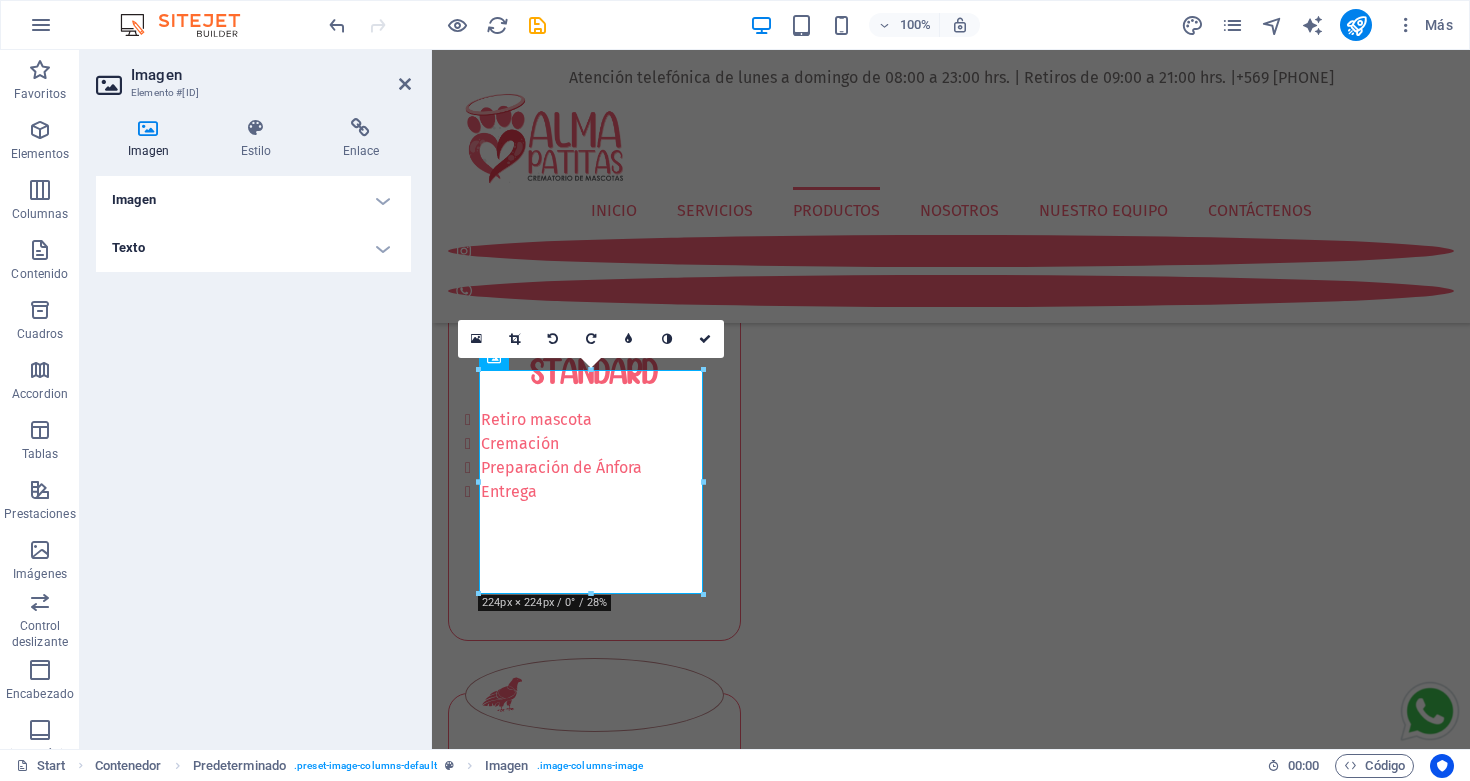 click on "Texto" at bounding box center [253, 248] 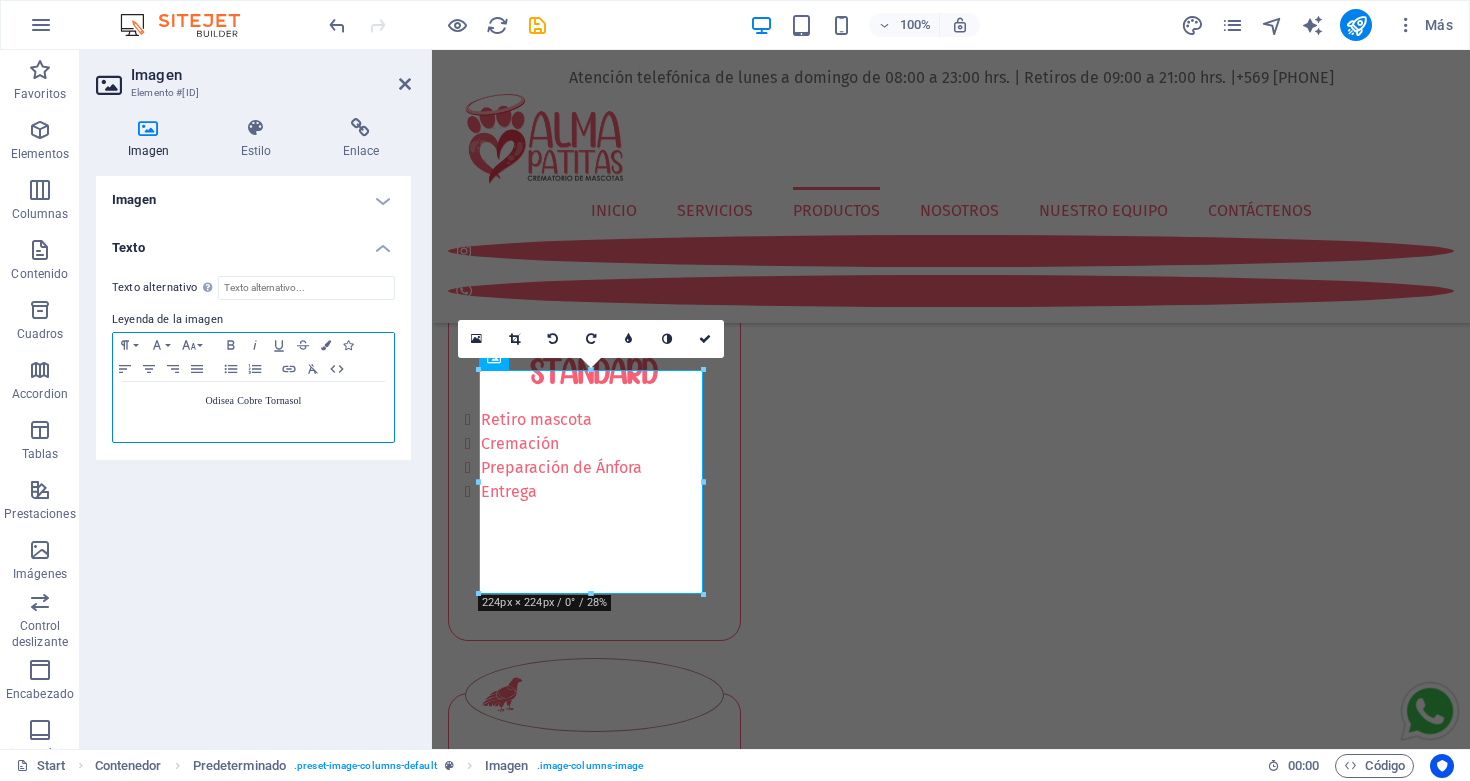 click on "Odisea Cobre Tornasol" at bounding box center (253, 401) 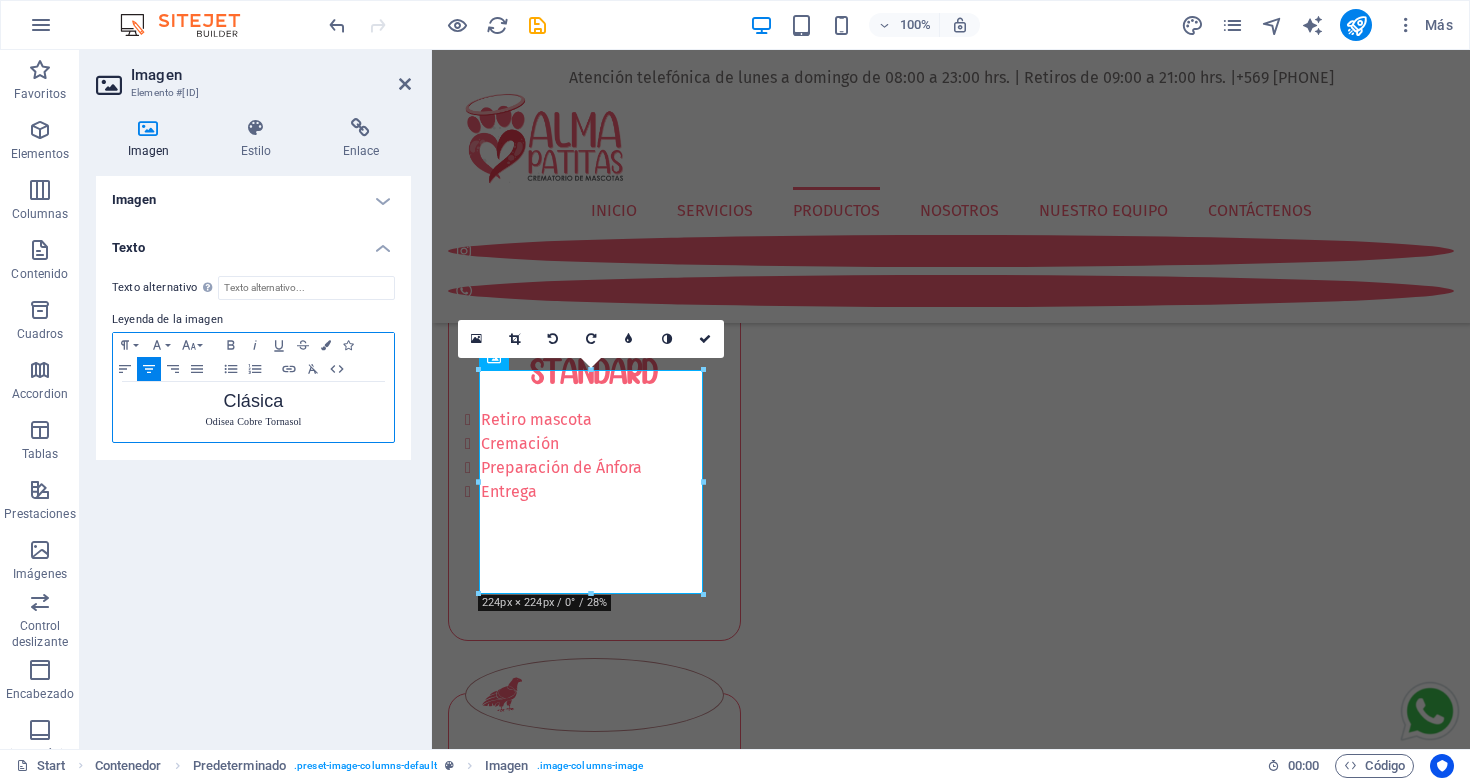 type 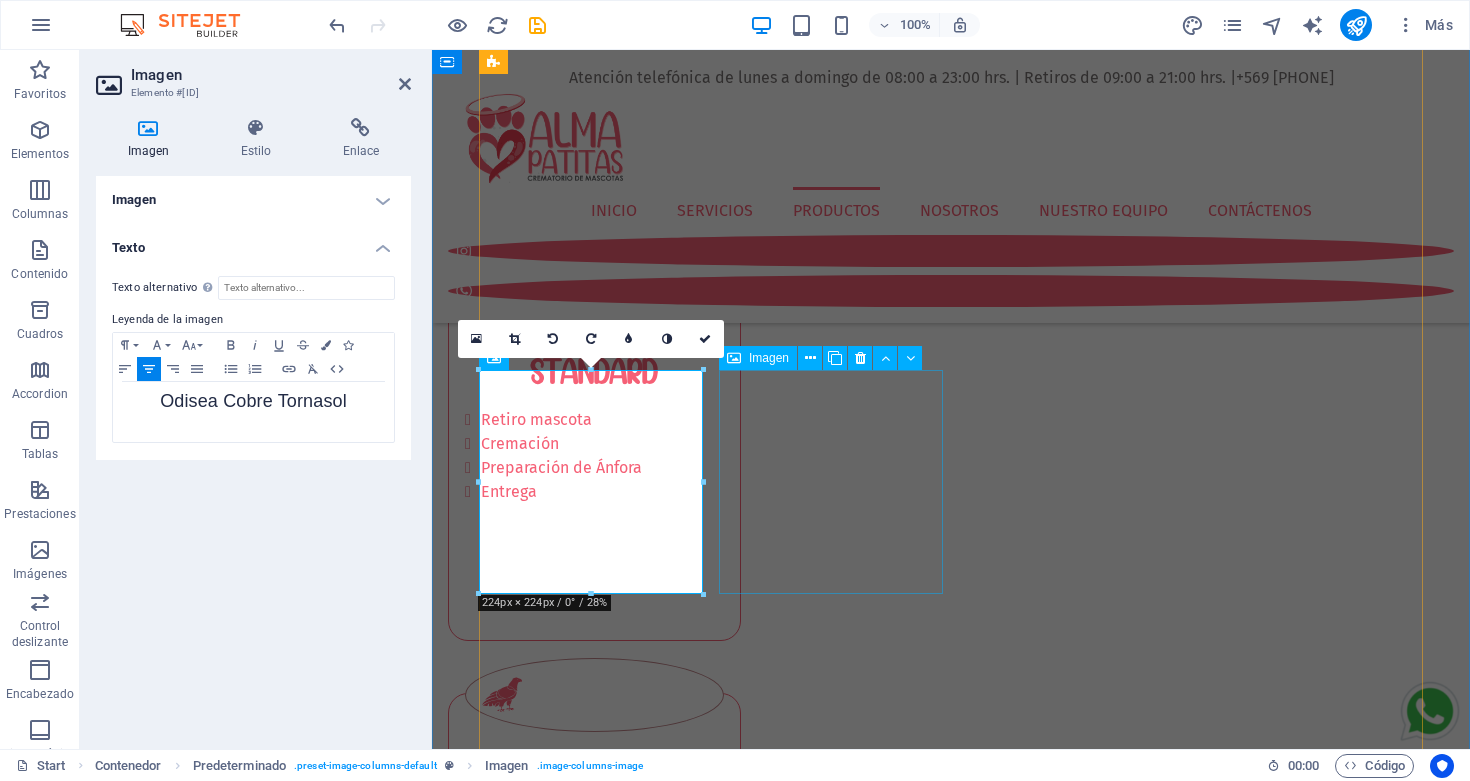 click on "Odisea Tornasol" at bounding box center (951, 14247) 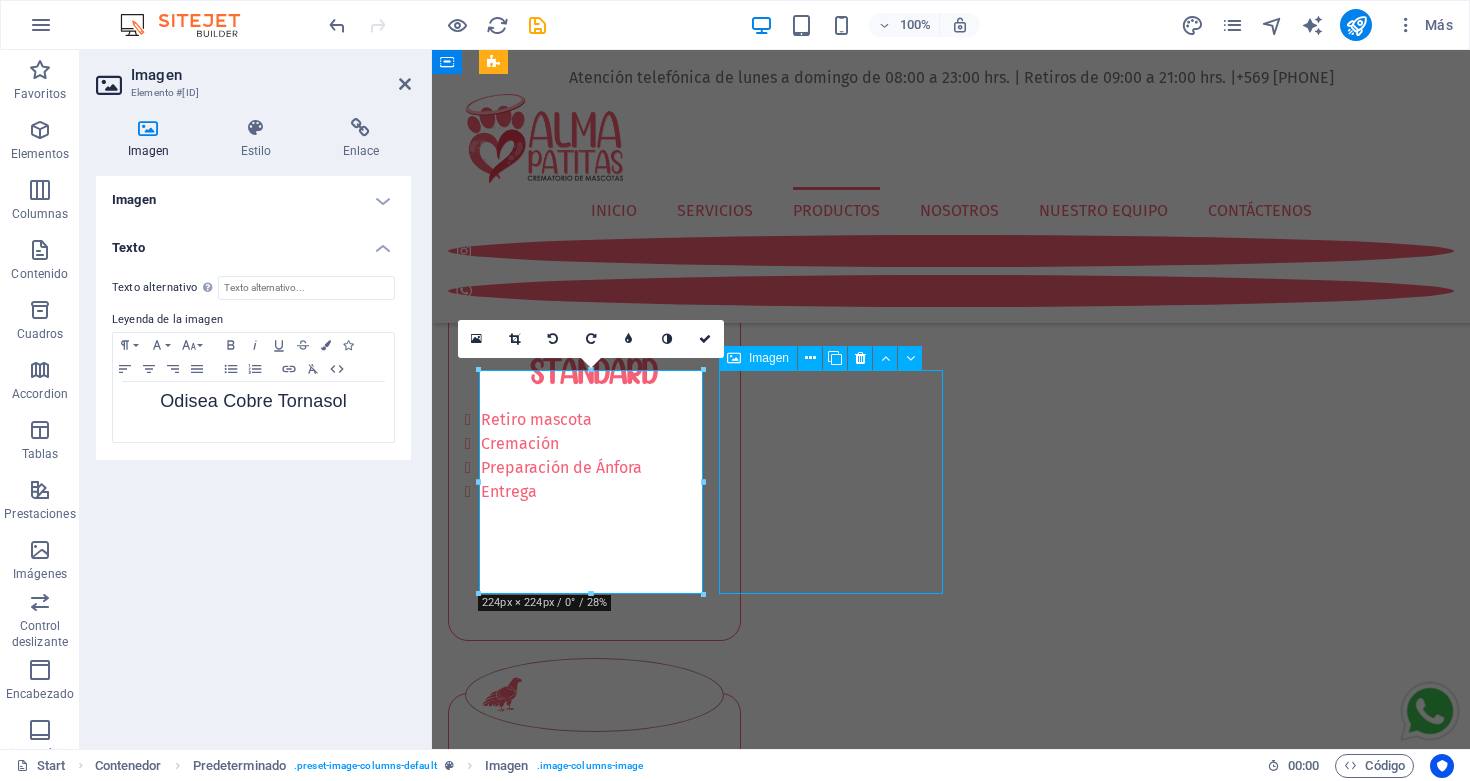 click on "Odisea Tornasol" at bounding box center (951, 14247) 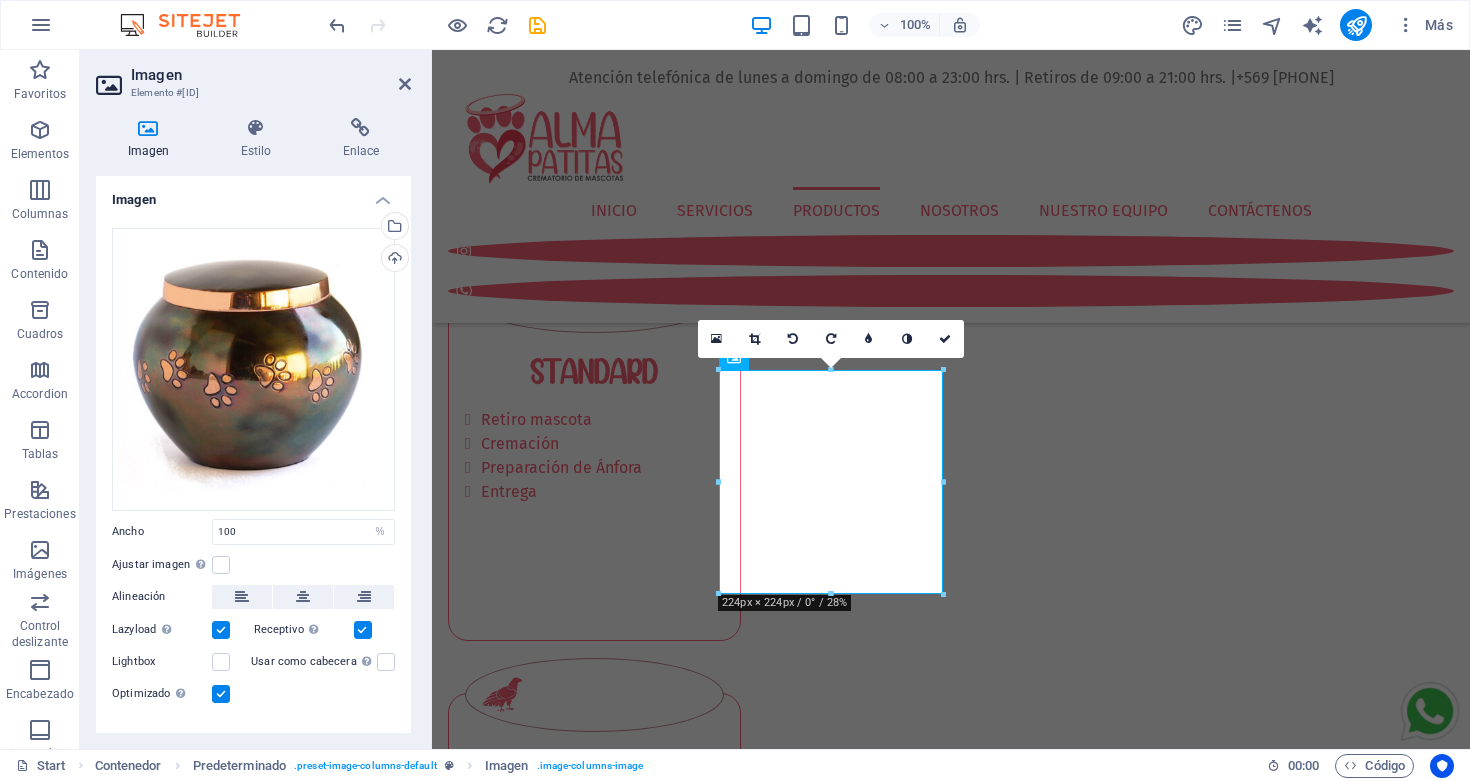 click on "Imagen" at bounding box center [253, 194] 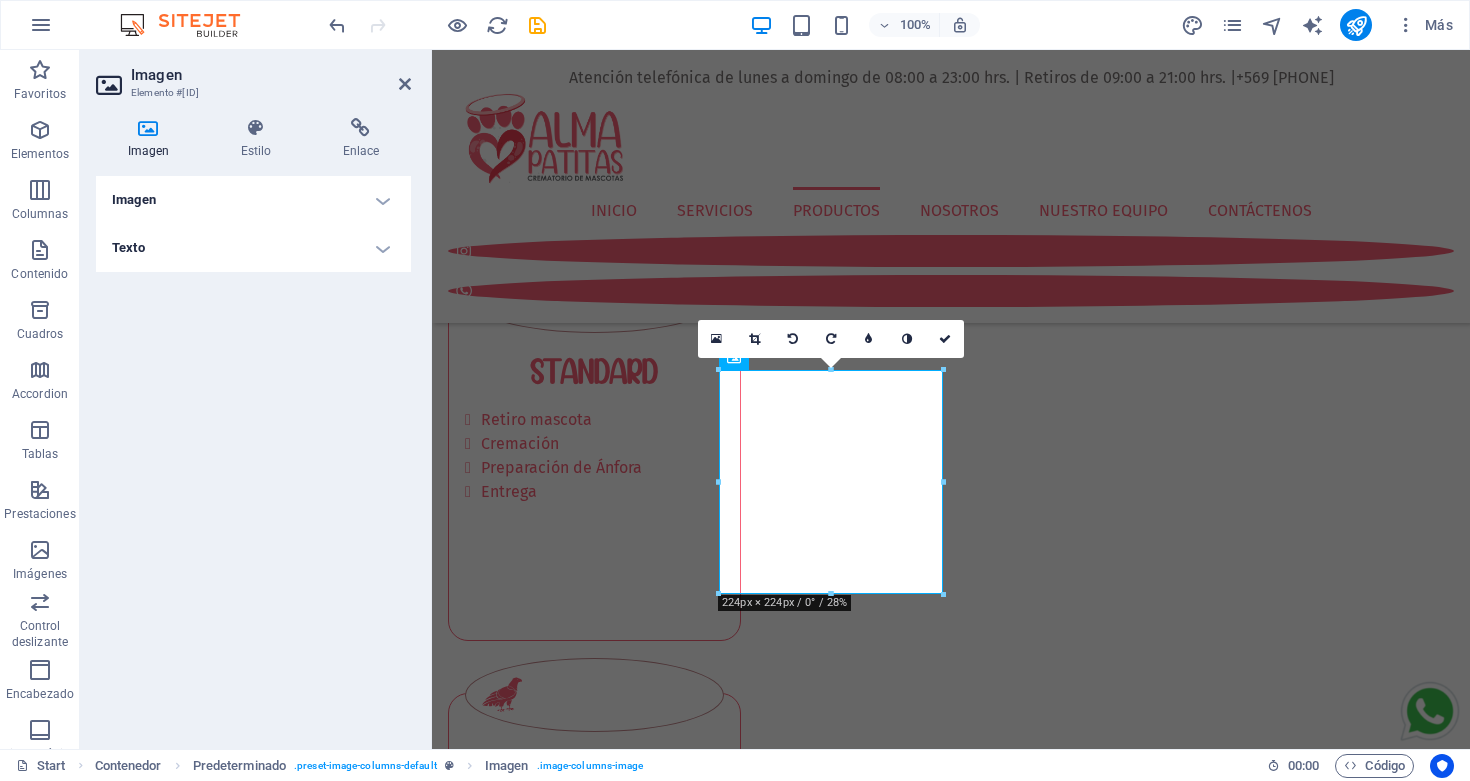 click on "Texto" at bounding box center [253, 248] 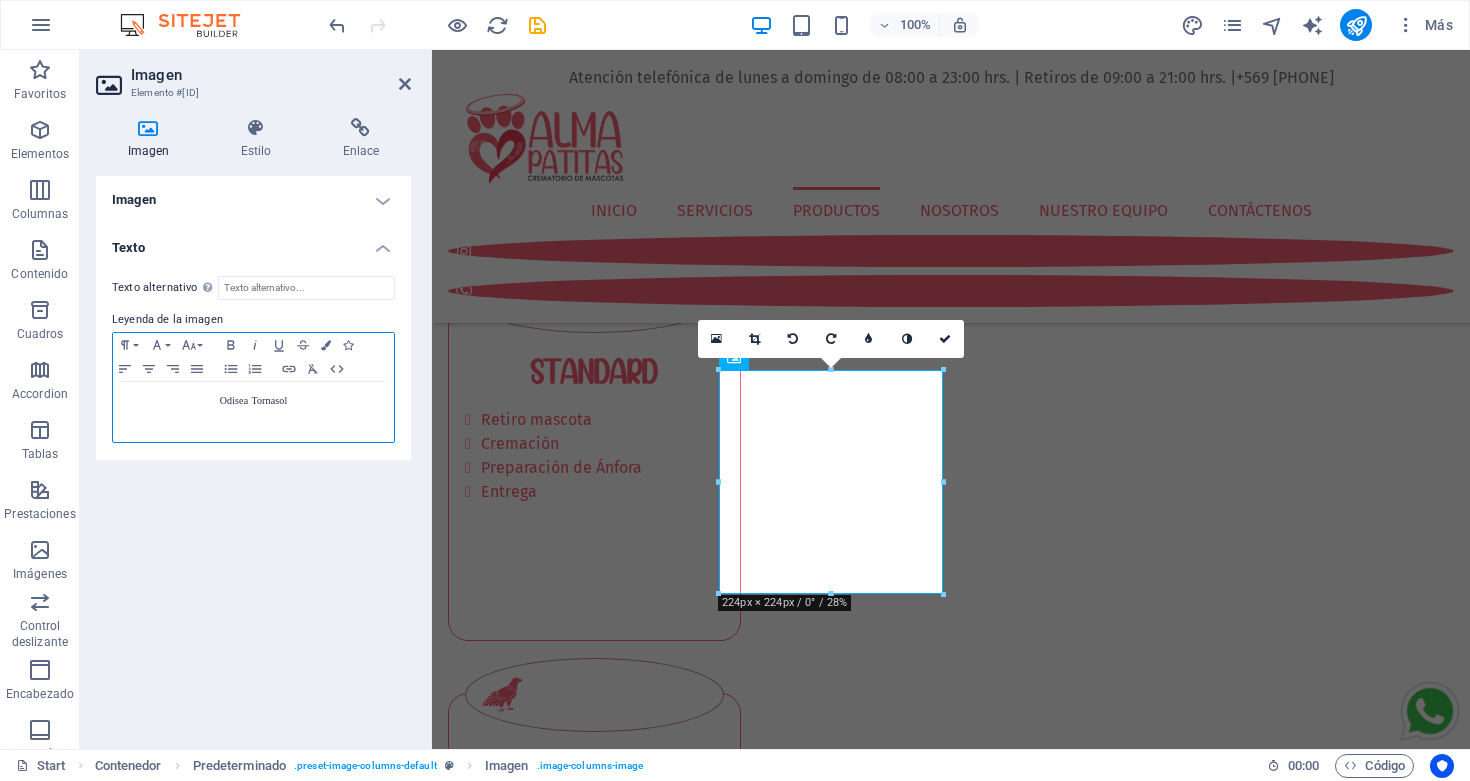 click on "Odisea Tornasol" at bounding box center (254, 400) 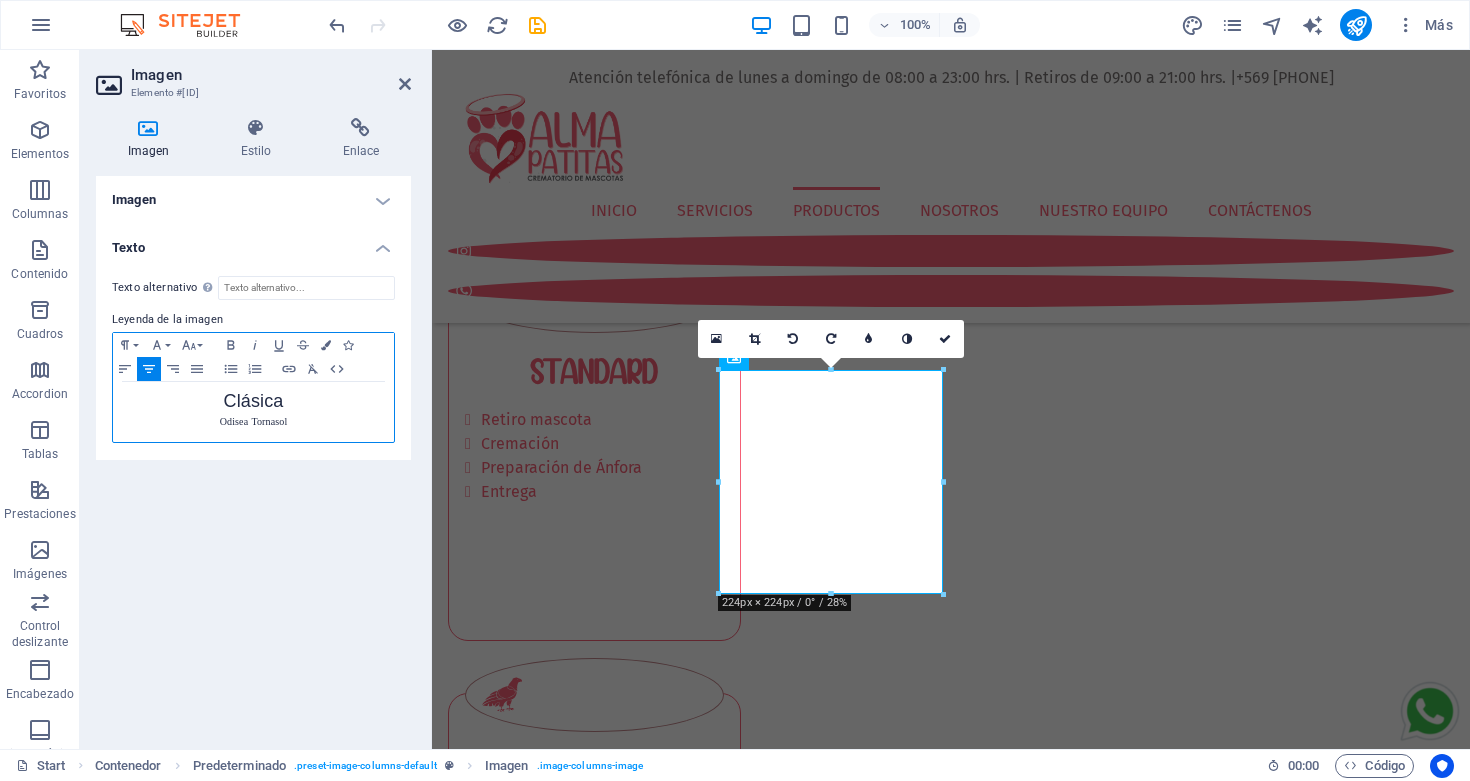 type 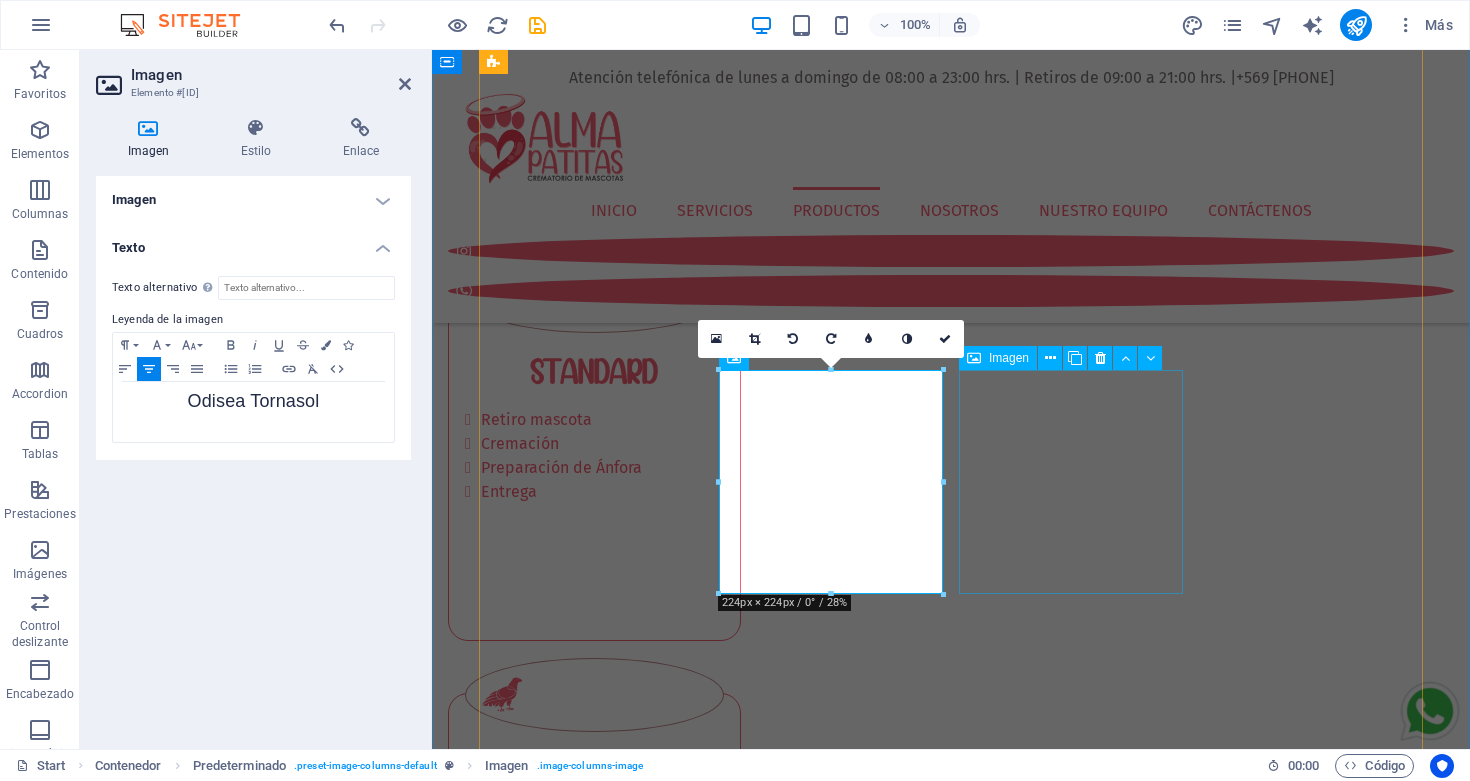 click on "Corazón Perla" at bounding box center (951, 15199) 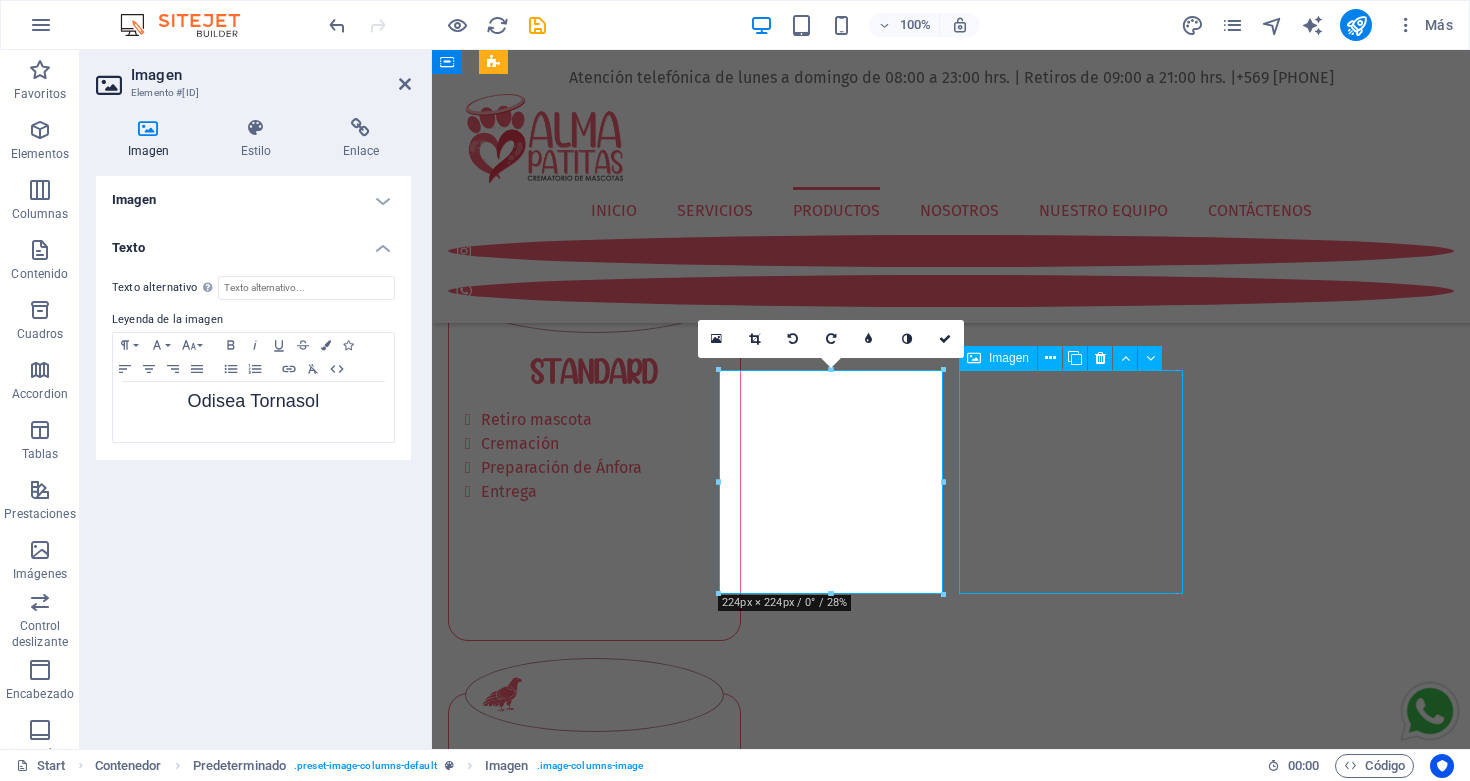click on "Corazón Perla" at bounding box center [951, 15199] 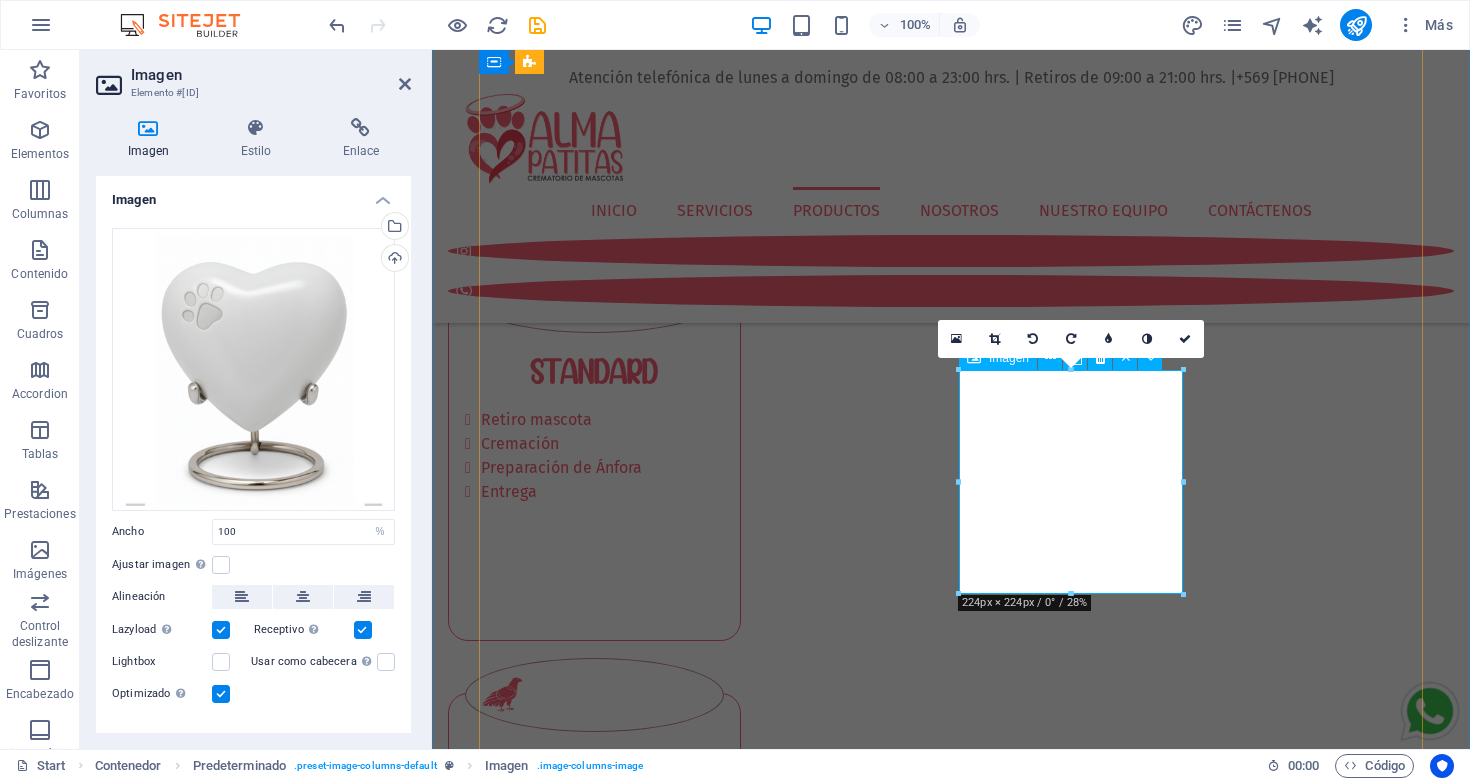 click on "Corazón Perla" at bounding box center [951, 15199] 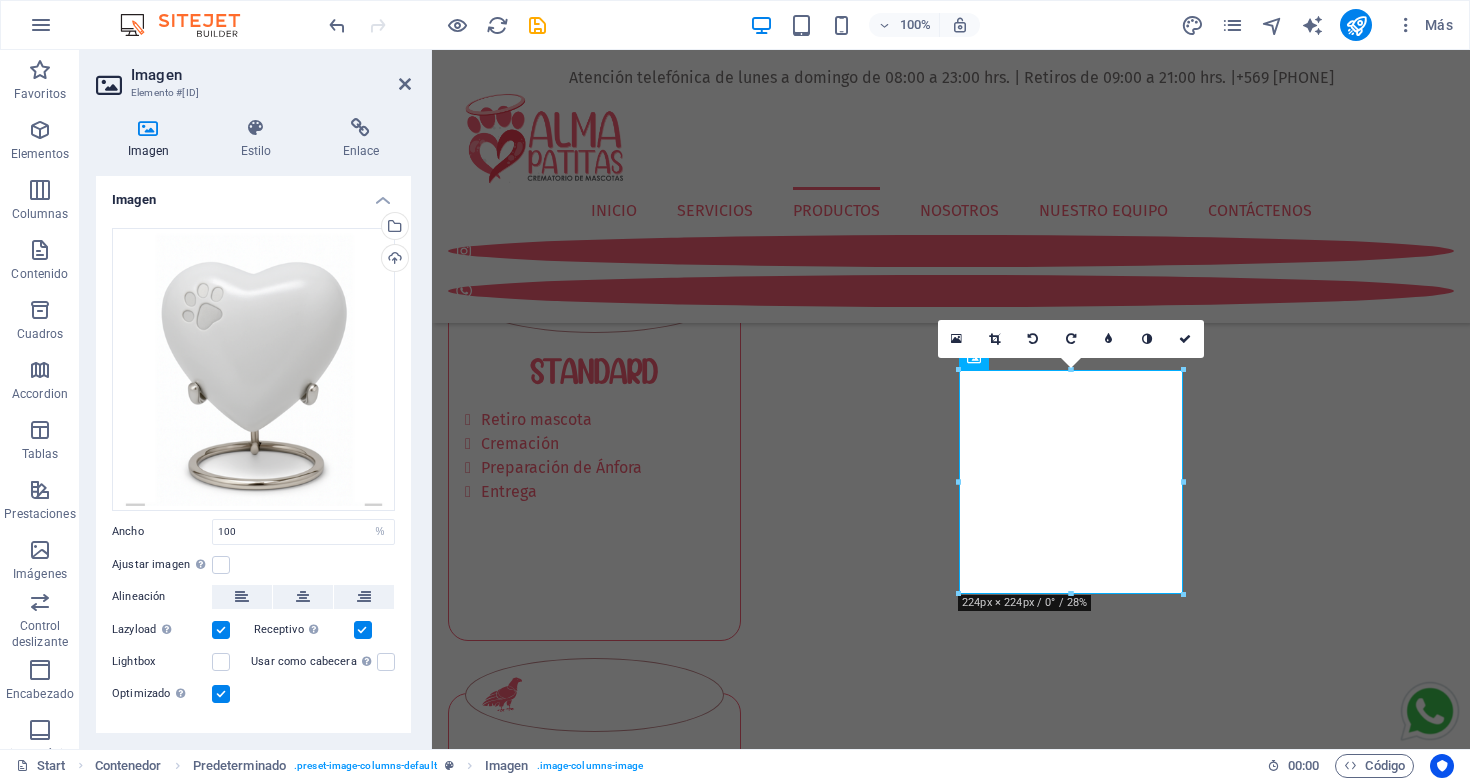click on "Imagen" at bounding box center [253, 194] 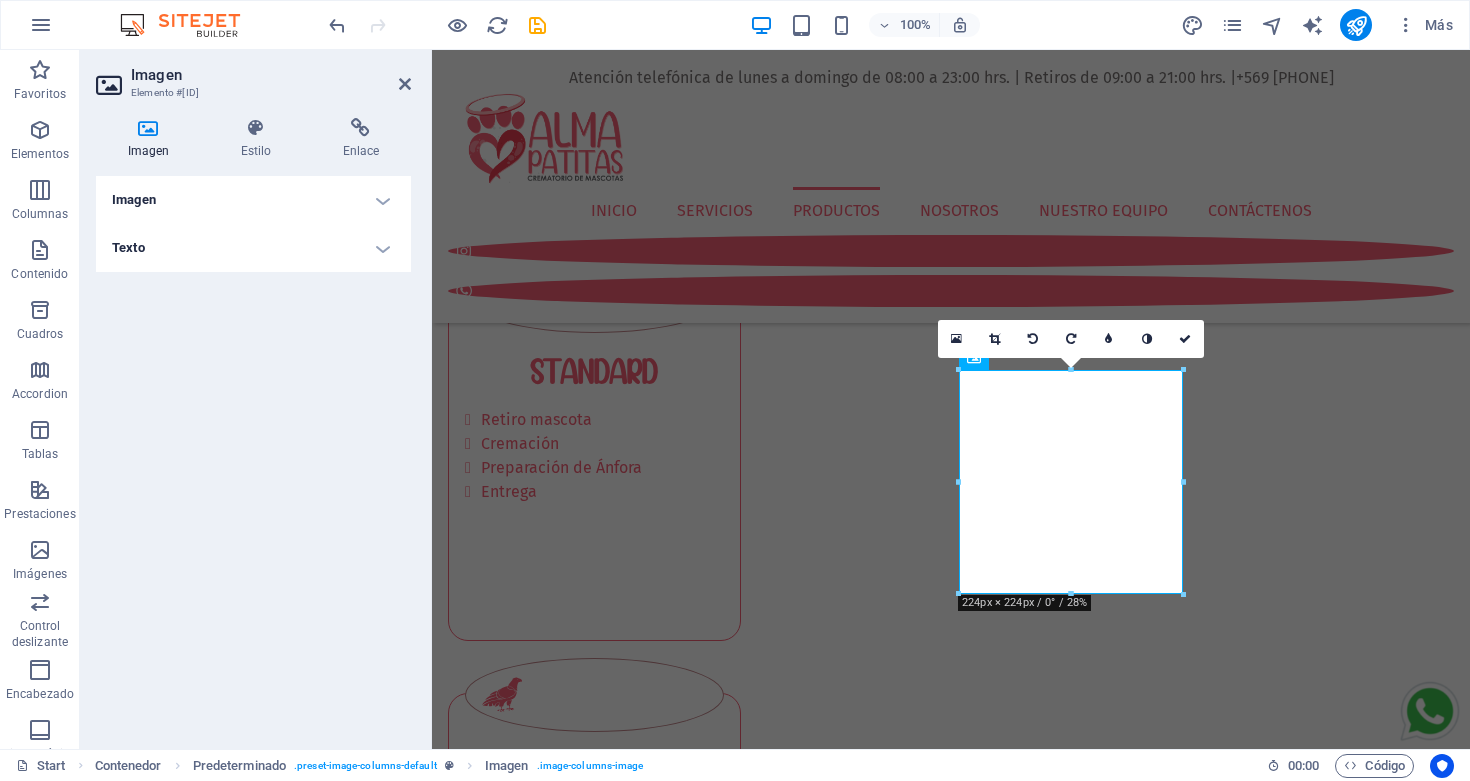 click on "Texto" at bounding box center [253, 248] 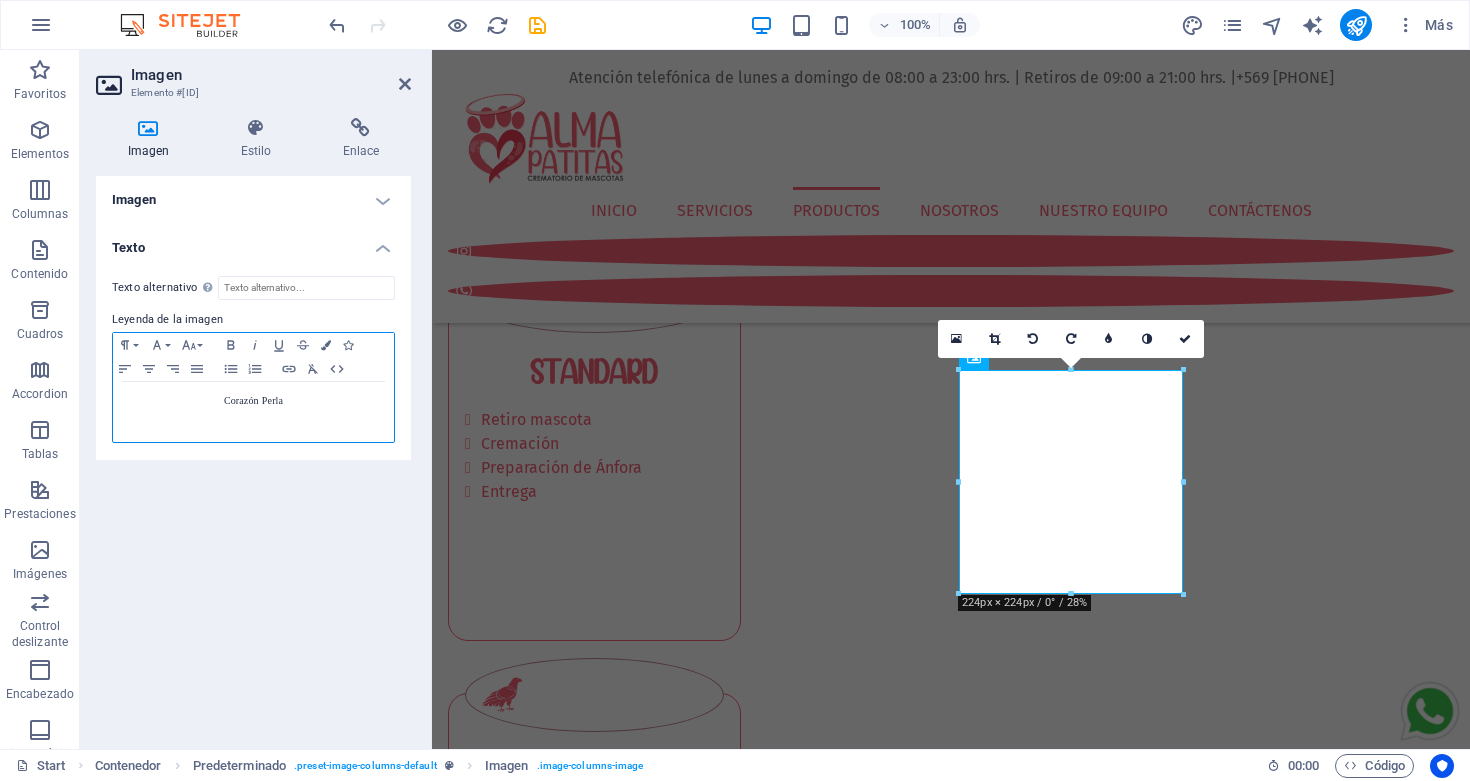 click on "Corazón Perla" at bounding box center (253, 401) 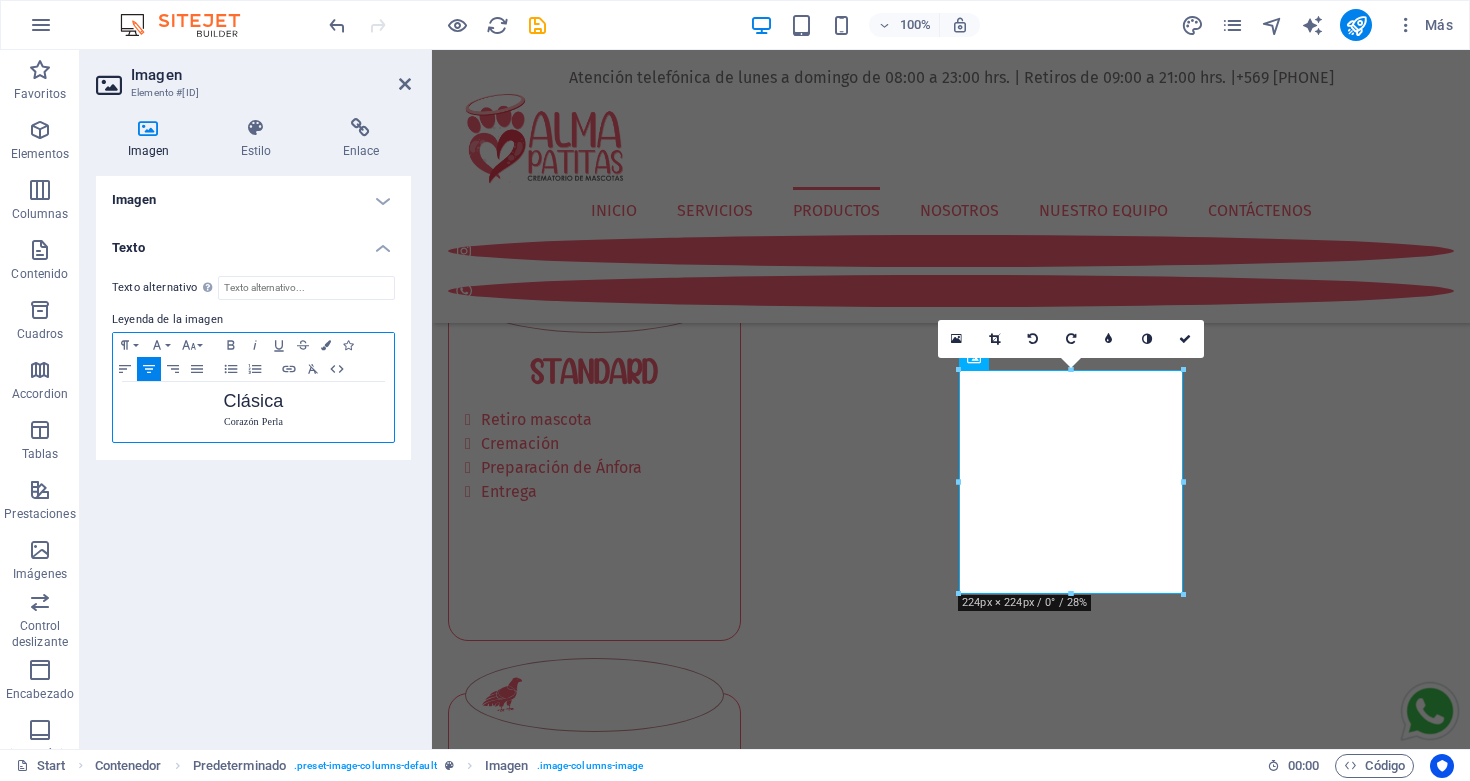 type 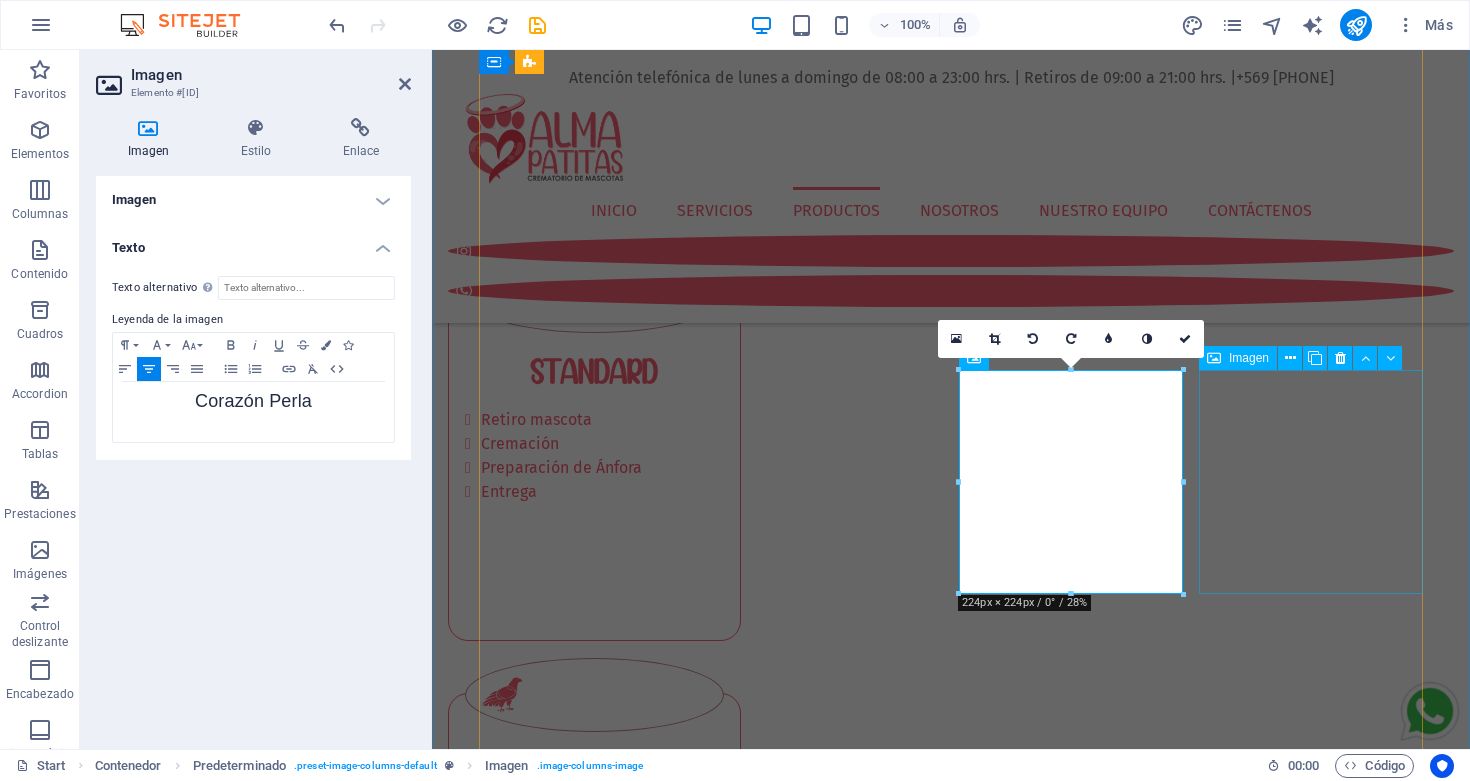 click on "Corazón Terra" at bounding box center [951, 16151] 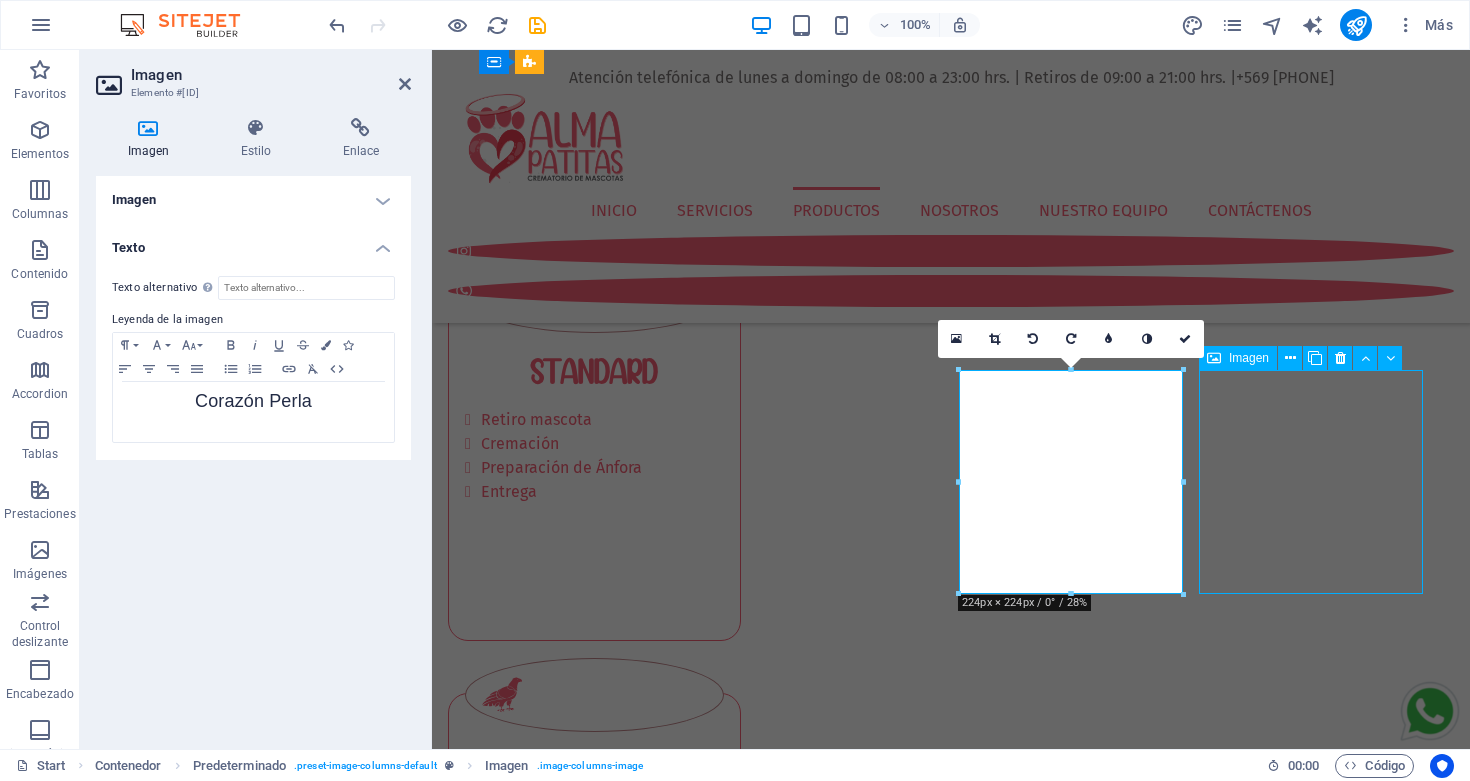 click on "Corazón Terra" at bounding box center (951, 16151) 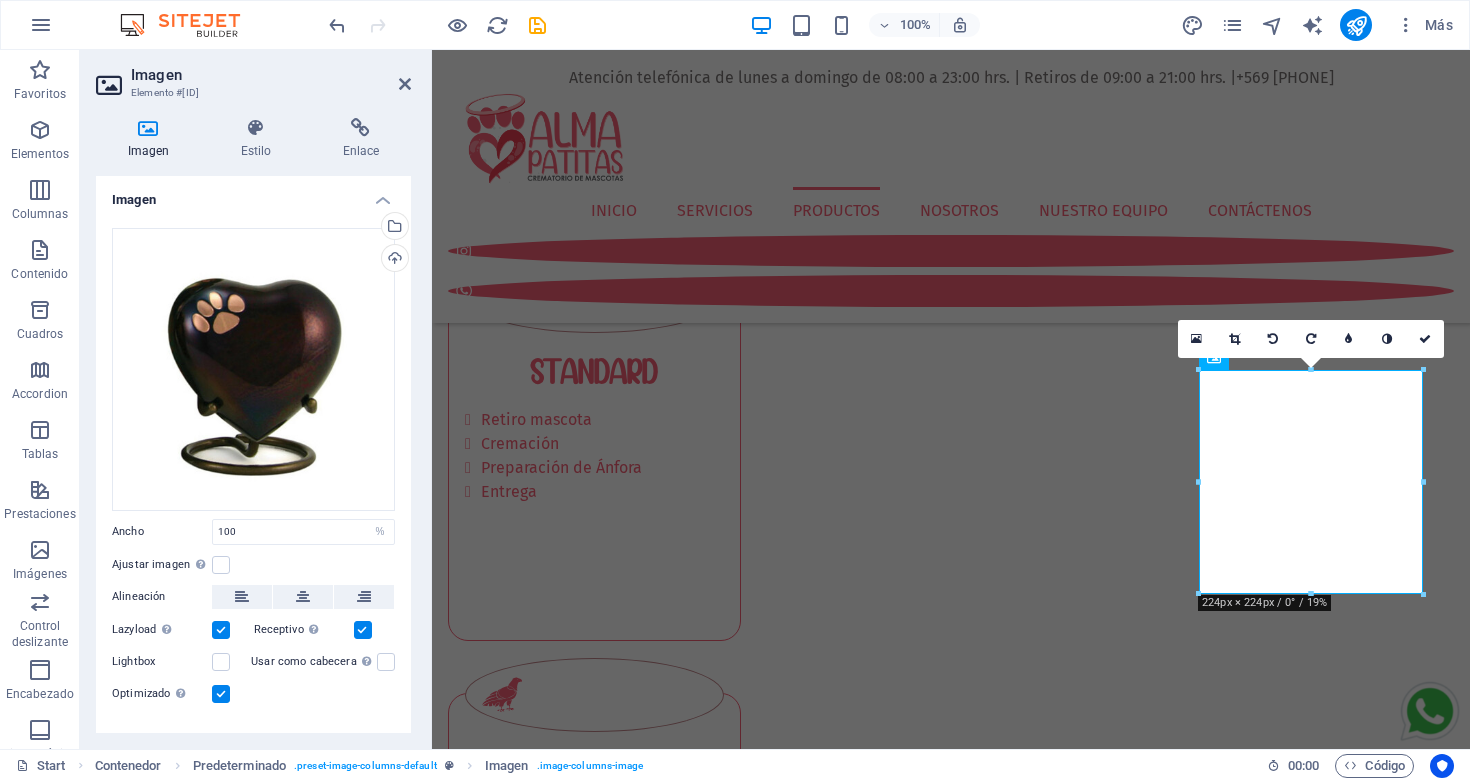 click on "Imagen" at bounding box center (253, 194) 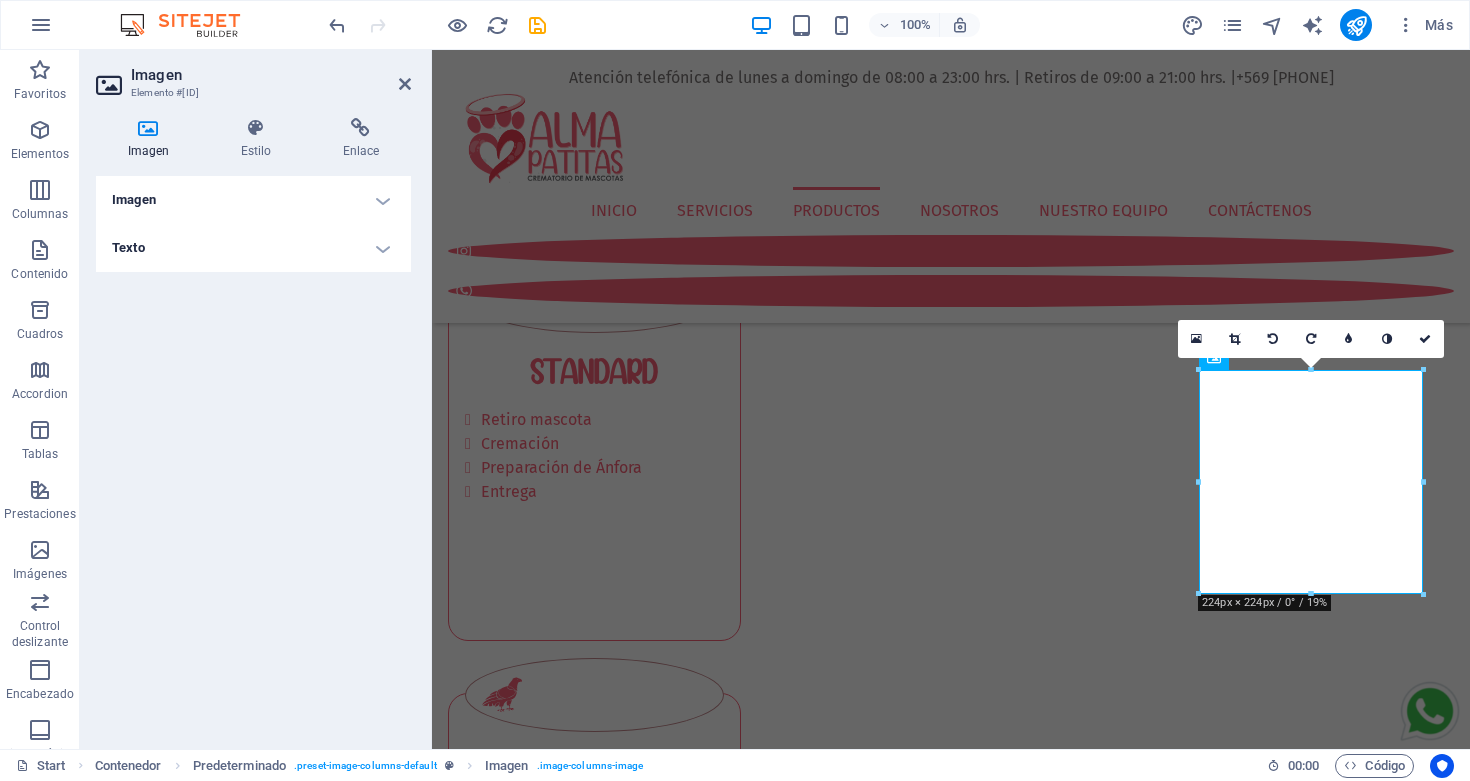 click on "Texto" at bounding box center (253, 248) 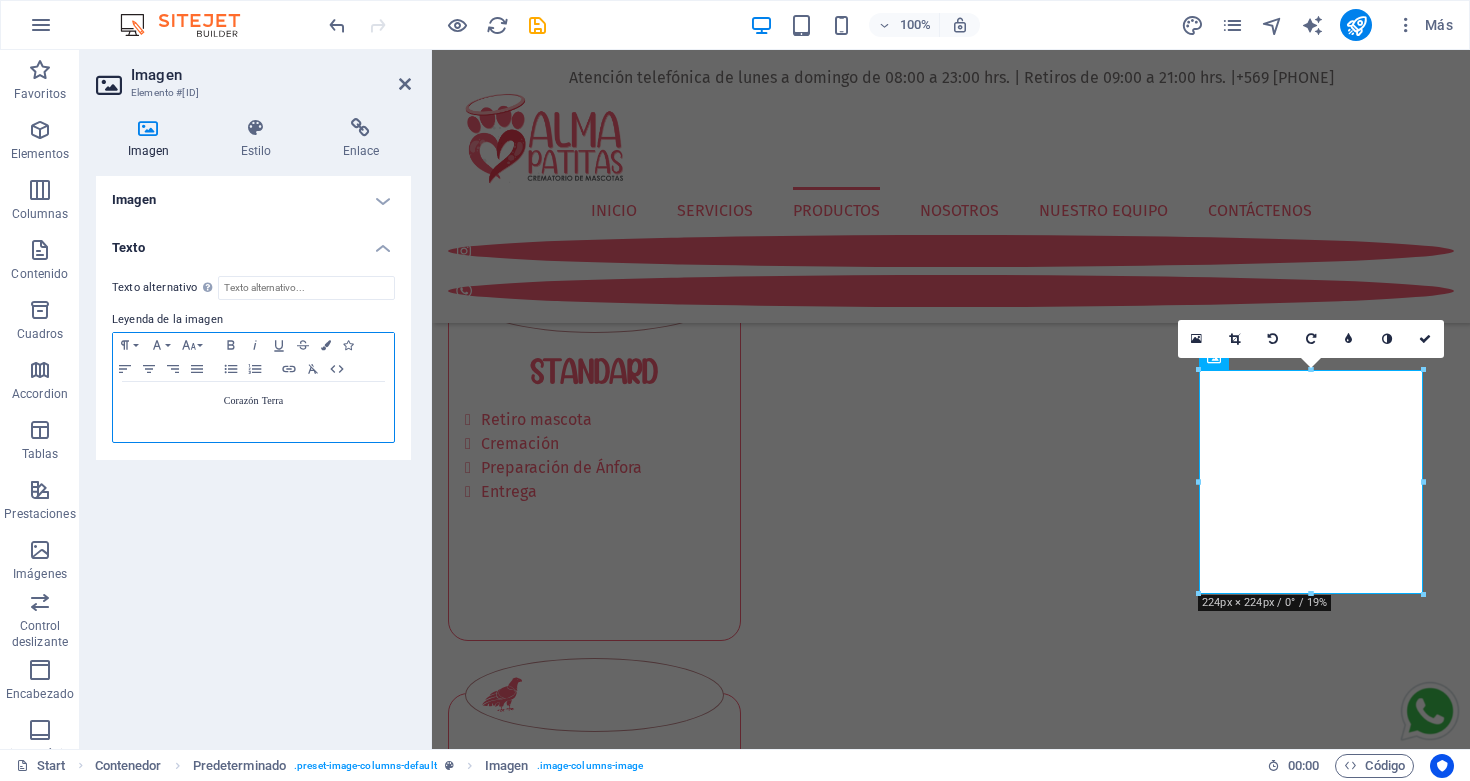 click on "Corazón Terra" at bounding box center (254, 400) 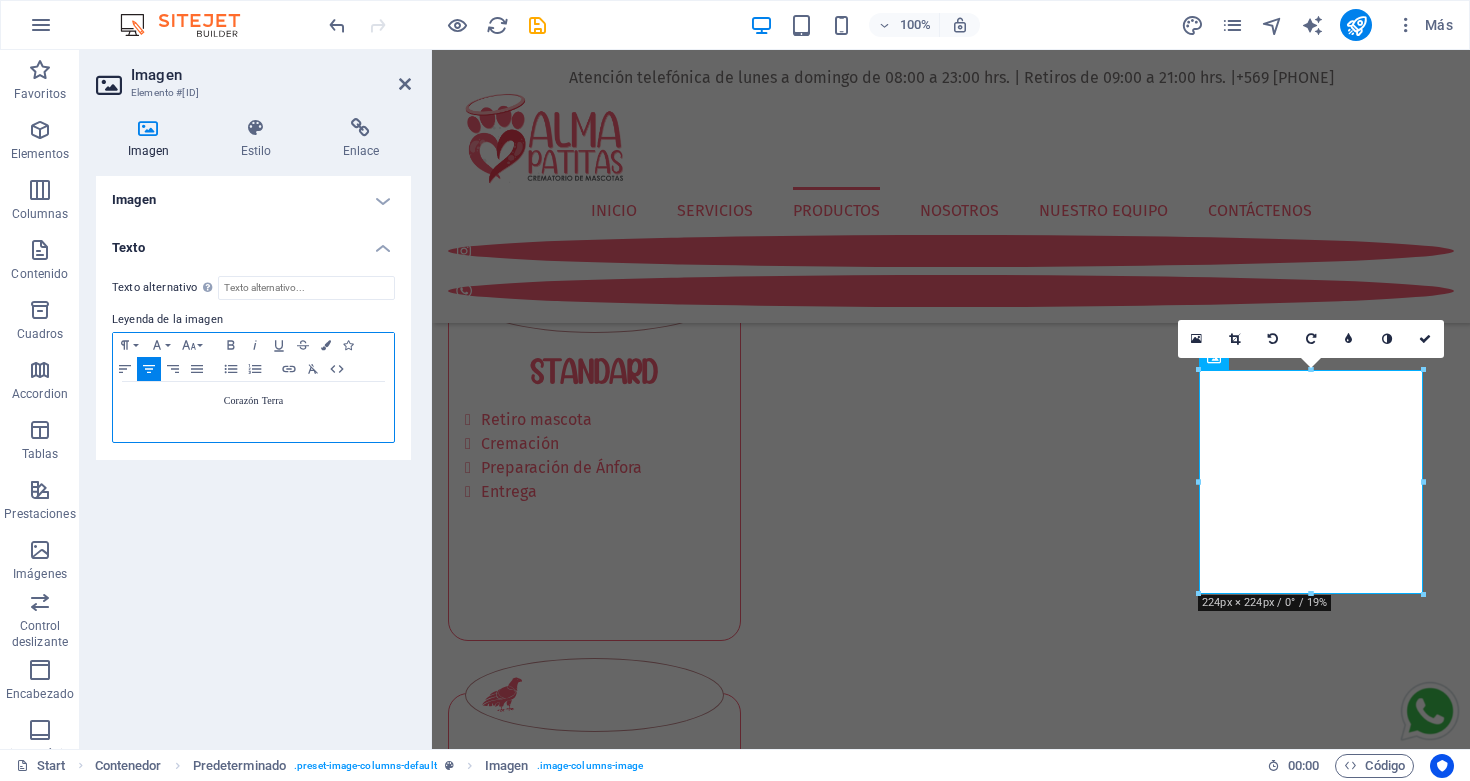 click on "Corazón Terra" at bounding box center (254, 400) 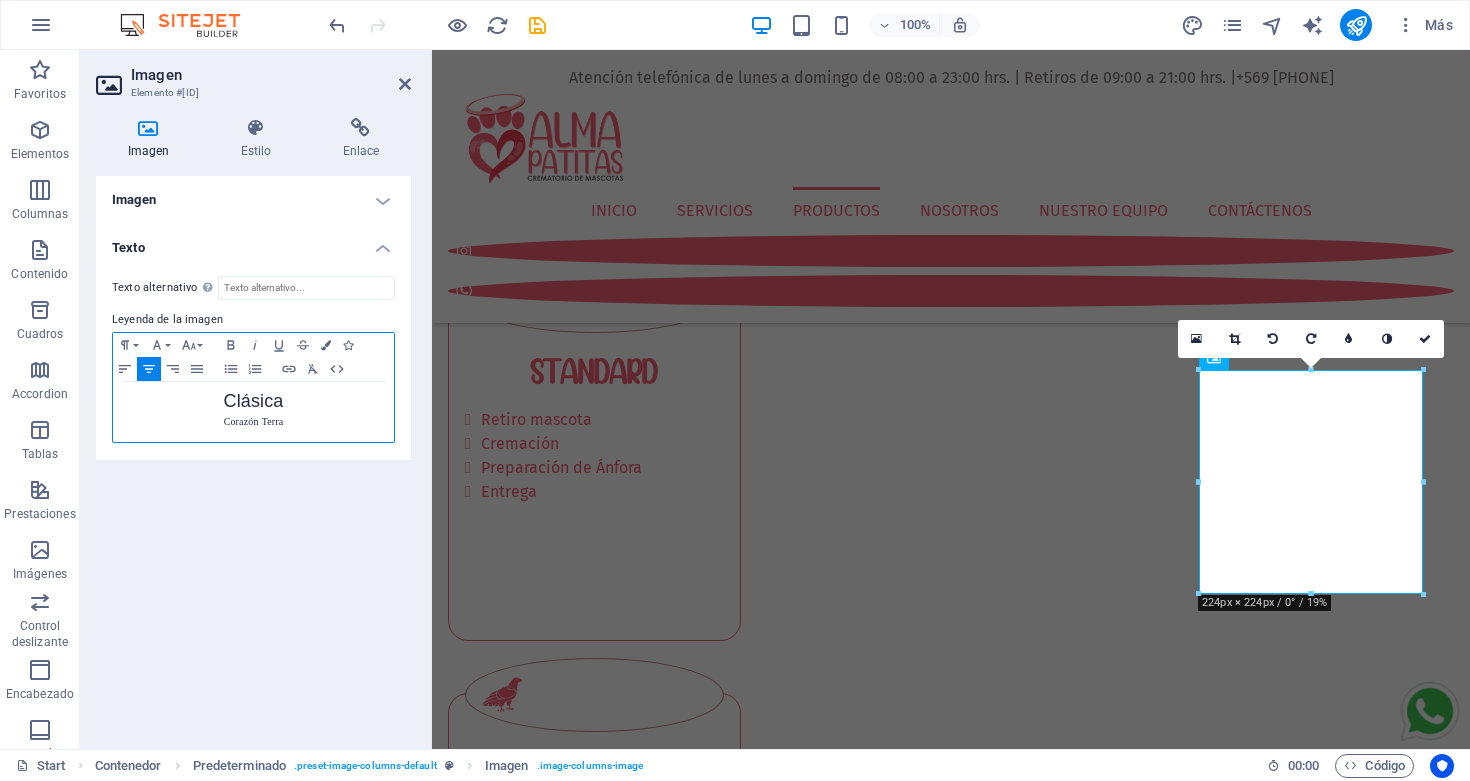 type 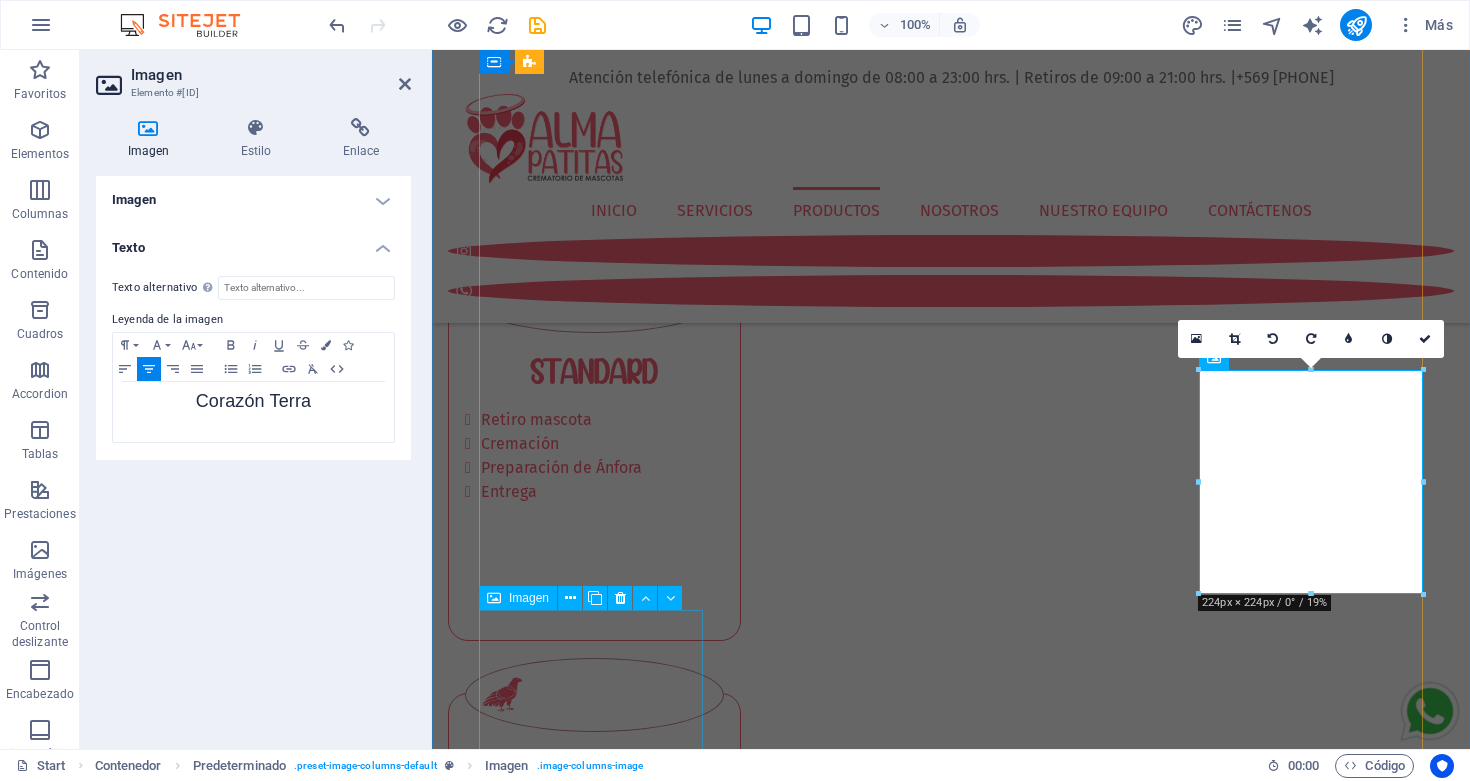 click on "Corazón Grafito" at bounding box center [951, 17103] 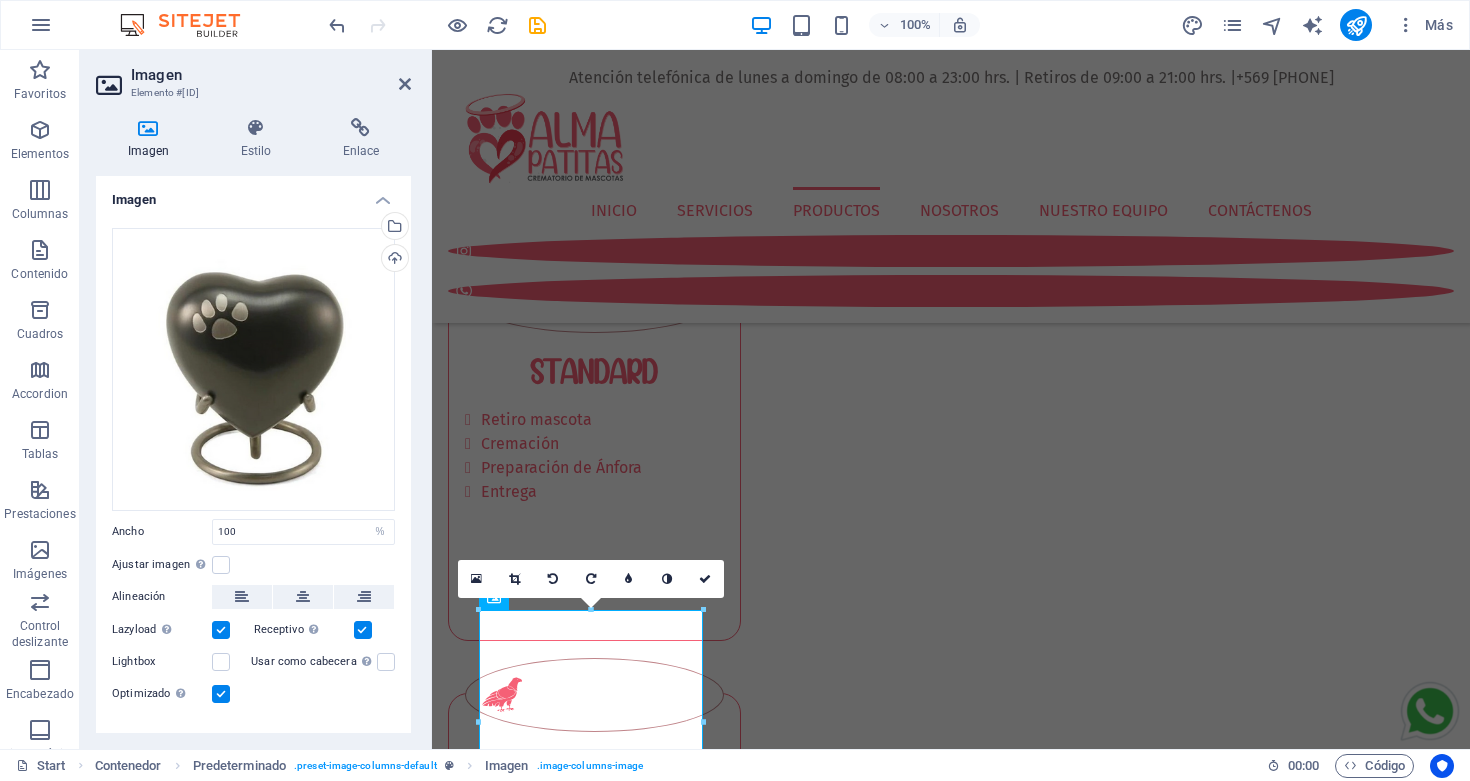 click on "Imagen" at bounding box center [253, 194] 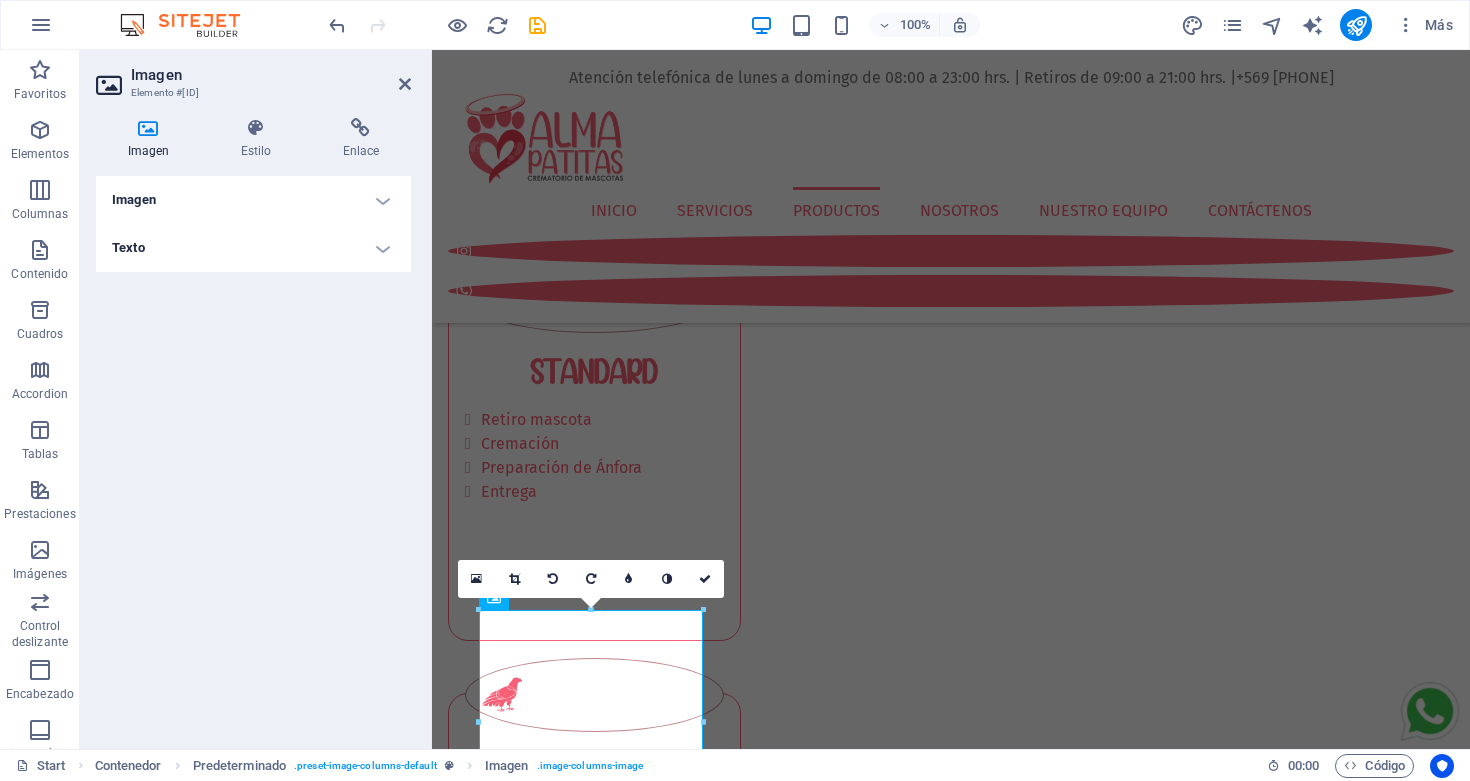 click on "Texto" at bounding box center (253, 248) 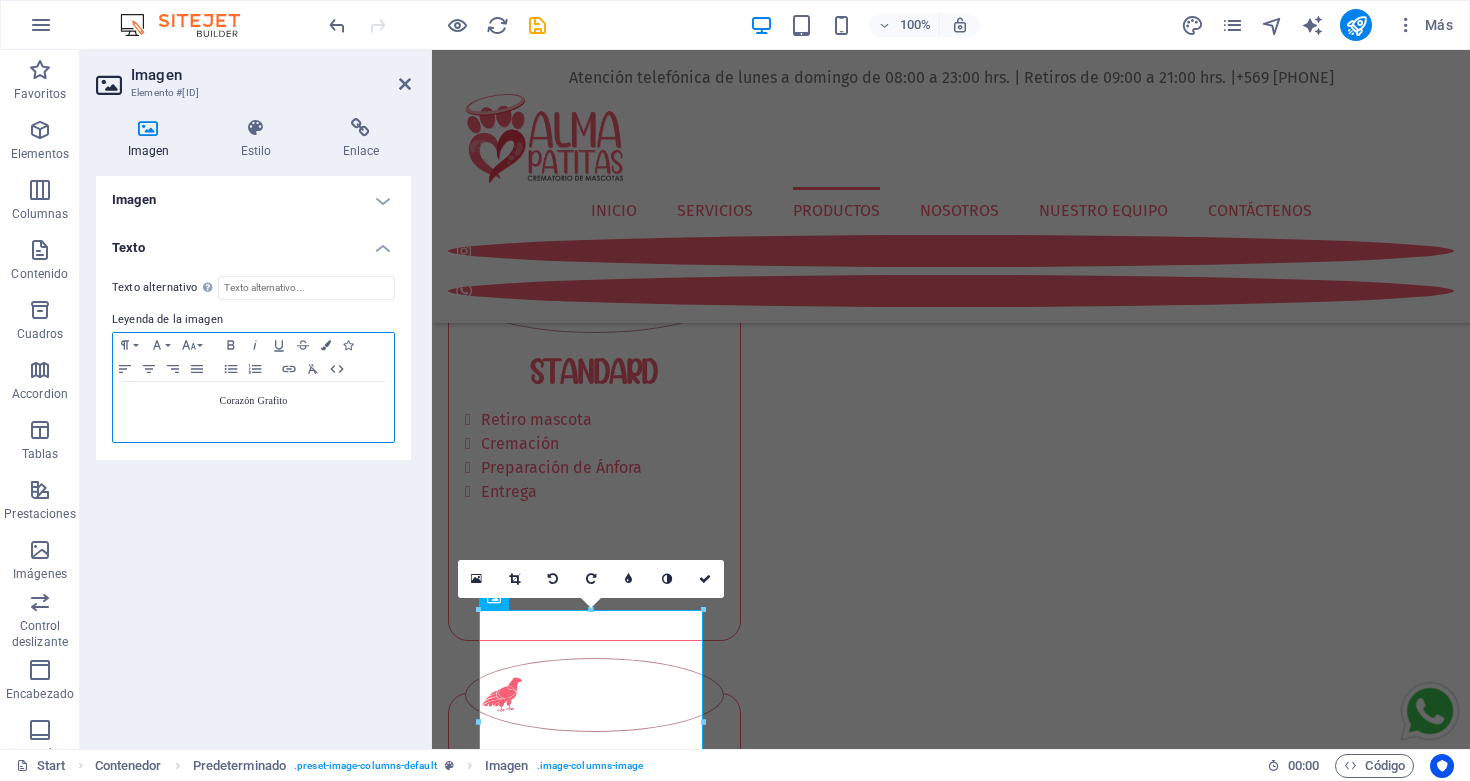 click on "Corazón Grafito" at bounding box center [254, 400] 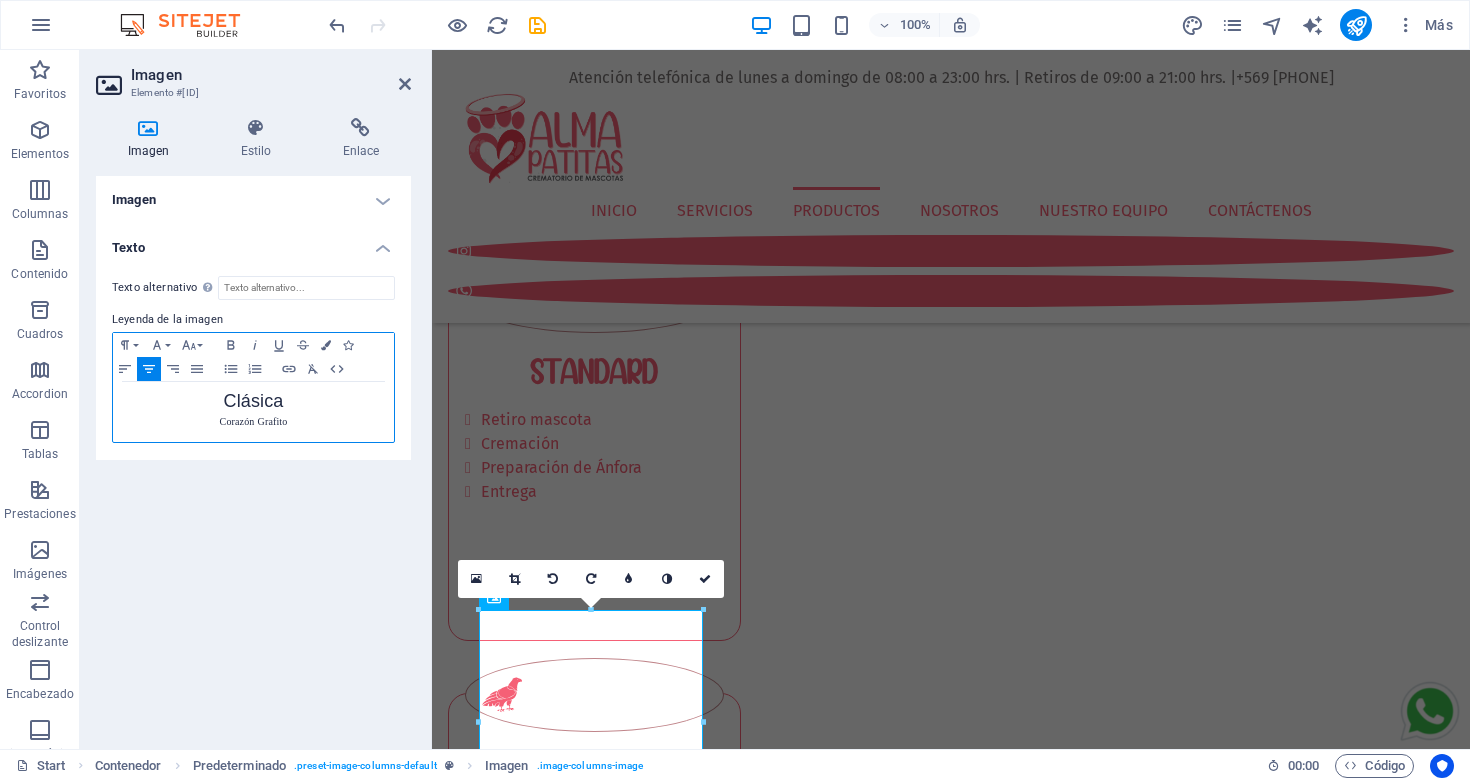 type 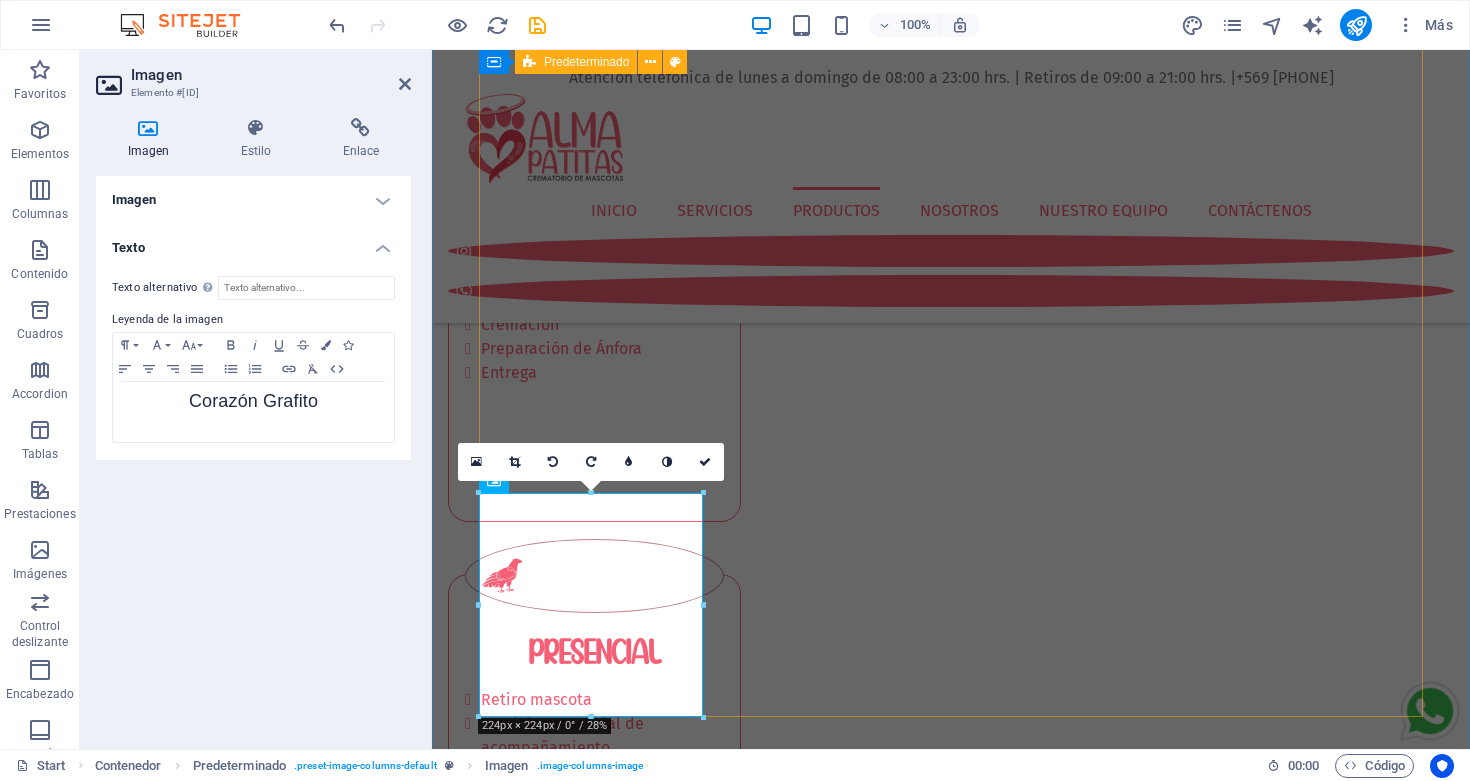 scroll, scrollTop: 2222, scrollLeft: 0, axis: vertical 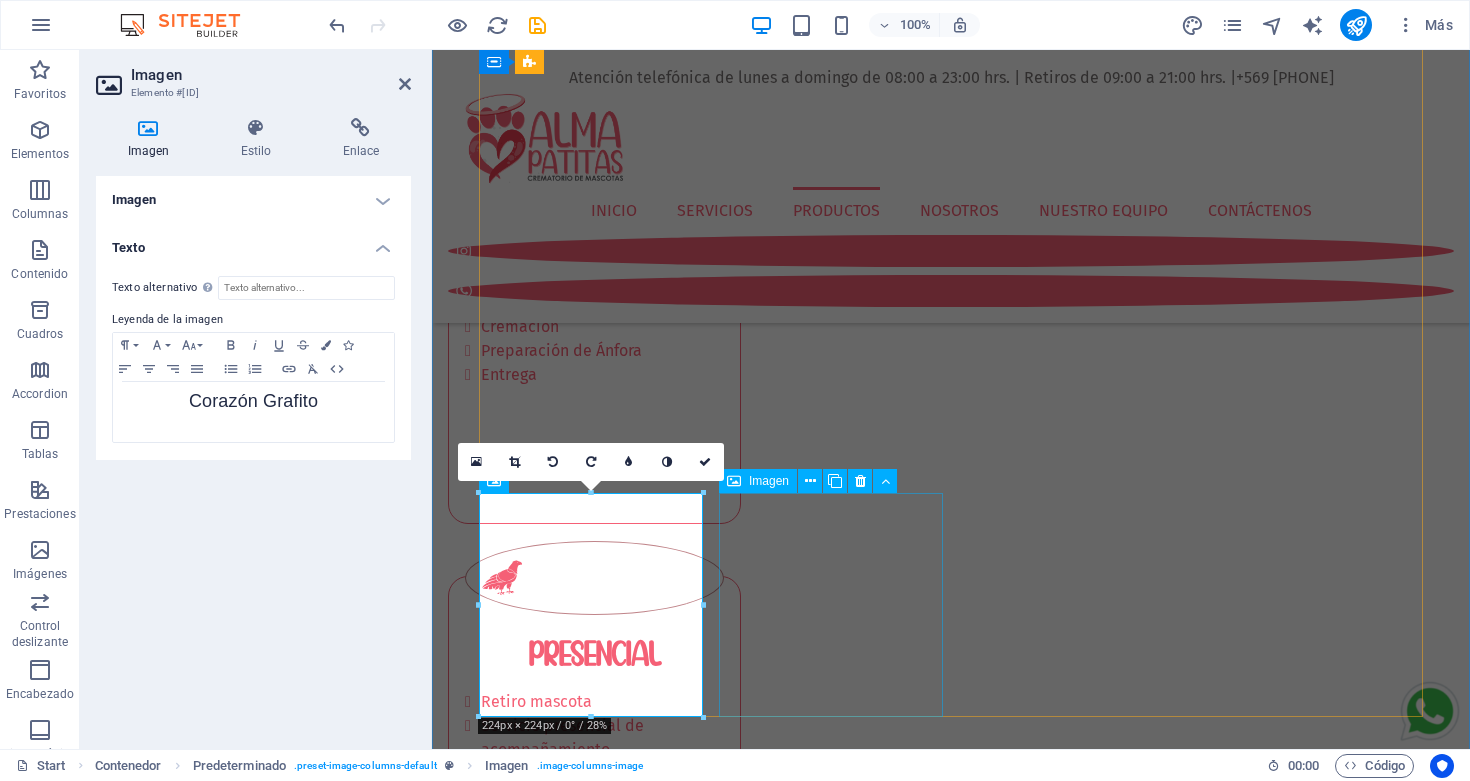 click on "Corazón Platino" at bounding box center (951, 17938) 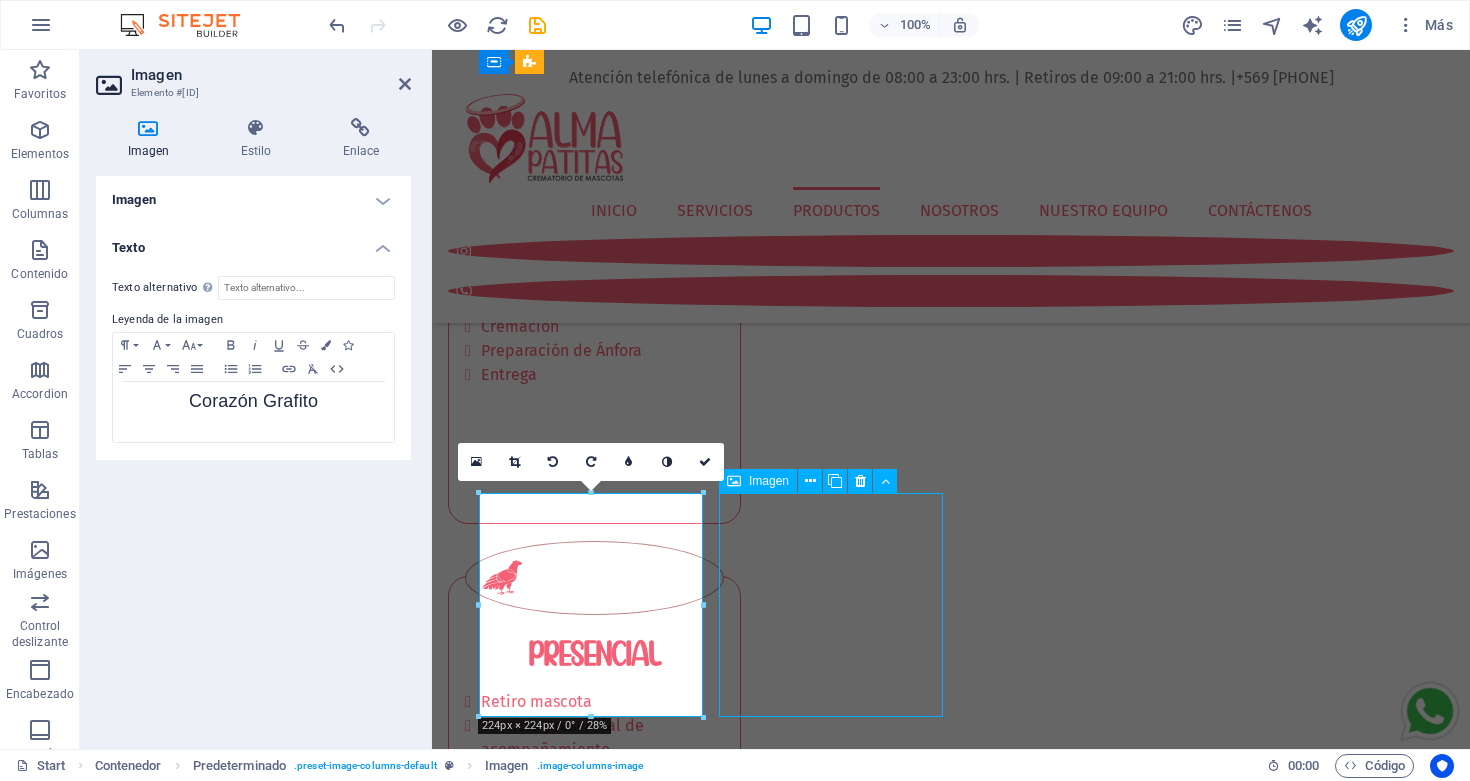 click on "Corazón Platino" at bounding box center [951, 17938] 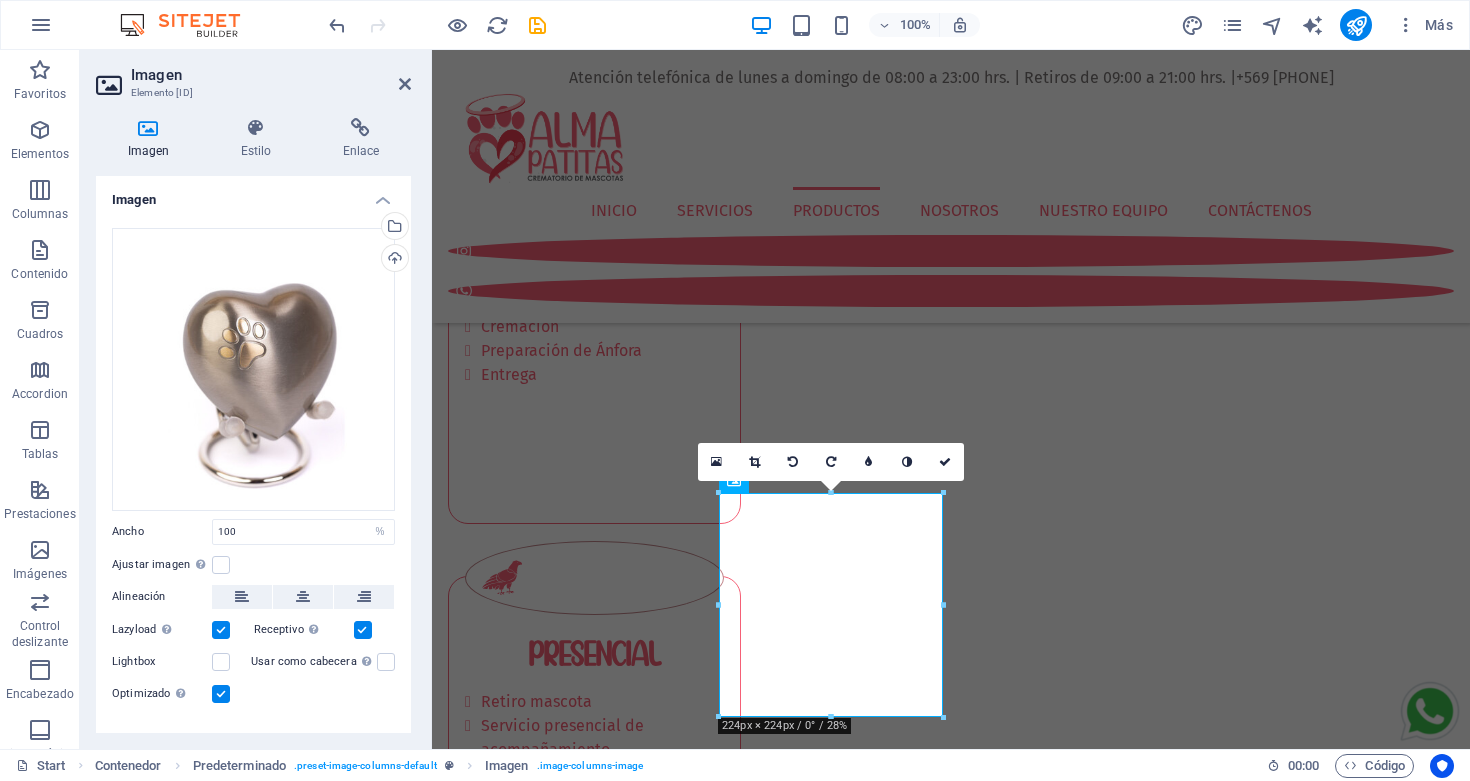 click on "Imagen" at bounding box center [253, 194] 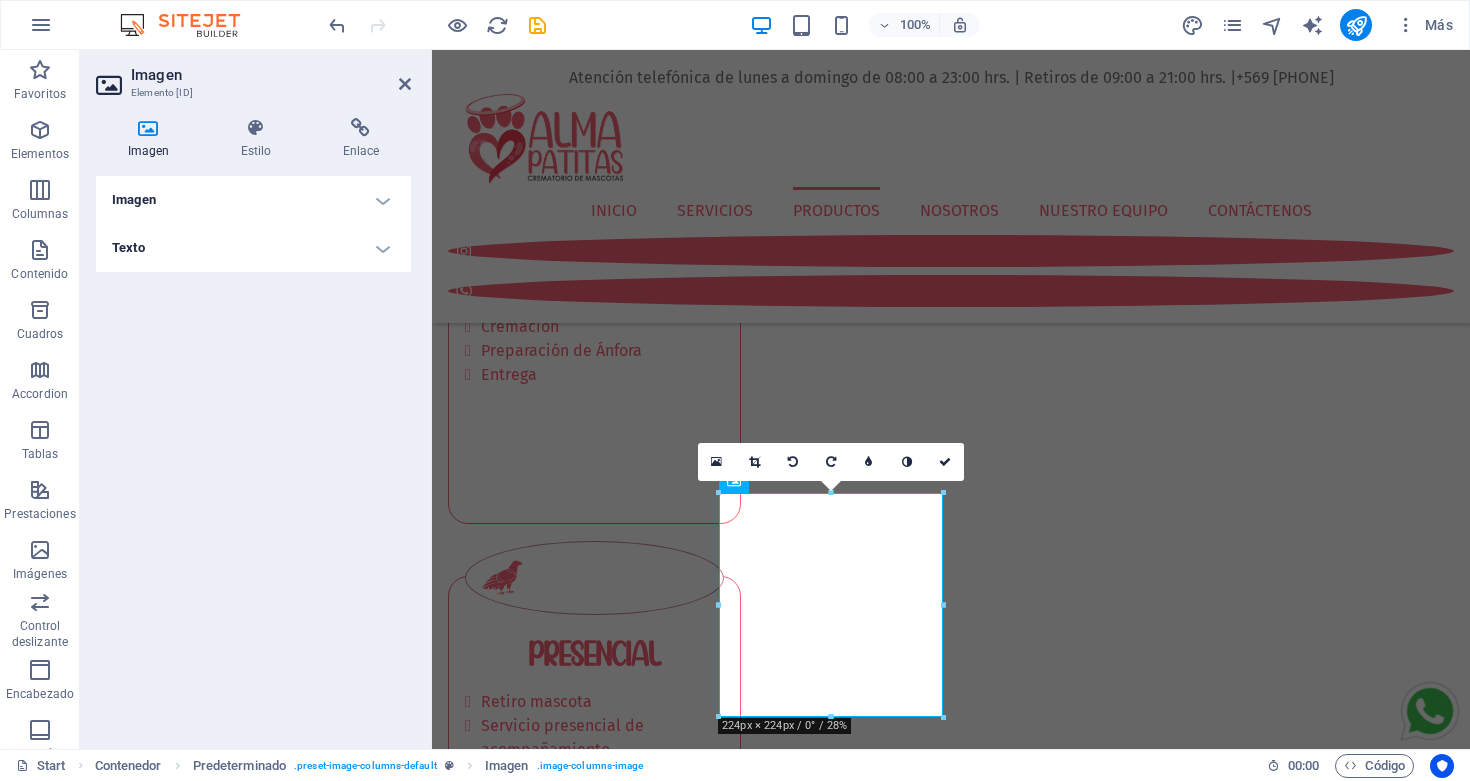 click on "Texto" at bounding box center (253, 248) 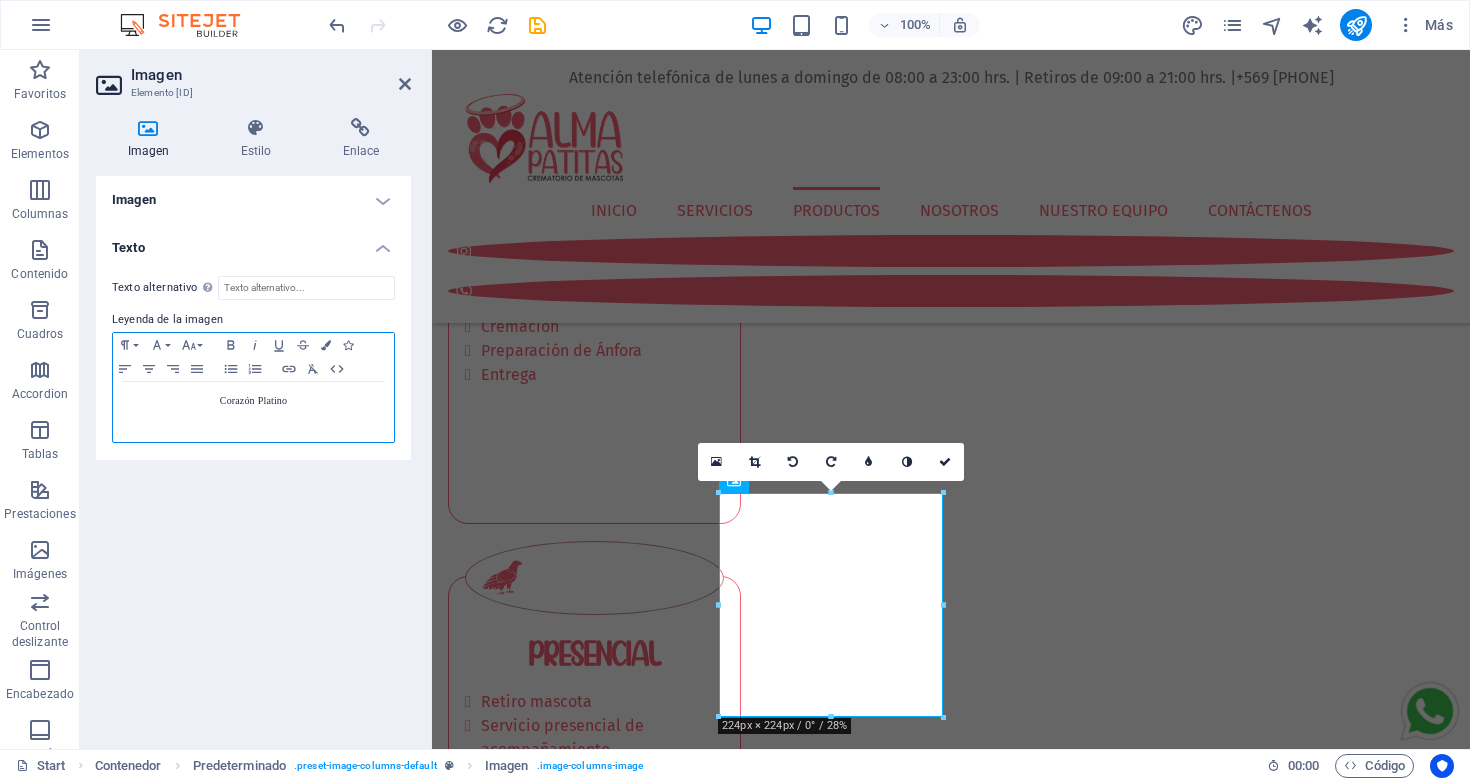 click on "Corazón Platino" at bounding box center (253, 400) 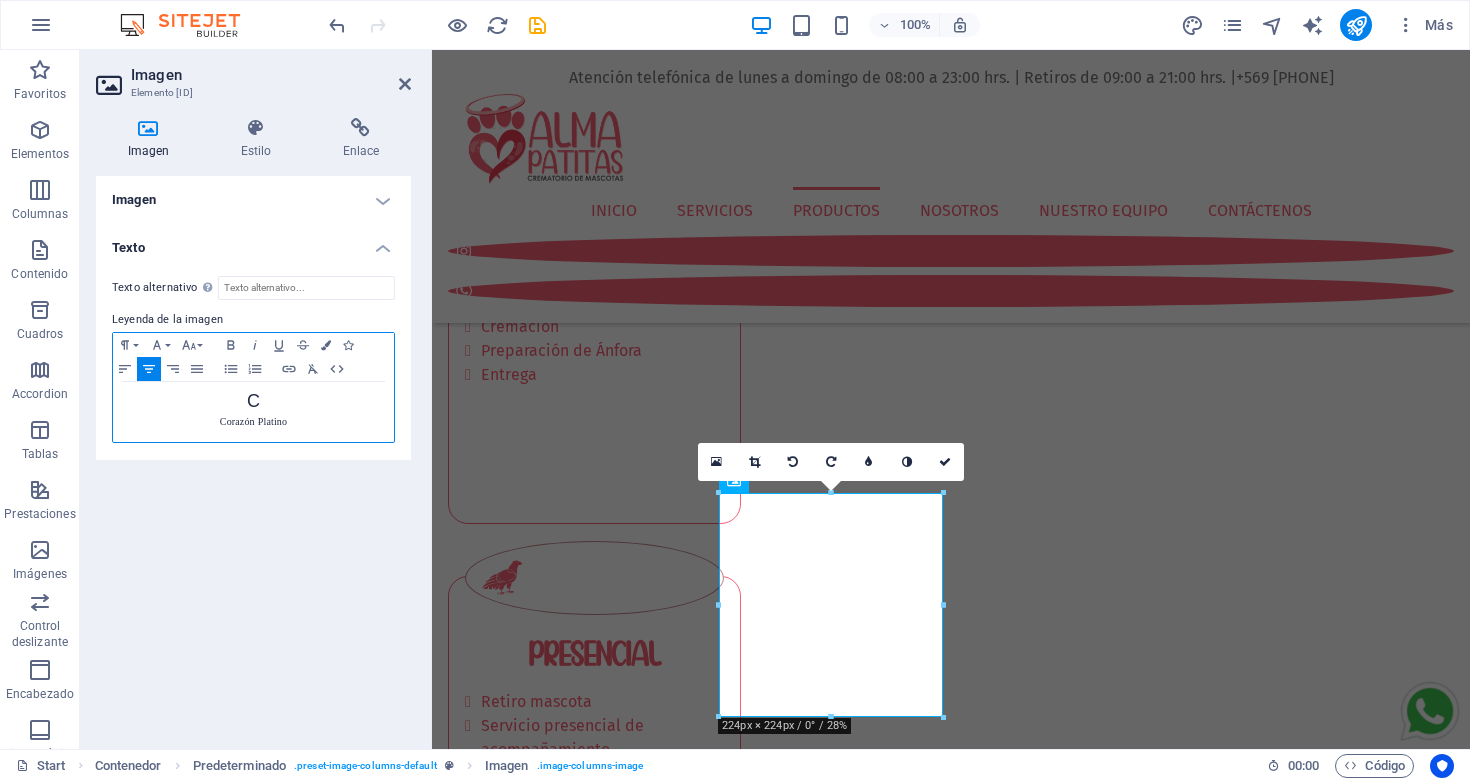 type 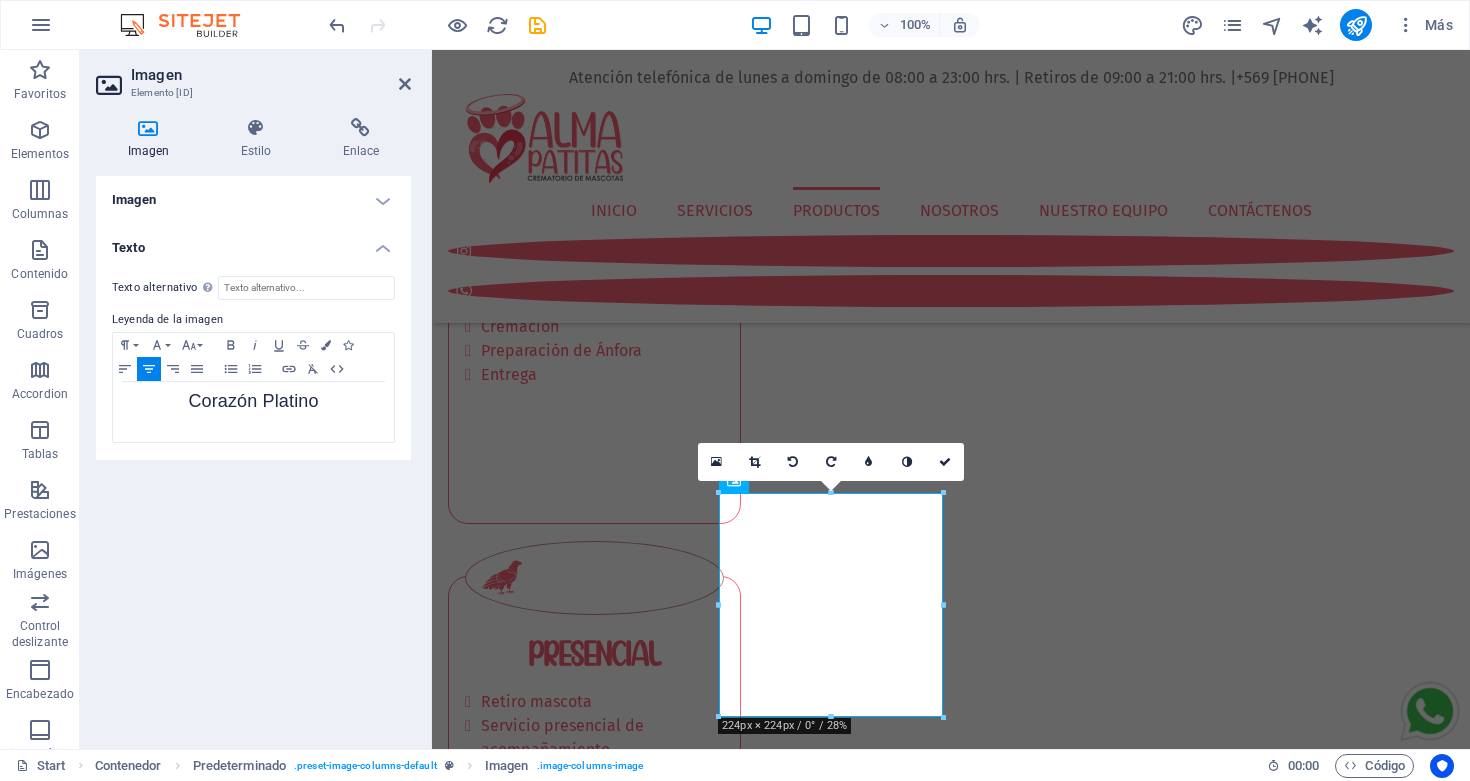 click on "Imagen Arrastra archivos aquí, haz clic para escoger archivos o  selecciona archivos de Archivos o de nuestra galería gratuita de fotos y vídeos Selecciona archivos del administrador de archivos, de la galería de fotos o carga archivo(s) Cargar Ancho 100 Predeterminado automático px rem % em vh vw Ajustar imagen Ajustar imagen automáticamente a un ancho y alto fijo Altura Predeterminado automático px Alineación Lazyload La carga de imágenes tras la carga de la página mejora la velocidad de la página. Receptivo Automáticamente cargar tamaños optimizados de smartphone e imagen retina. Lightbox Usar como cabecera La imagen se ajustará en una etiqueta de cabecera H1. Resulta útil para dar al texto alternativo el peso de una cabecera H1, por ejemplo, para el logo. En caso de duda, dejar deseleccionado. Optimizado Las imágenes se comprimen para así mejorar la velocidad de las páginas. Posición Dirección Personalizado X offset 50 px rem % vh vw Y offset 50 px rem % vh vw Texto flotante Texto Code" at bounding box center [253, 454] 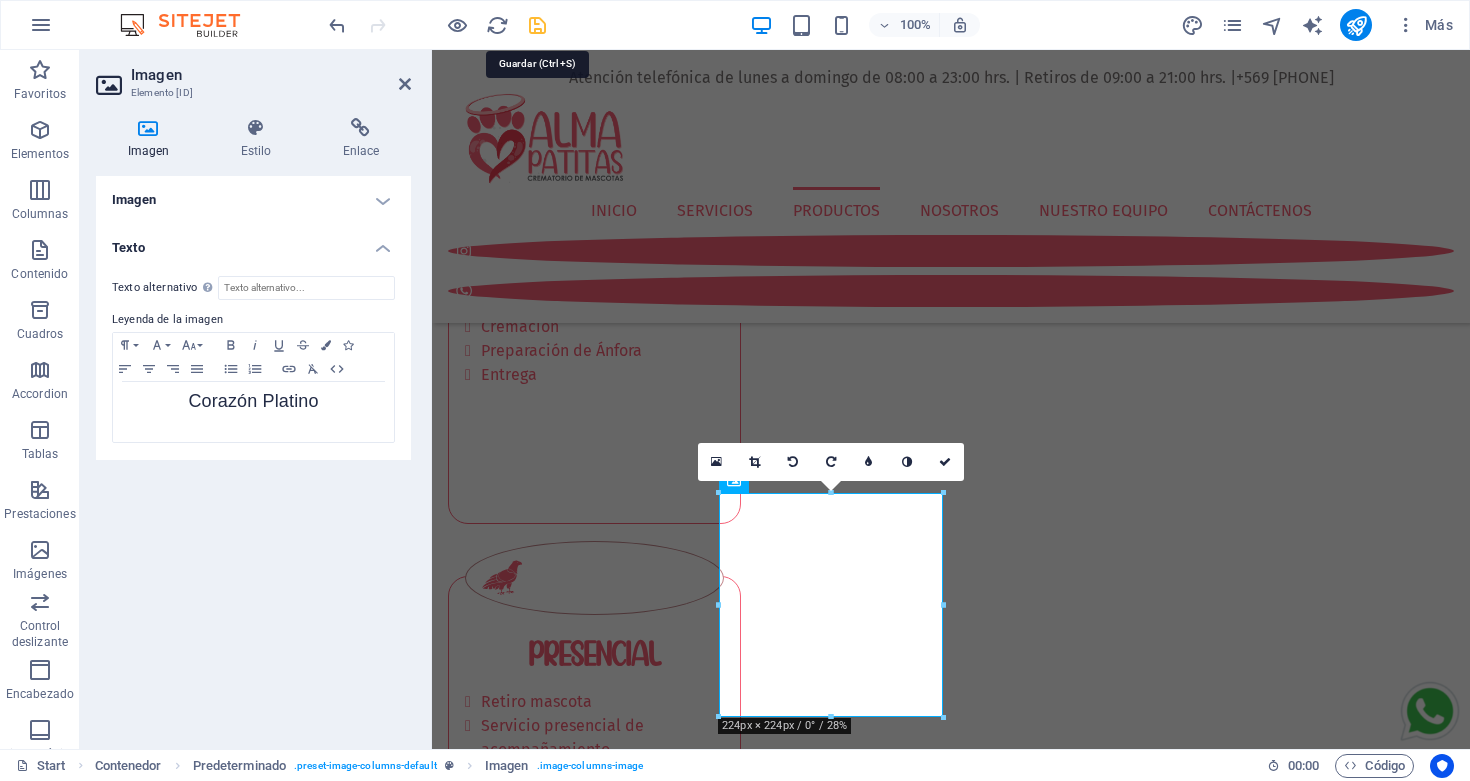 click at bounding box center (537, 25) 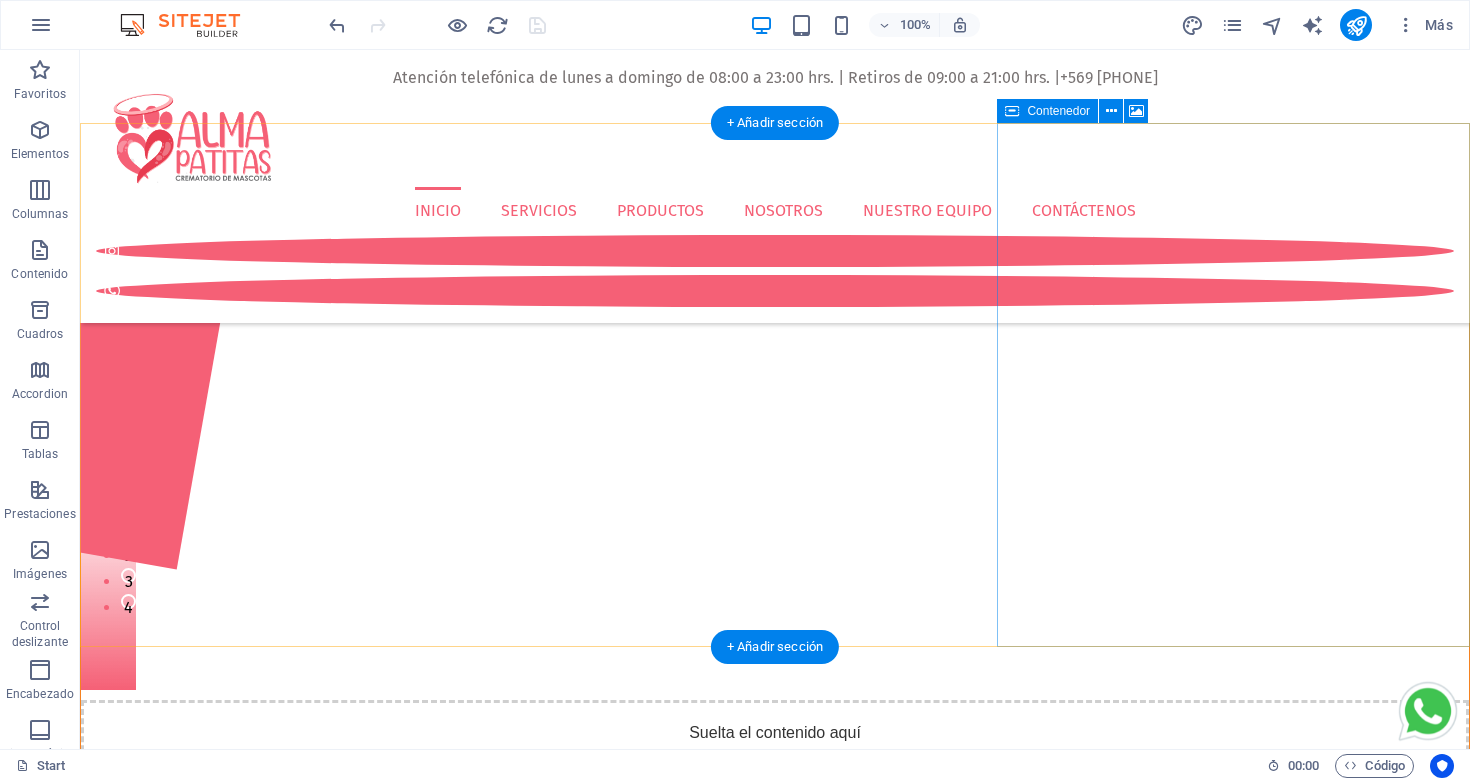 scroll, scrollTop: 0, scrollLeft: 0, axis: both 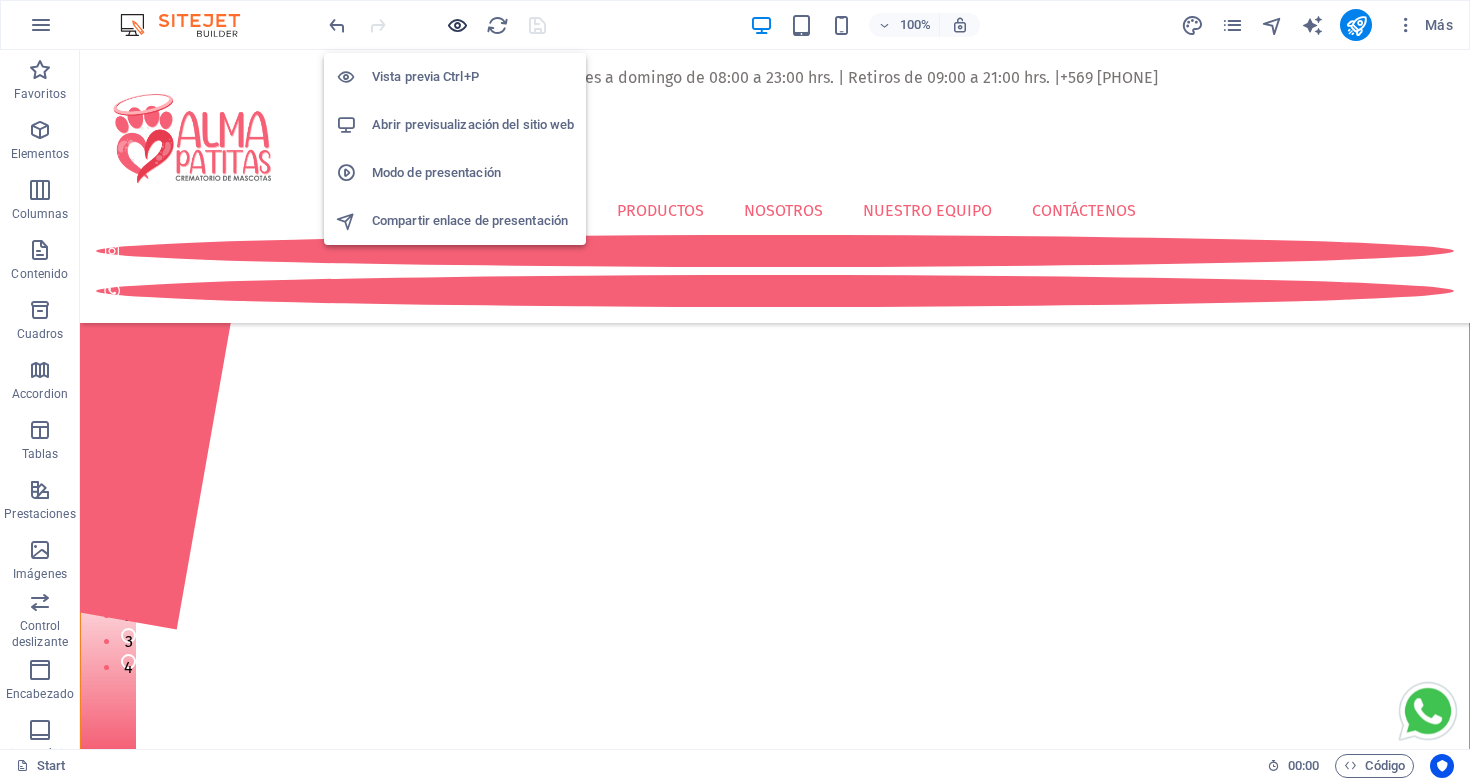 click at bounding box center [457, 25] 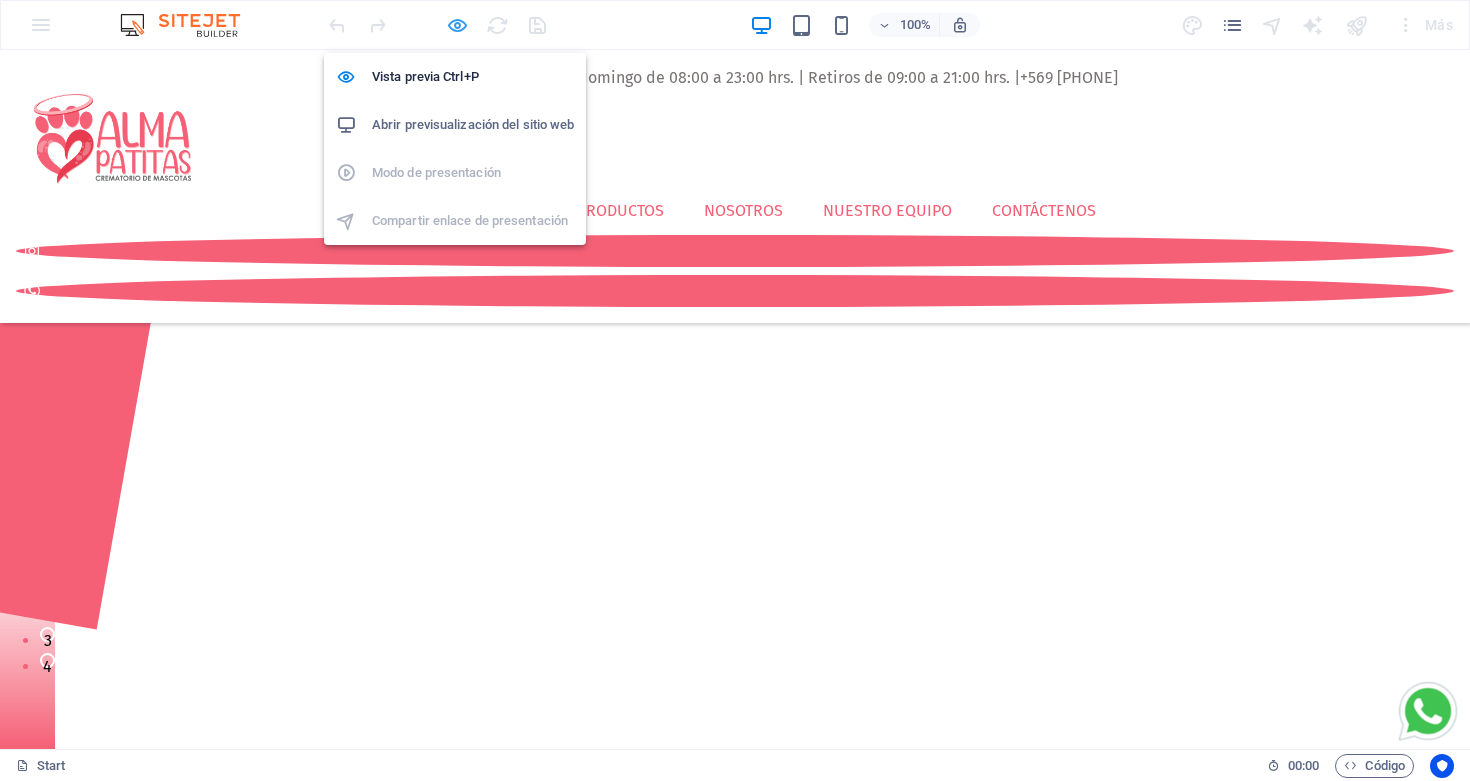 click at bounding box center (457, 25) 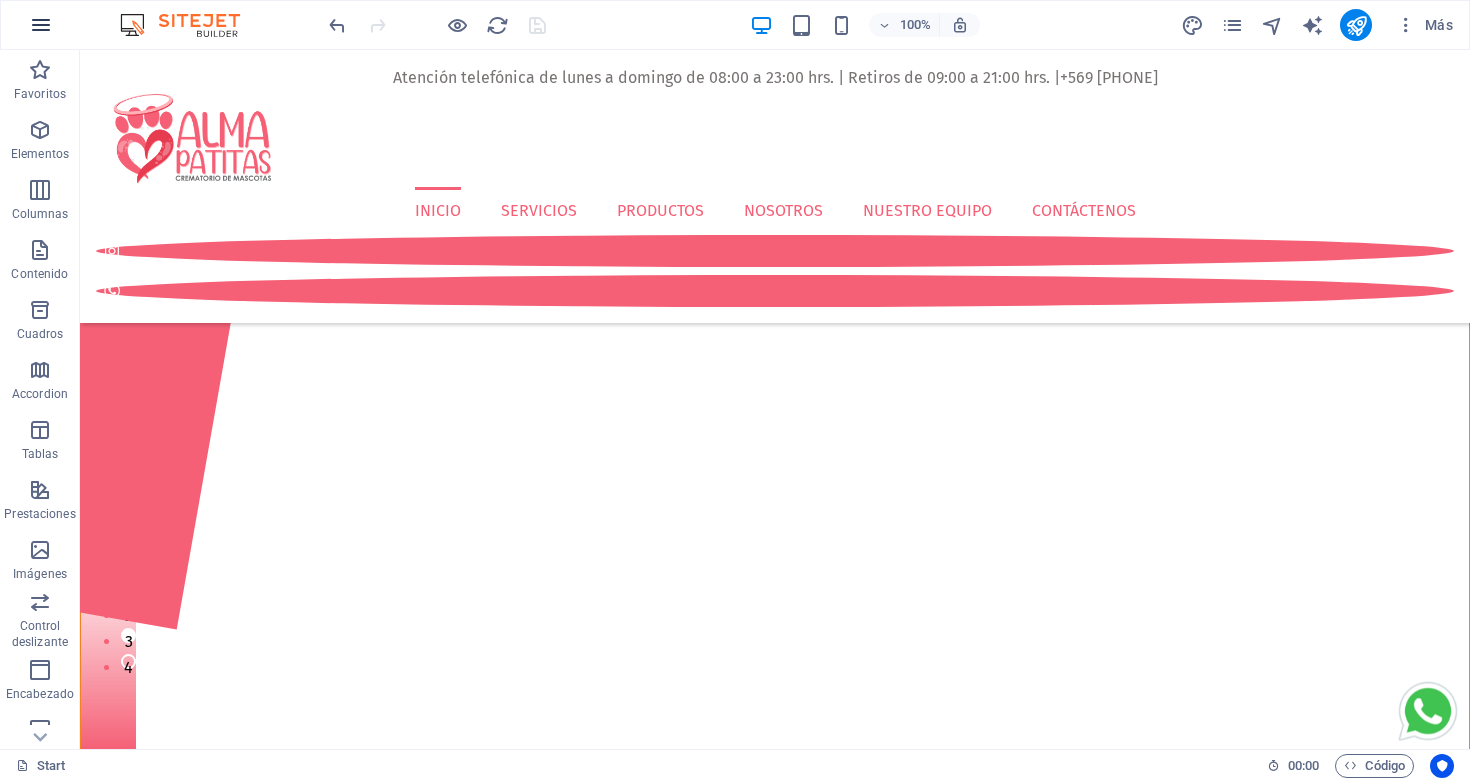 click at bounding box center (41, 25) 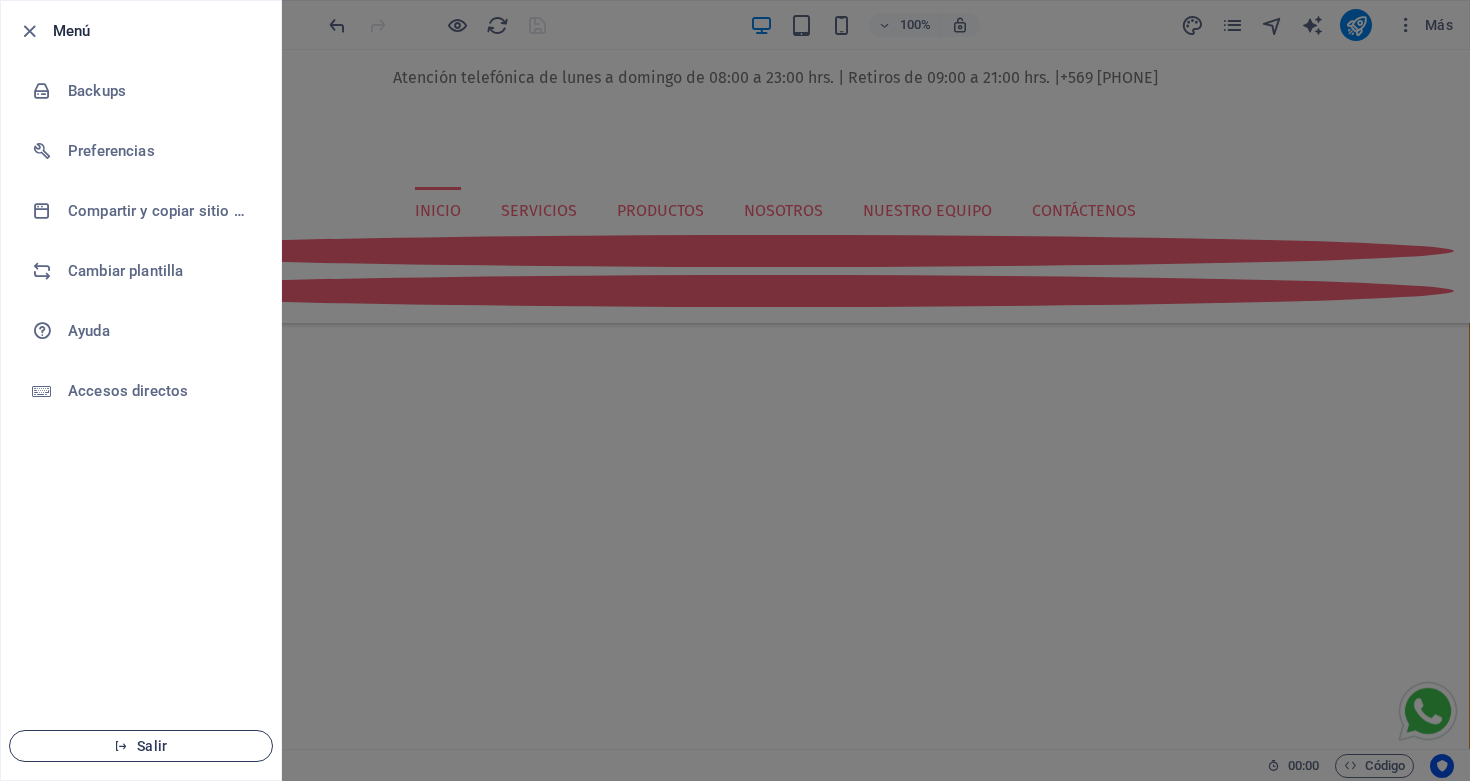 click at bounding box center (121, 746) 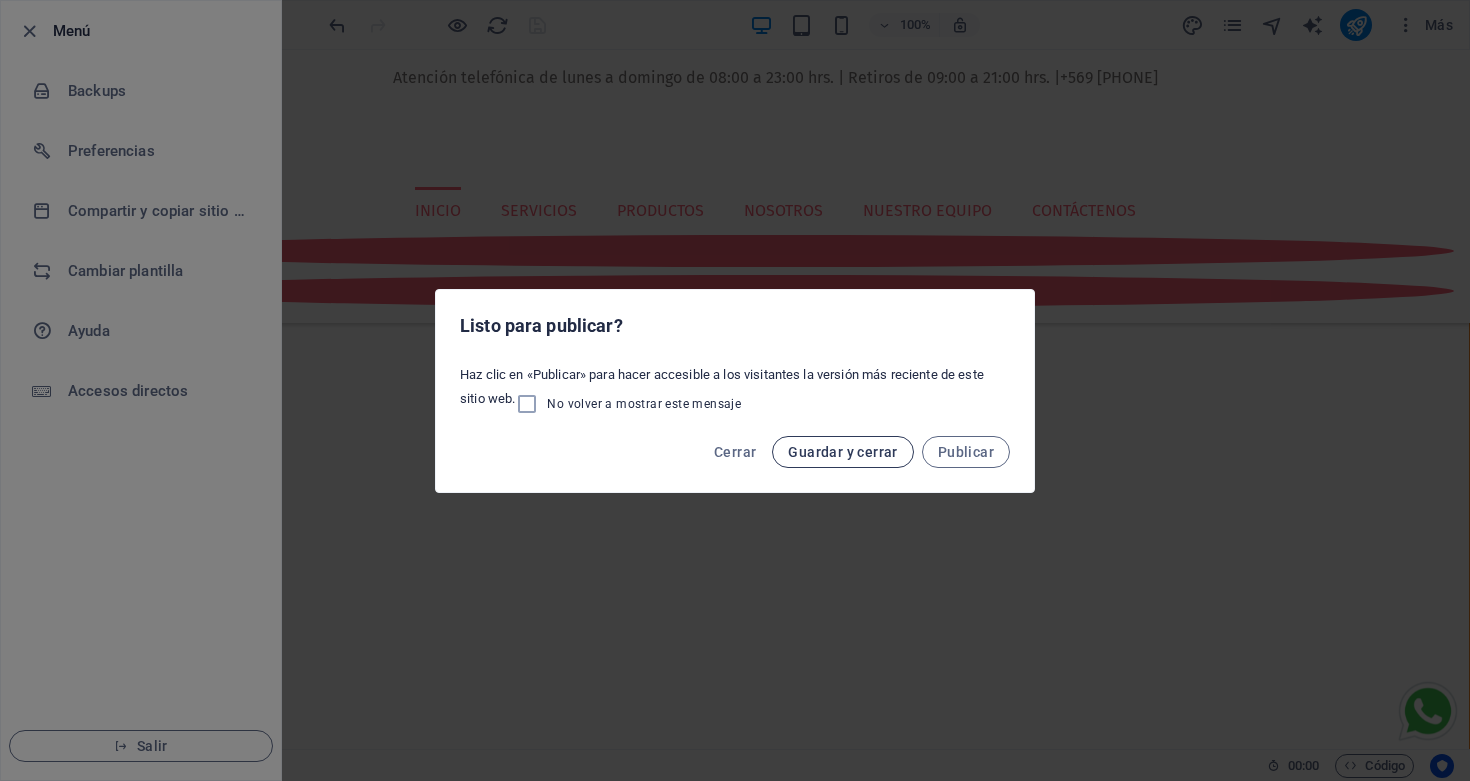 click on "Guardar y cerrar" at bounding box center (842, 452) 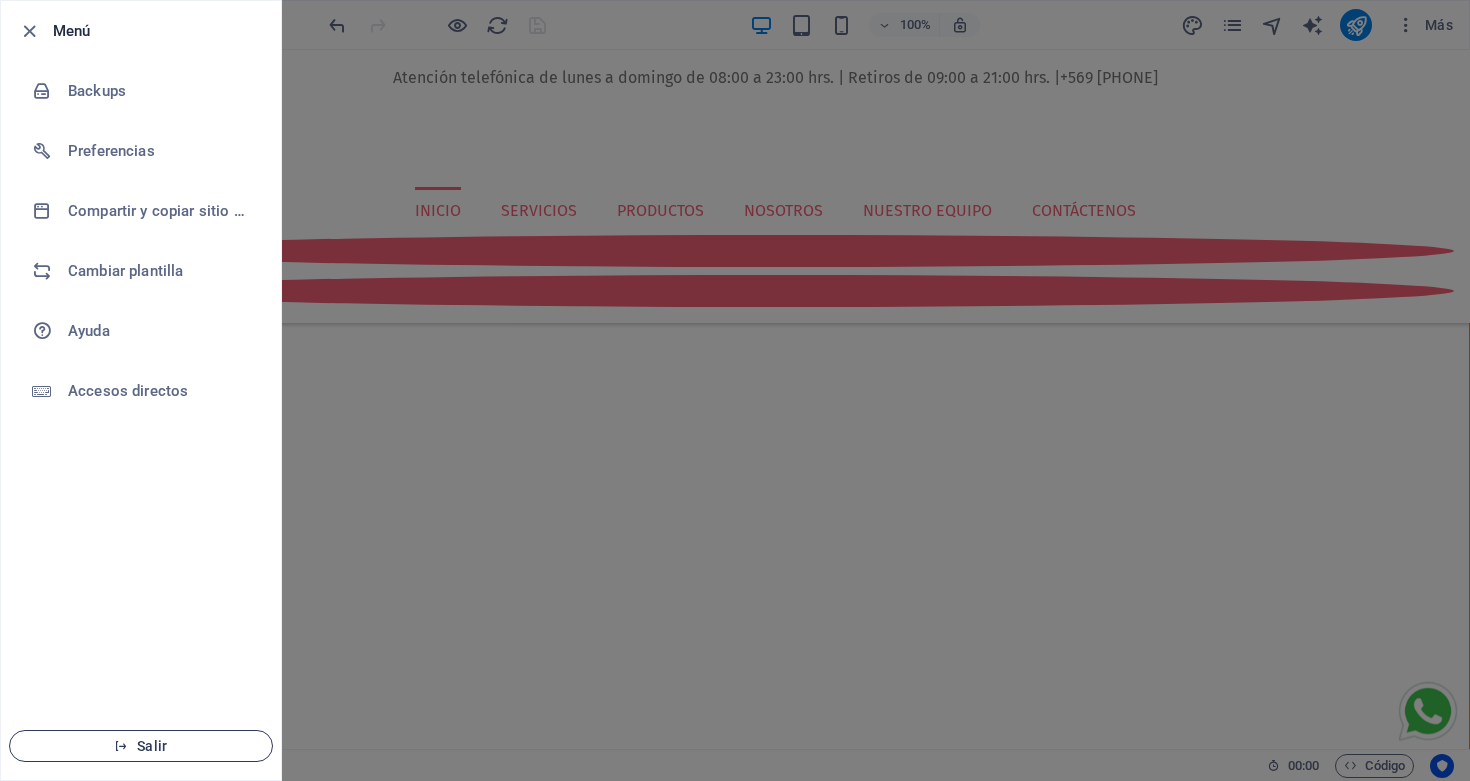 click on "Salir" at bounding box center (141, 746) 